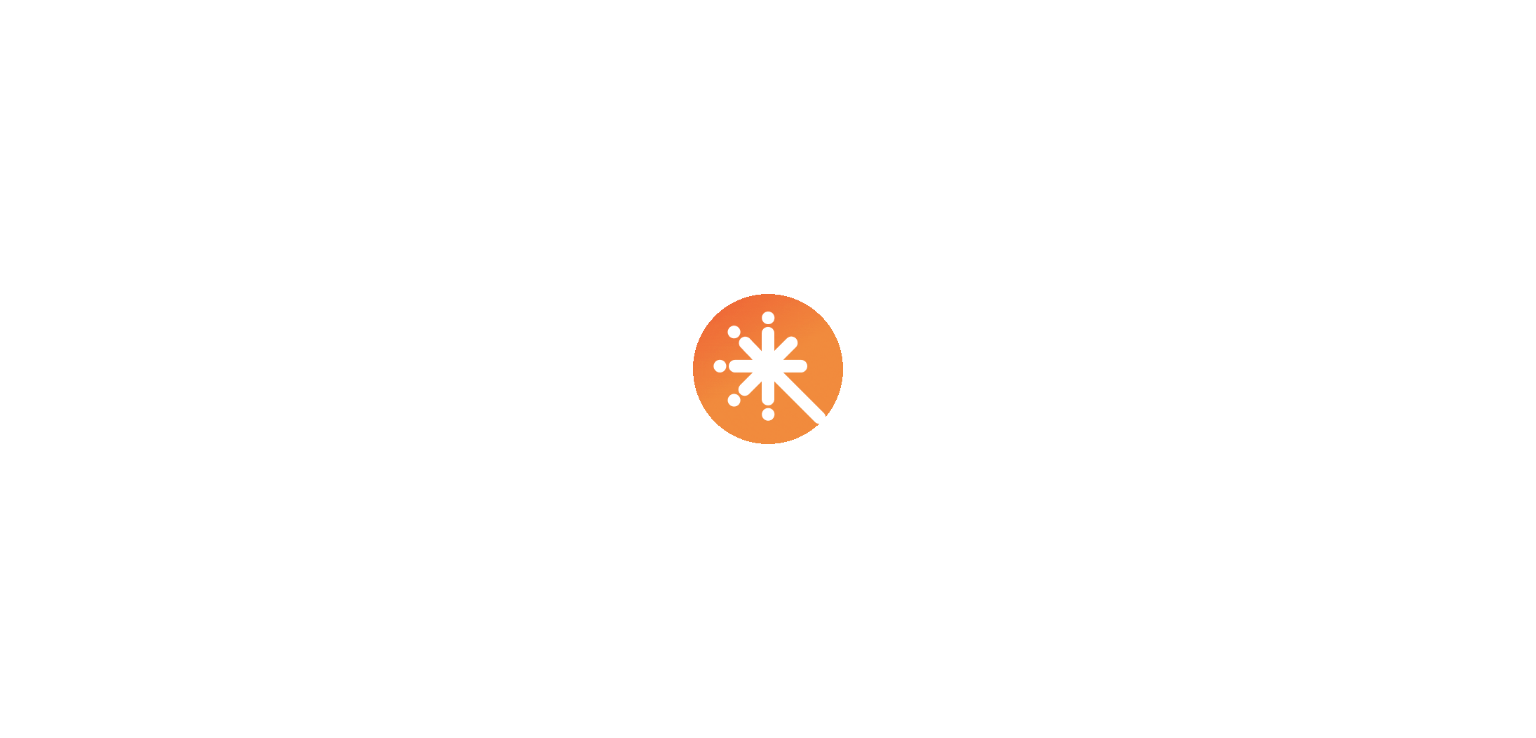 scroll, scrollTop: 0, scrollLeft: 0, axis: both 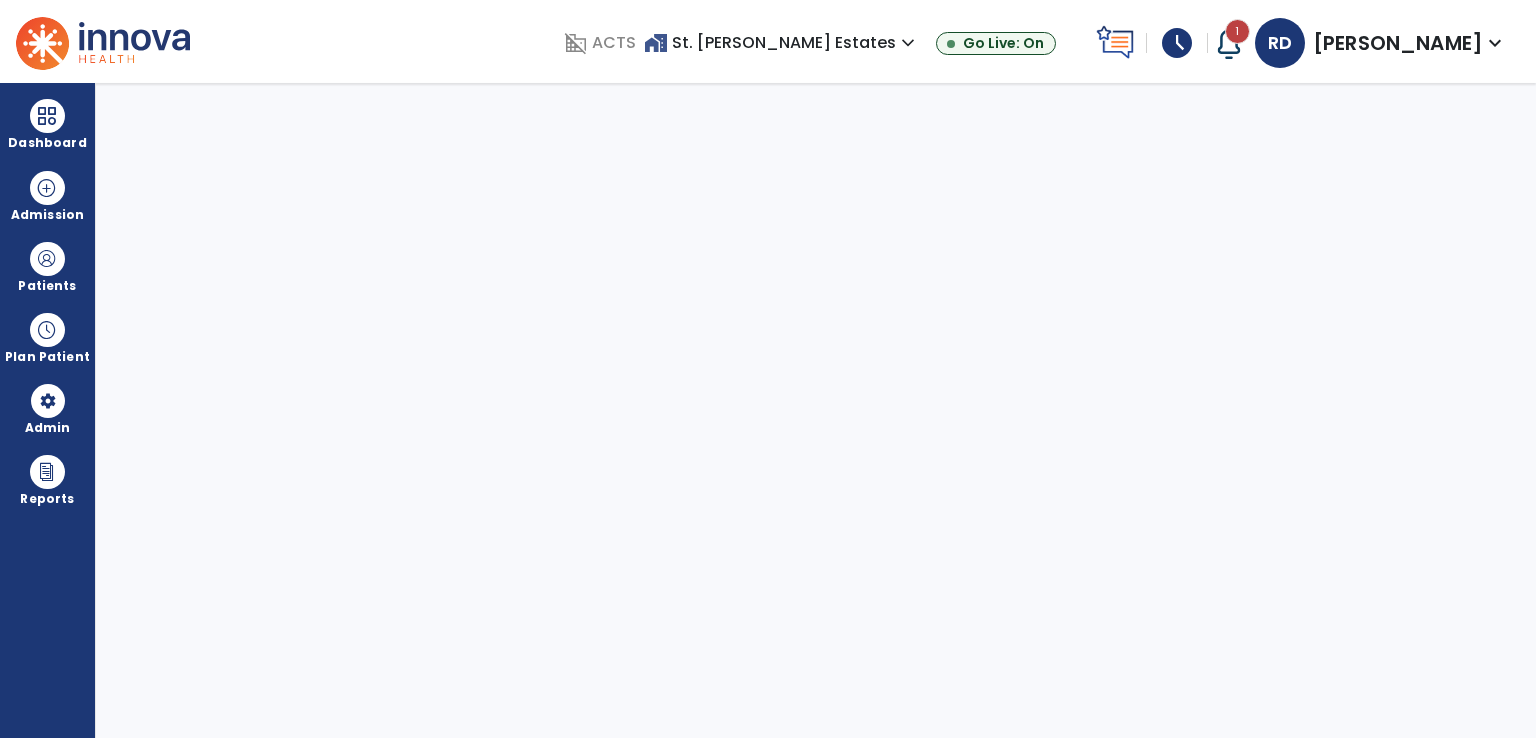 select on "****" 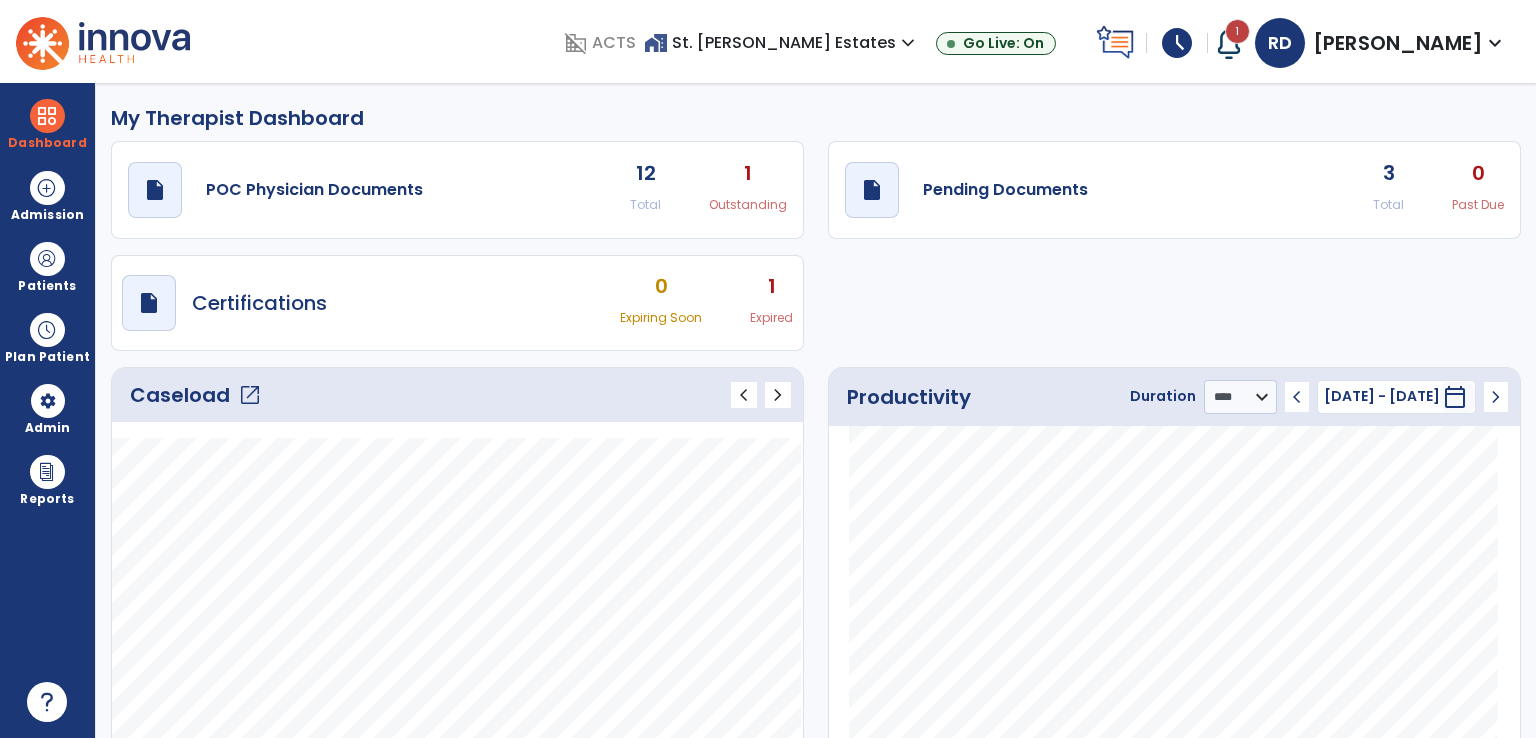 click on "home_work   St. Andrews Estates   expand_more" at bounding box center (782, 42) 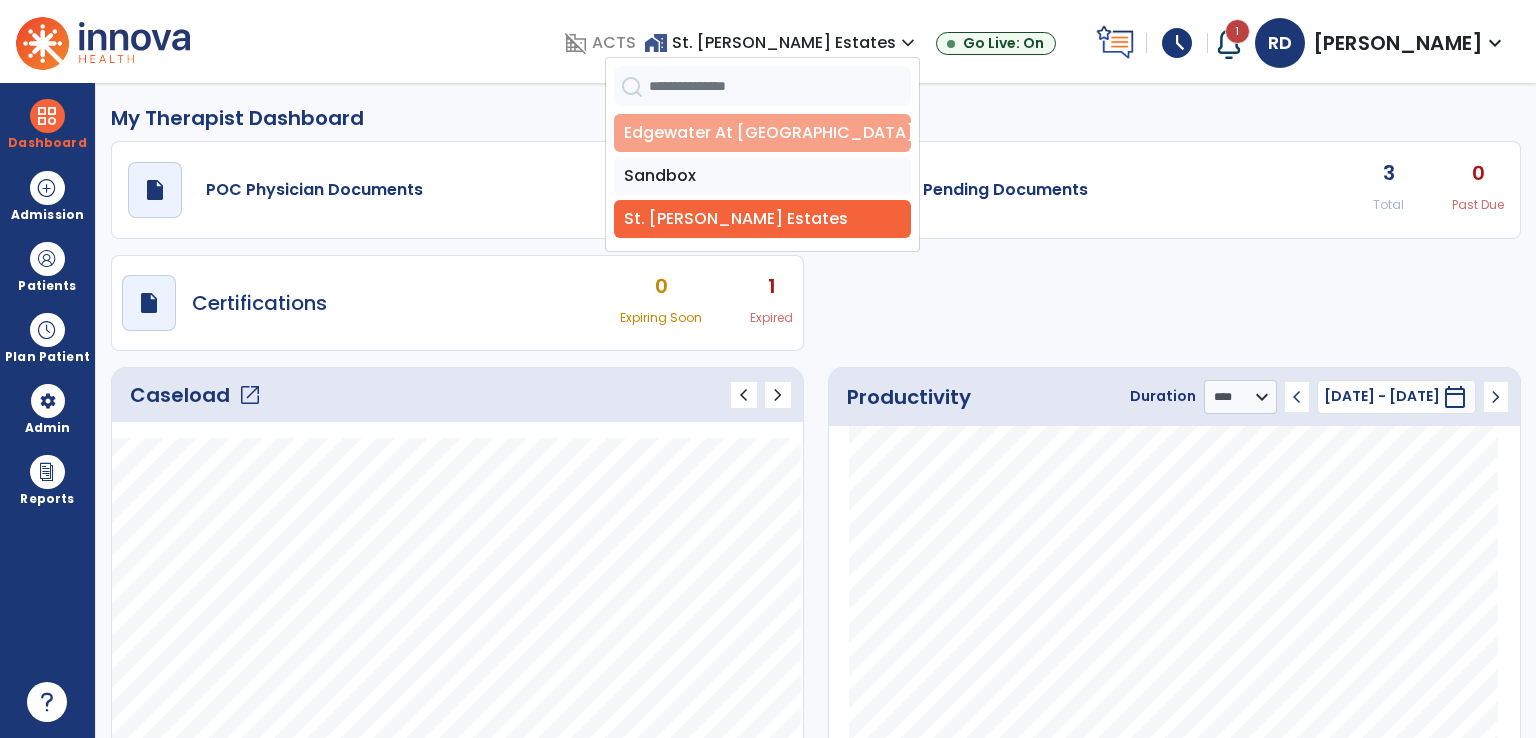 click on "Edgewater At [GEOGRAPHIC_DATA]" at bounding box center (762, 133) 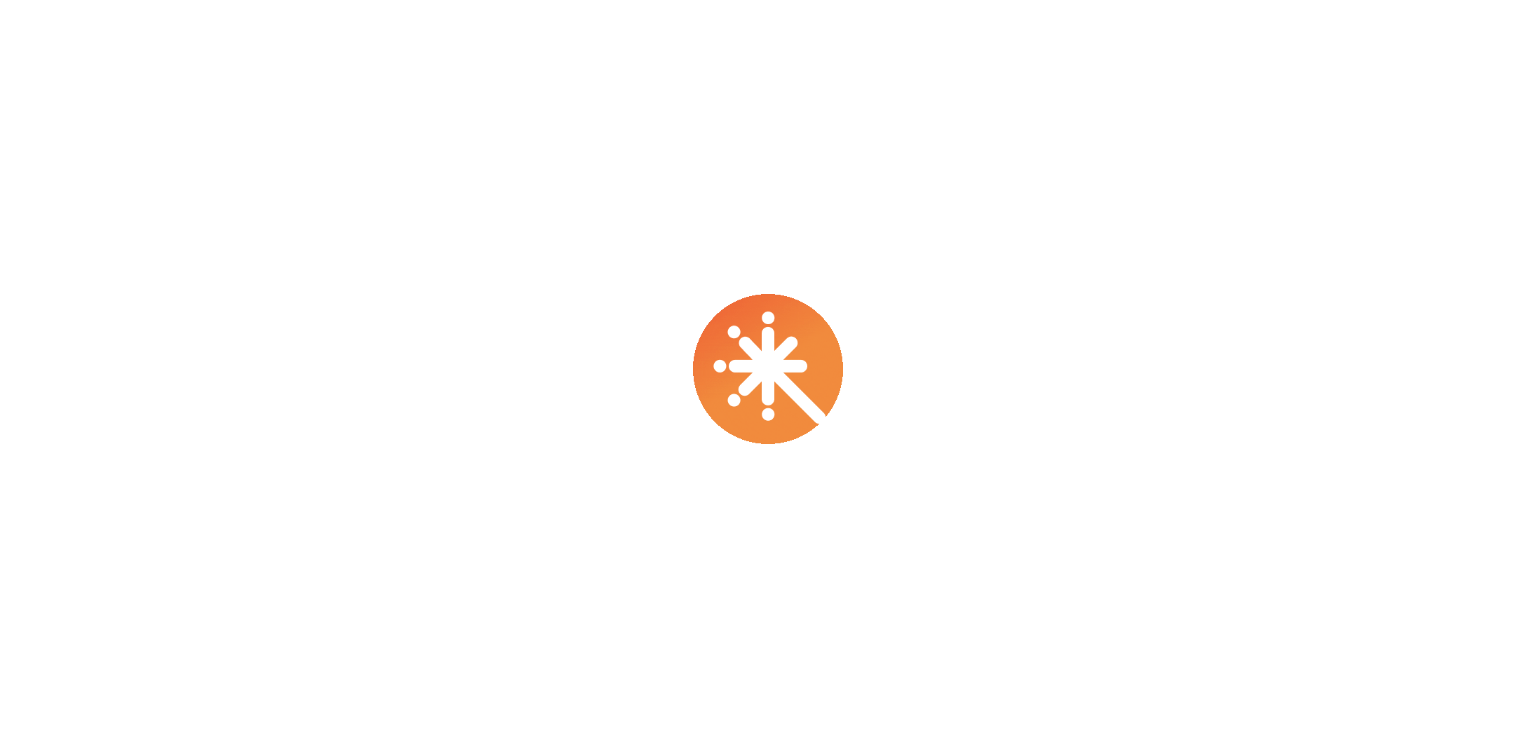 scroll, scrollTop: 0, scrollLeft: 0, axis: both 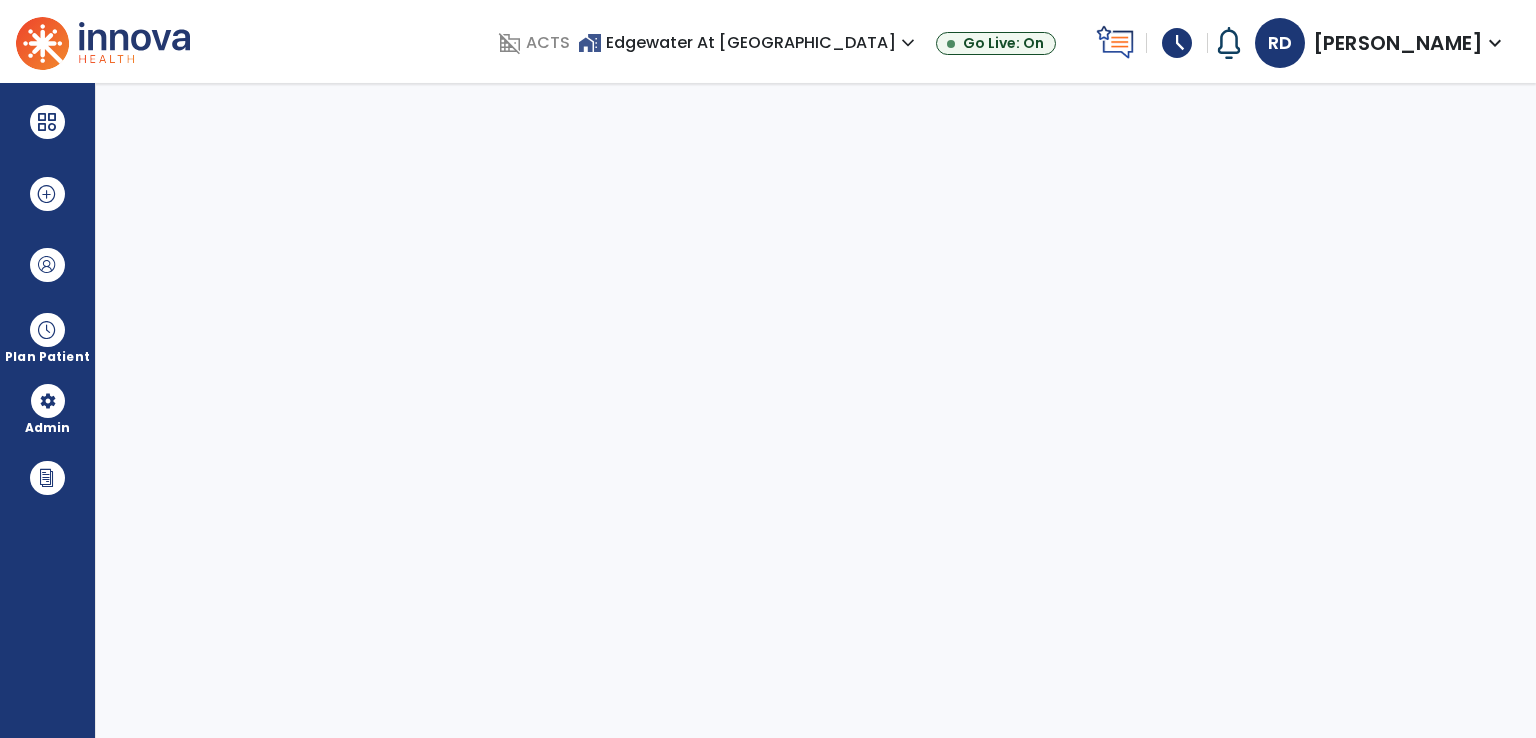 select on "****" 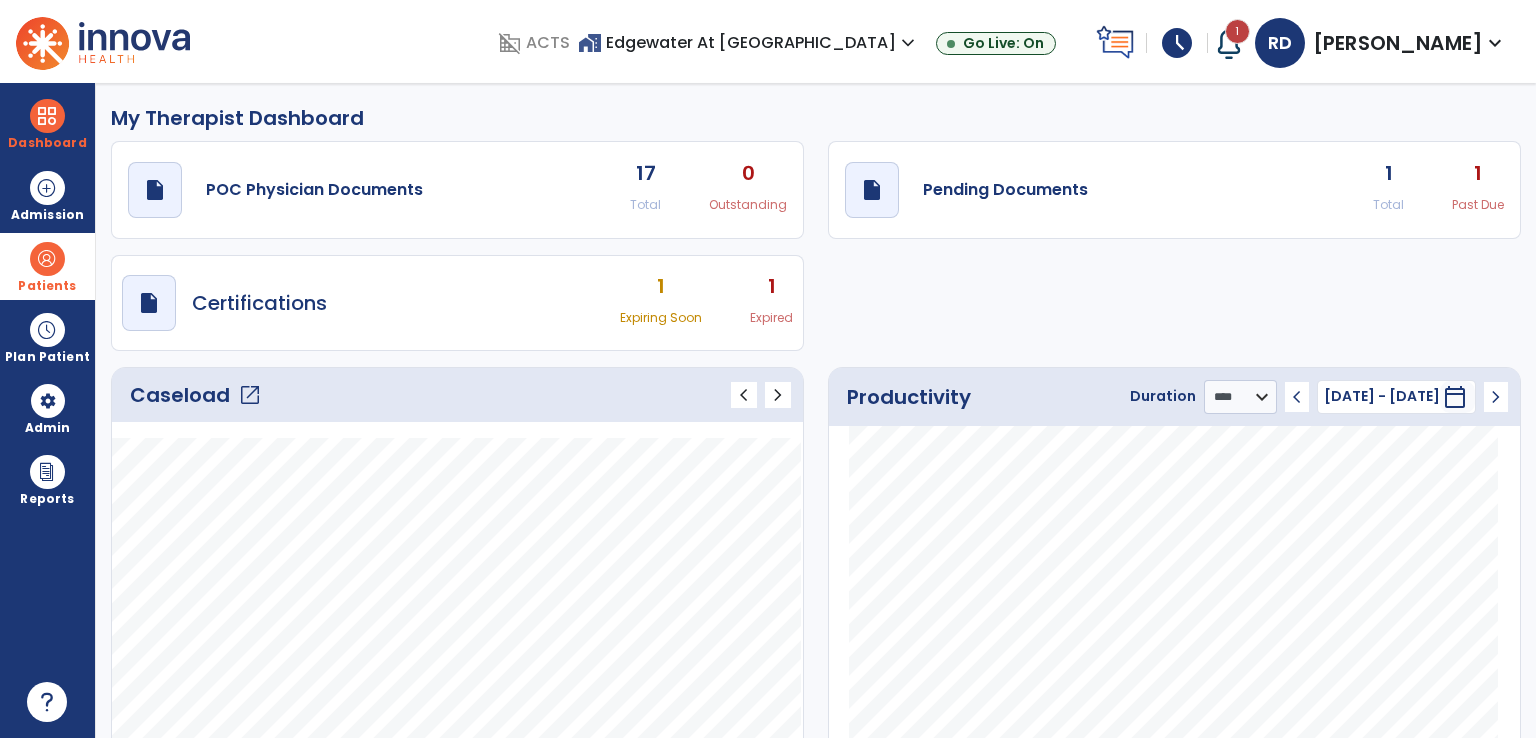 click at bounding box center [47, 259] 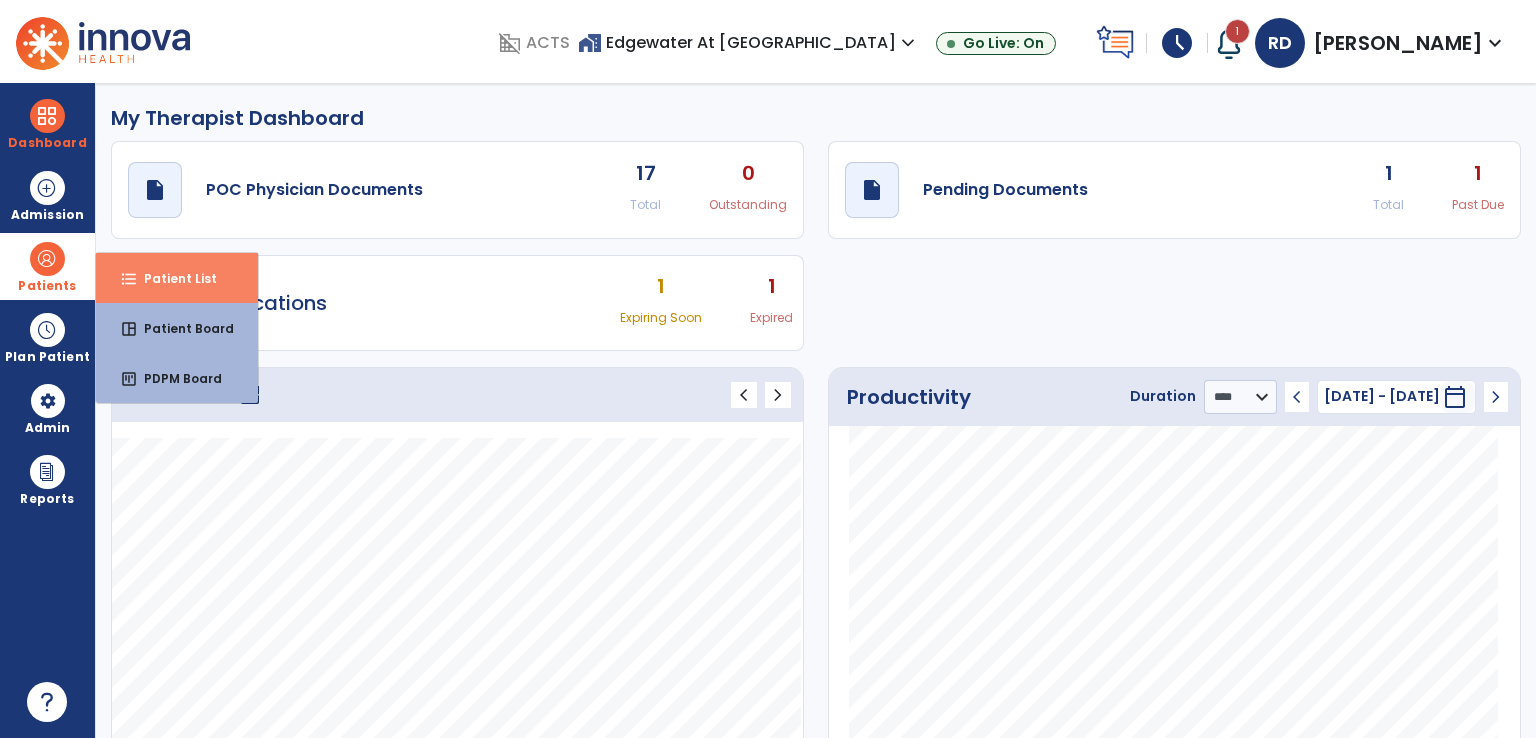 click on "Patient List" at bounding box center (172, 278) 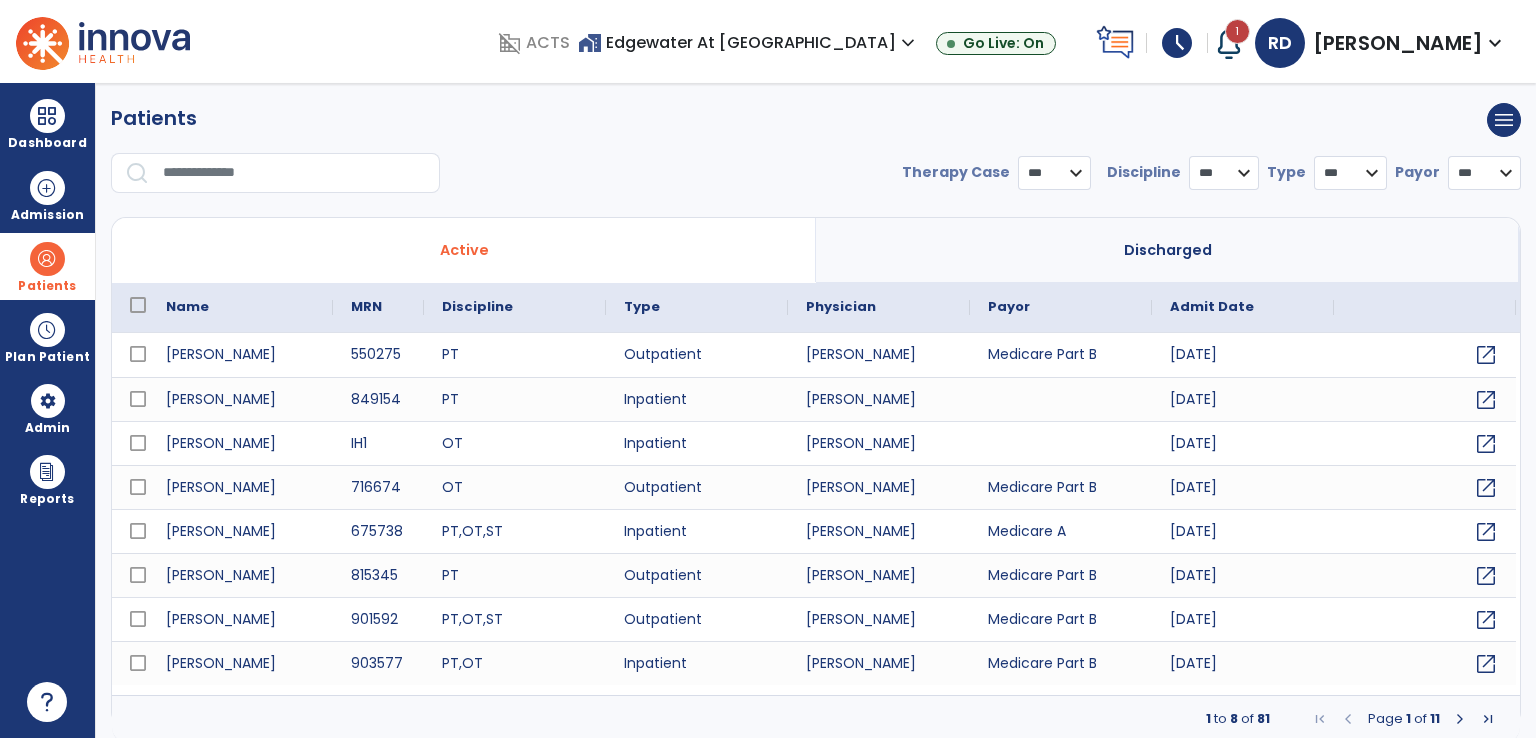 select on "***" 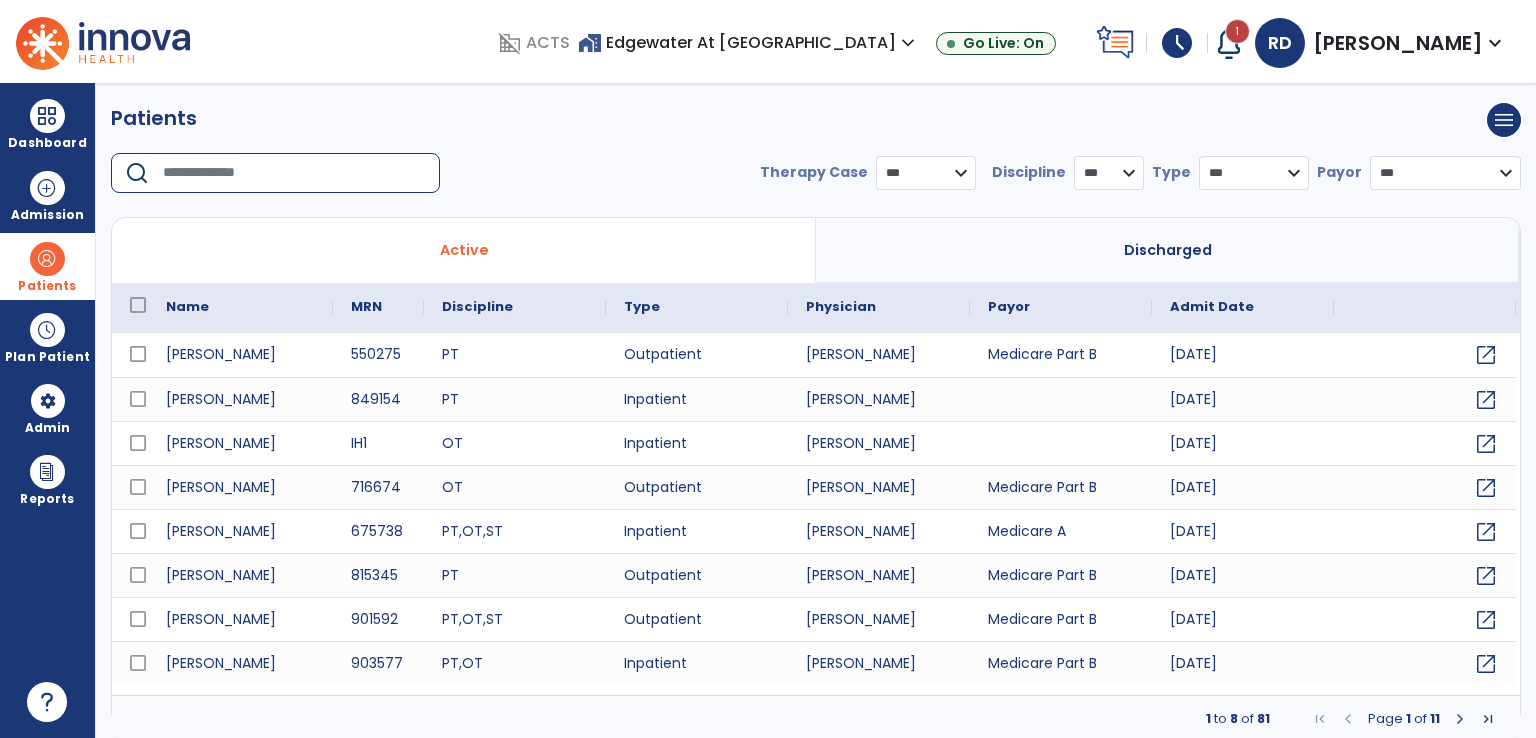 click at bounding box center (294, 173) 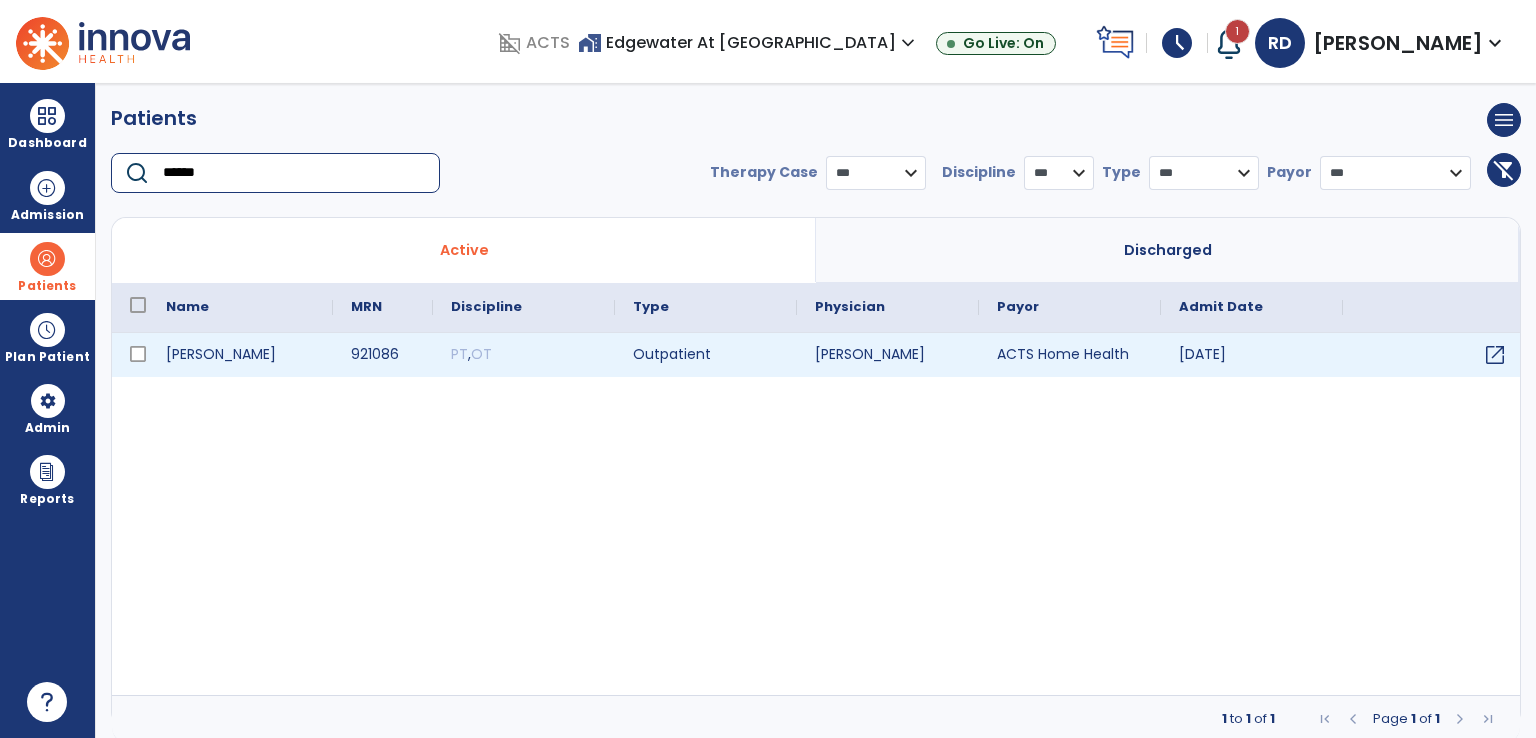 type on "******" 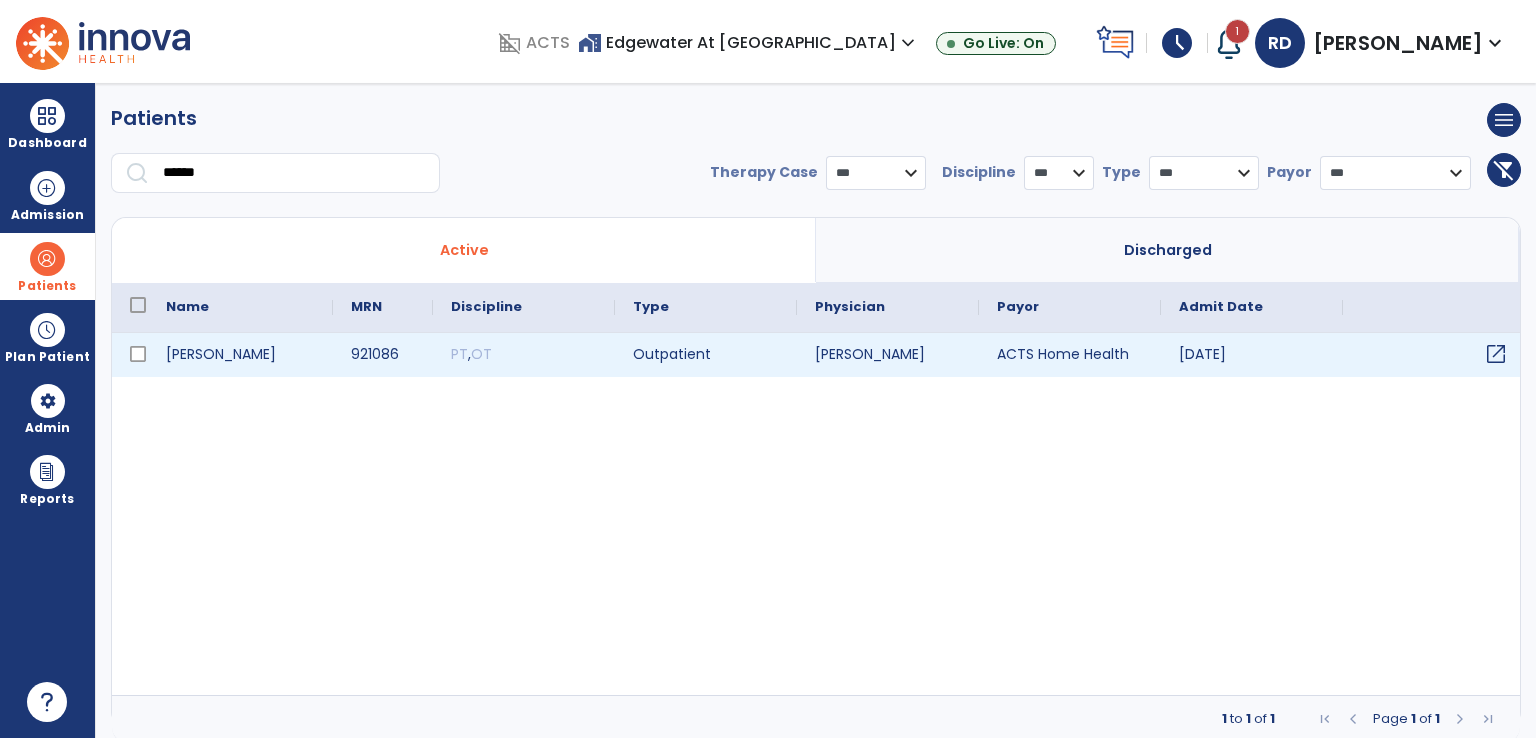 click on "open_in_new" at bounding box center [1496, 354] 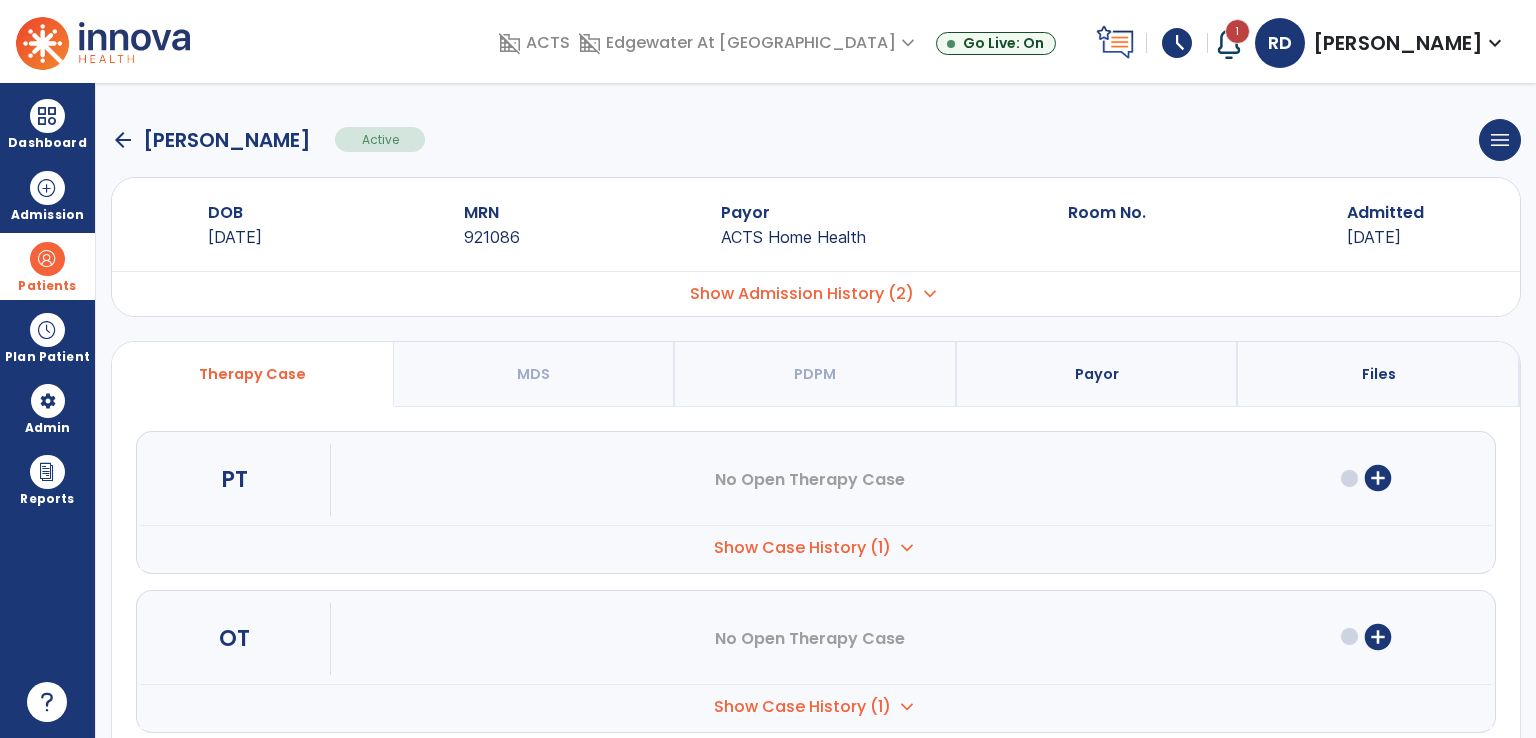 click on "add_circle" at bounding box center (1378, 478) 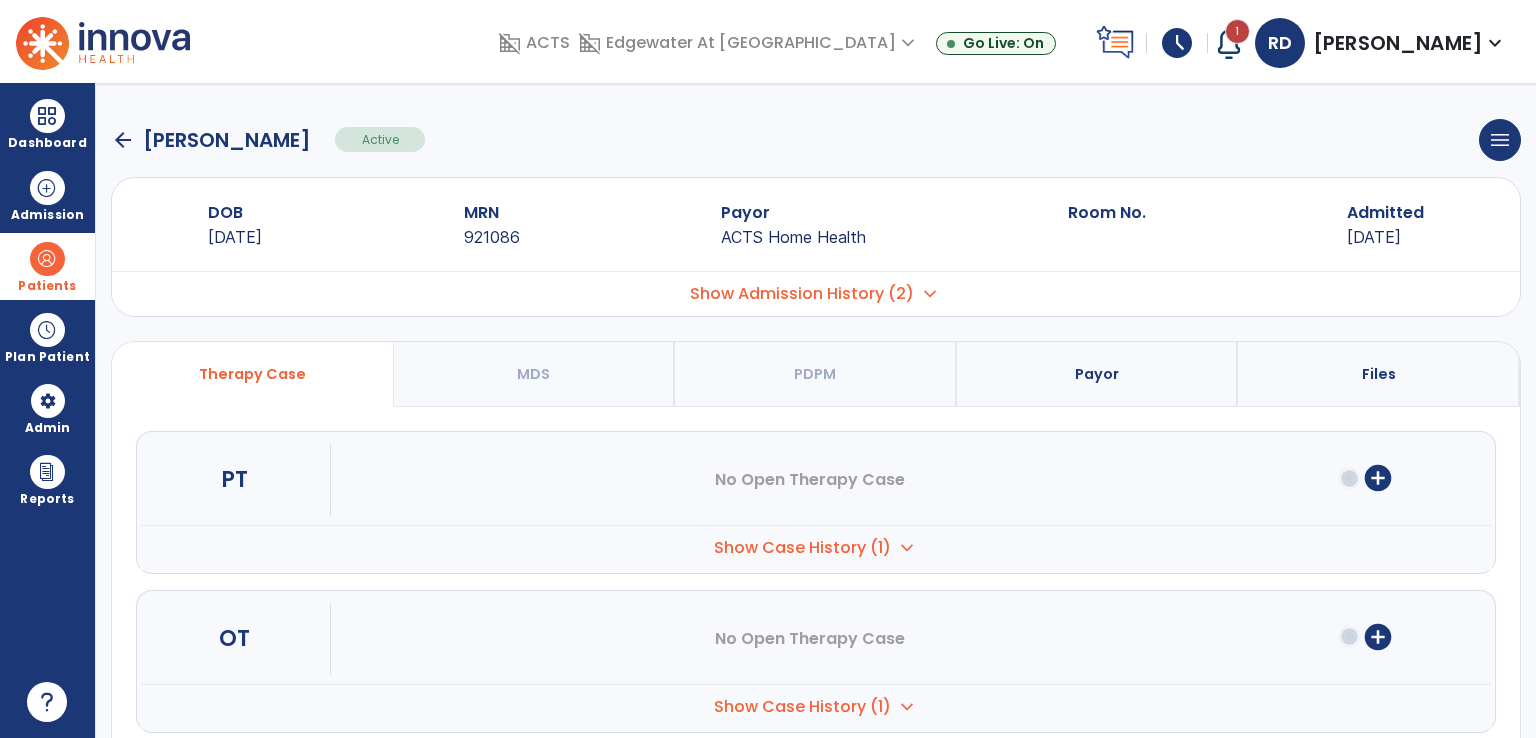 click on "Show Case History (1)" at bounding box center (802, 548) 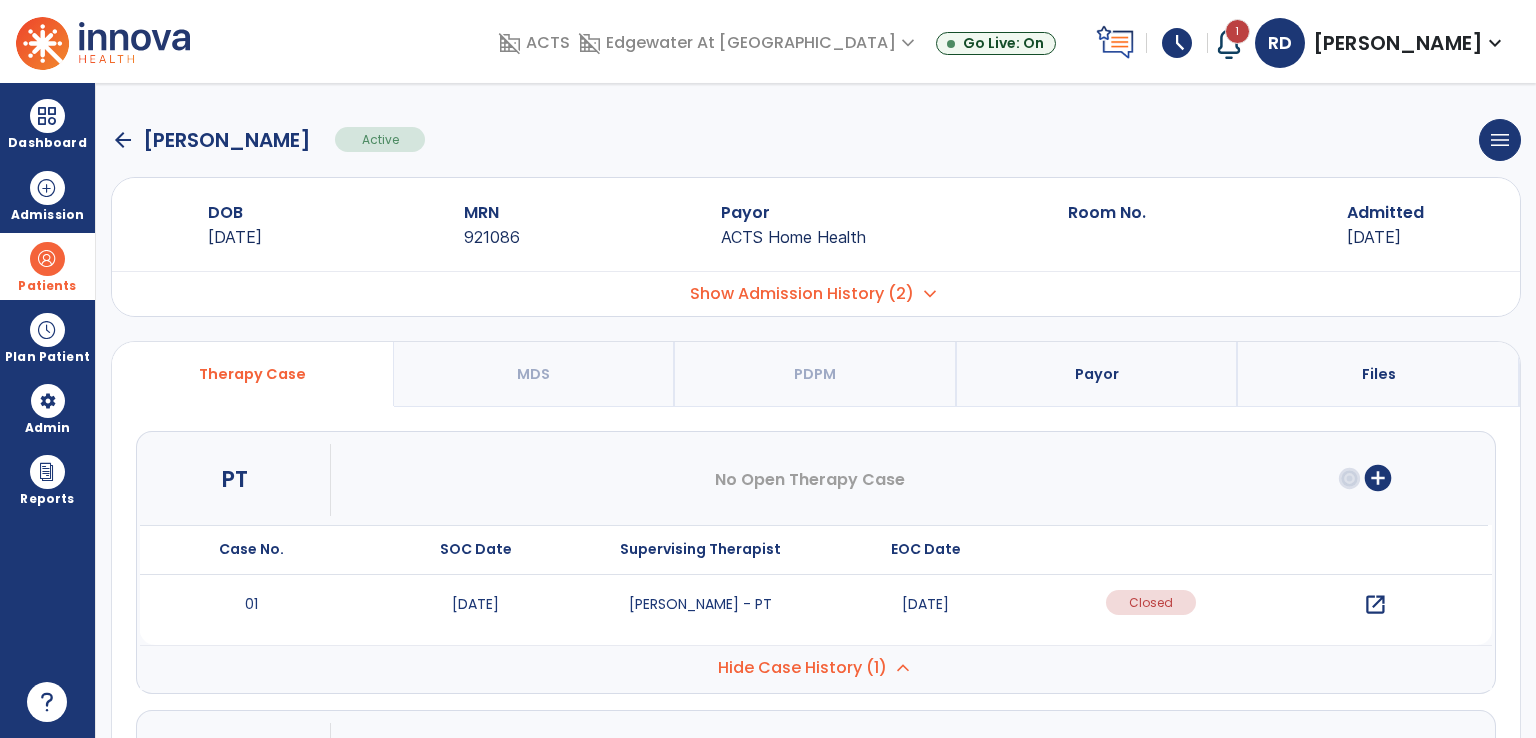 click on "open_in_new" at bounding box center [1375, 605] 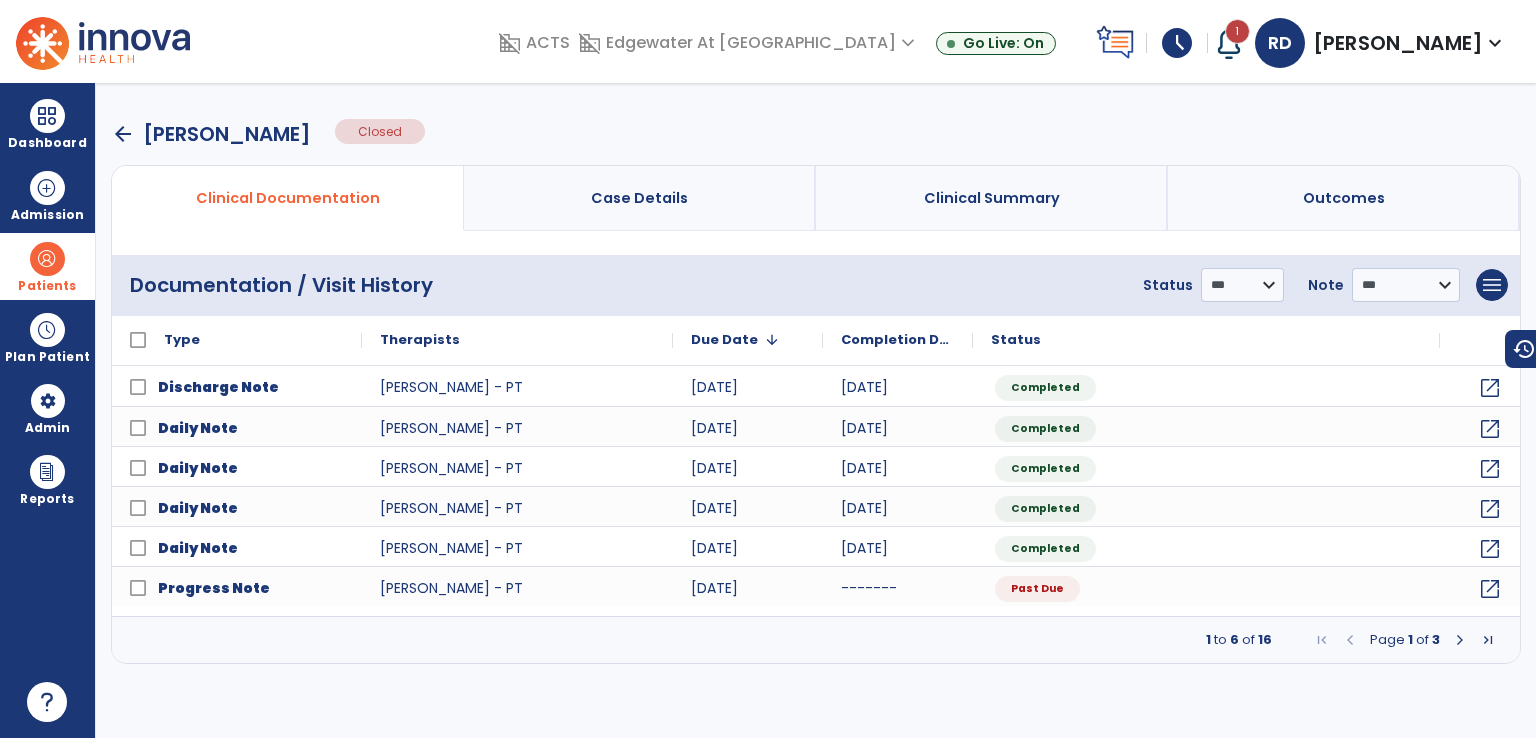 click at bounding box center [1460, 640] 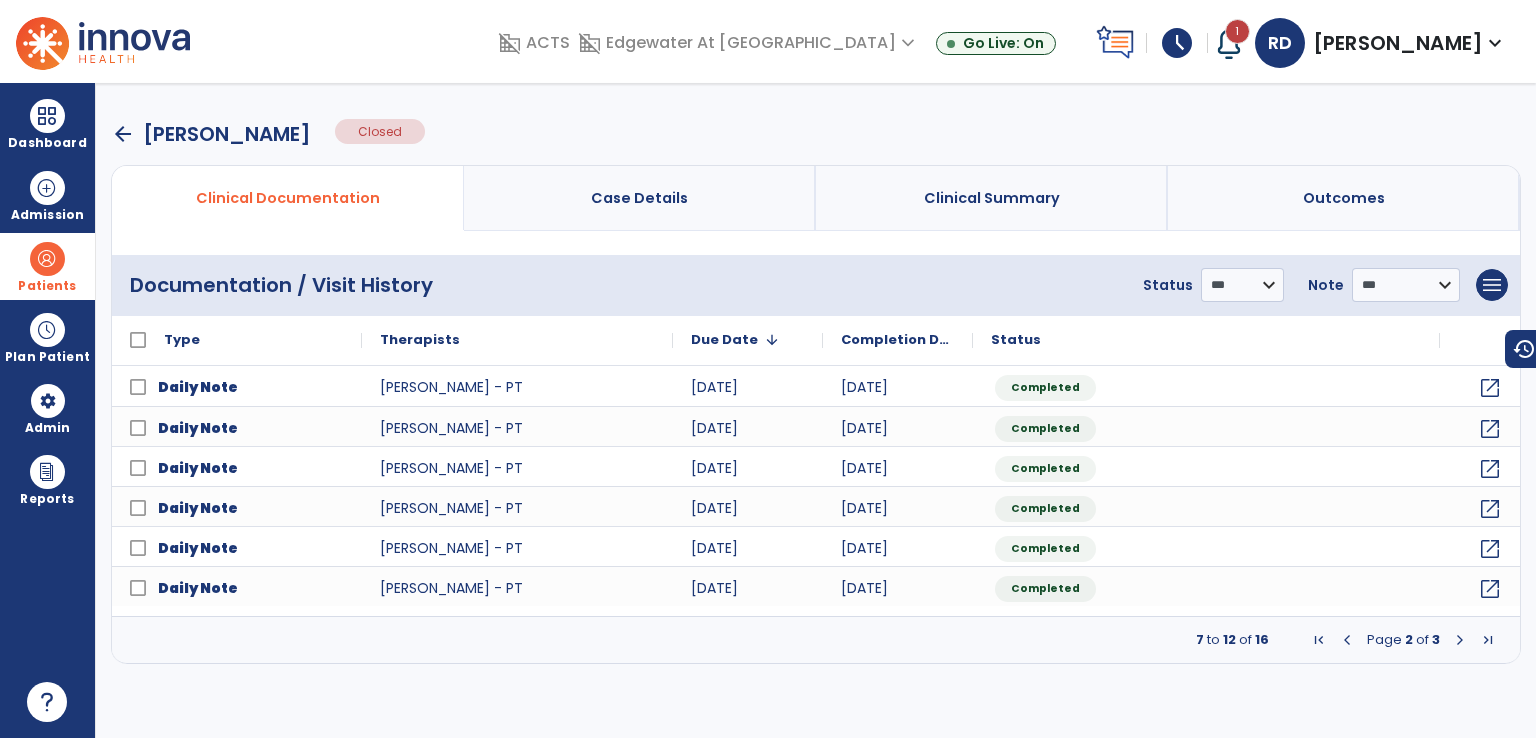 click at bounding box center (1460, 640) 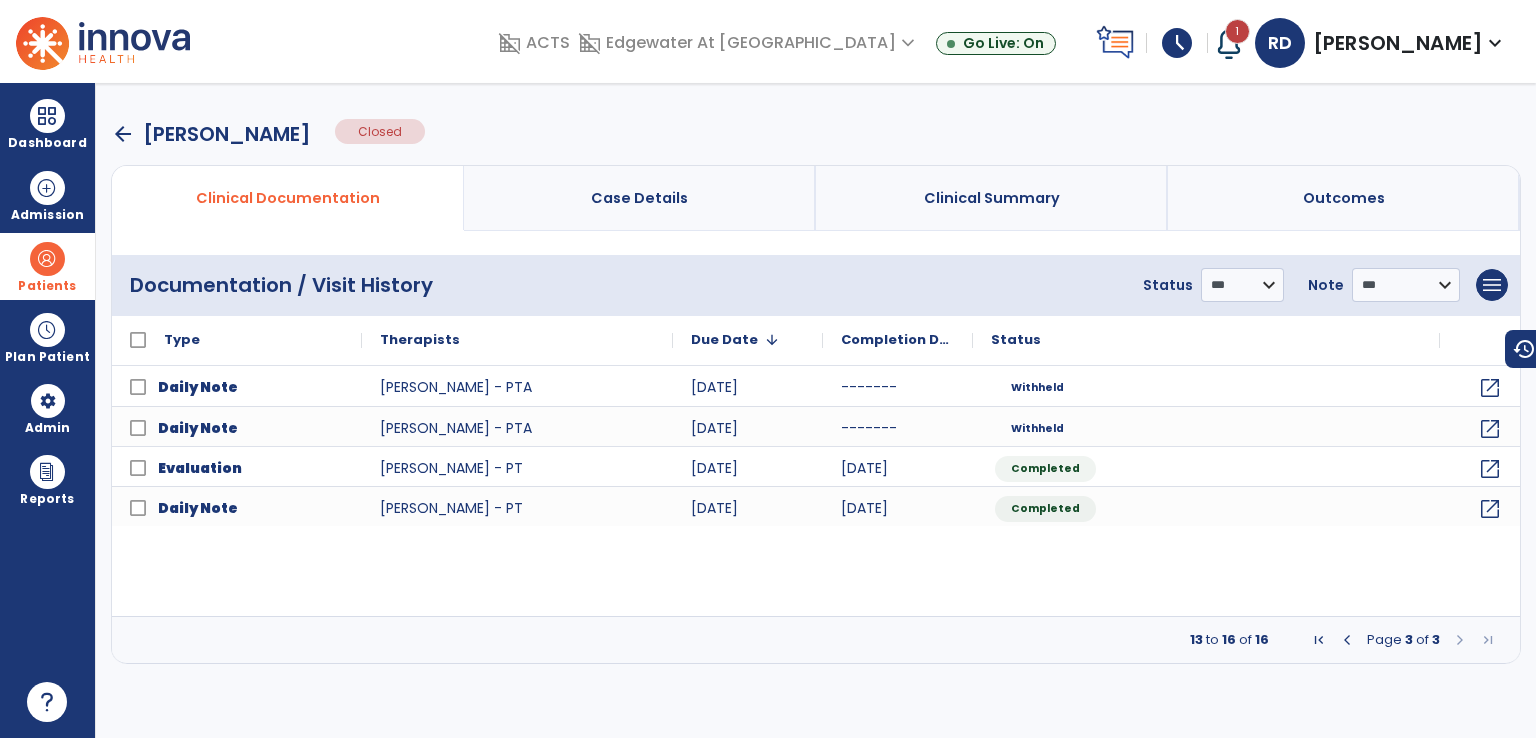 click at bounding box center [1347, 640] 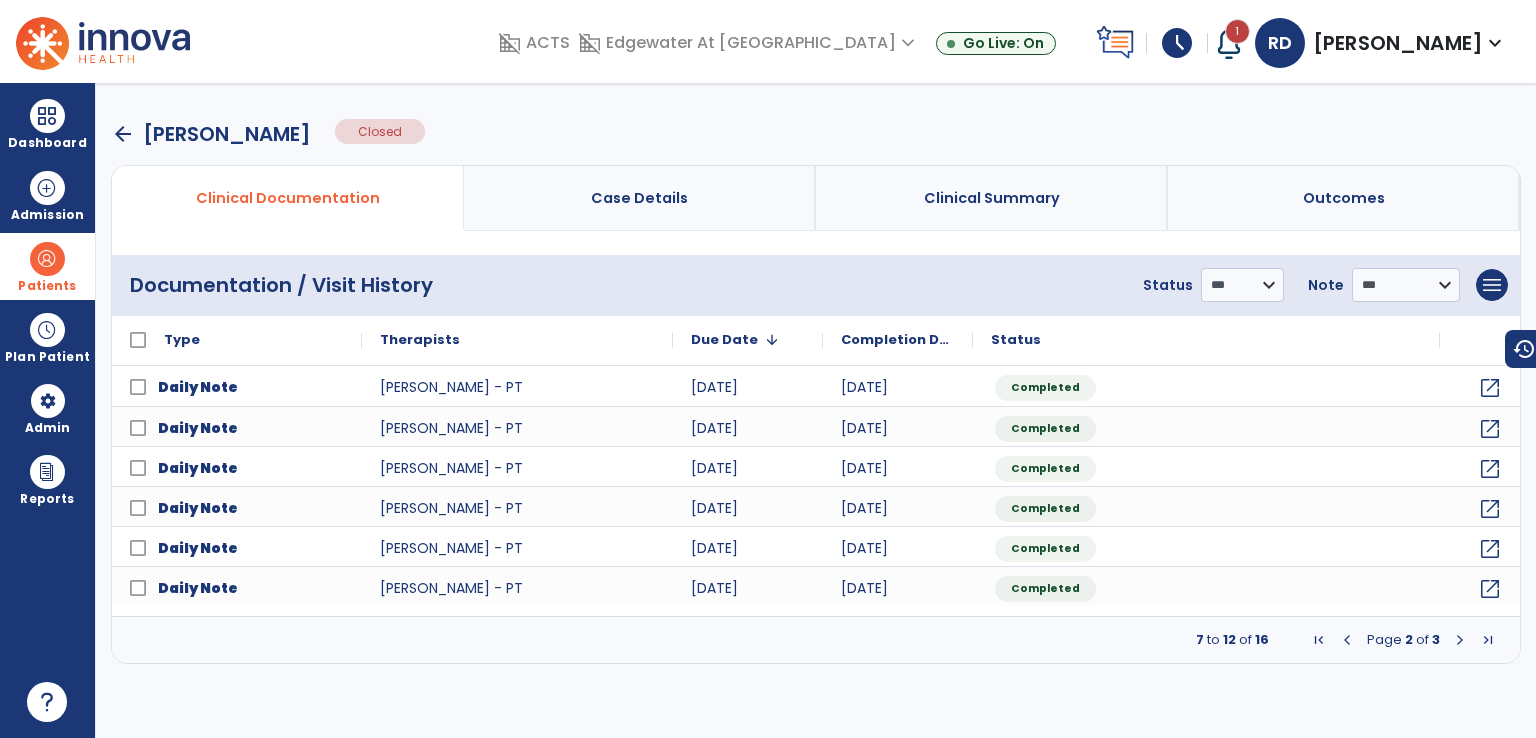 click at bounding box center [1347, 640] 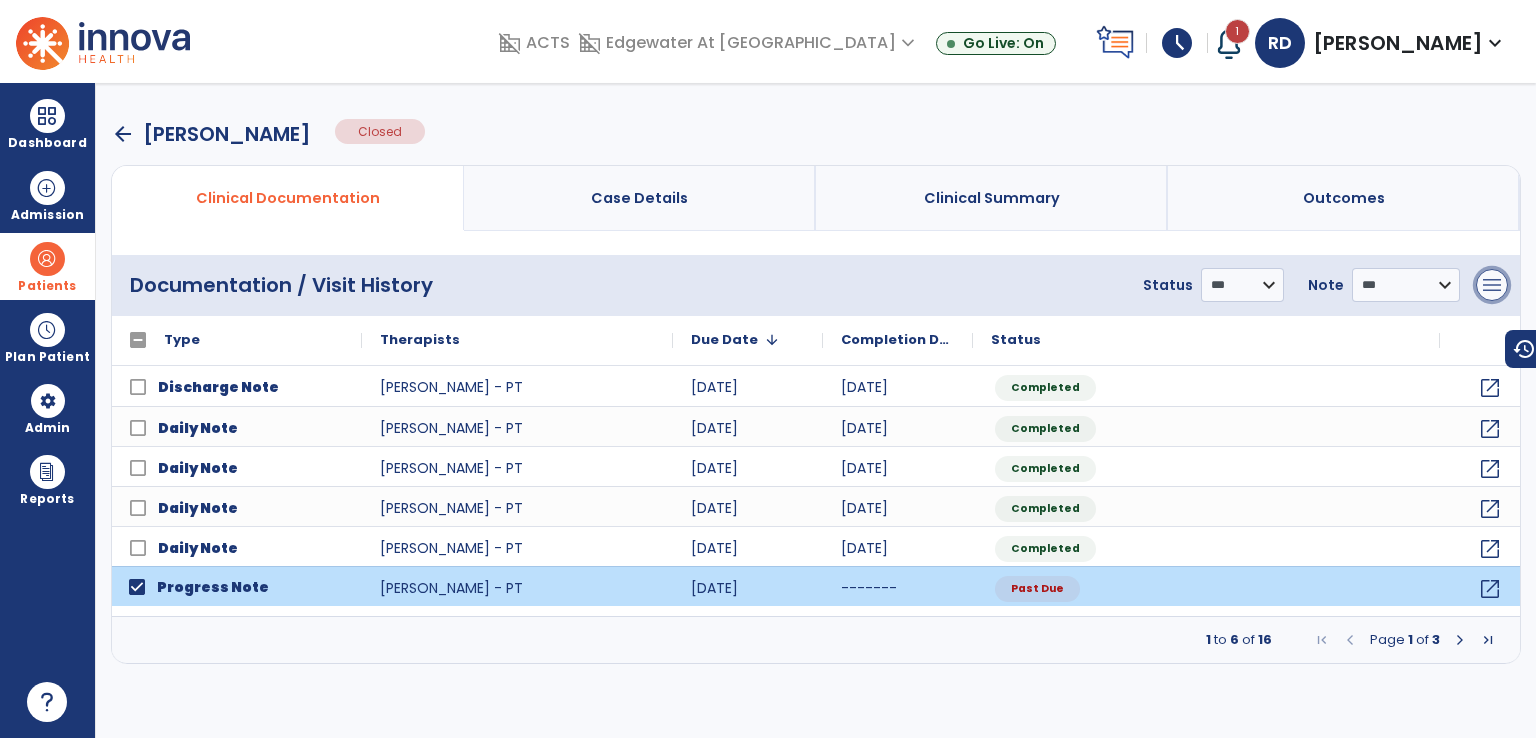 click on "menu" at bounding box center [1492, 285] 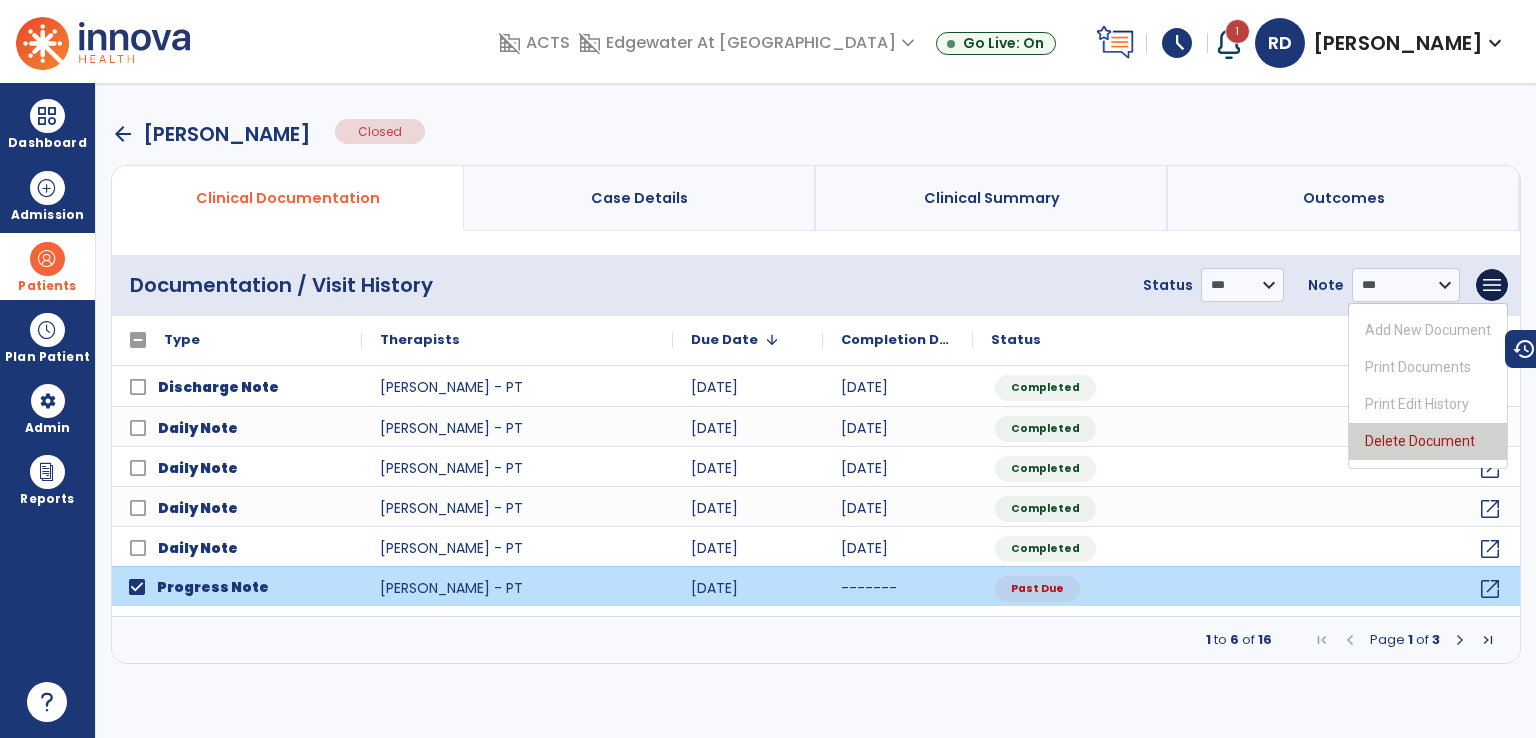 click on "Delete Document" at bounding box center (1428, 441) 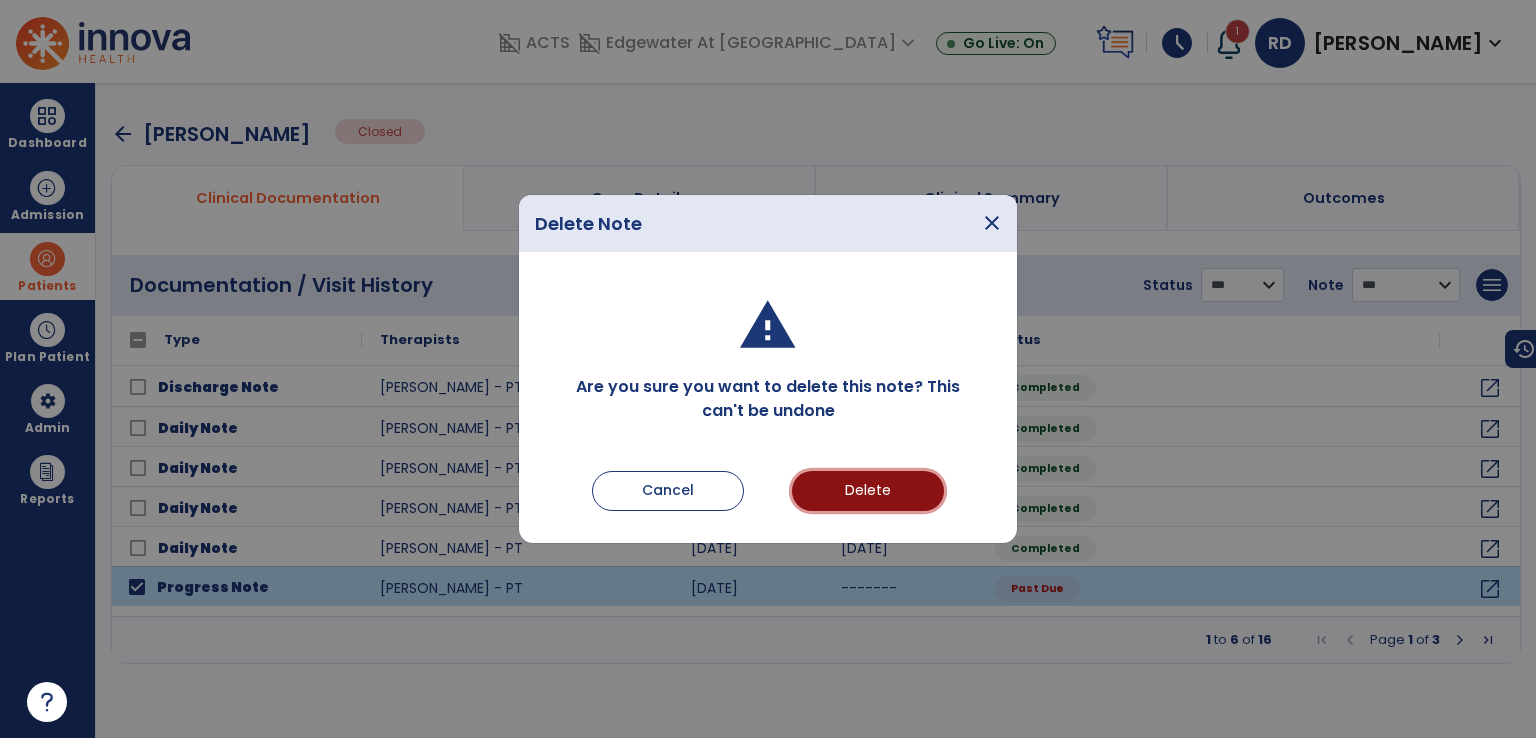 click on "Delete" at bounding box center (868, 491) 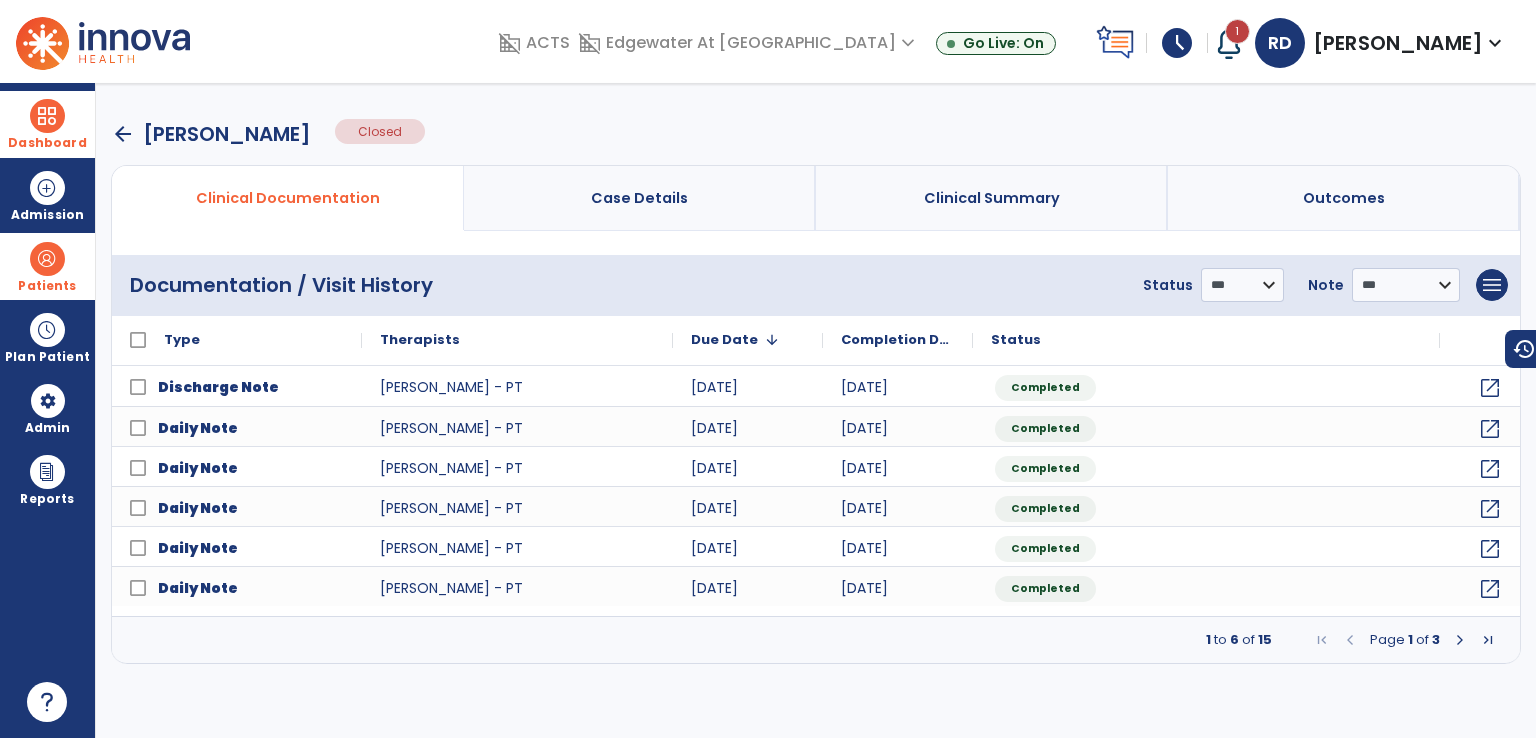 click at bounding box center (47, 116) 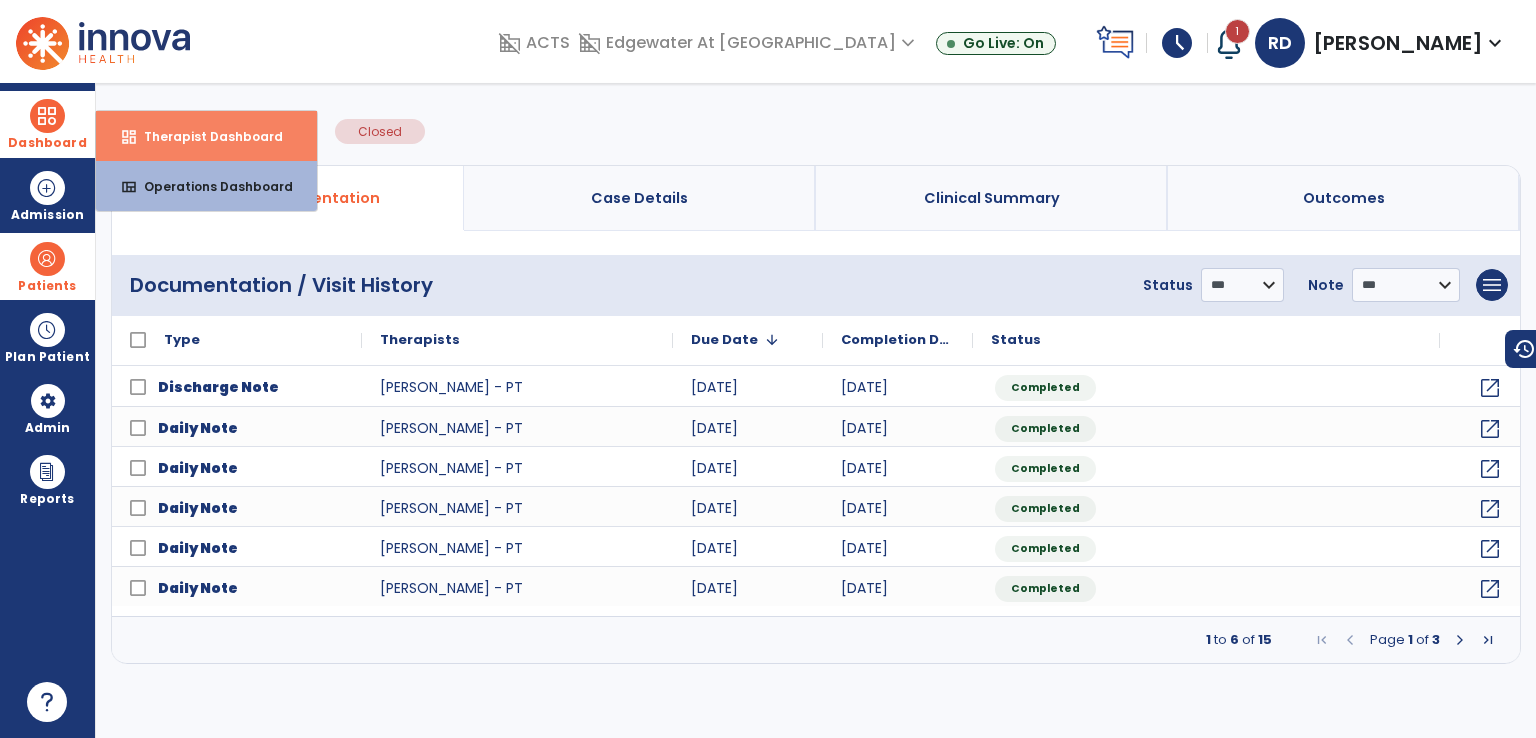 click on "Therapist Dashboard" at bounding box center [205, 136] 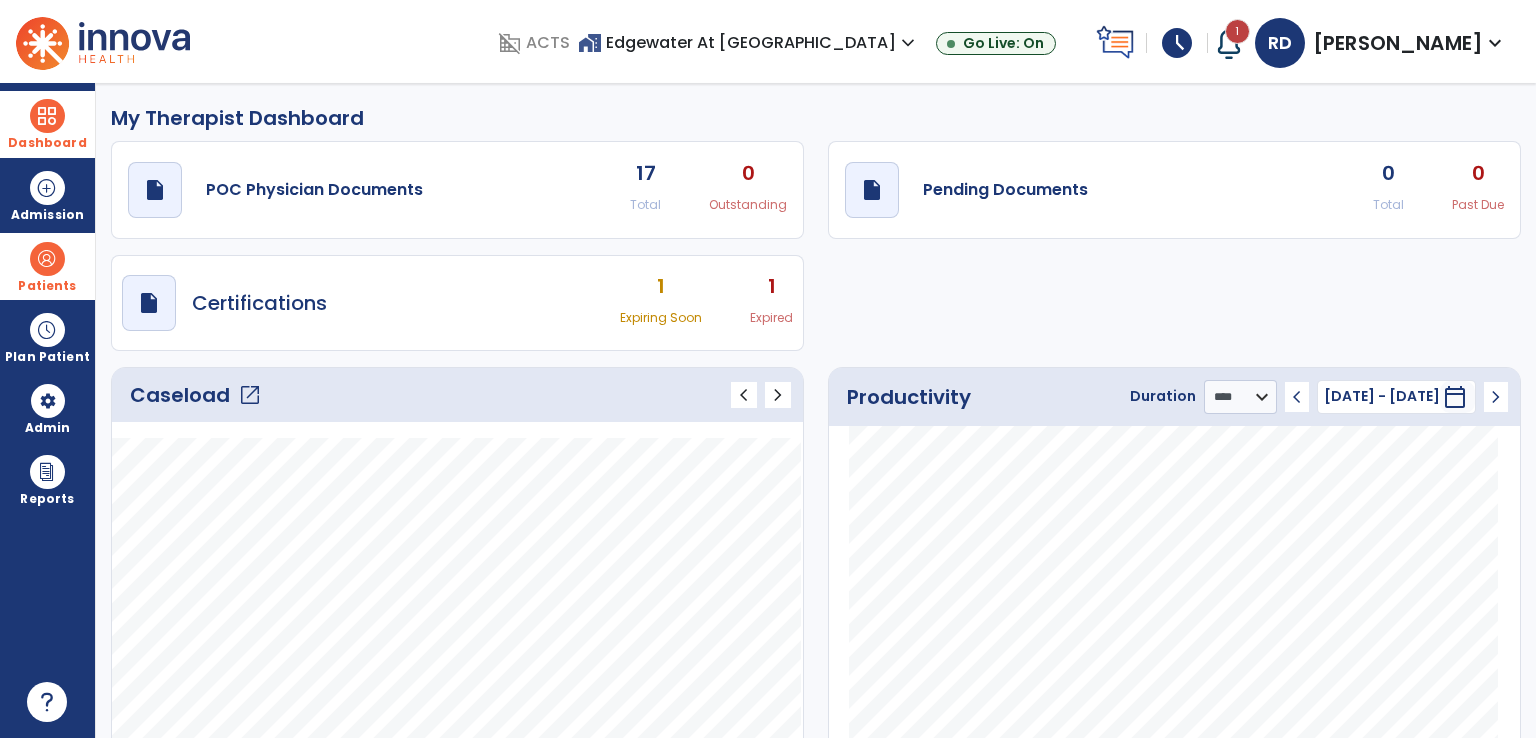 click on "expand_more" at bounding box center [908, 43] 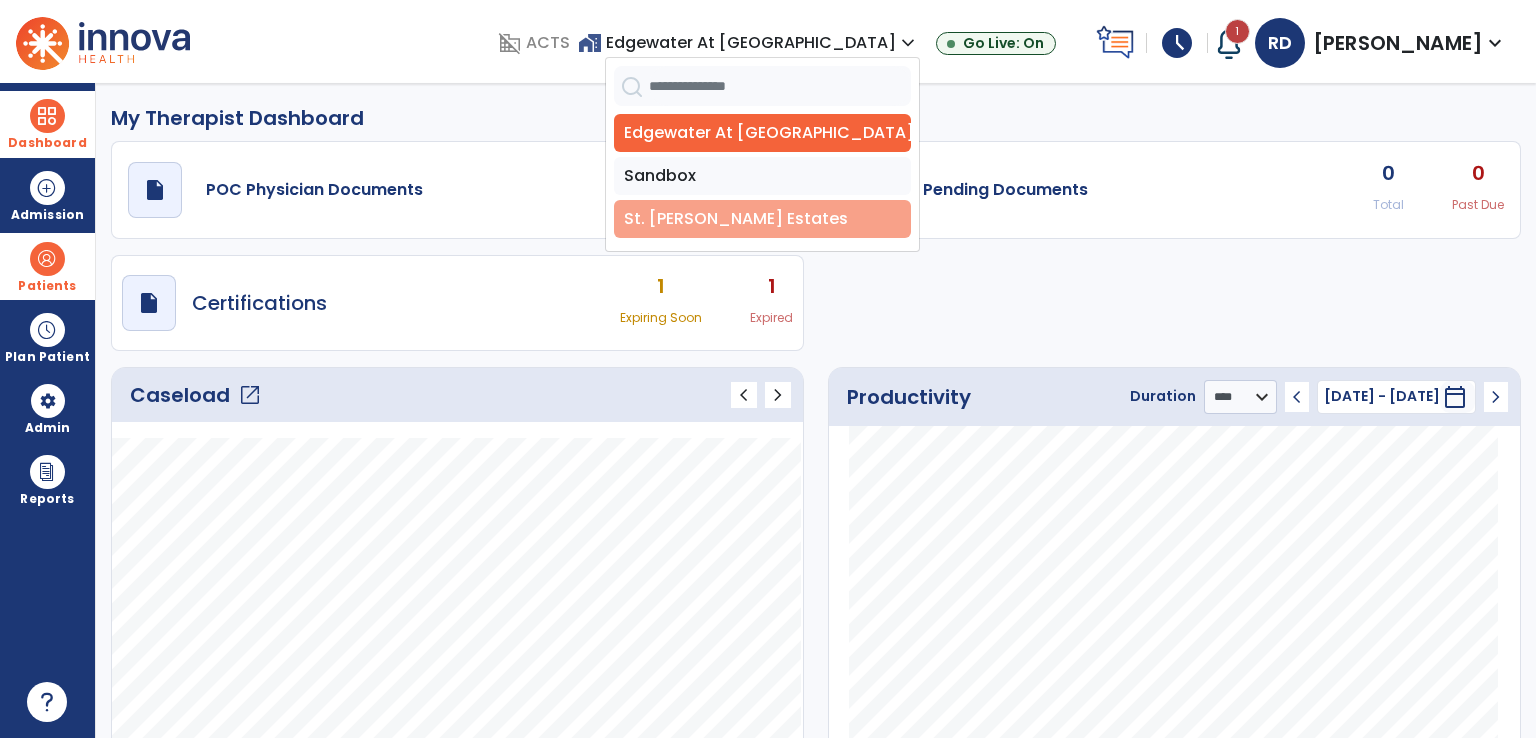 click on "St. [PERSON_NAME] Estates" at bounding box center [762, 219] 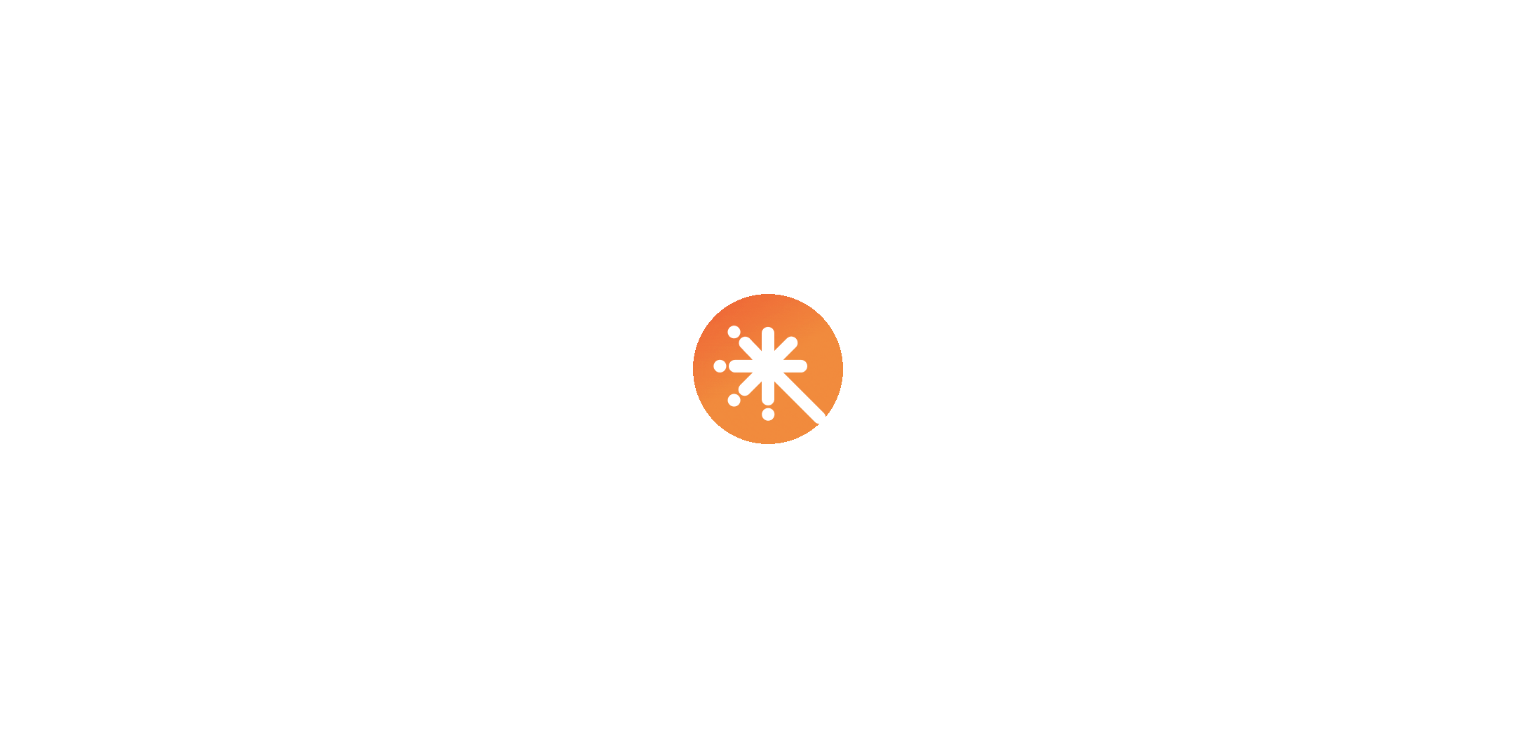 scroll, scrollTop: 0, scrollLeft: 0, axis: both 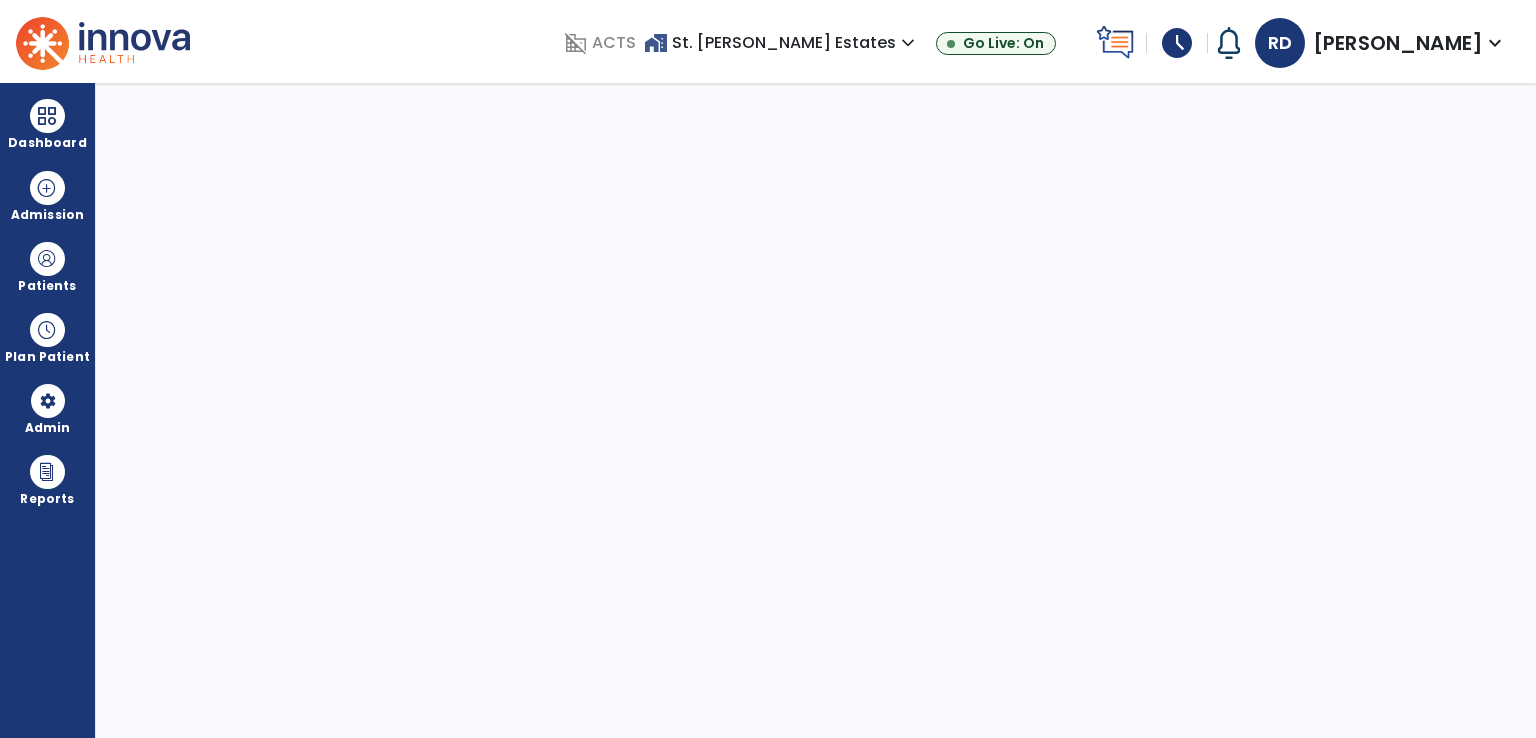 select on "****" 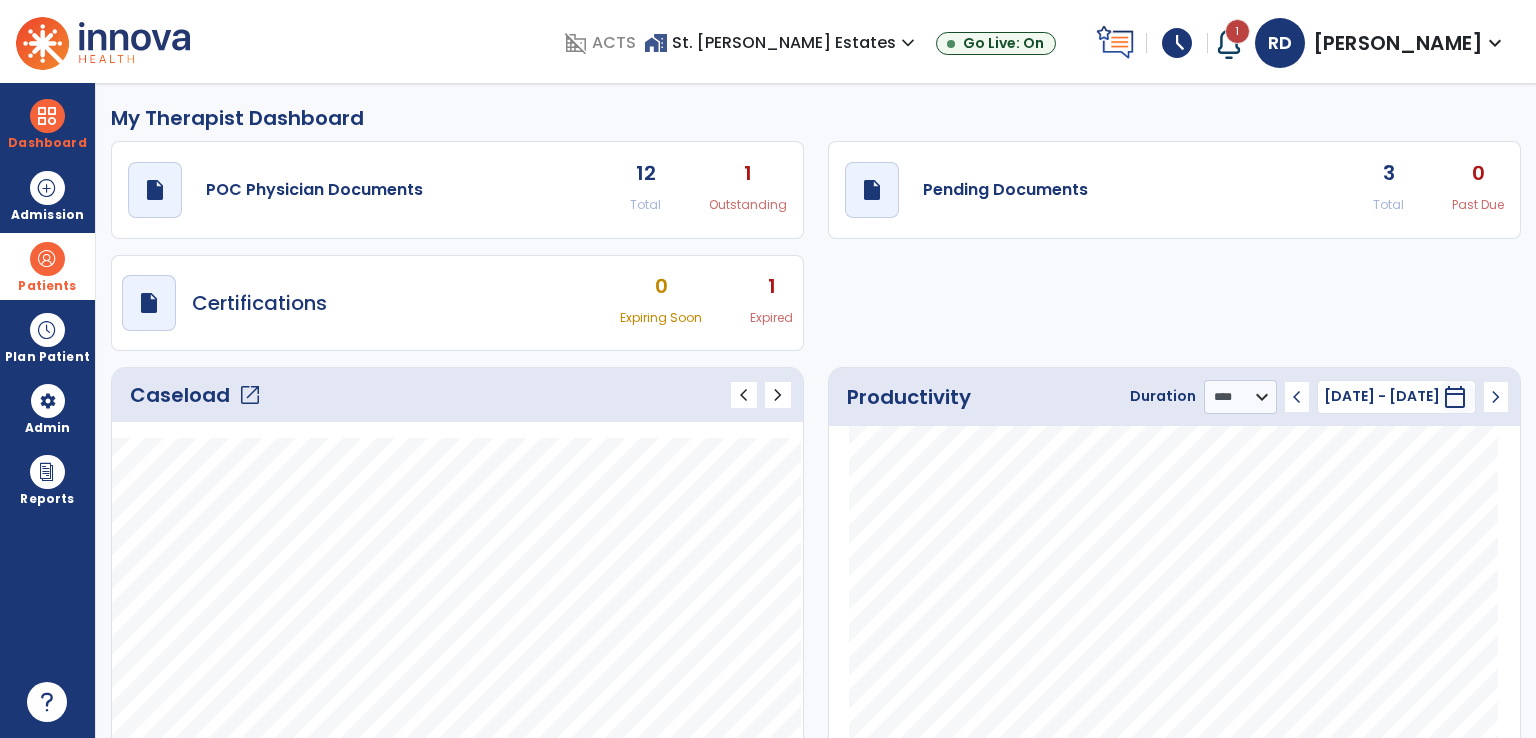 click at bounding box center [47, 259] 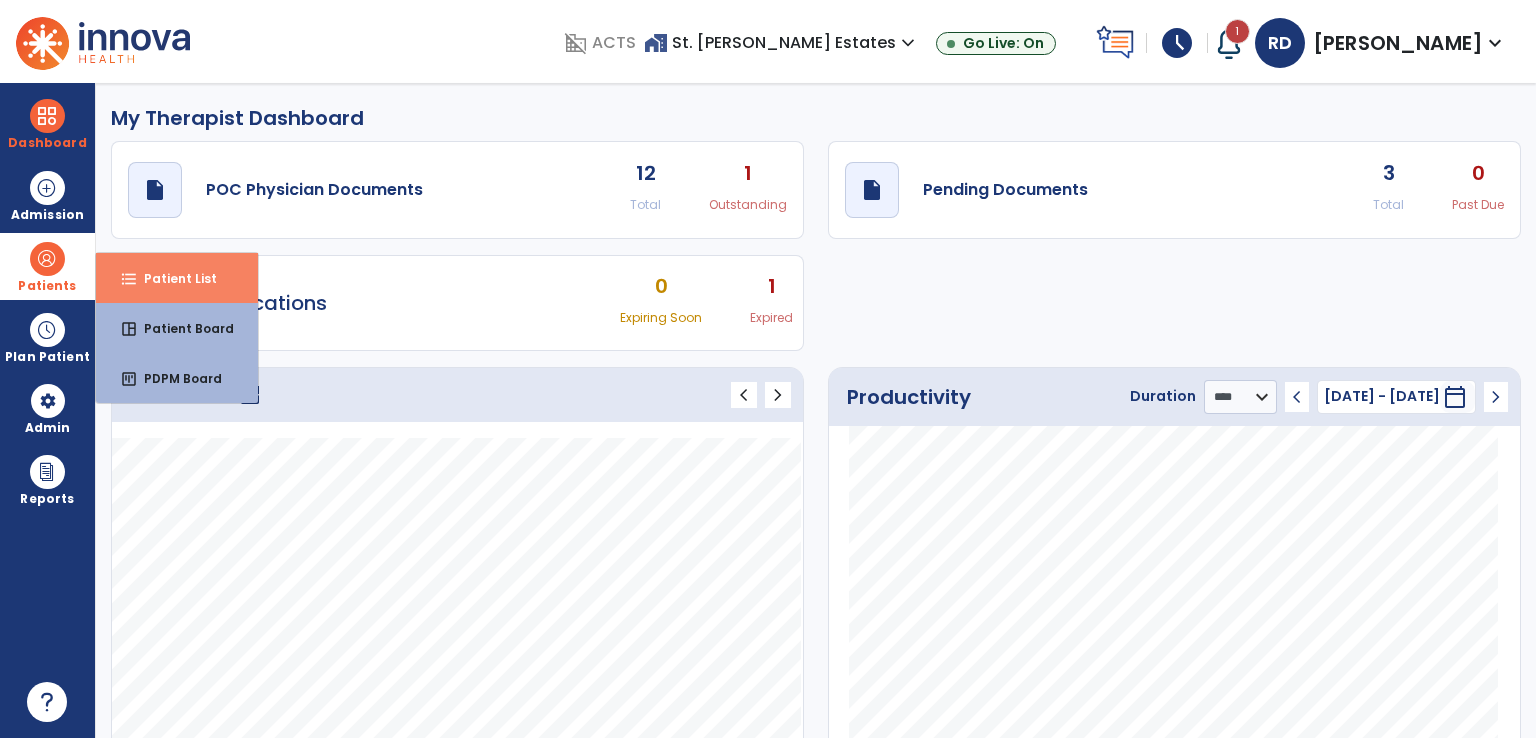 click on "Patient List" at bounding box center [172, 278] 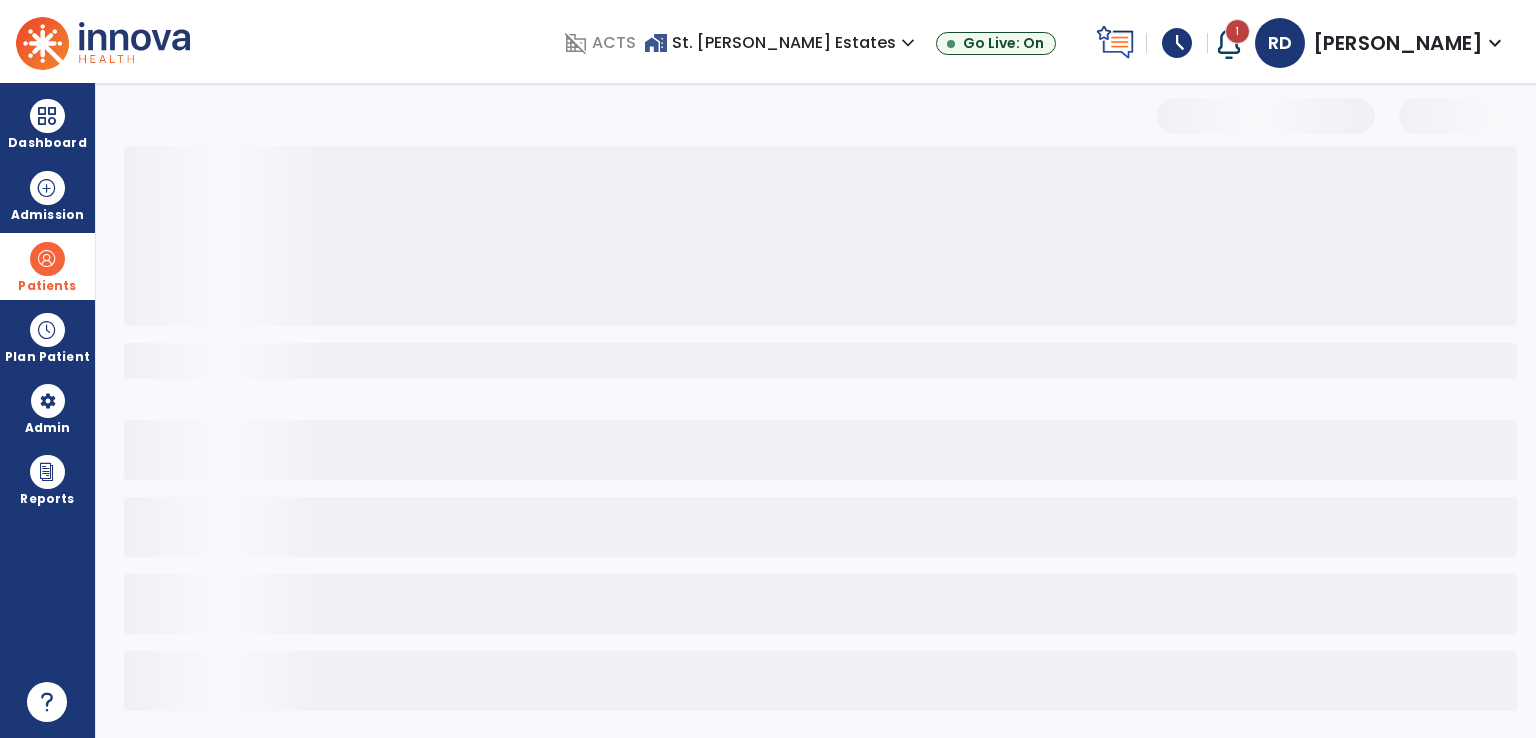 select on "***" 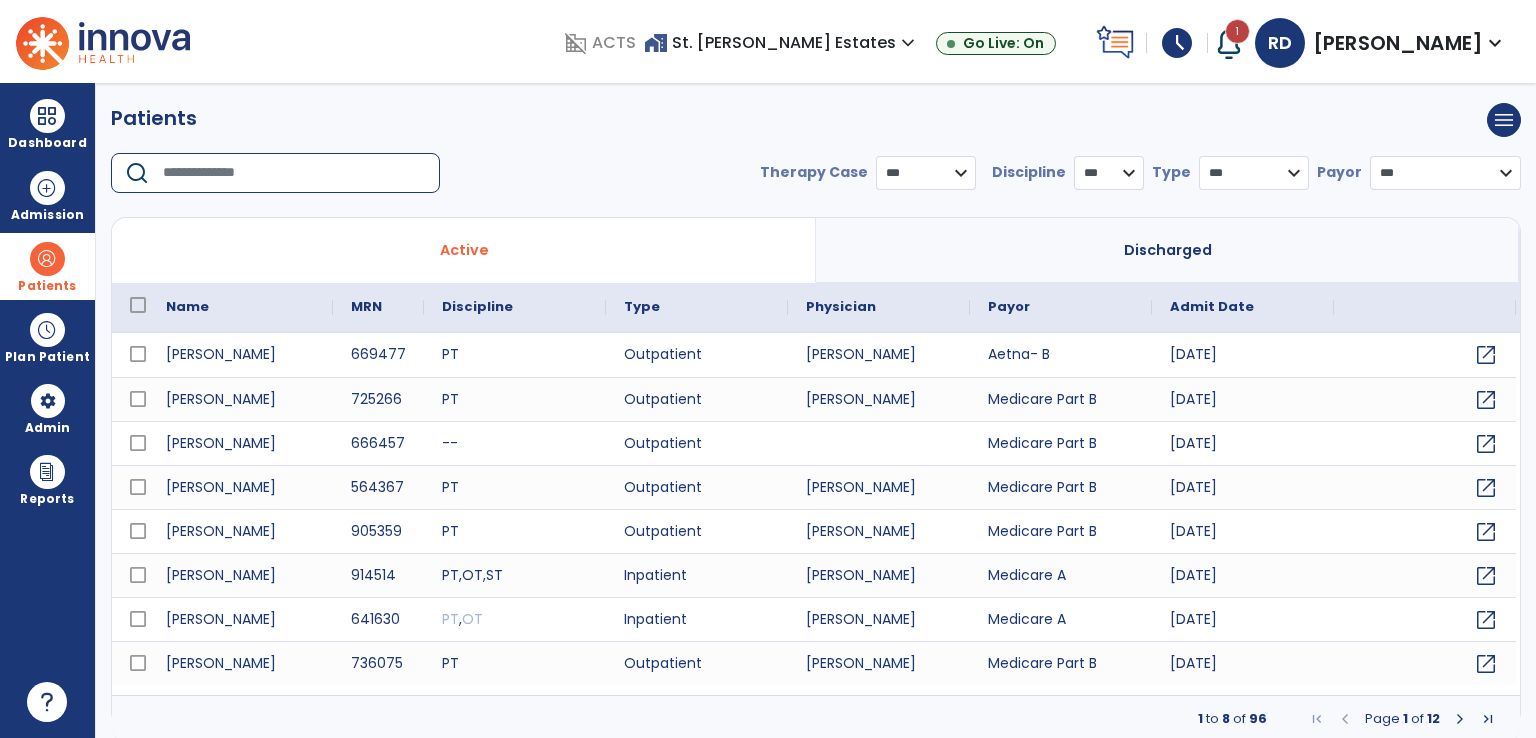 click at bounding box center (294, 173) 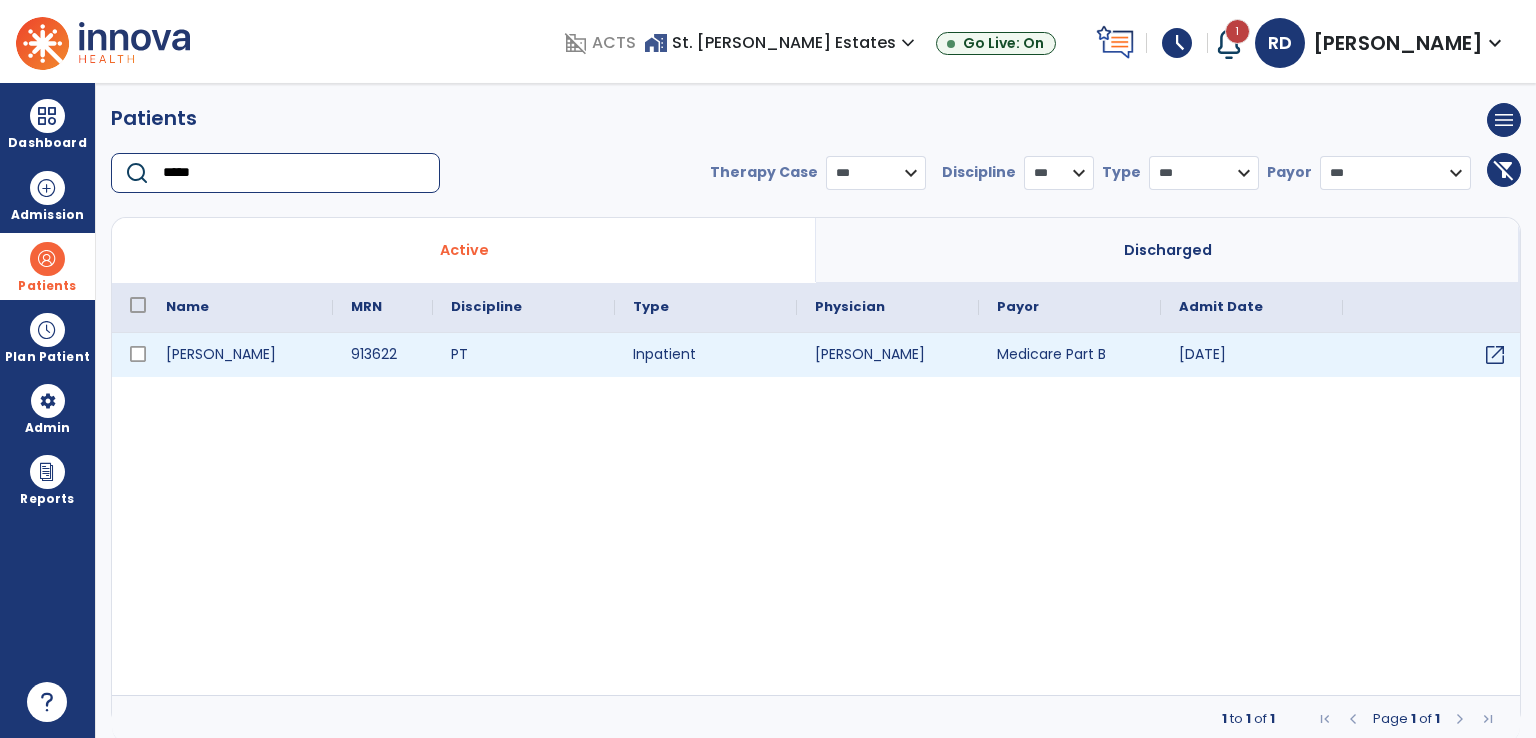 type on "*****" 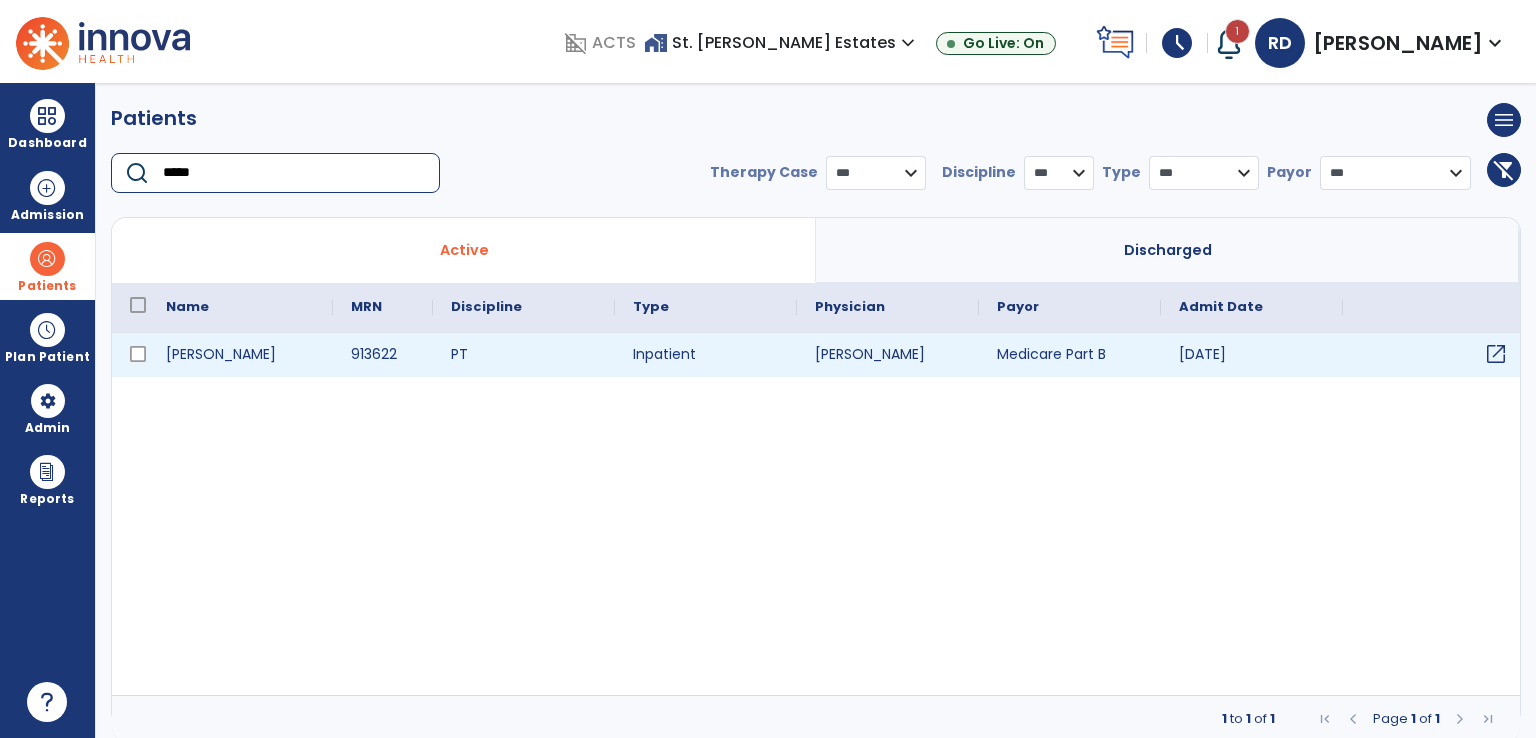 click on "open_in_new" at bounding box center (1496, 354) 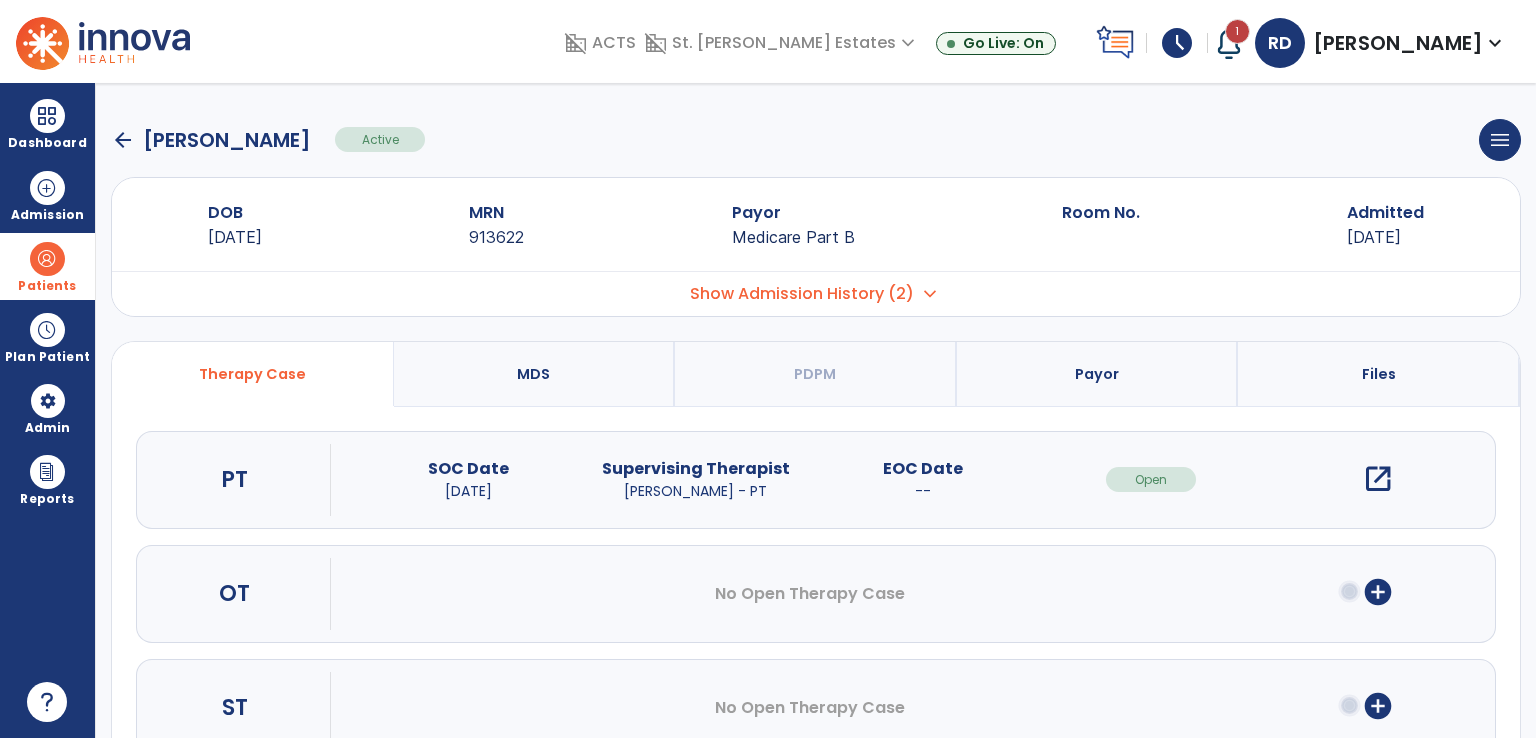 click on "open_in_new" at bounding box center (1378, 479) 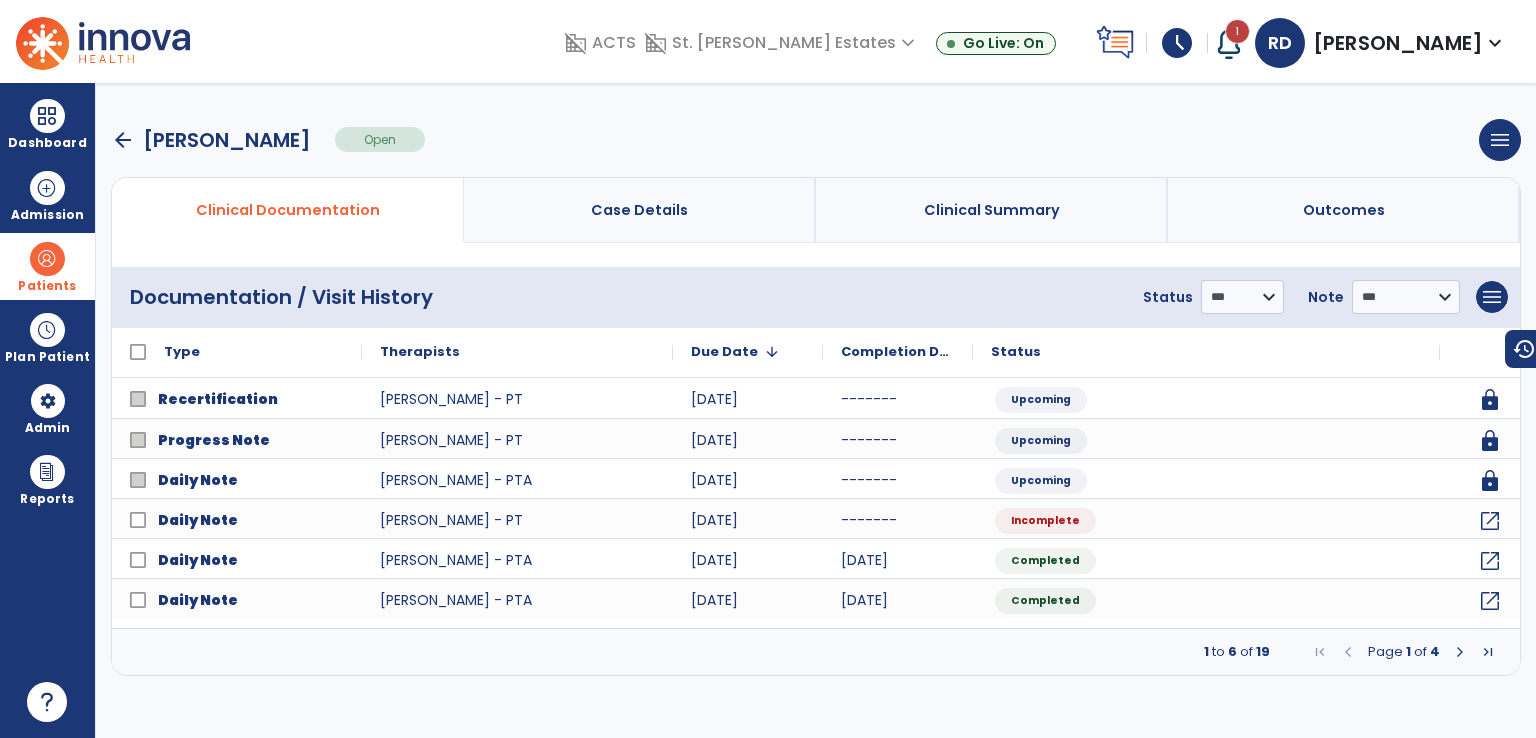 click at bounding box center [1460, 652] 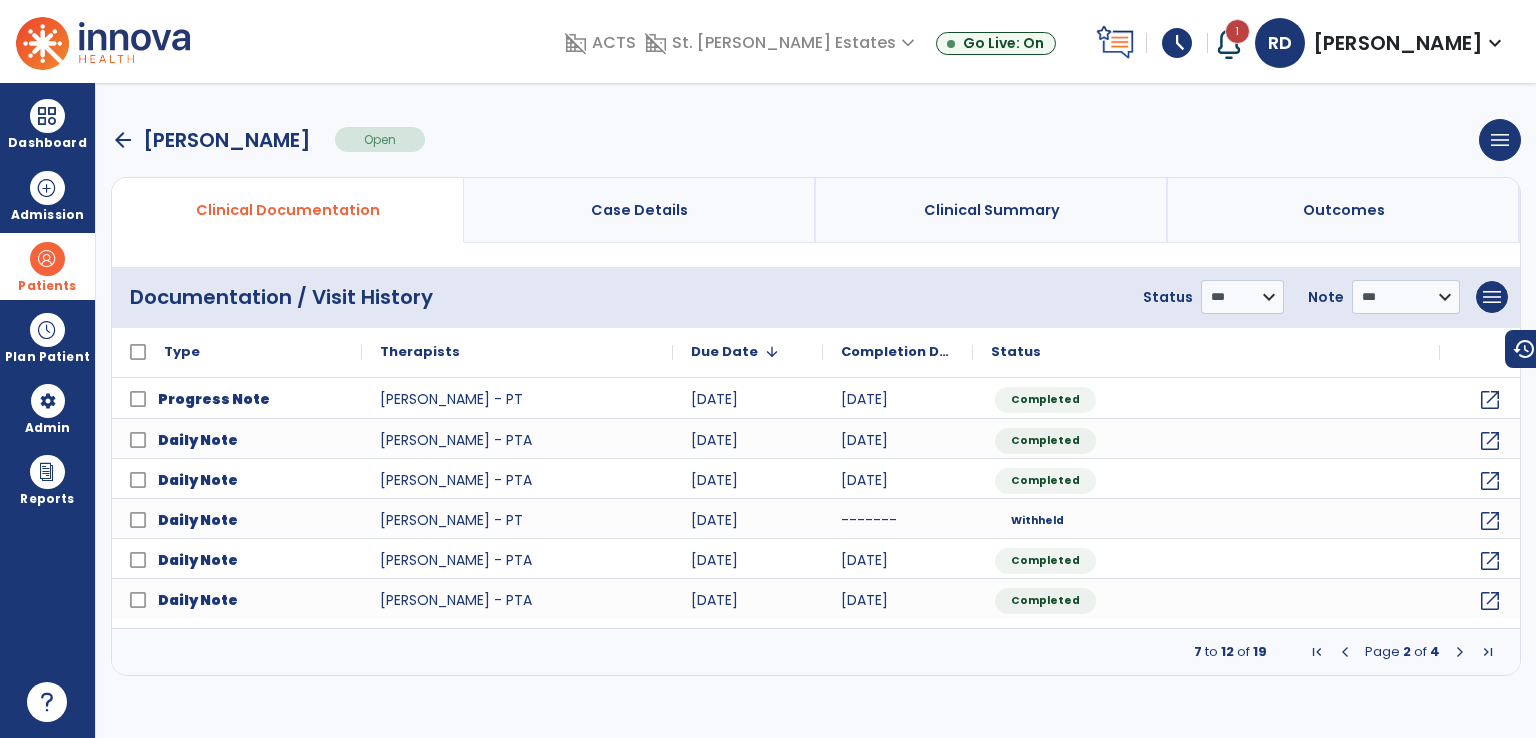 click at bounding box center (1460, 652) 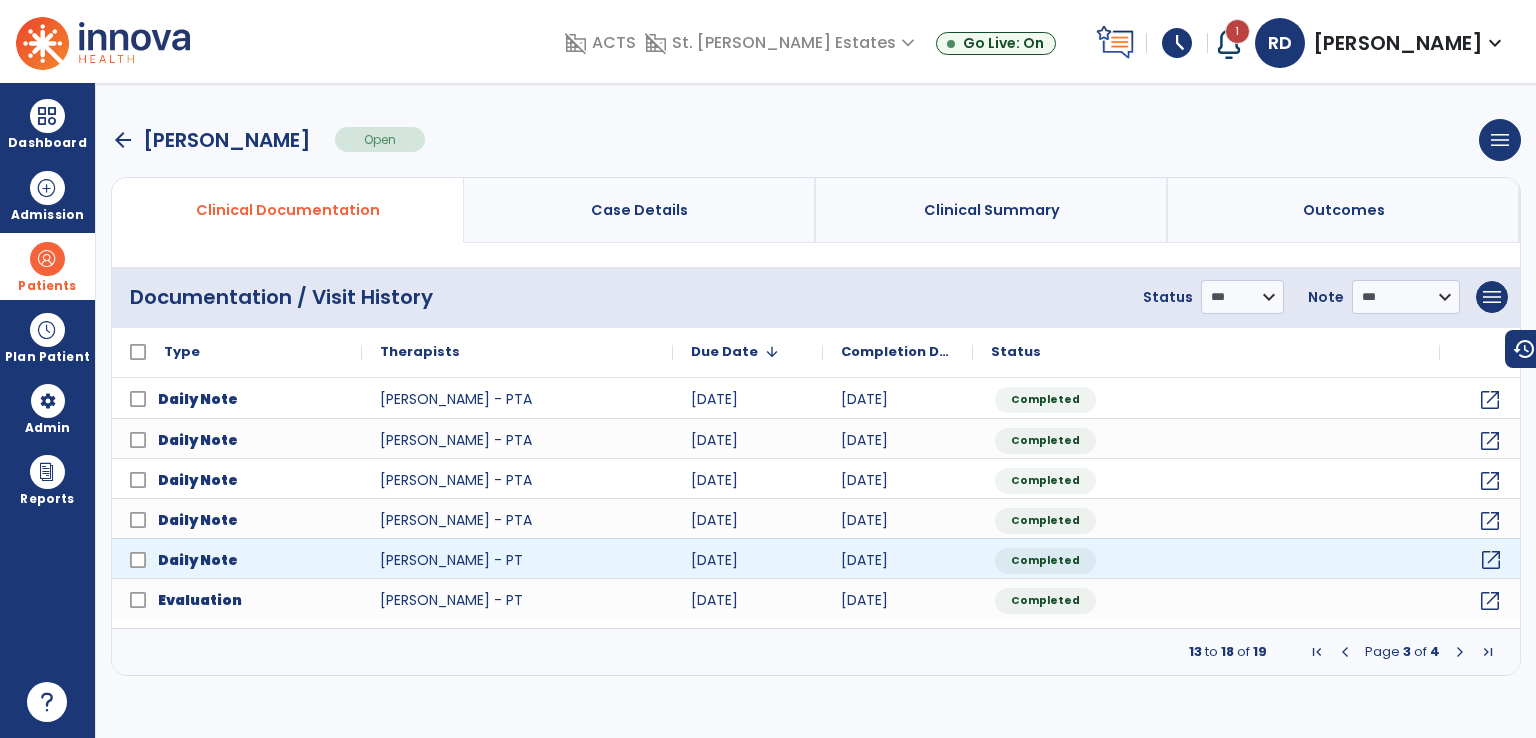 click on "open_in_new" 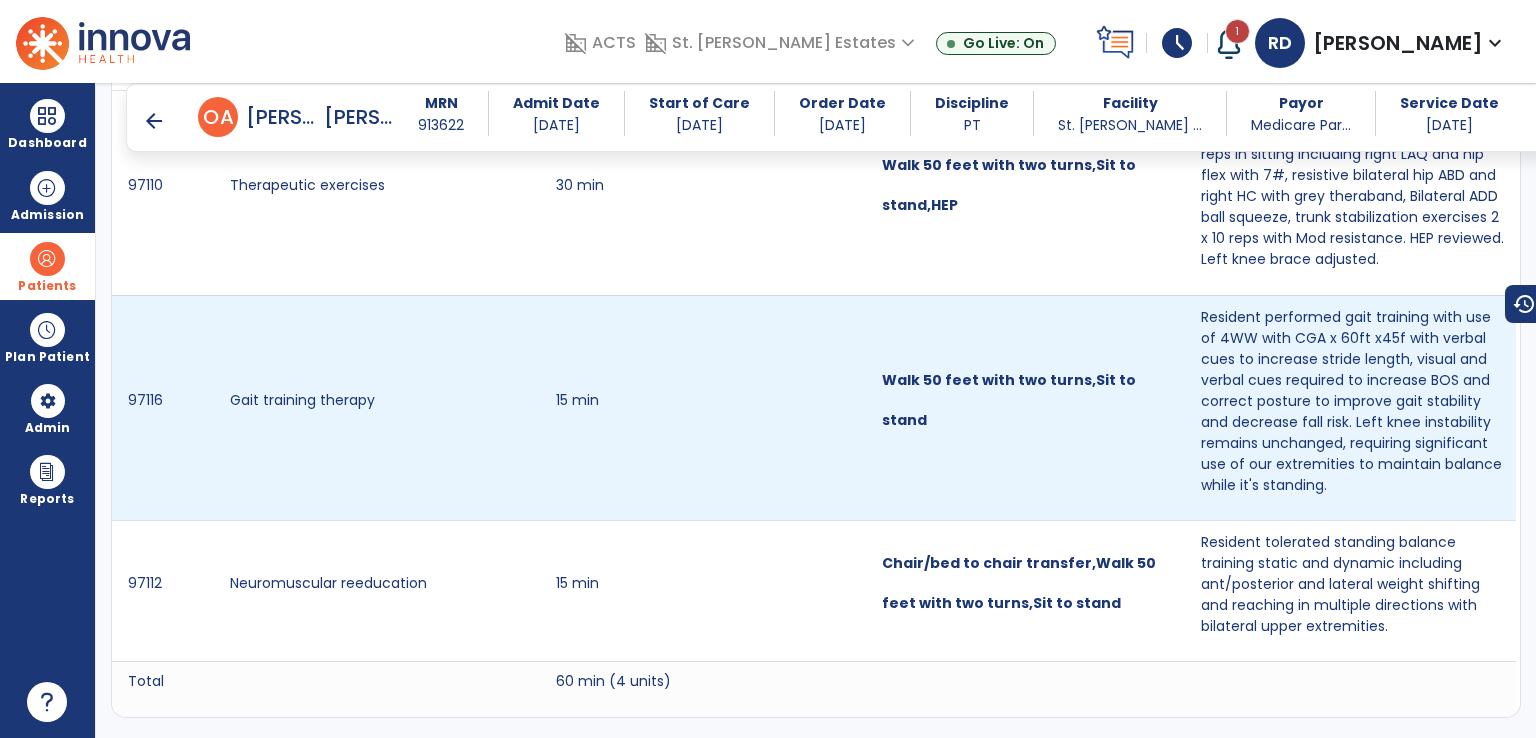 scroll, scrollTop: 1400, scrollLeft: 0, axis: vertical 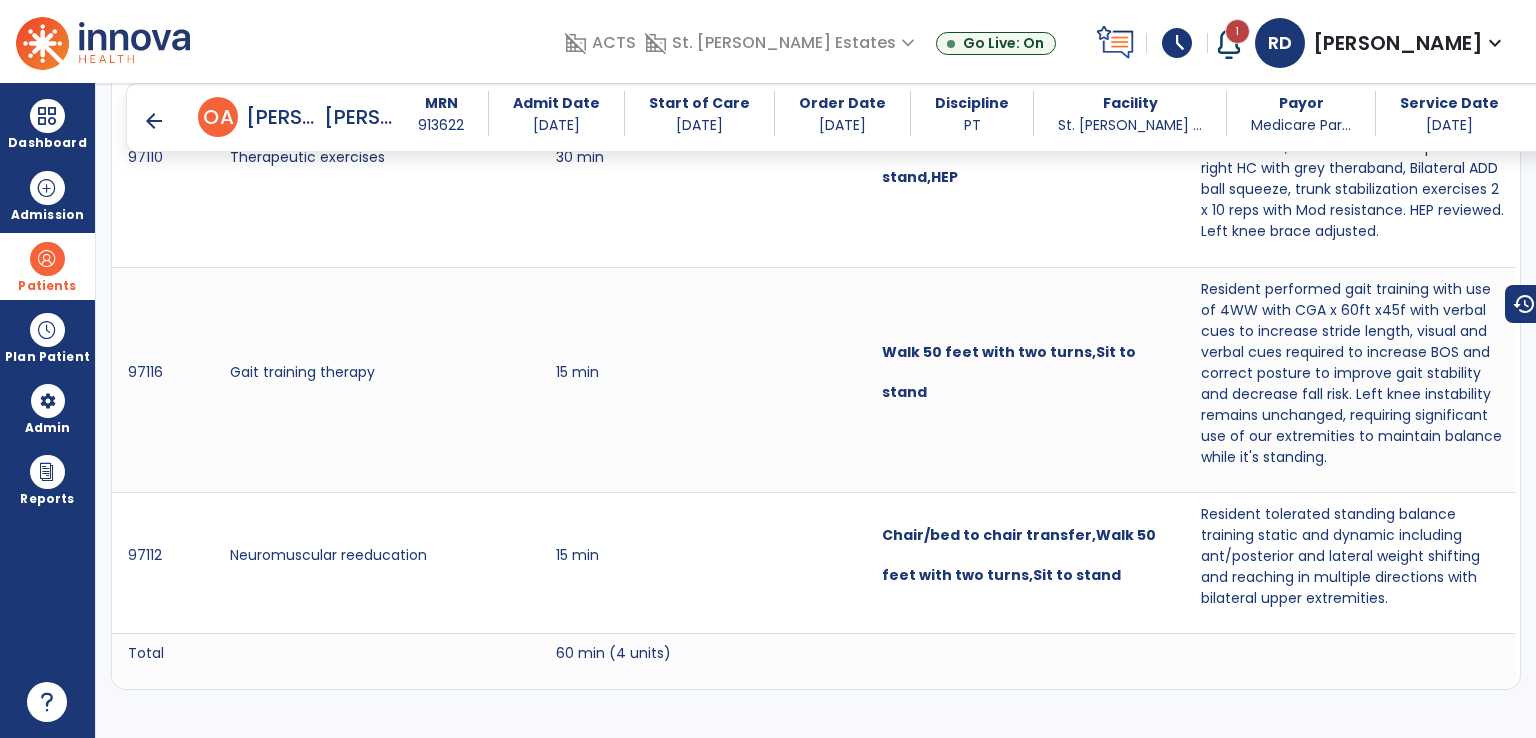 click at bounding box center (47, 259) 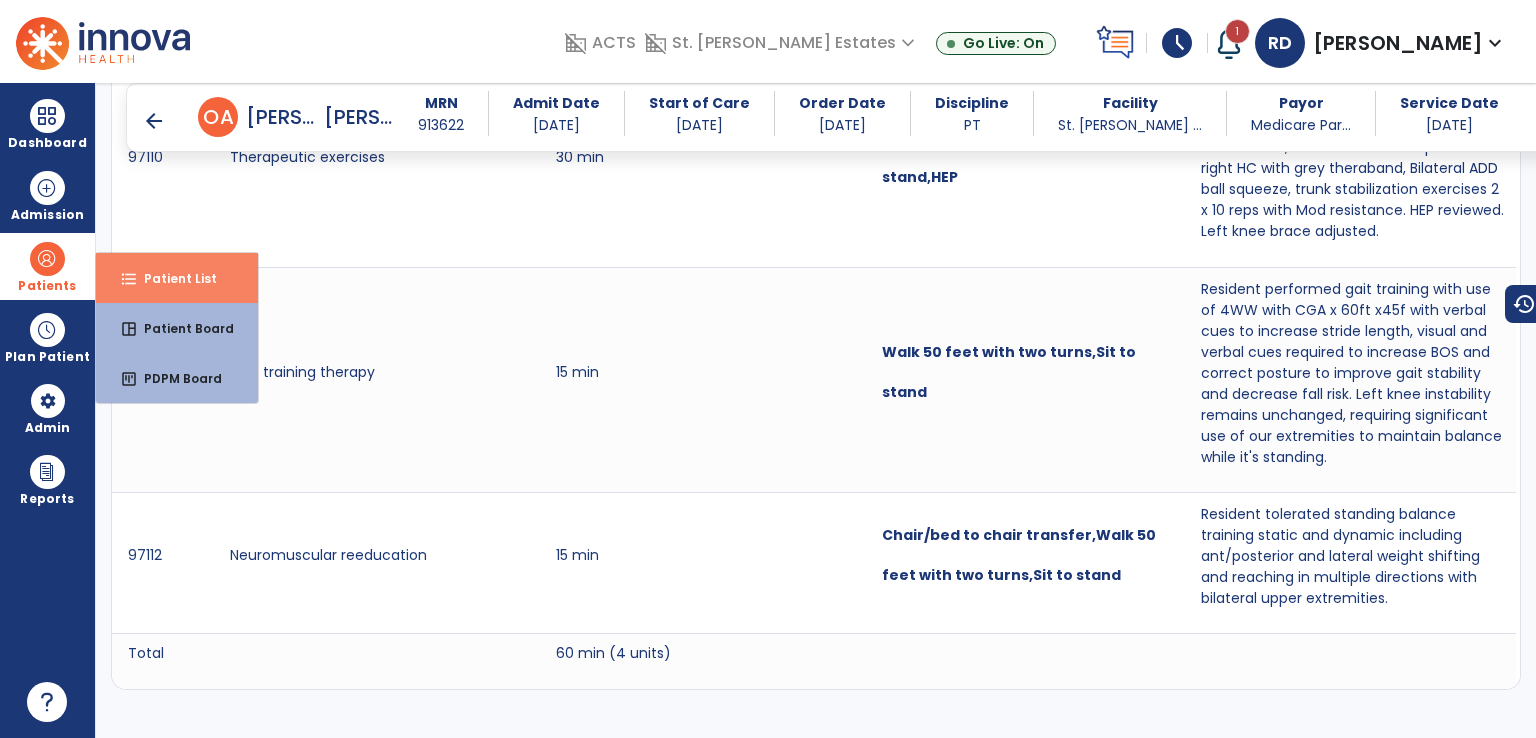 click on "Patient List" at bounding box center (172, 278) 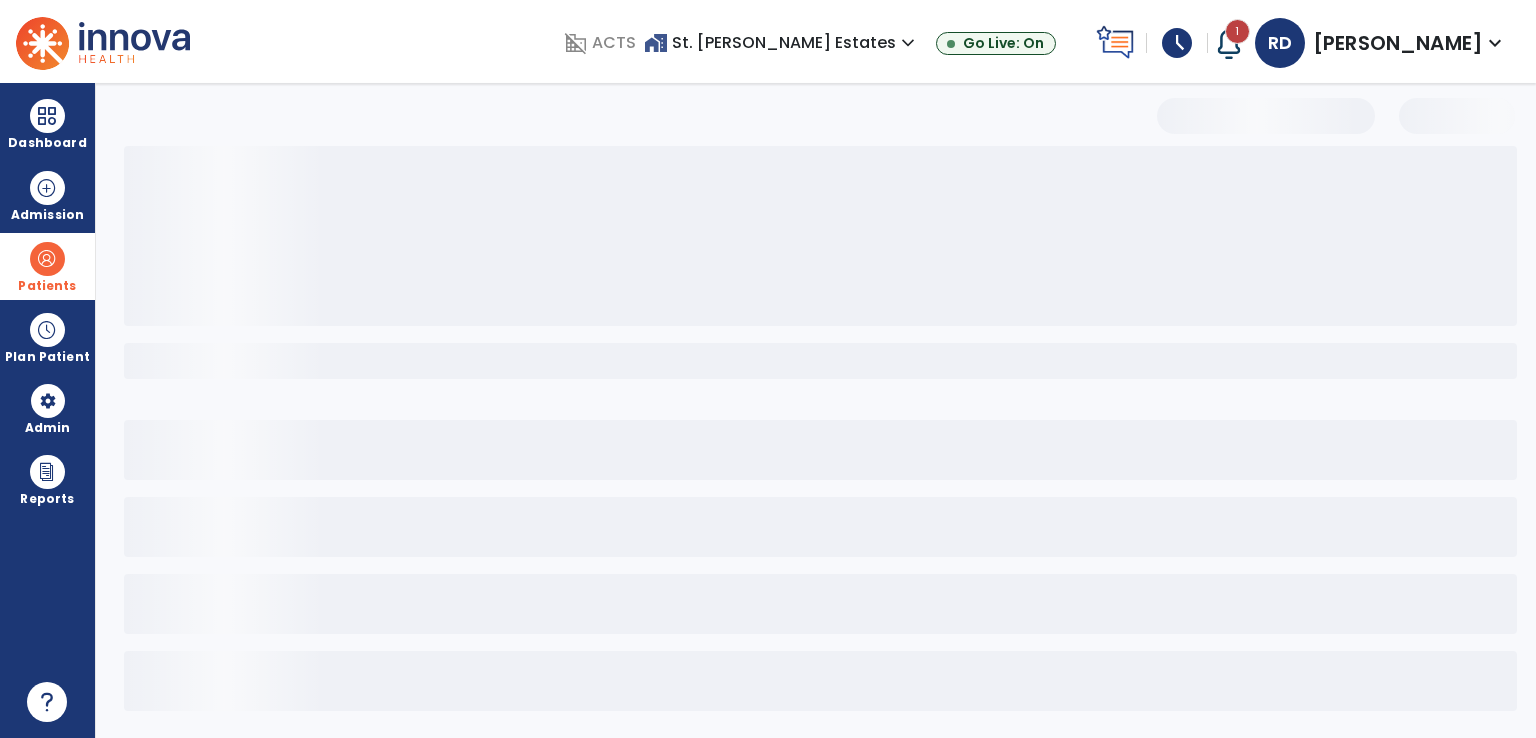 scroll, scrollTop: 4, scrollLeft: 0, axis: vertical 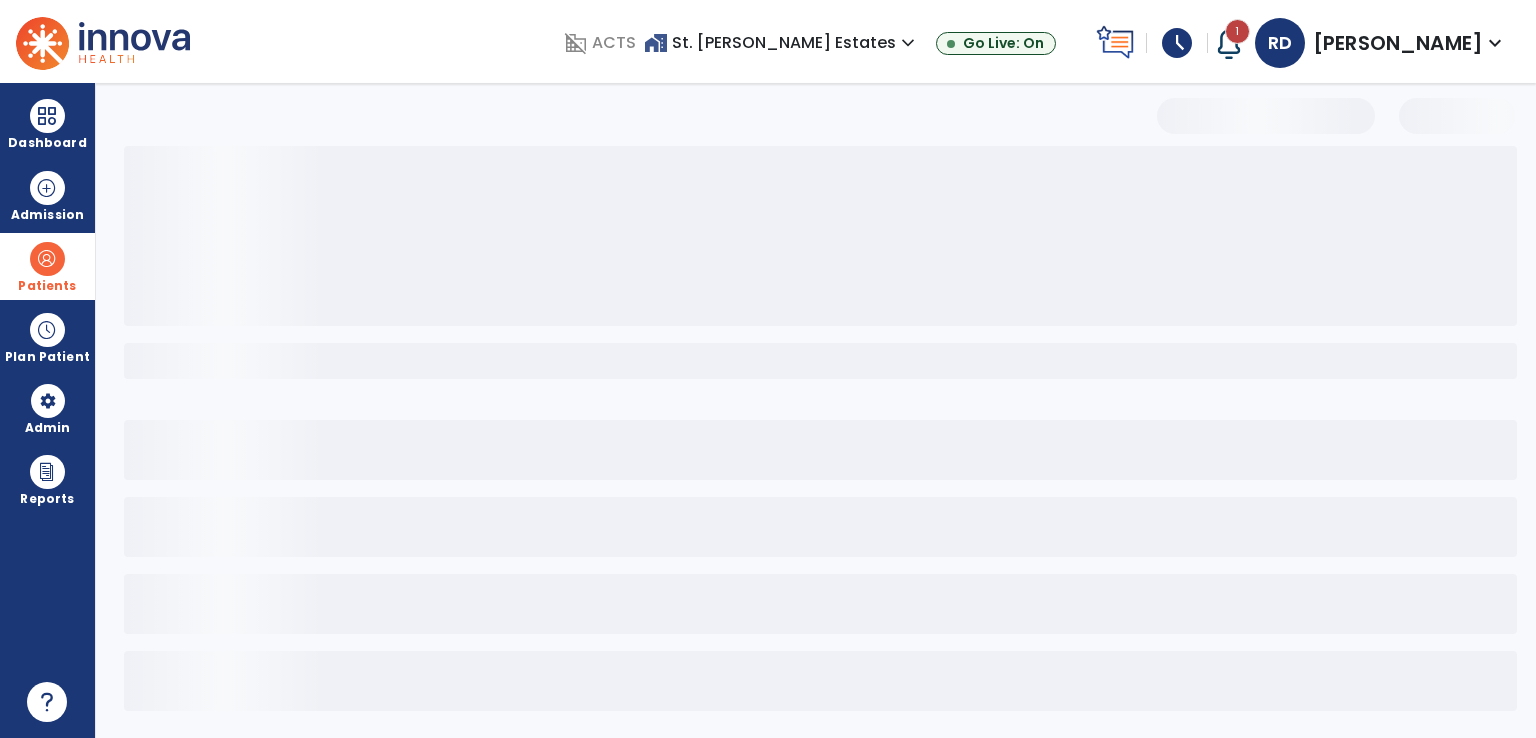 select on "***" 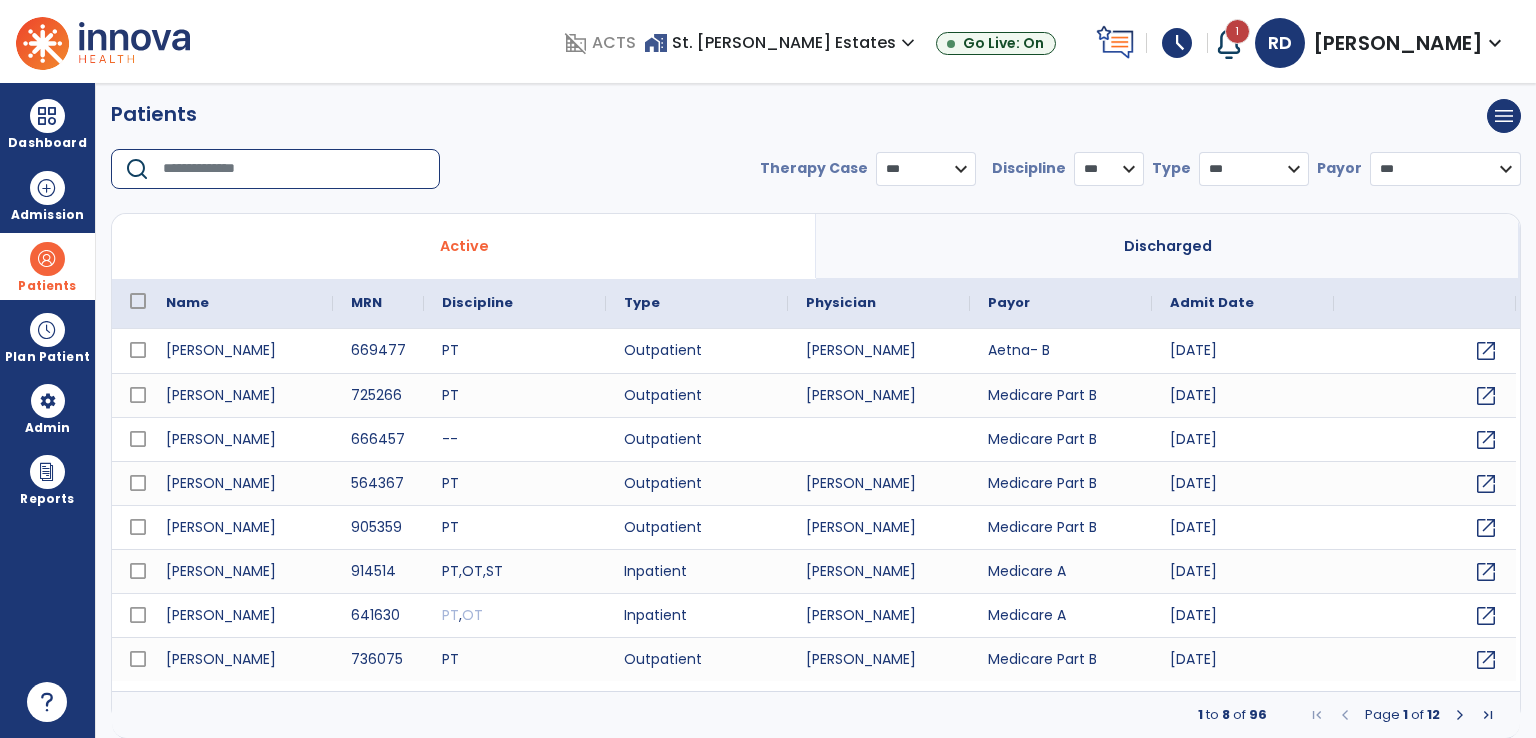 click at bounding box center [294, 169] 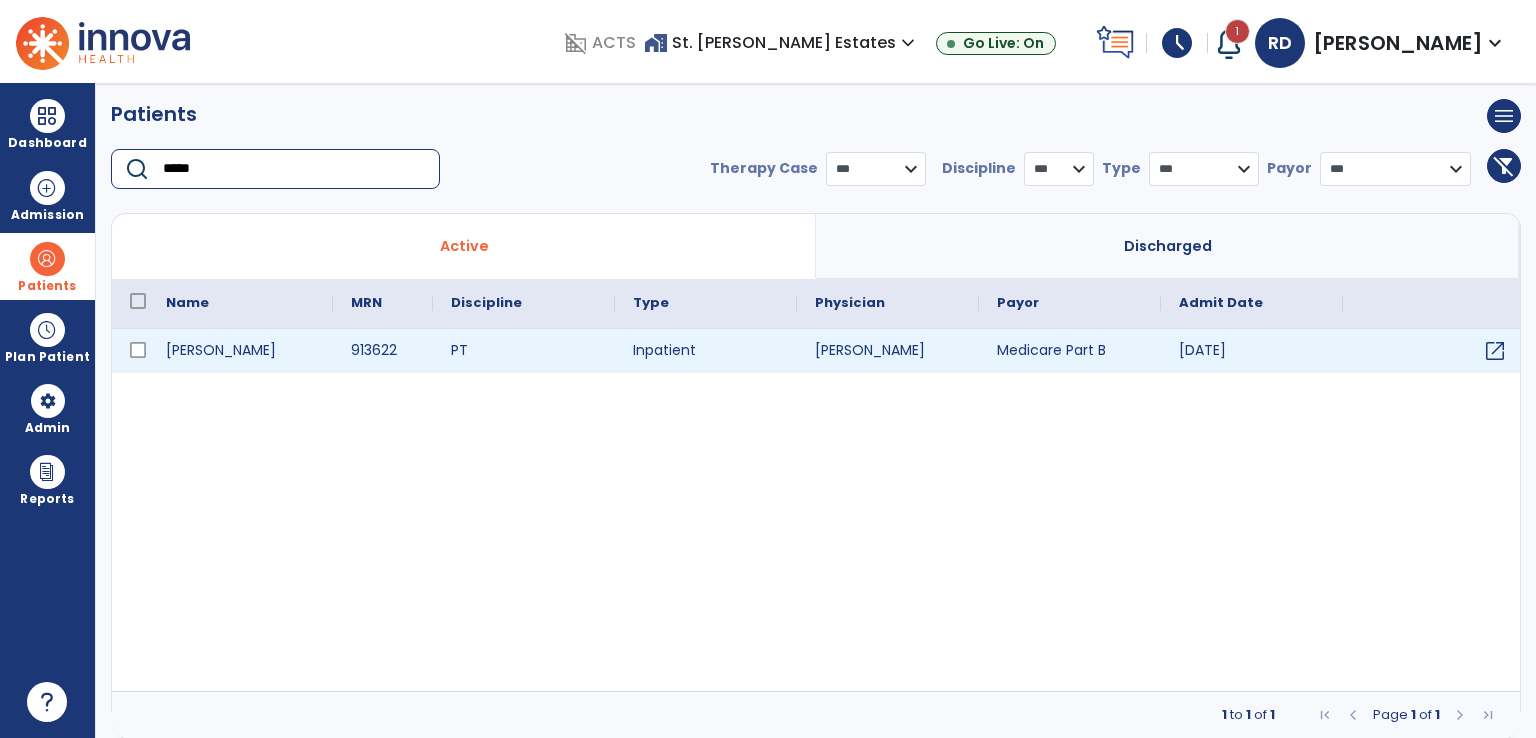 type on "*****" 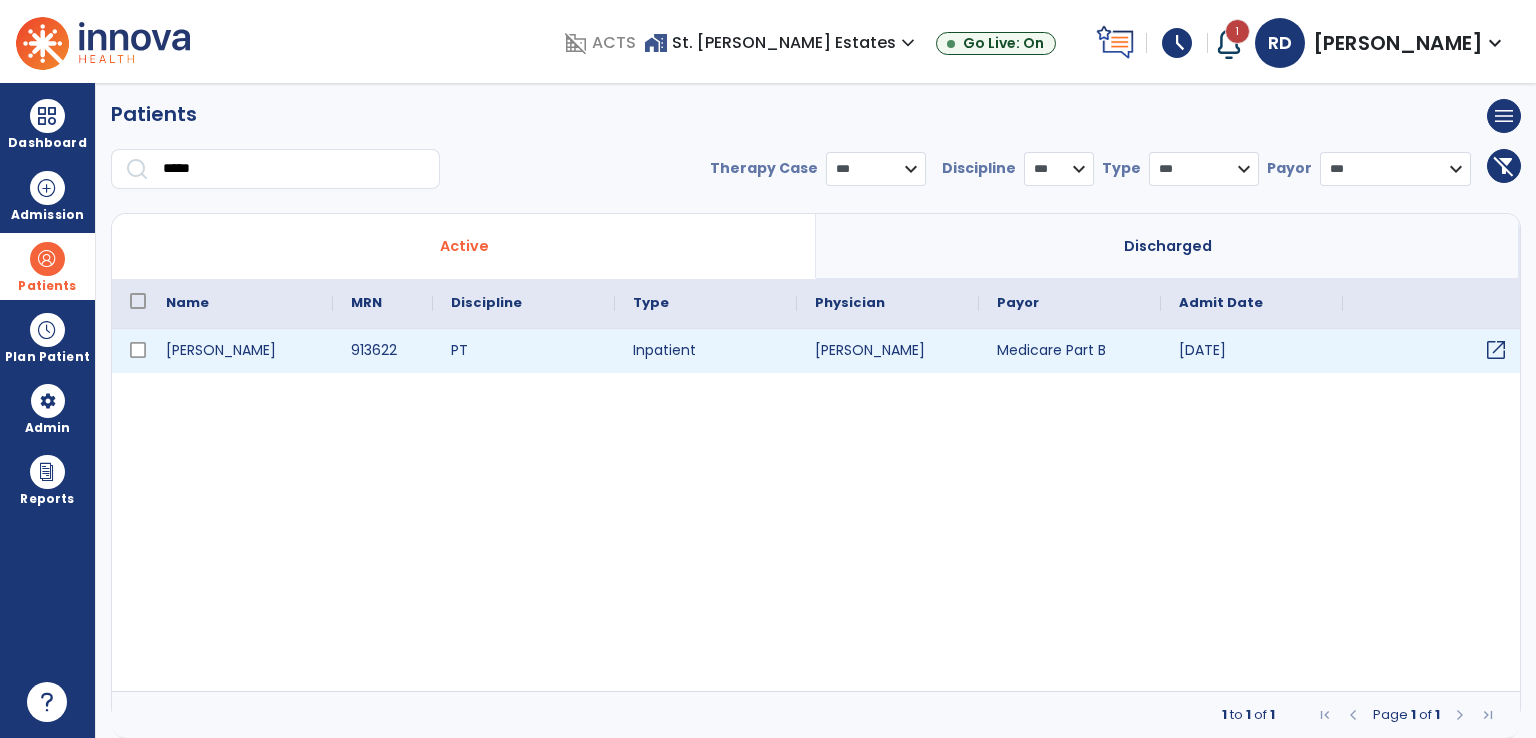 click on "open_in_new" at bounding box center [1496, 350] 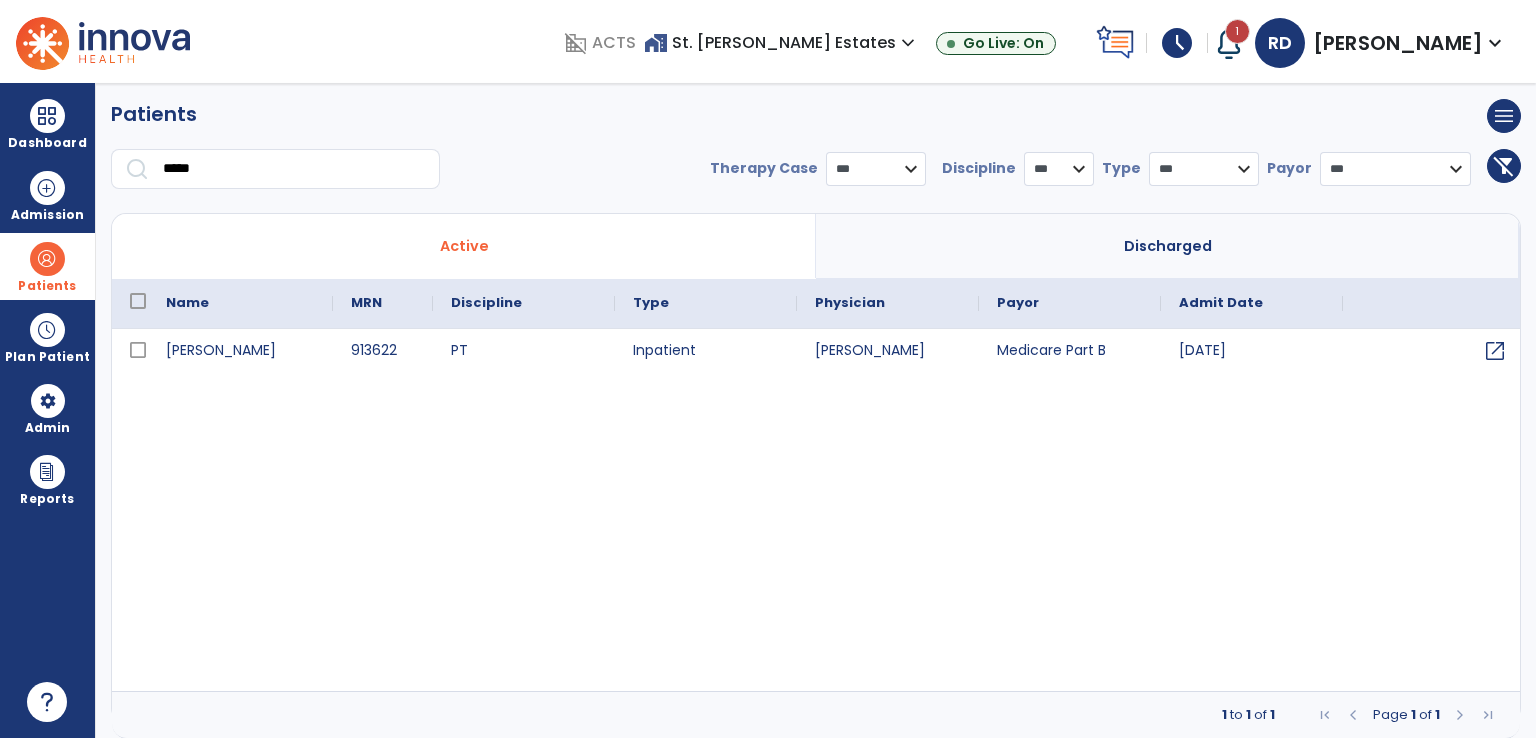 scroll, scrollTop: 0, scrollLeft: 0, axis: both 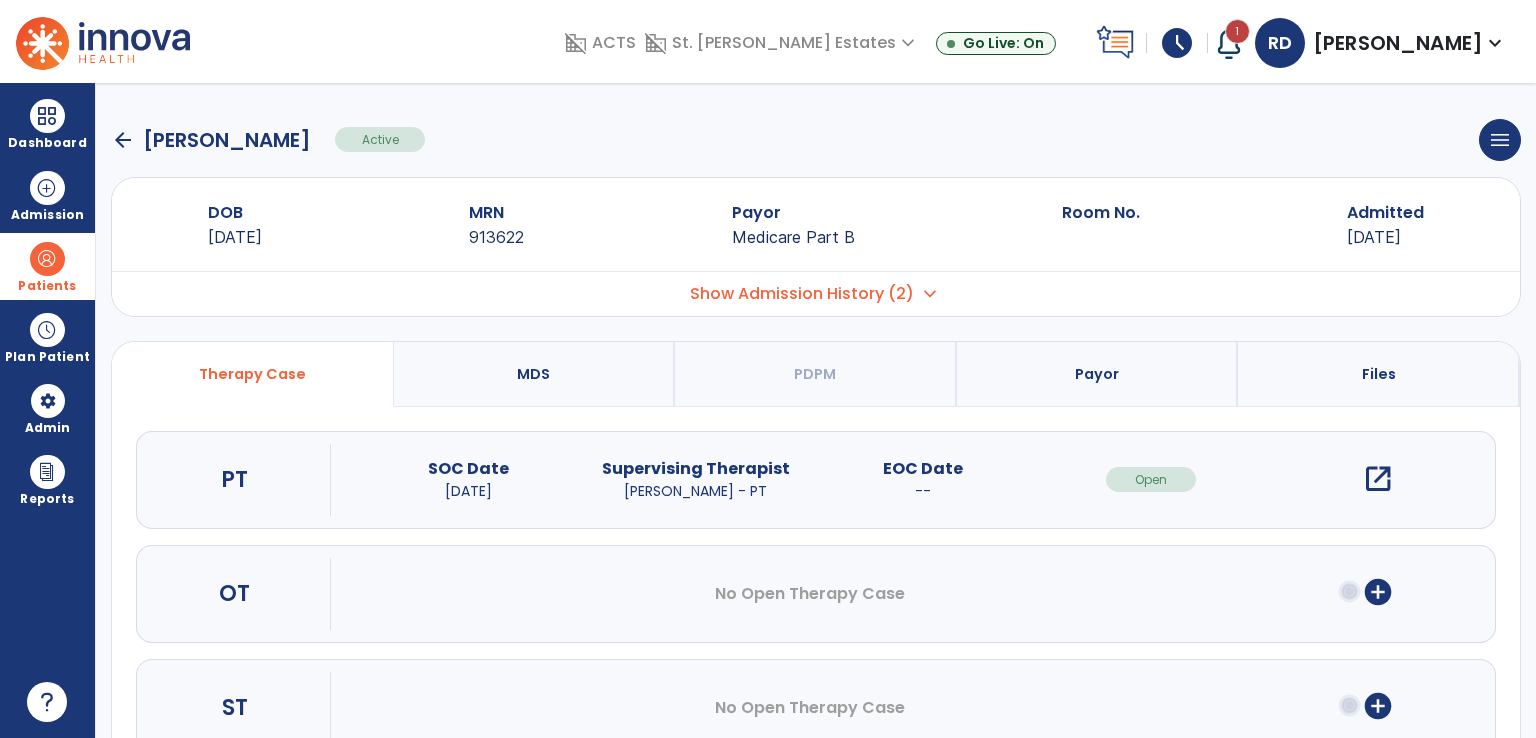 click on "open_in_new" at bounding box center (1378, 479) 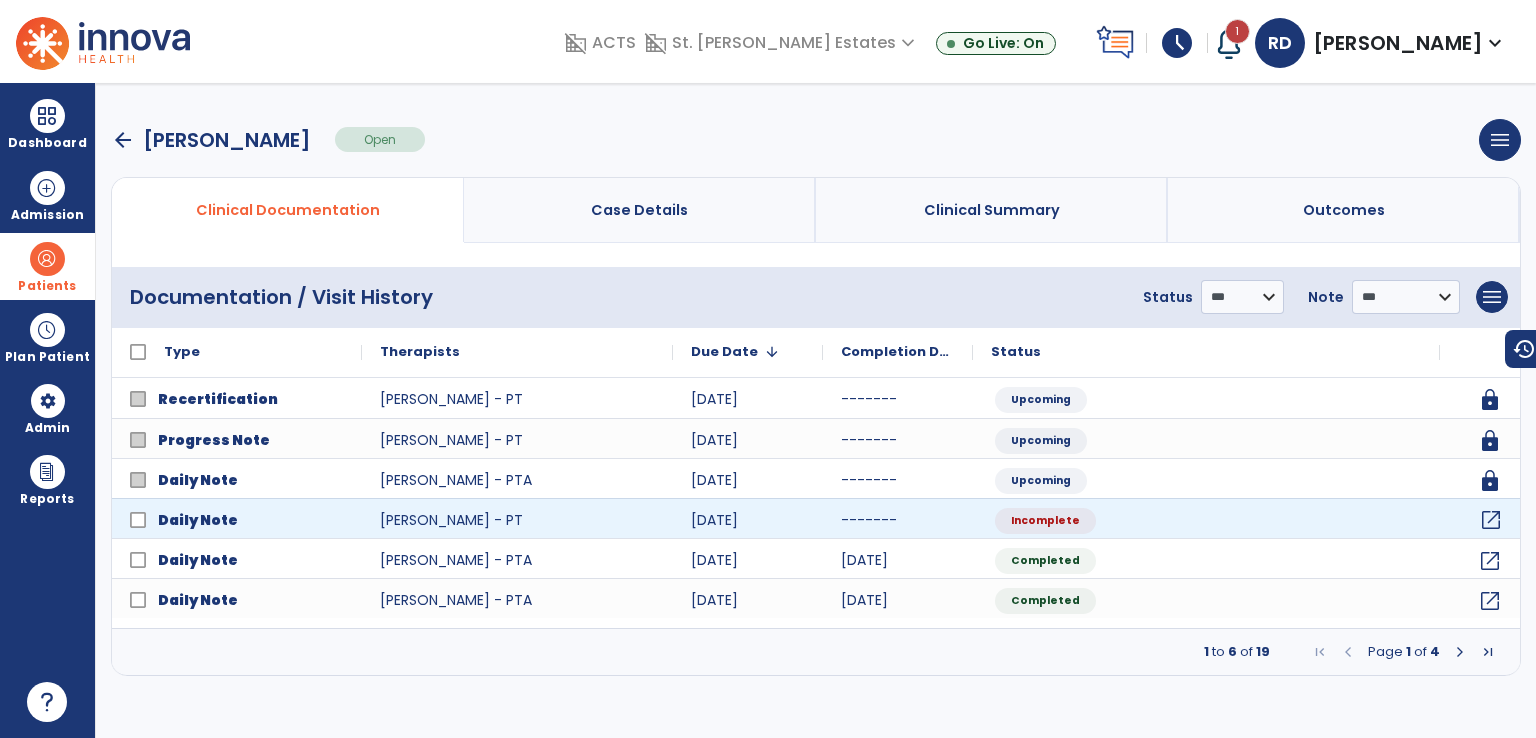 click on "open_in_new" 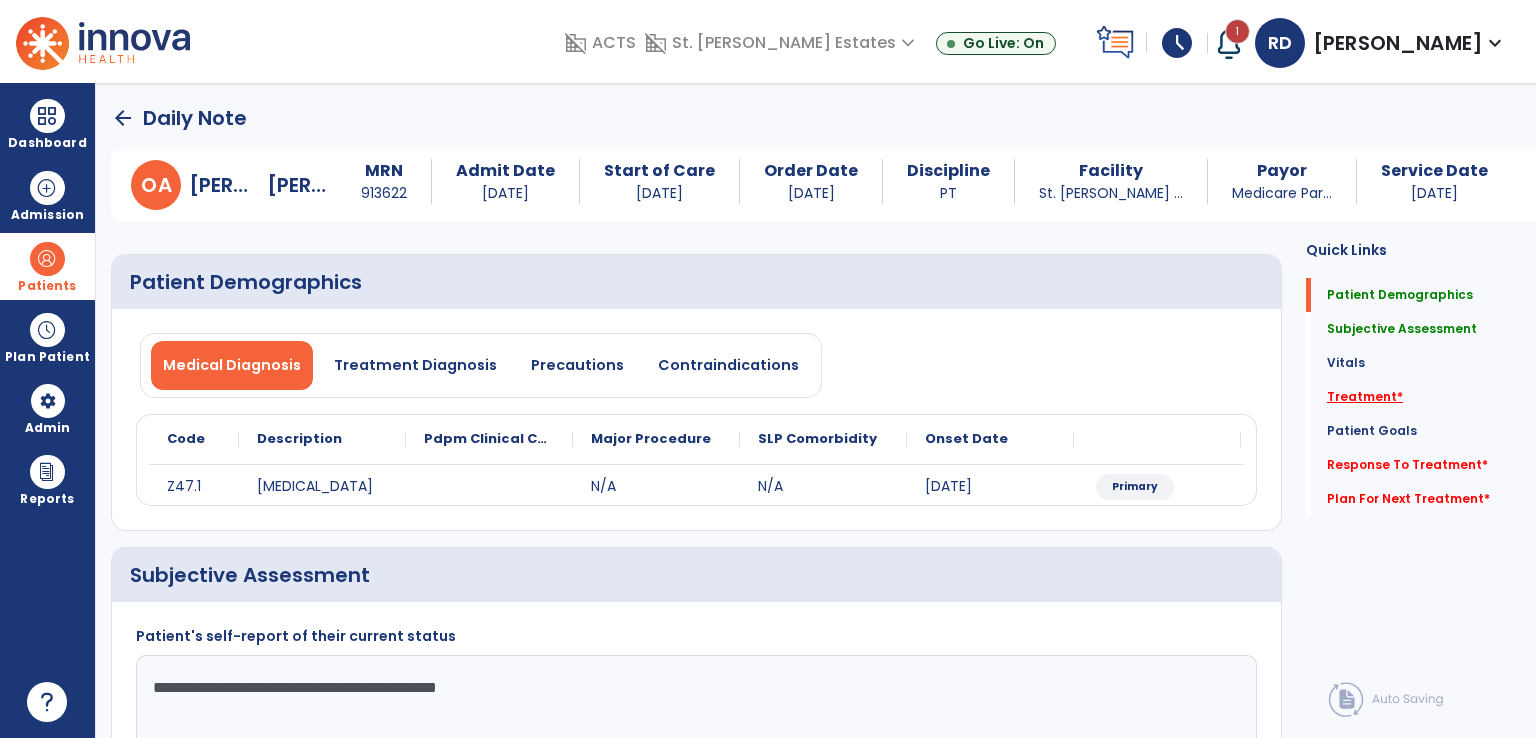 click on "Treatment   *" 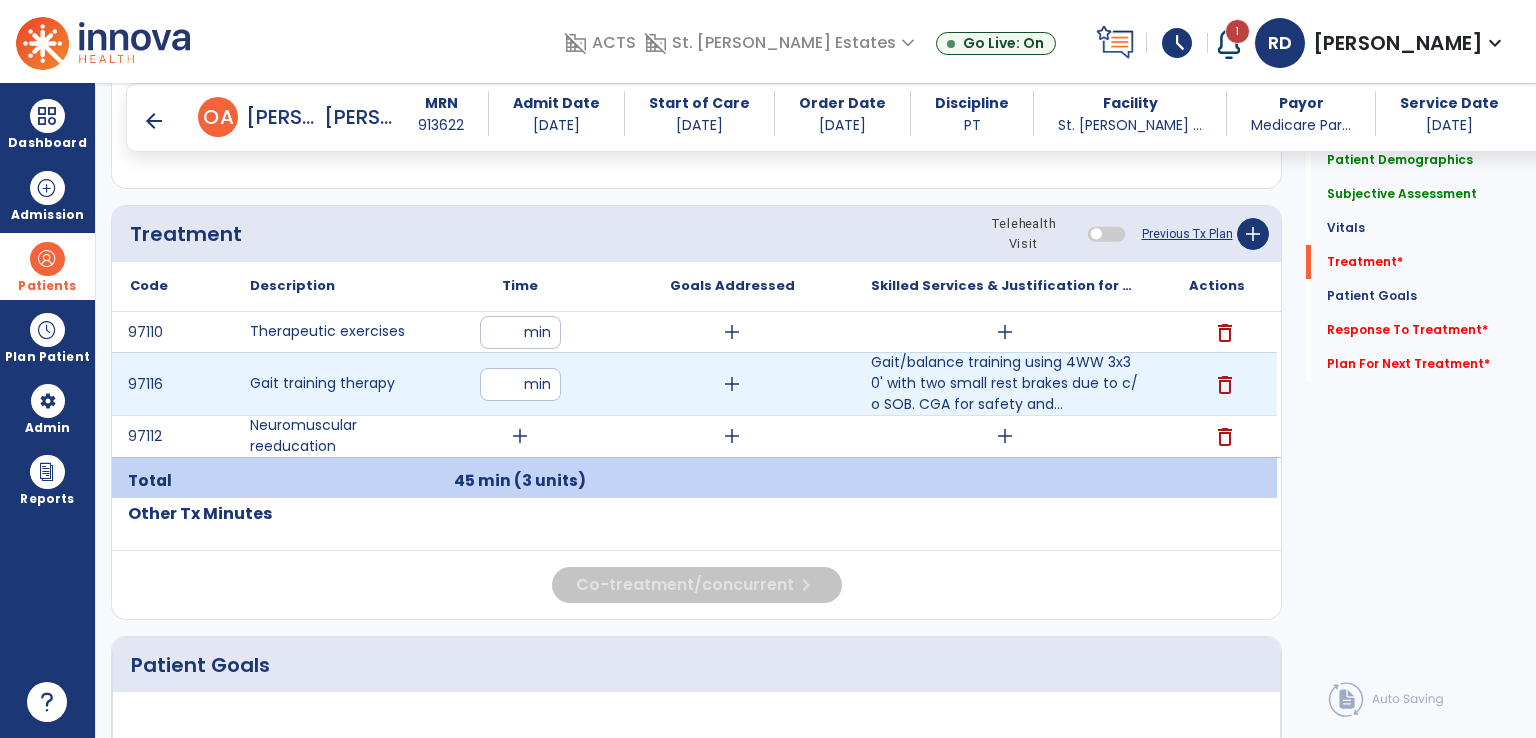 scroll, scrollTop: 1064, scrollLeft: 0, axis: vertical 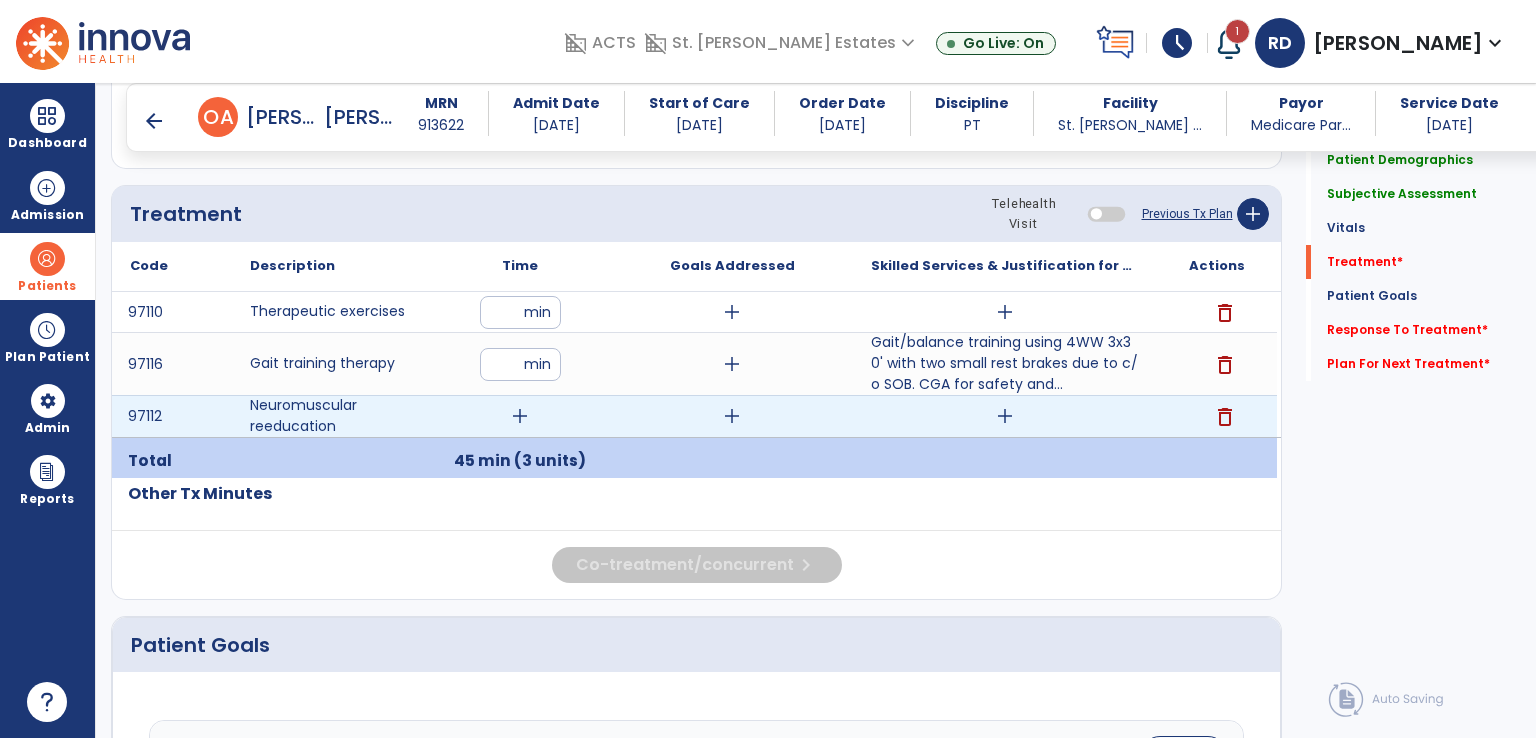 click on "add" at bounding box center [520, 416] 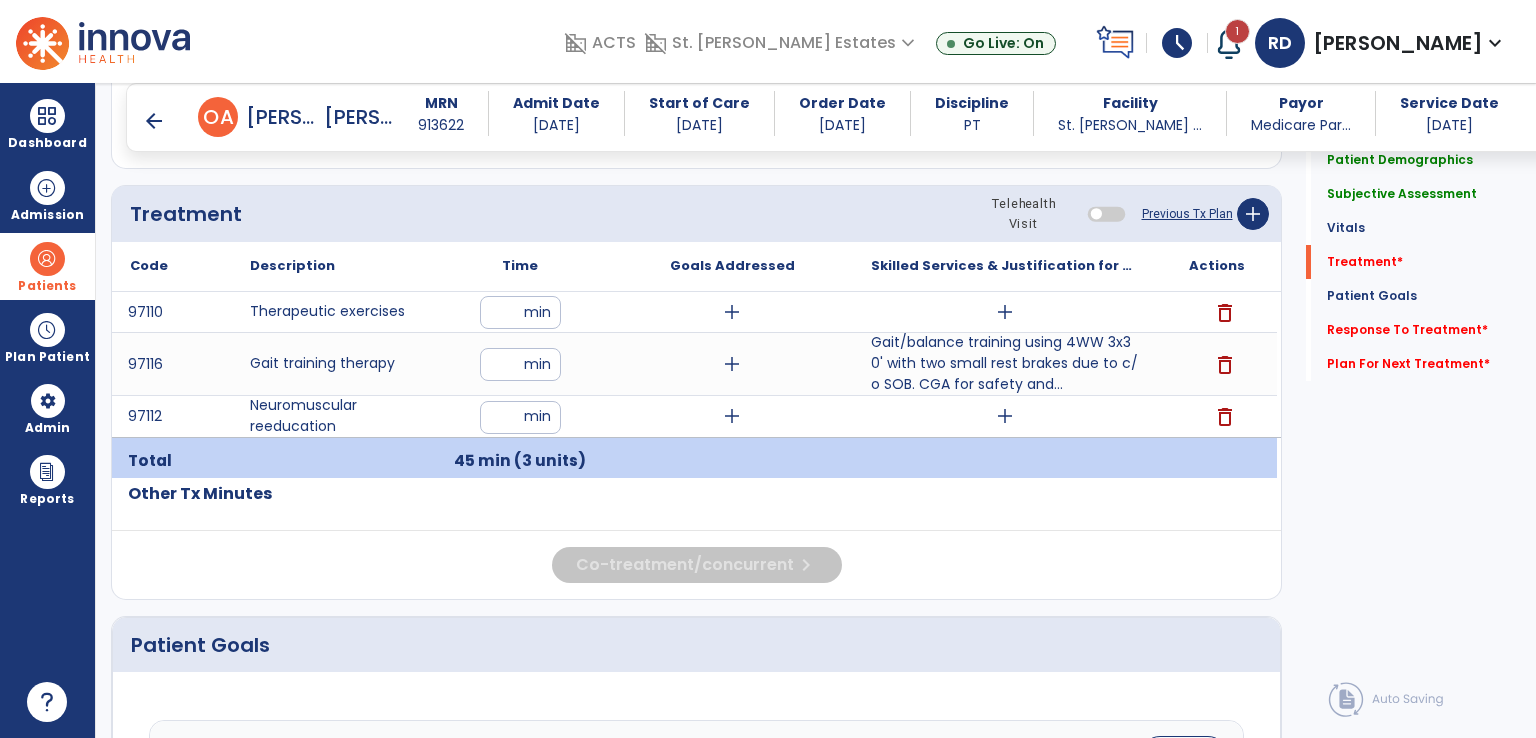 type on "**" 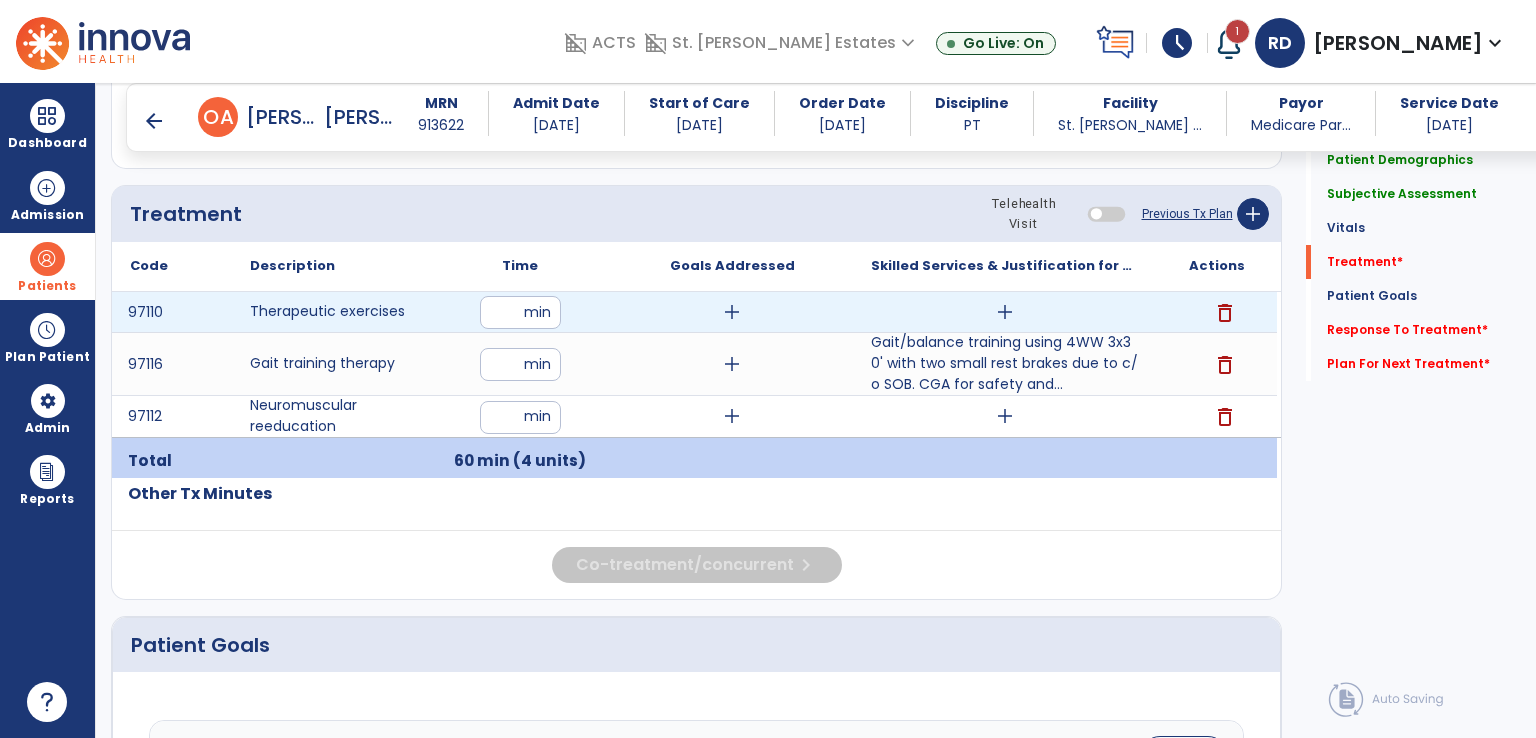 click on "add" at bounding box center (1005, 312) 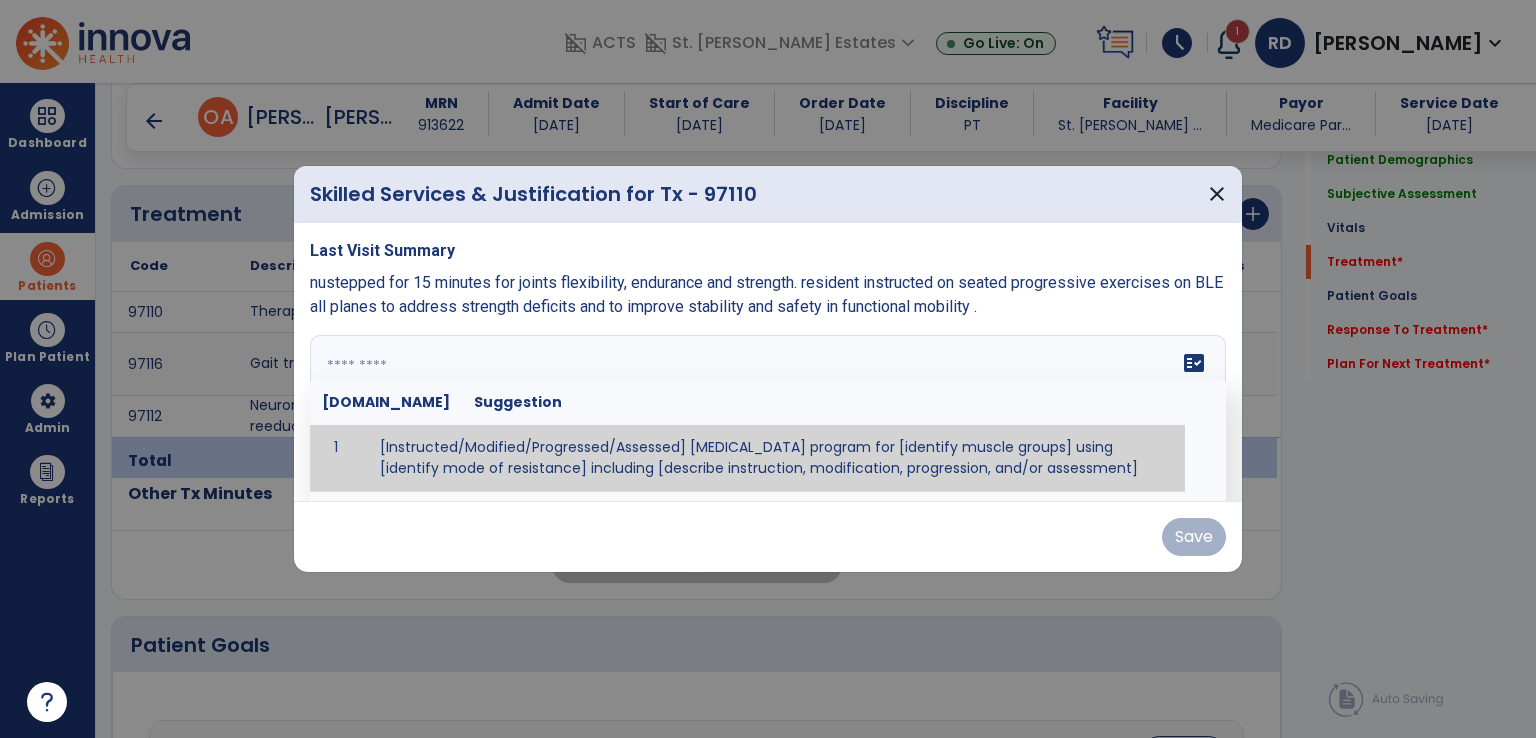 click at bounding box center (766, 410) 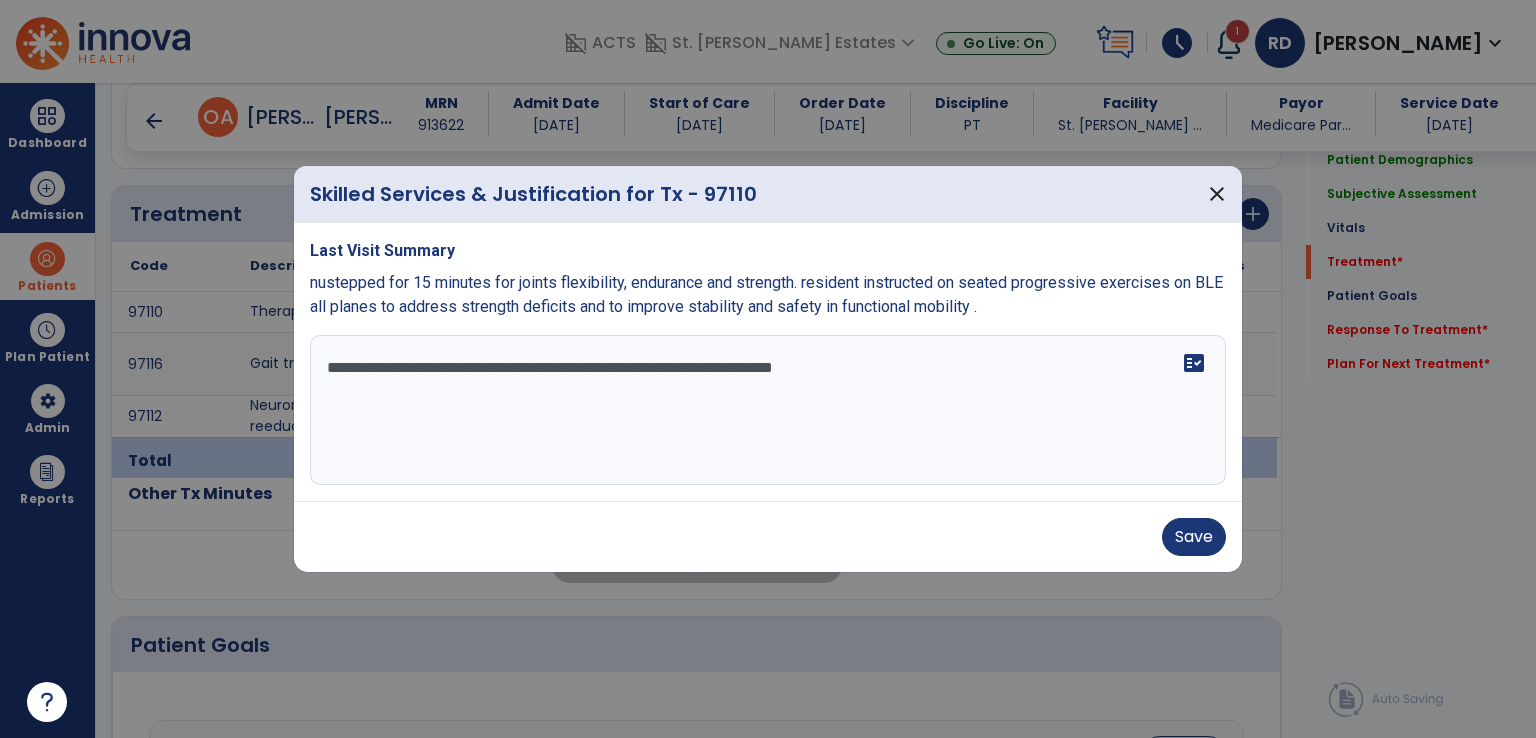 click on "**********" at bounding box center (768, 410) 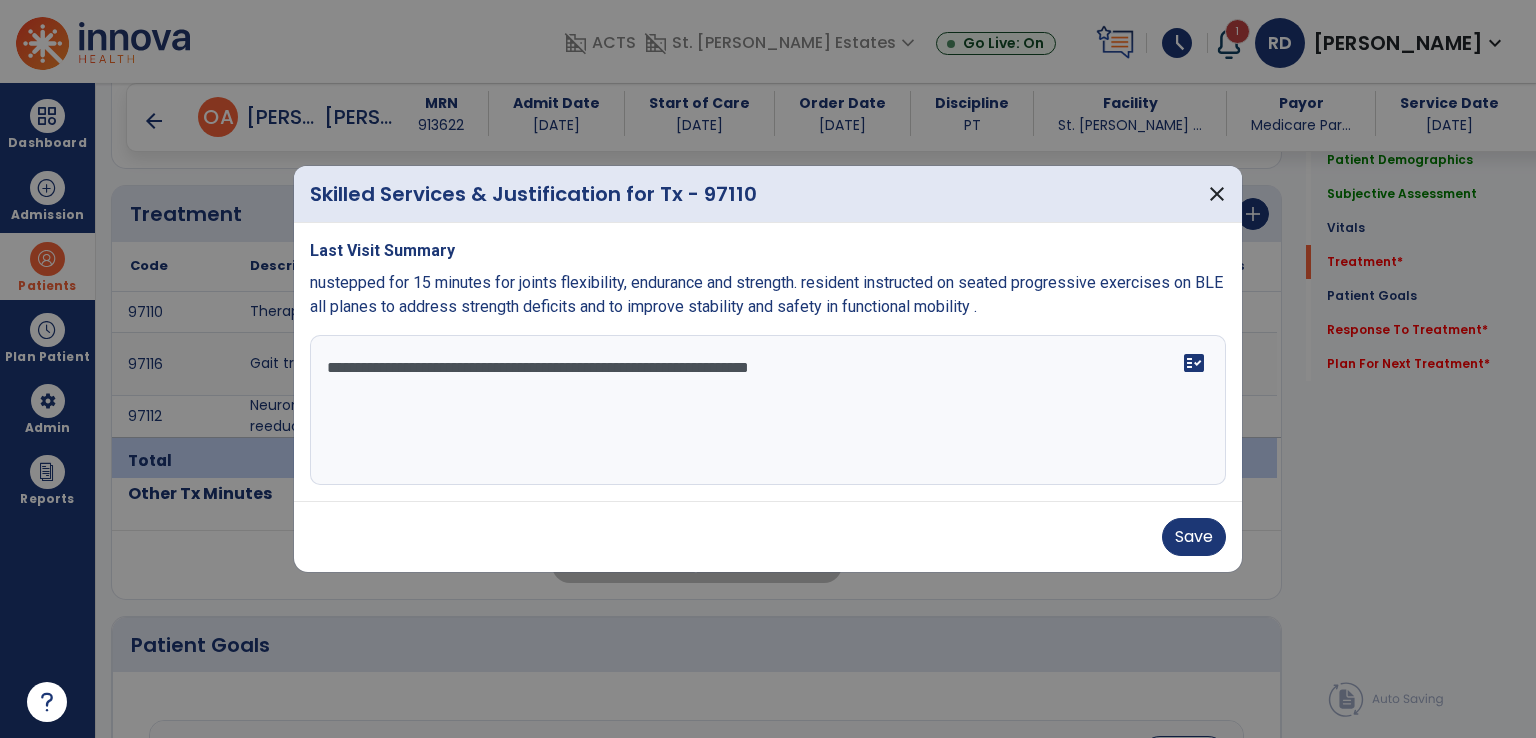 click on "**********" at bounding box center (768, 410) 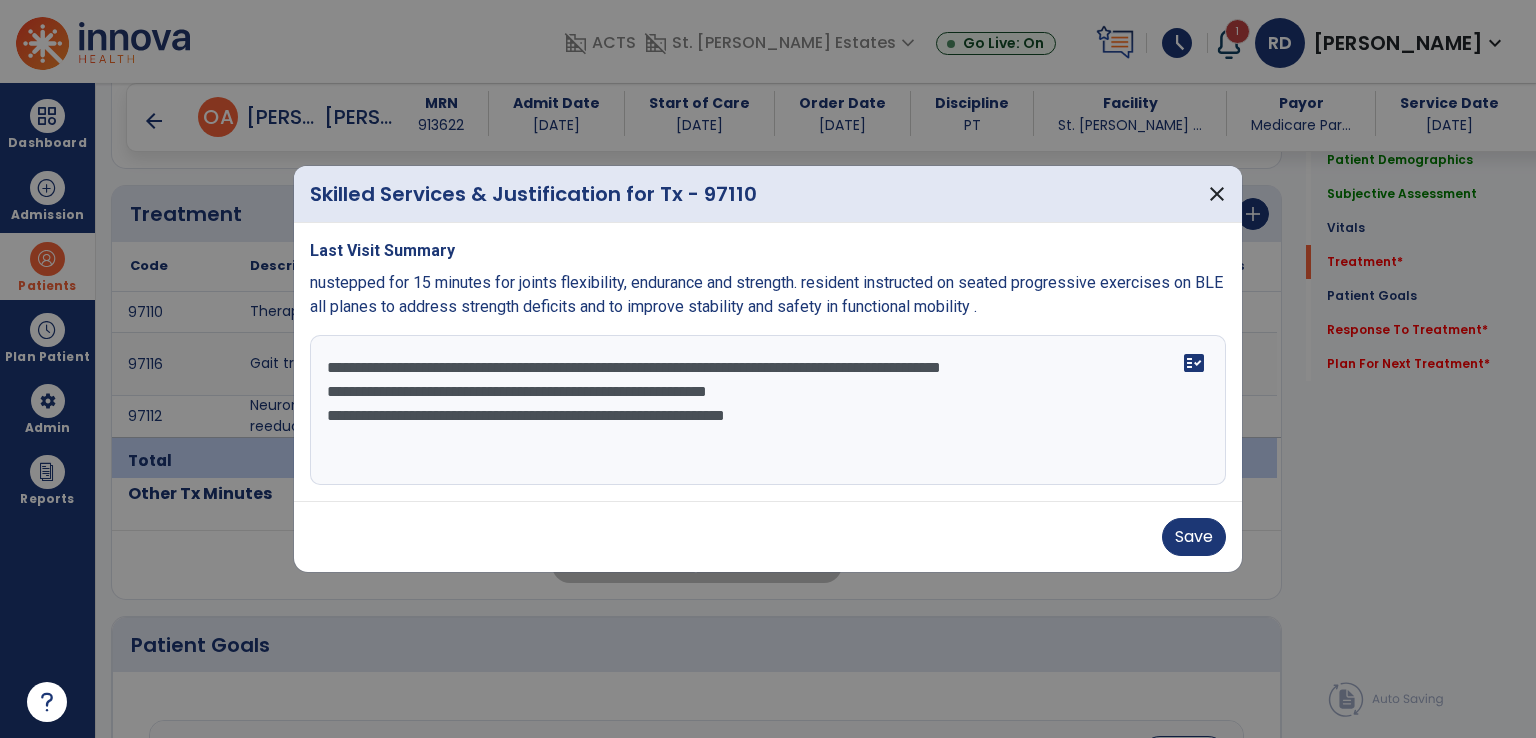 click on "**********" at bounding box center [768, 410] 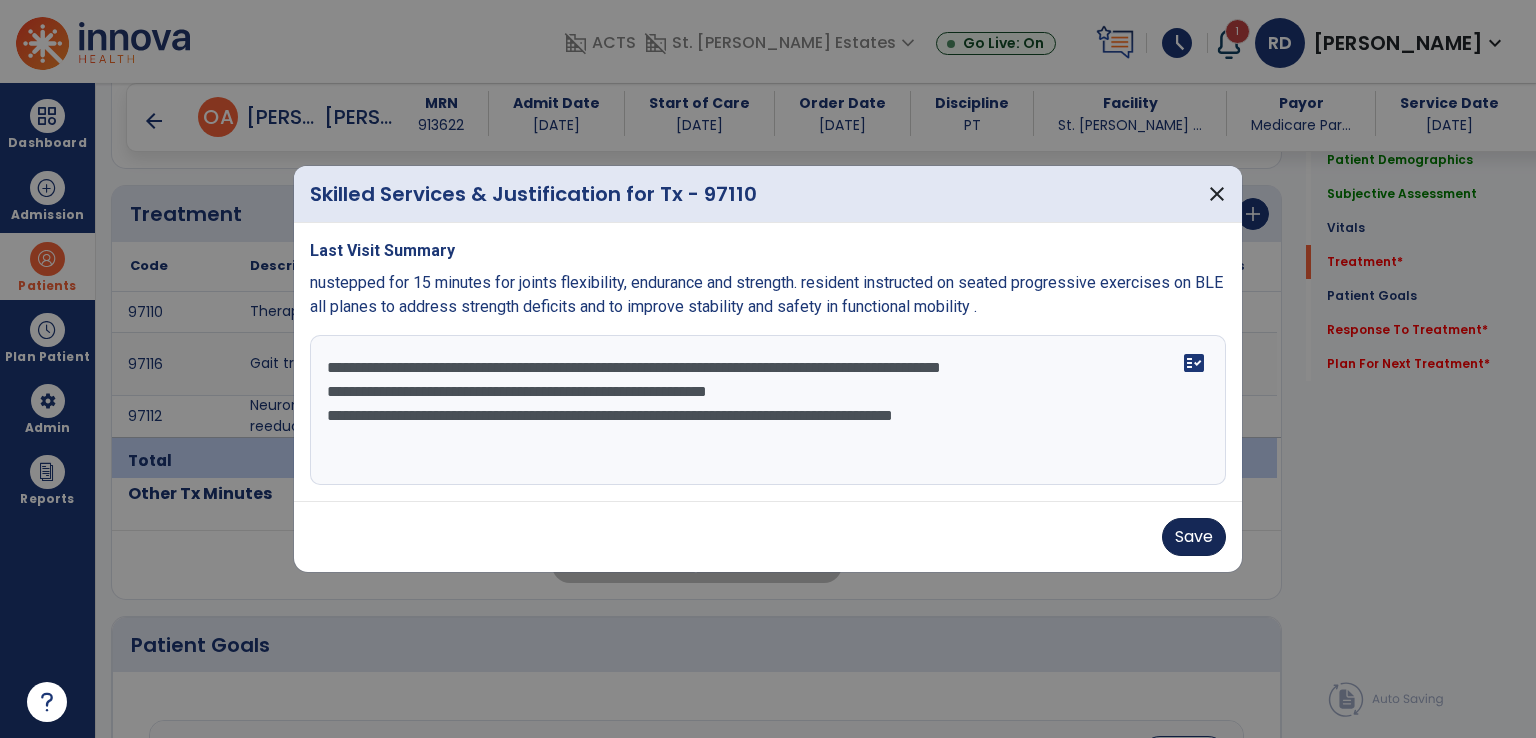 type on "**********" 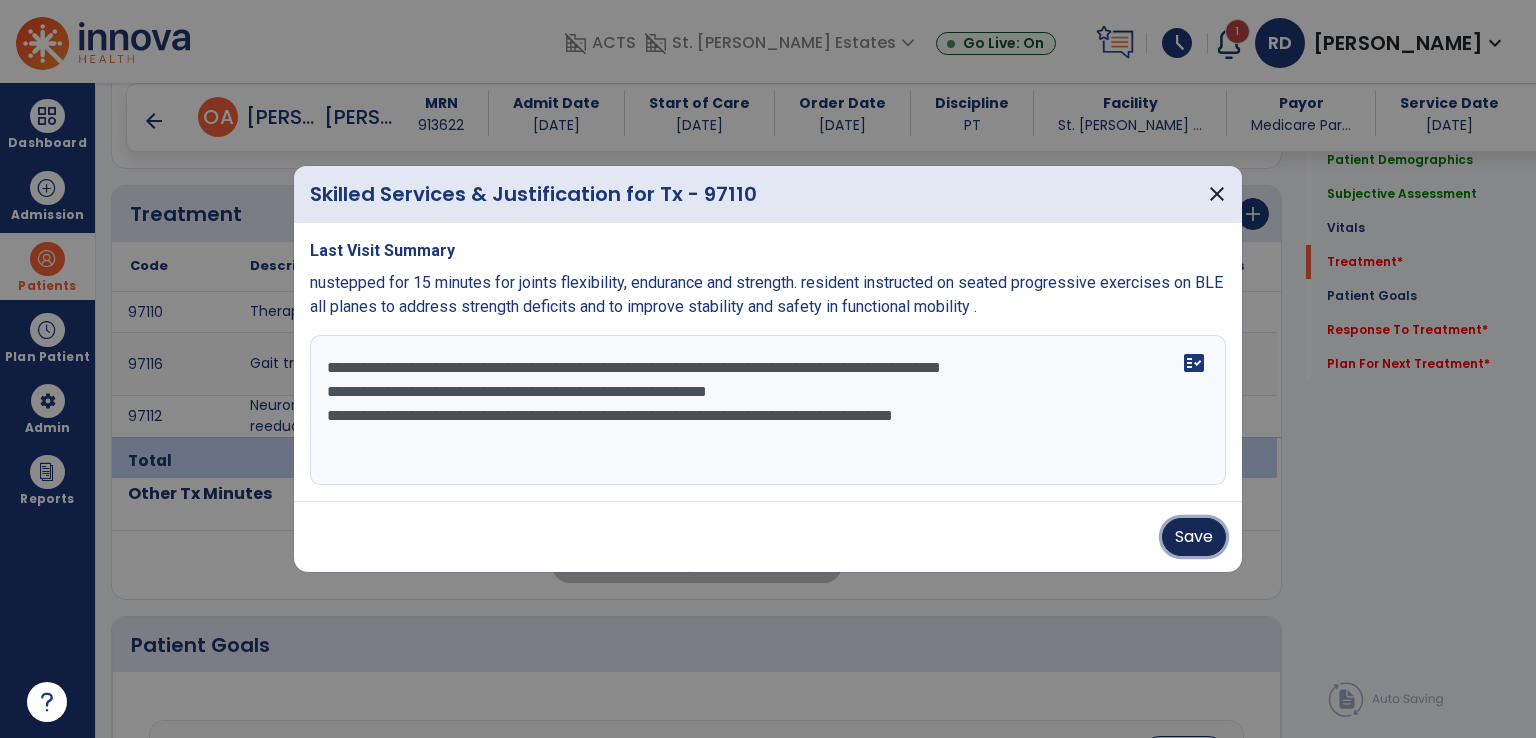 click on "Save" at bounding box center [1194, 537] 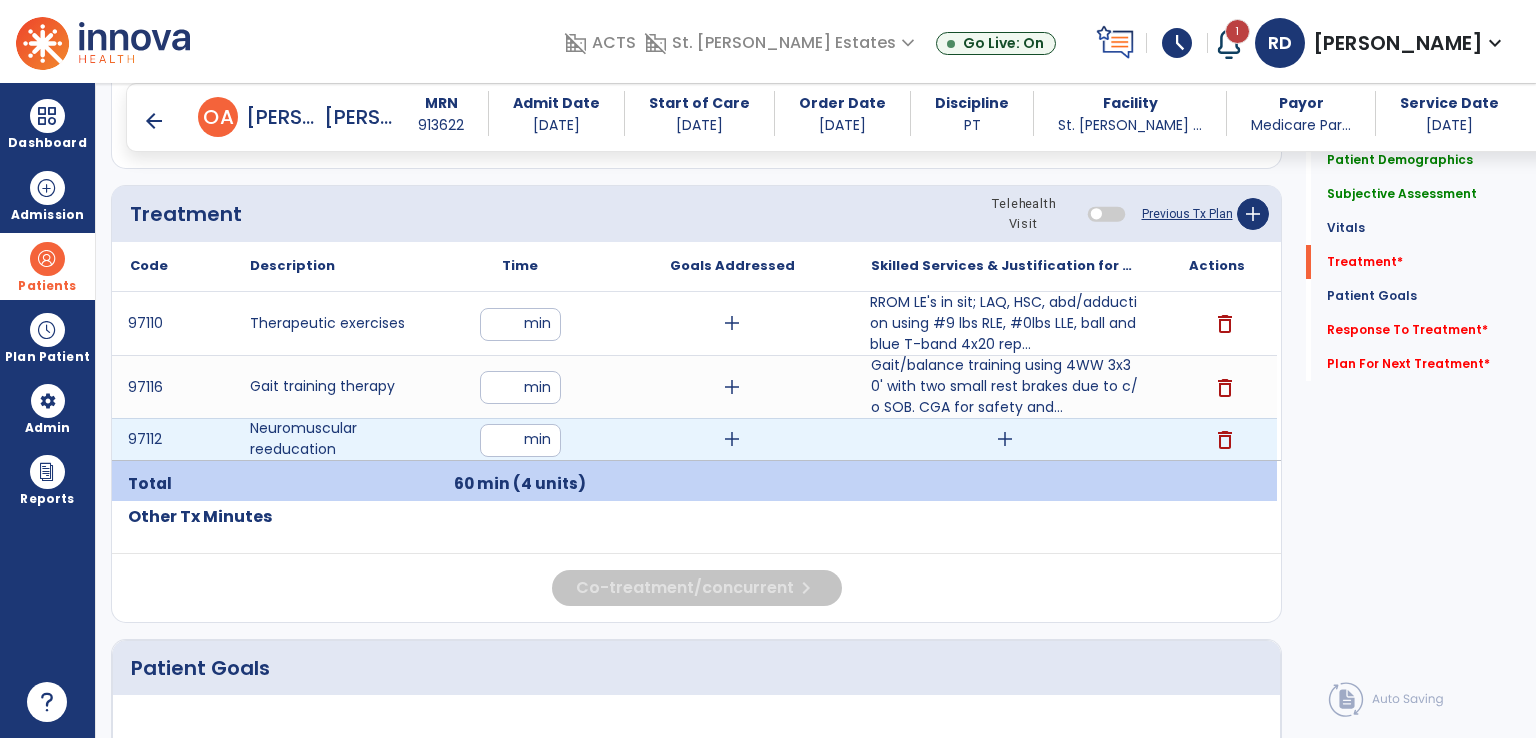 click on "add" at bounding box center (1005, 439) 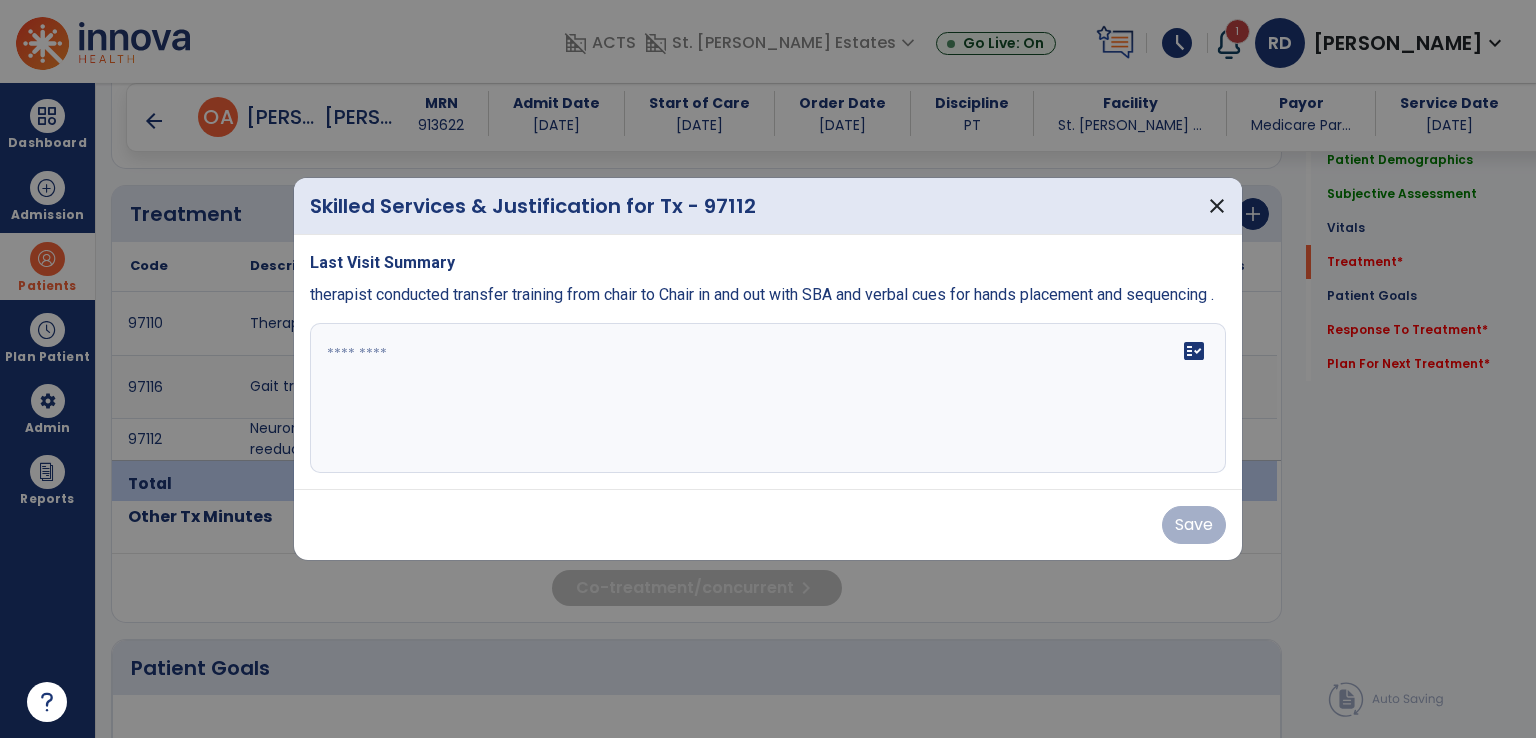click on "fact_check" at bounding box center (768, 398) 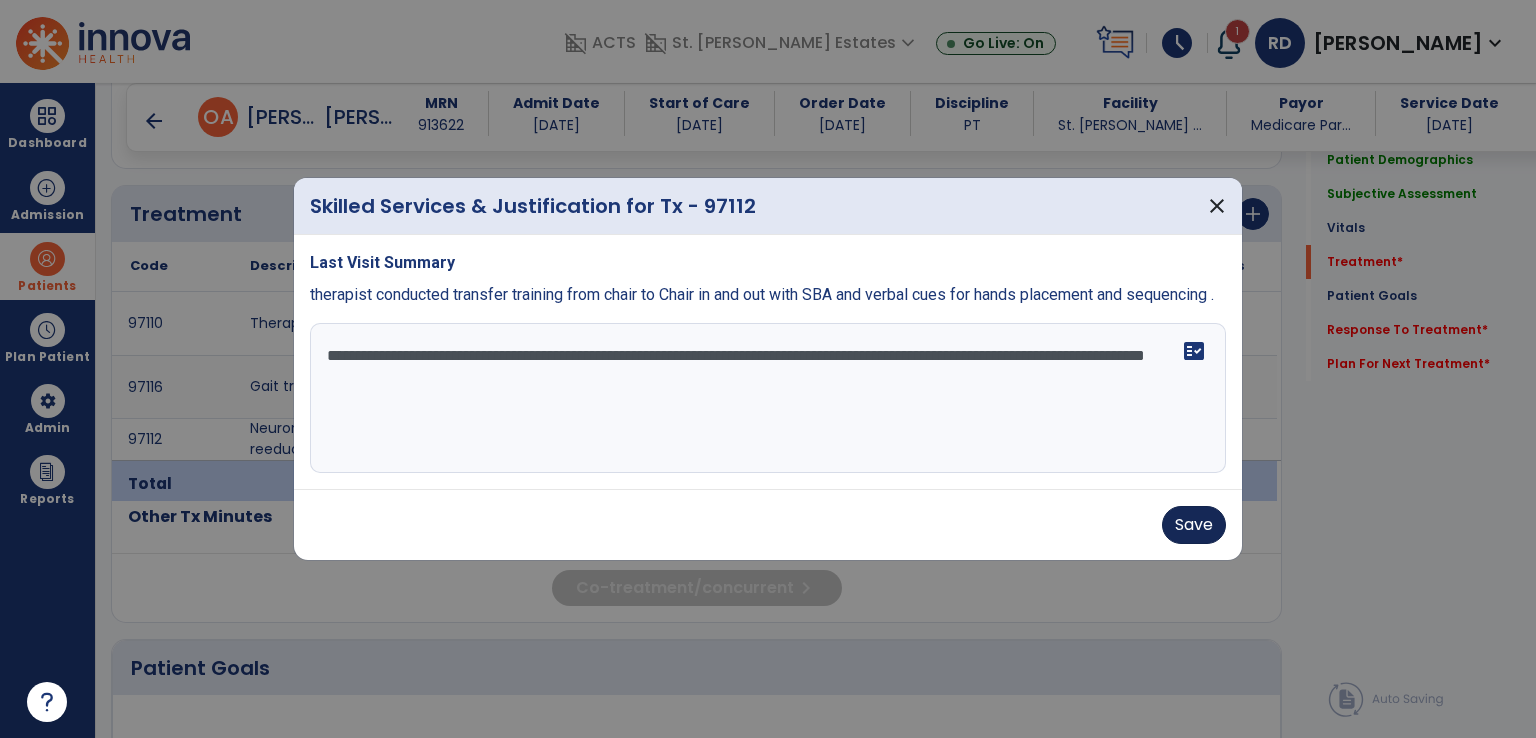 type on "**********" 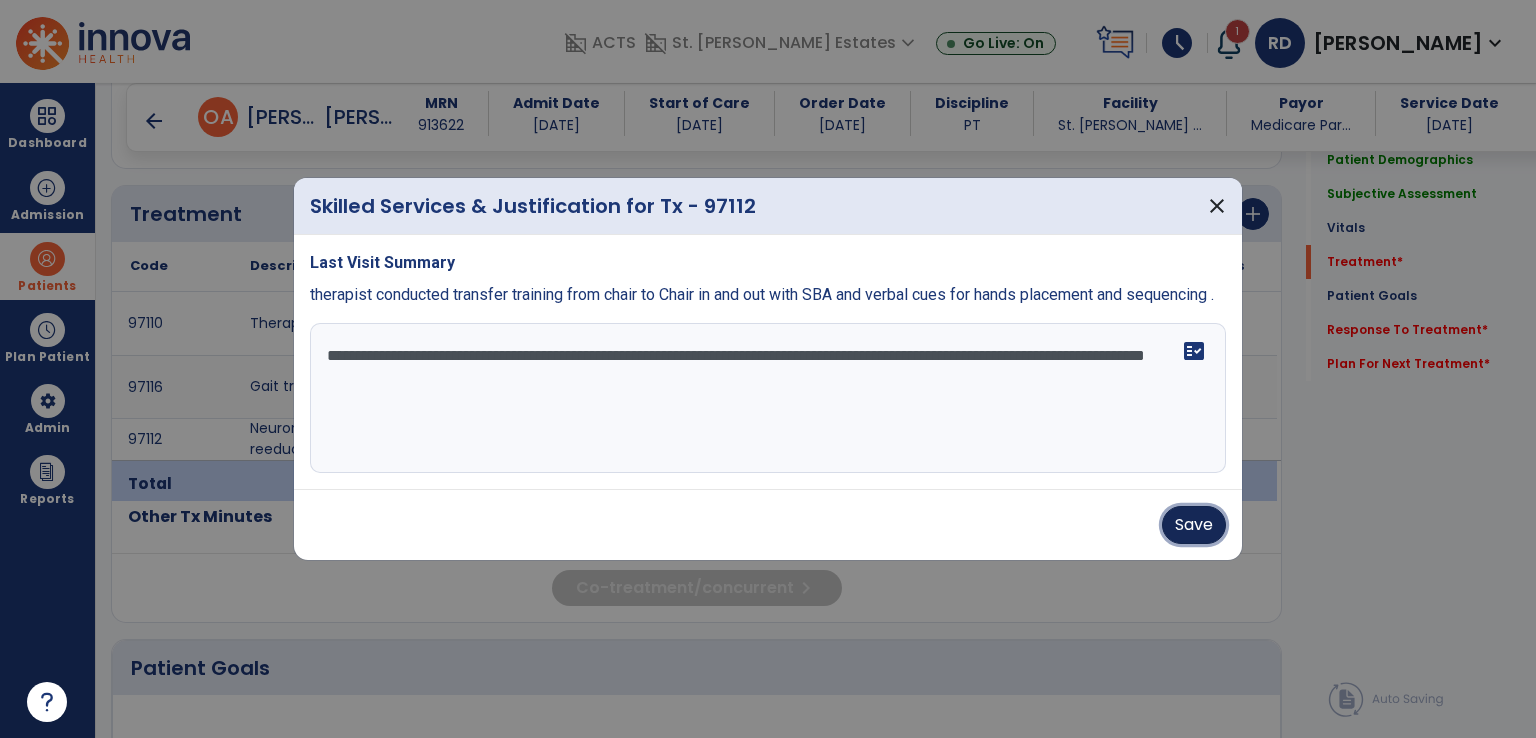 click on "Save" at bounding box center [1194, 525] 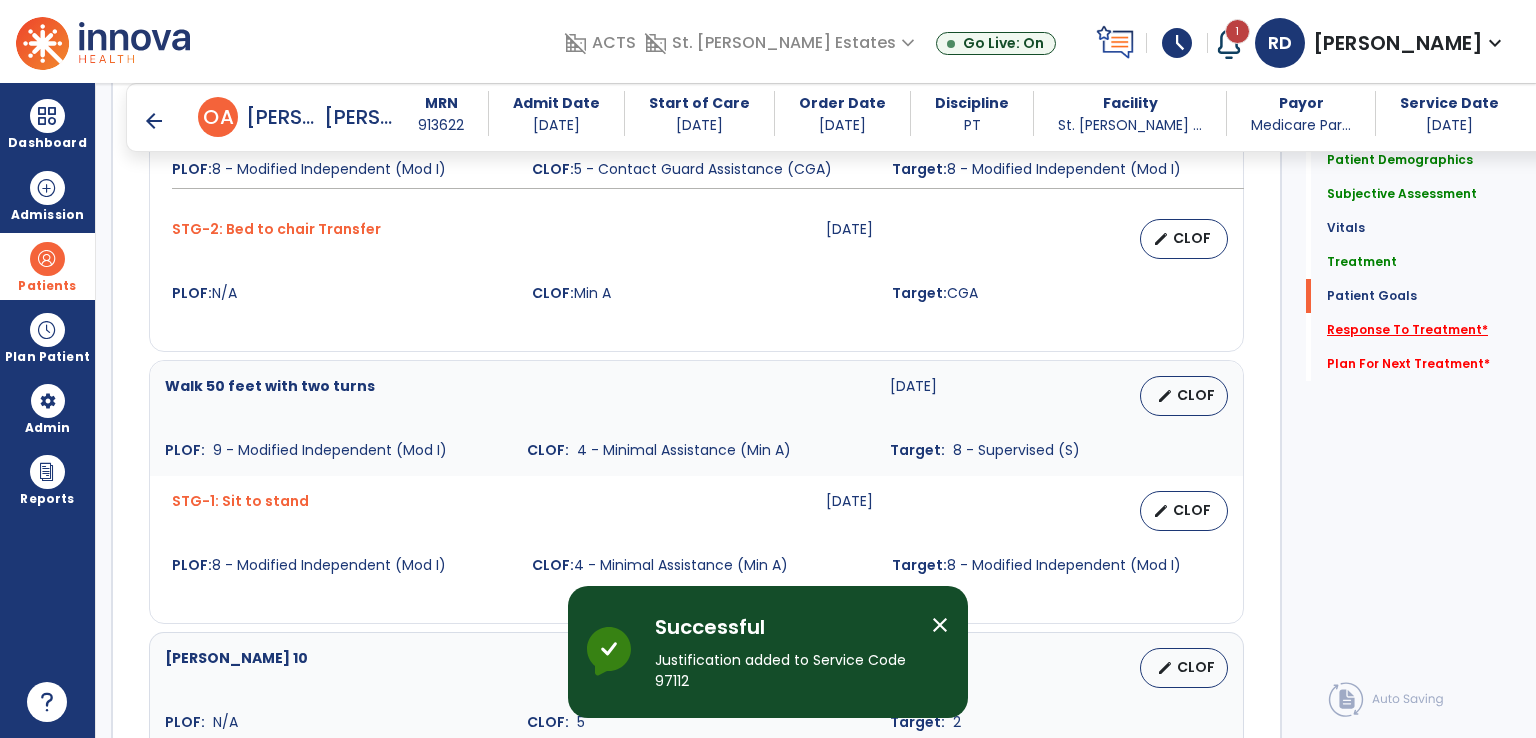 click on "Response To Treatment   *" 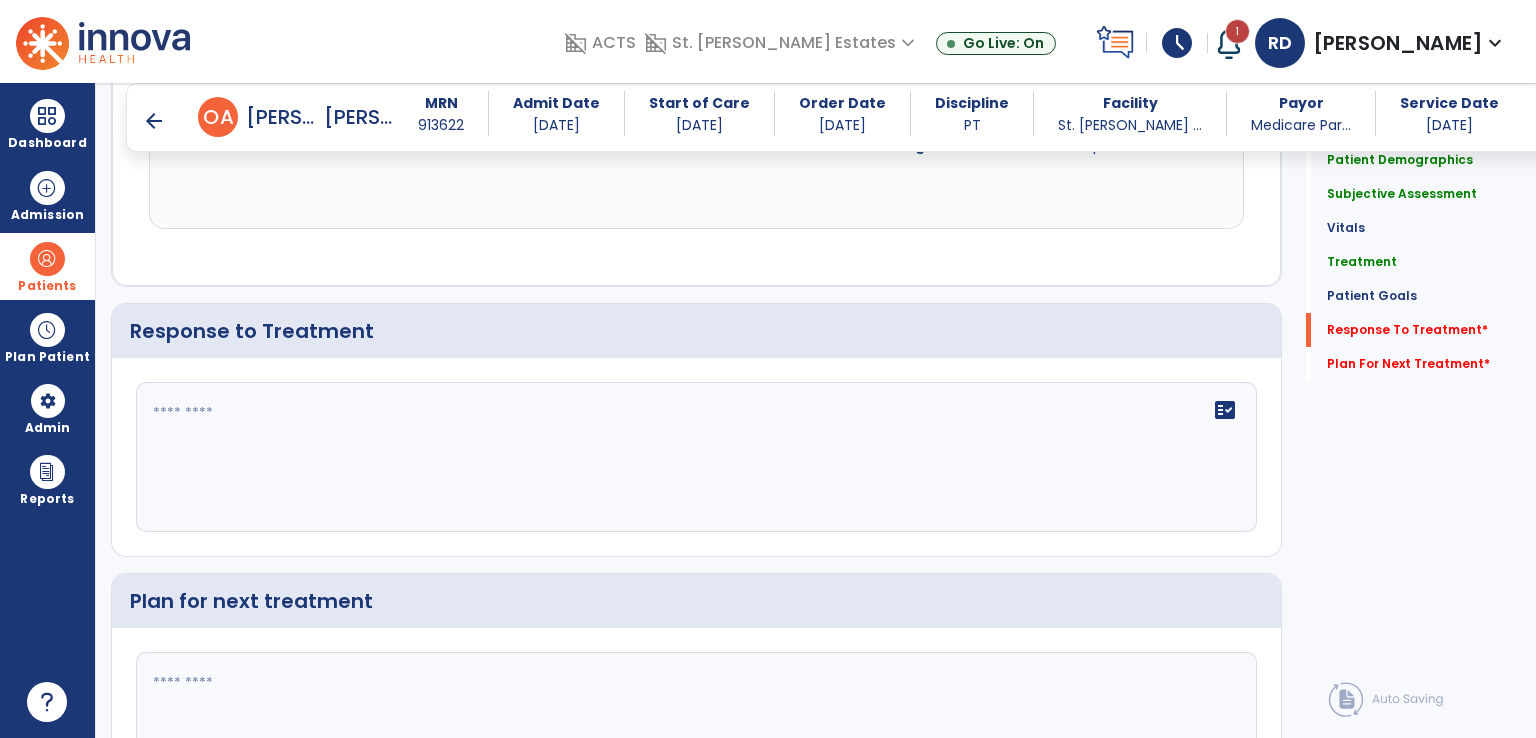 scroll, scrollTop: 2638, scrollLeft: 0, axis: vertical 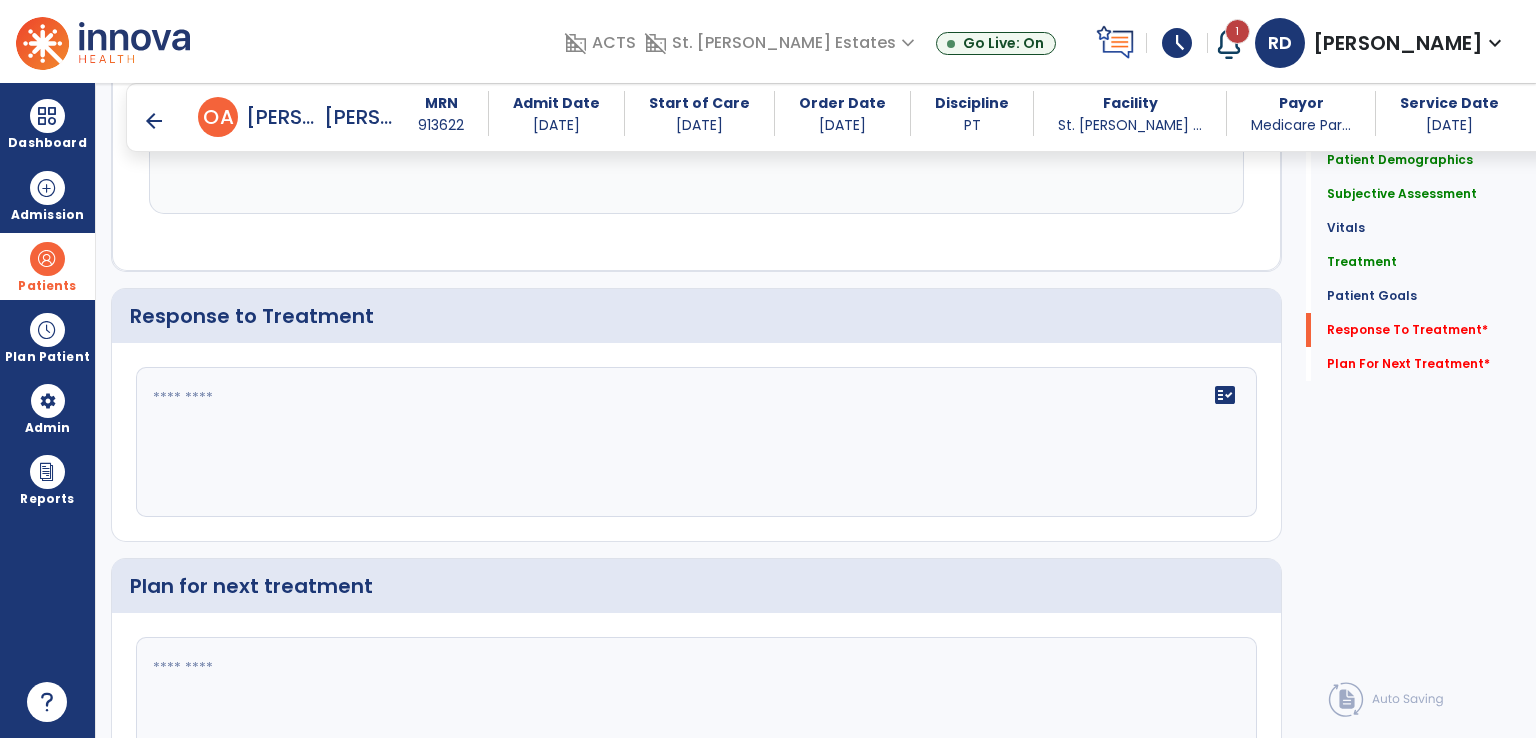 click 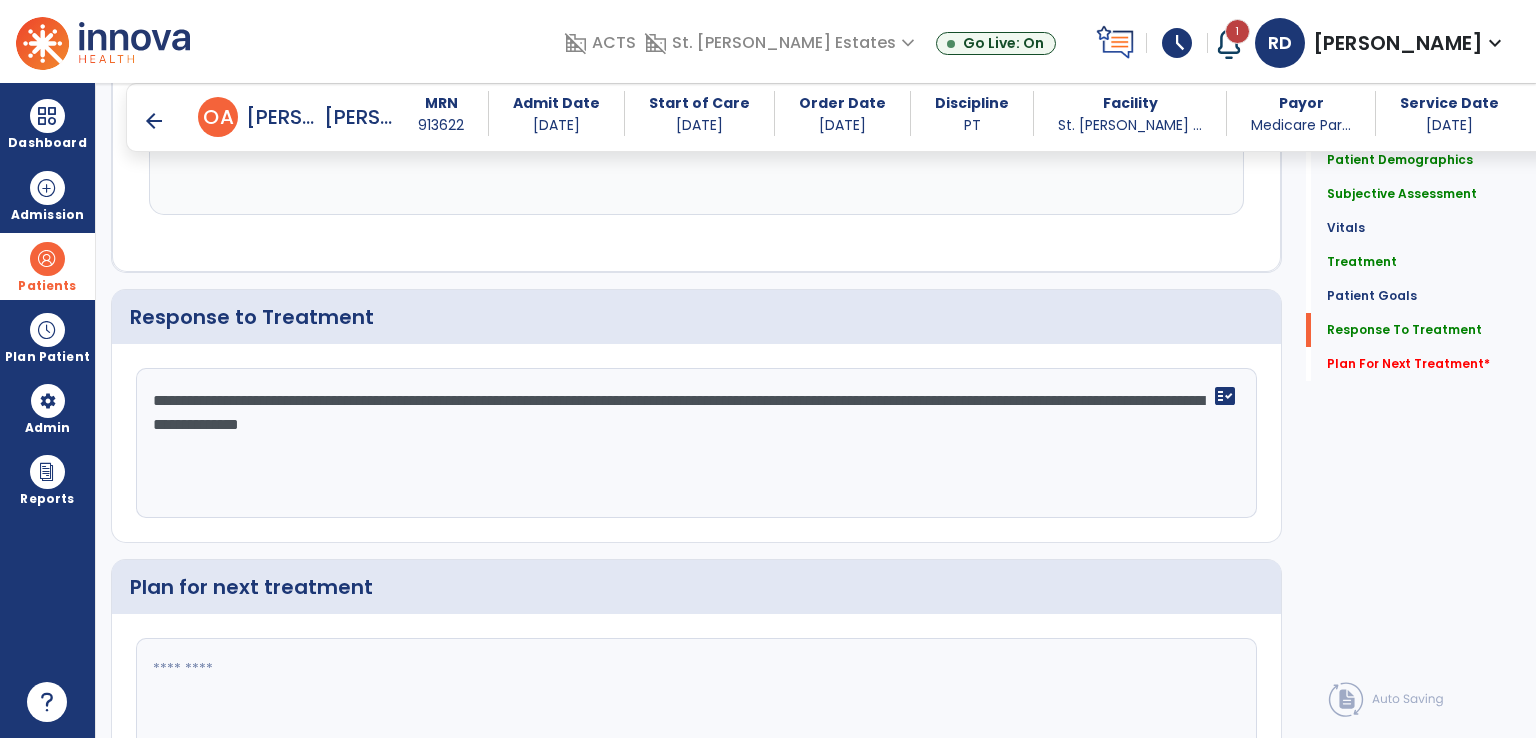 scroll, scrollTop: 2637, scrollLeft: 0, axis: vertical 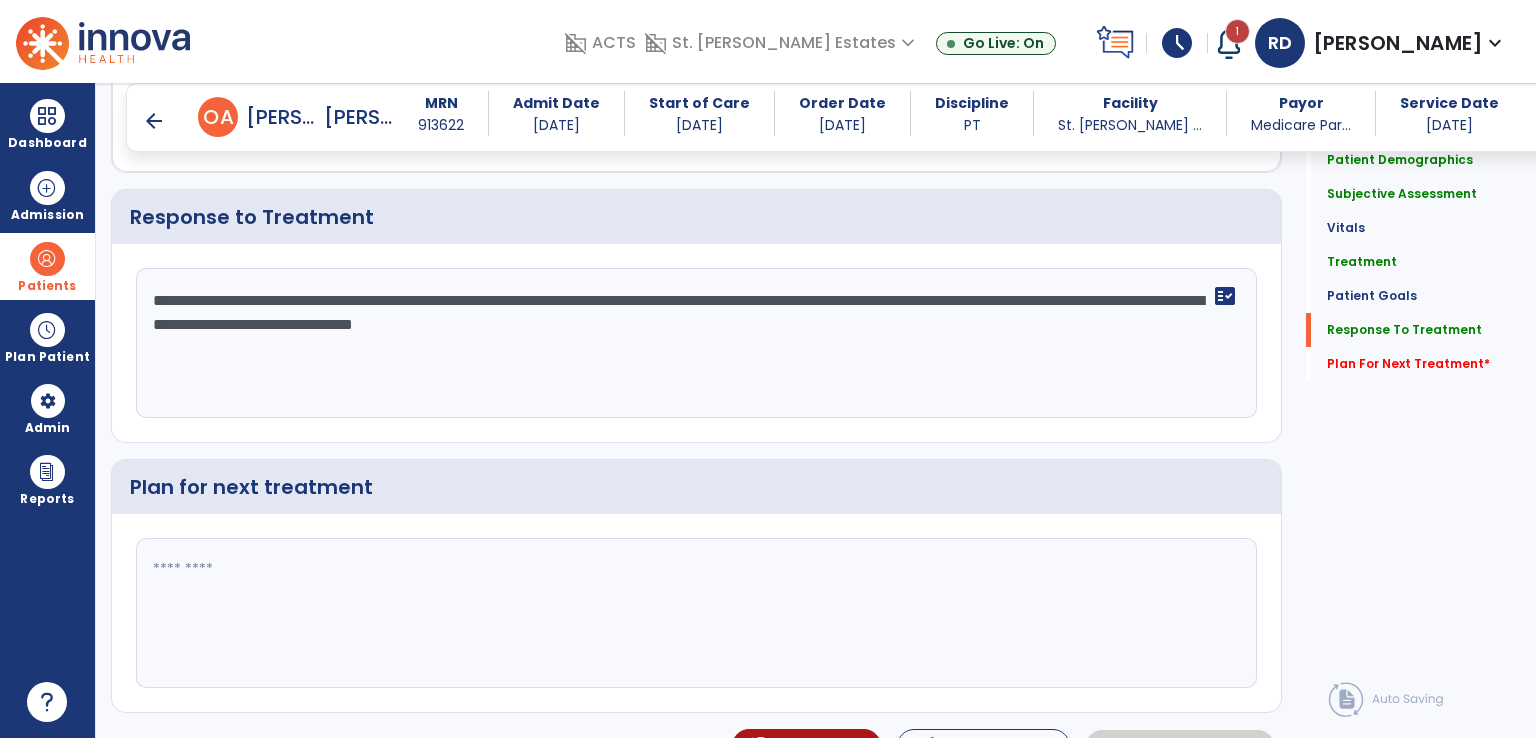 type on "**********" 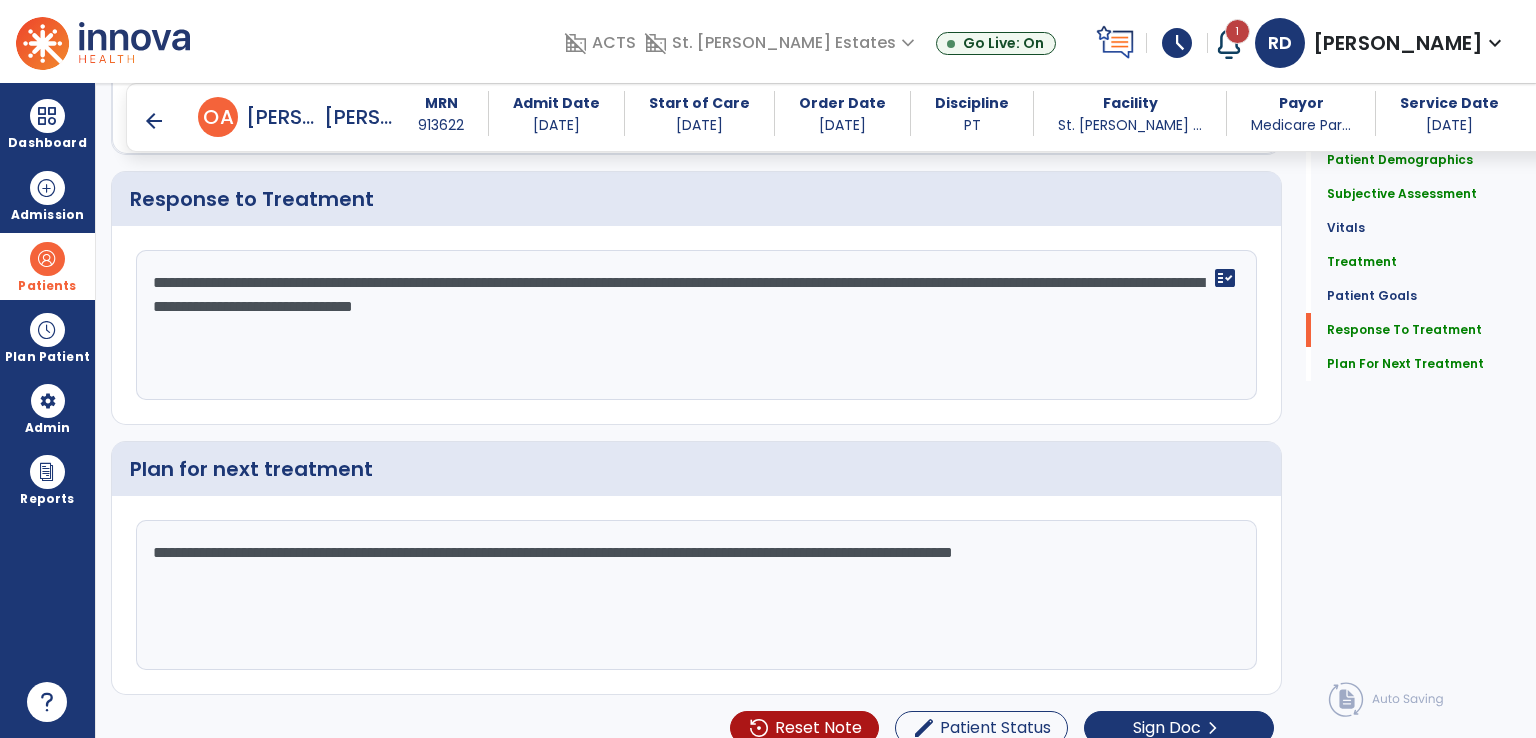 scroll, scrollTop: 2772, scrollLeft: 0, axis: vertical 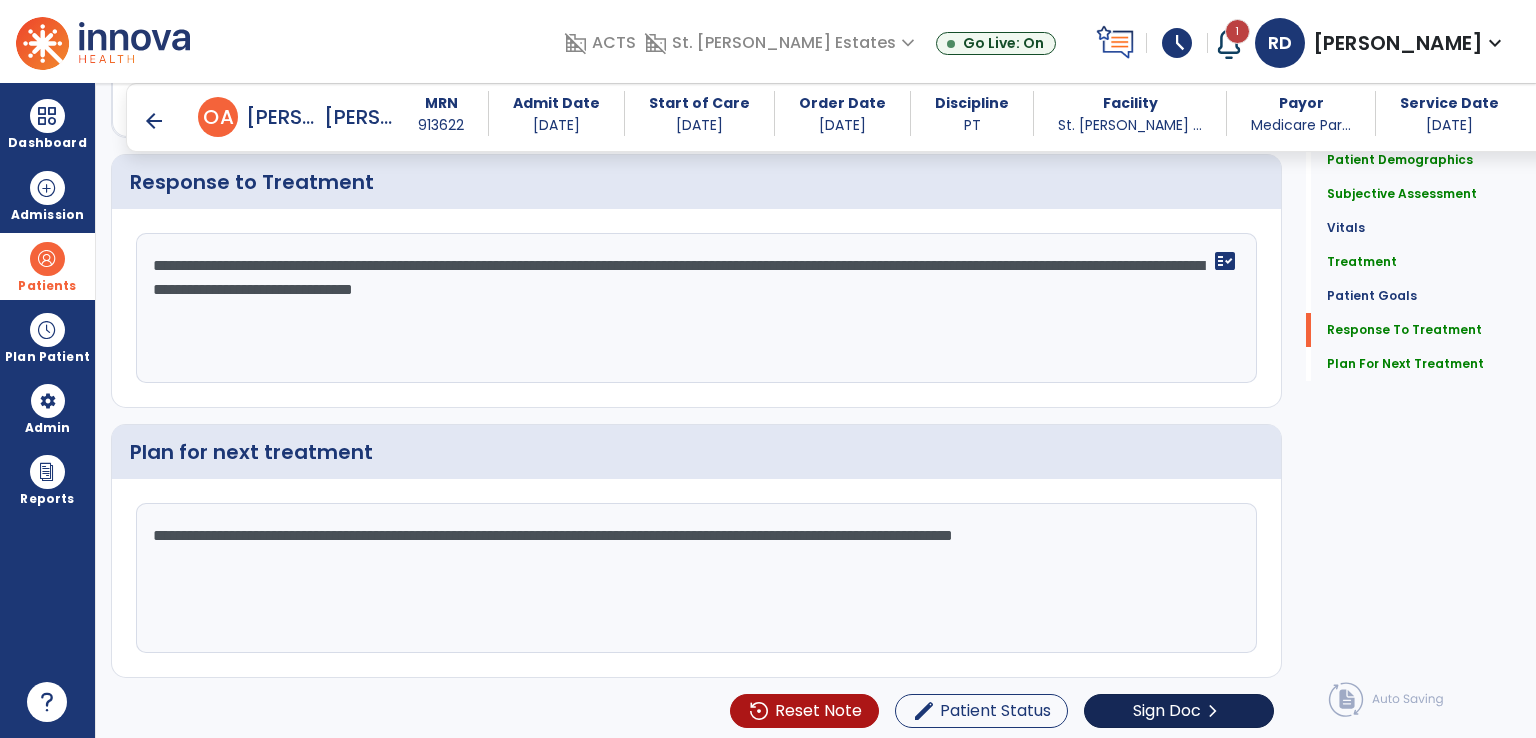 type on "**********" 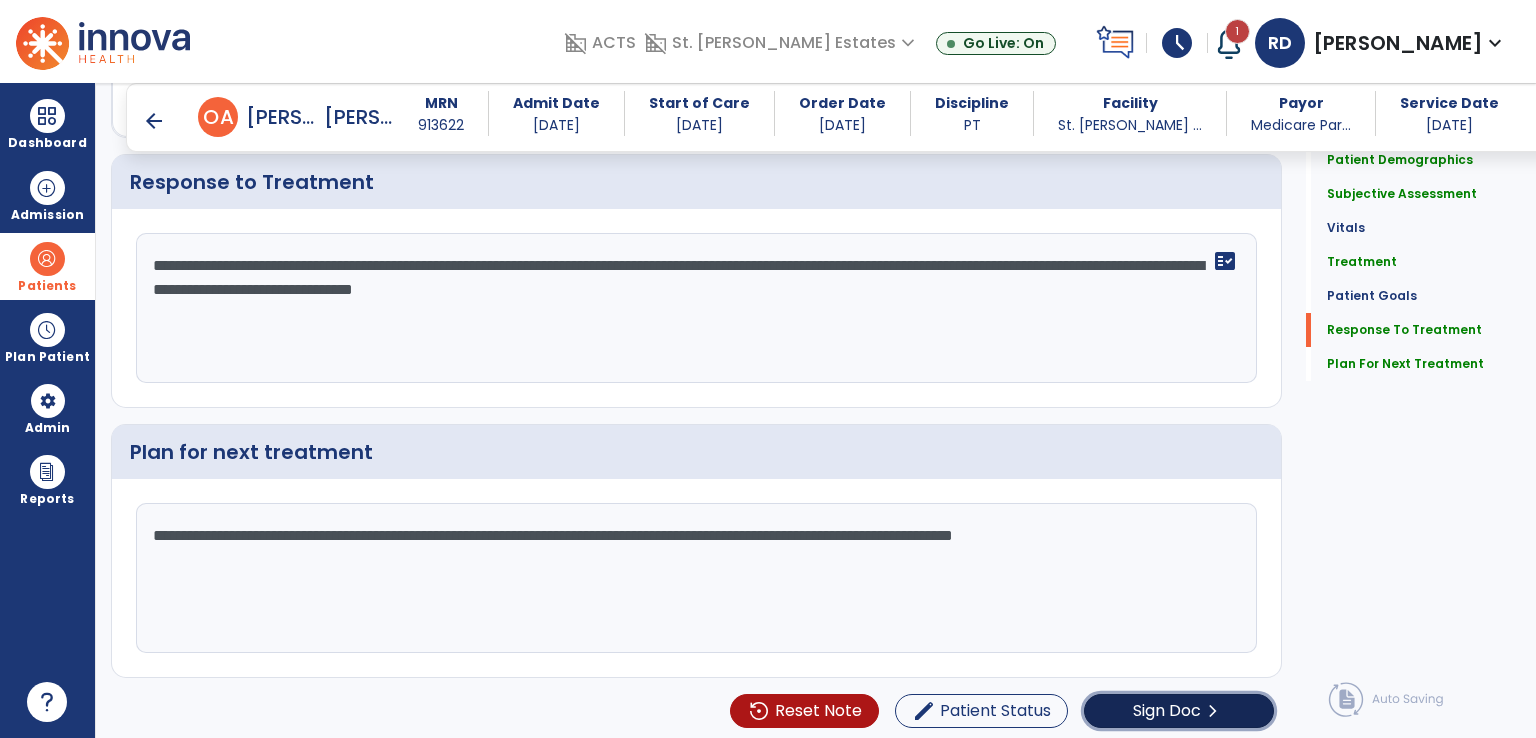 click on "Sign Doc" 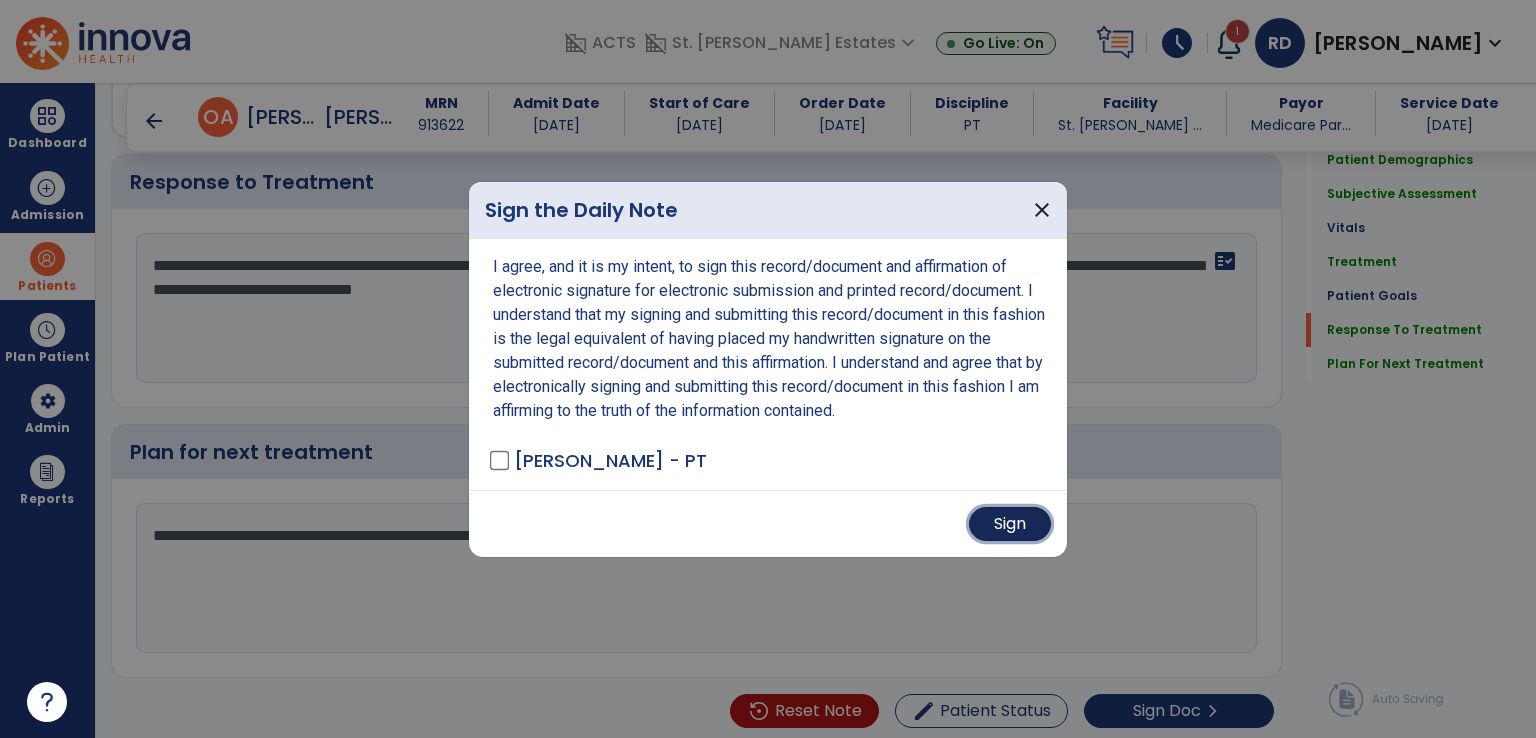 click on "Sign" at bounding box center [1010, 524] 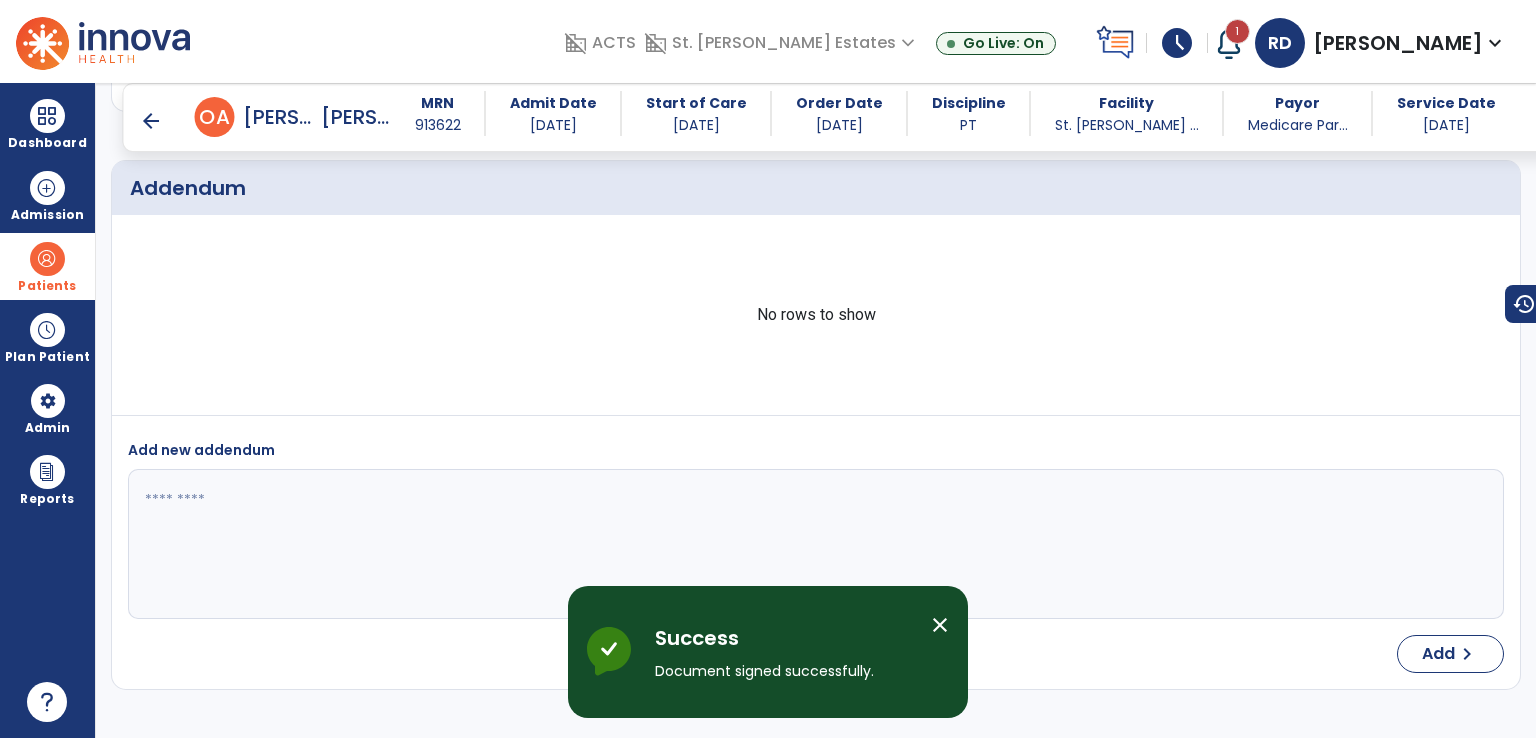 scroll, scrollTop: 4076, scrollLeft: 0, axis: vertical 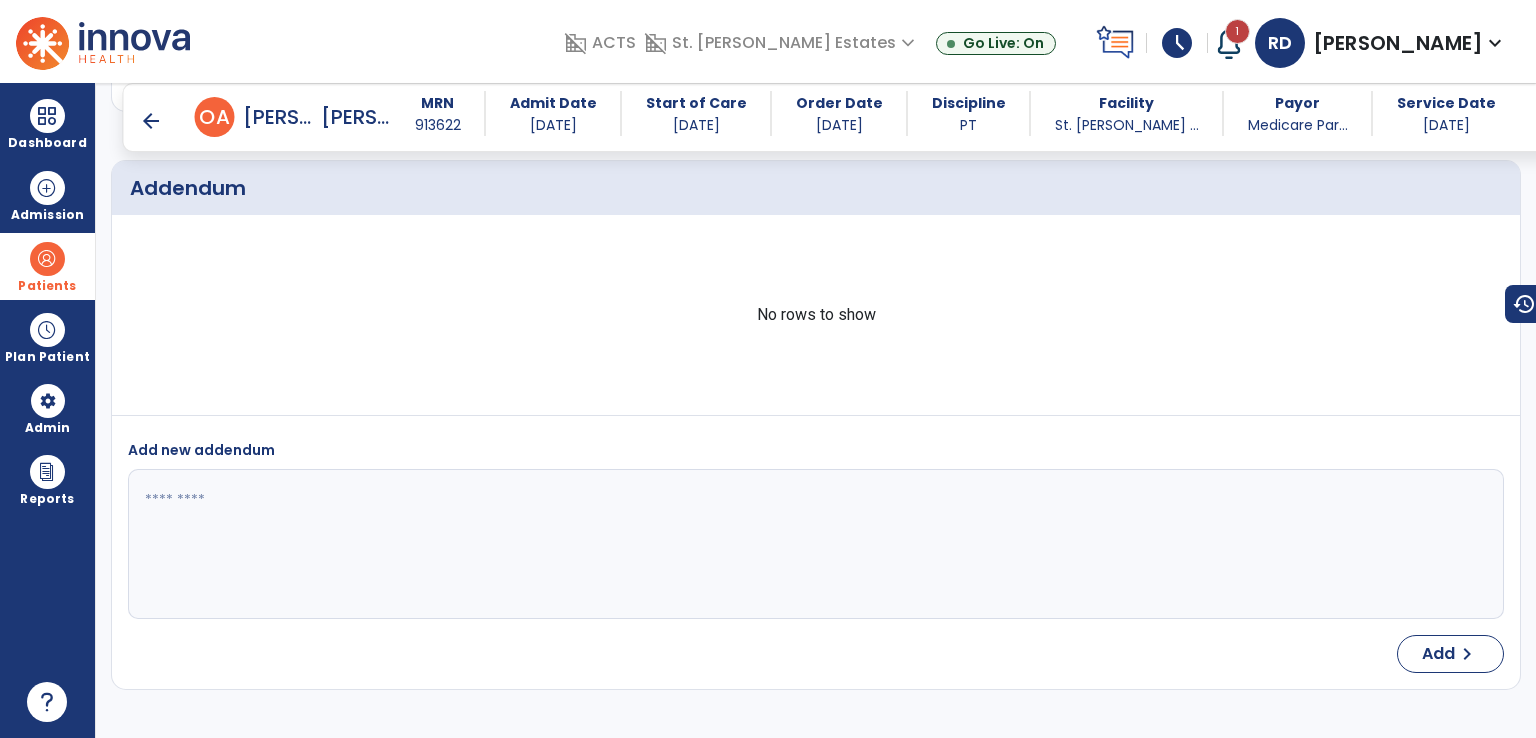 drag, startPoint x: 38, startPoint y: 249, endPoint x: 51, endPoint y: 250, distance: 13.038404 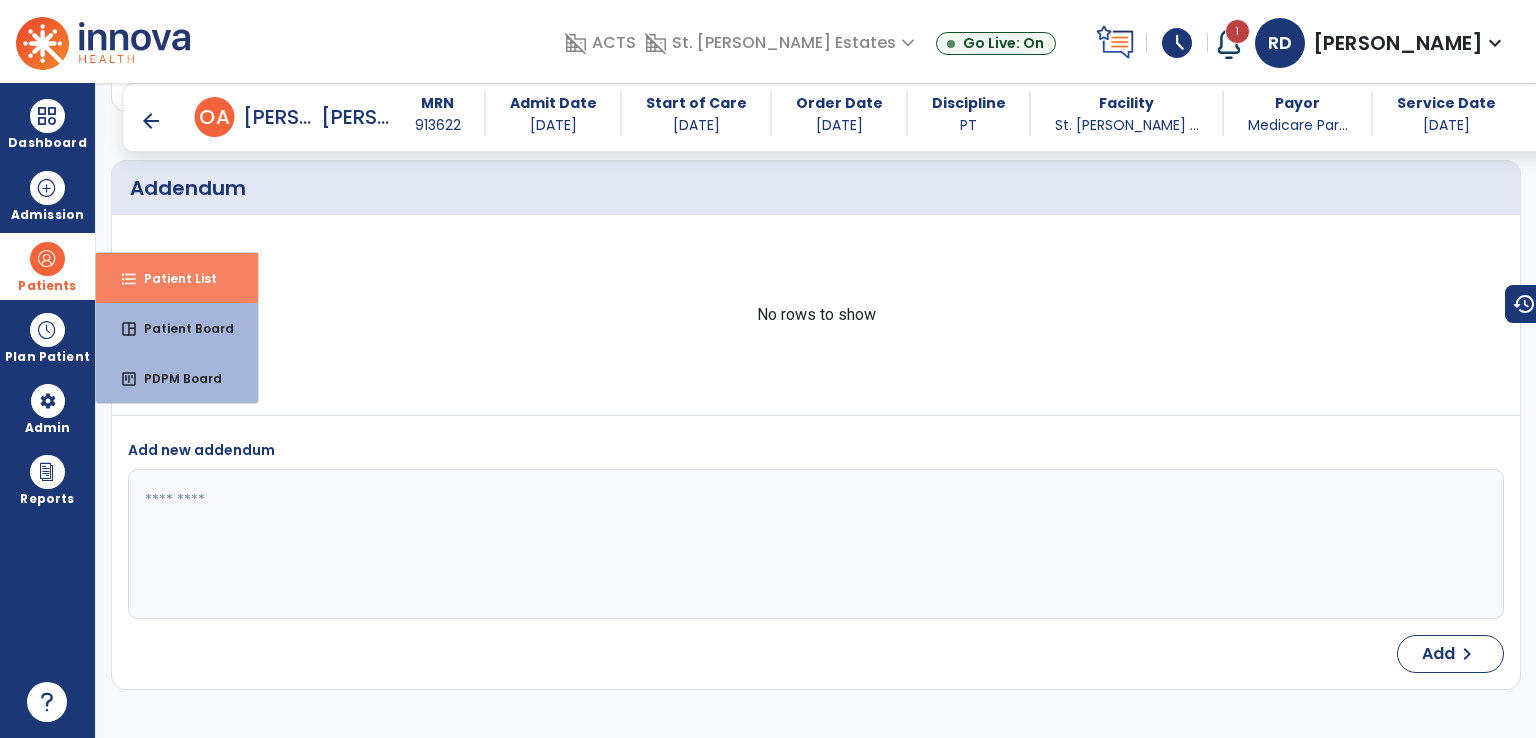 click on "format_list_bulleted  Patient List" at bounding box center (177, 278) 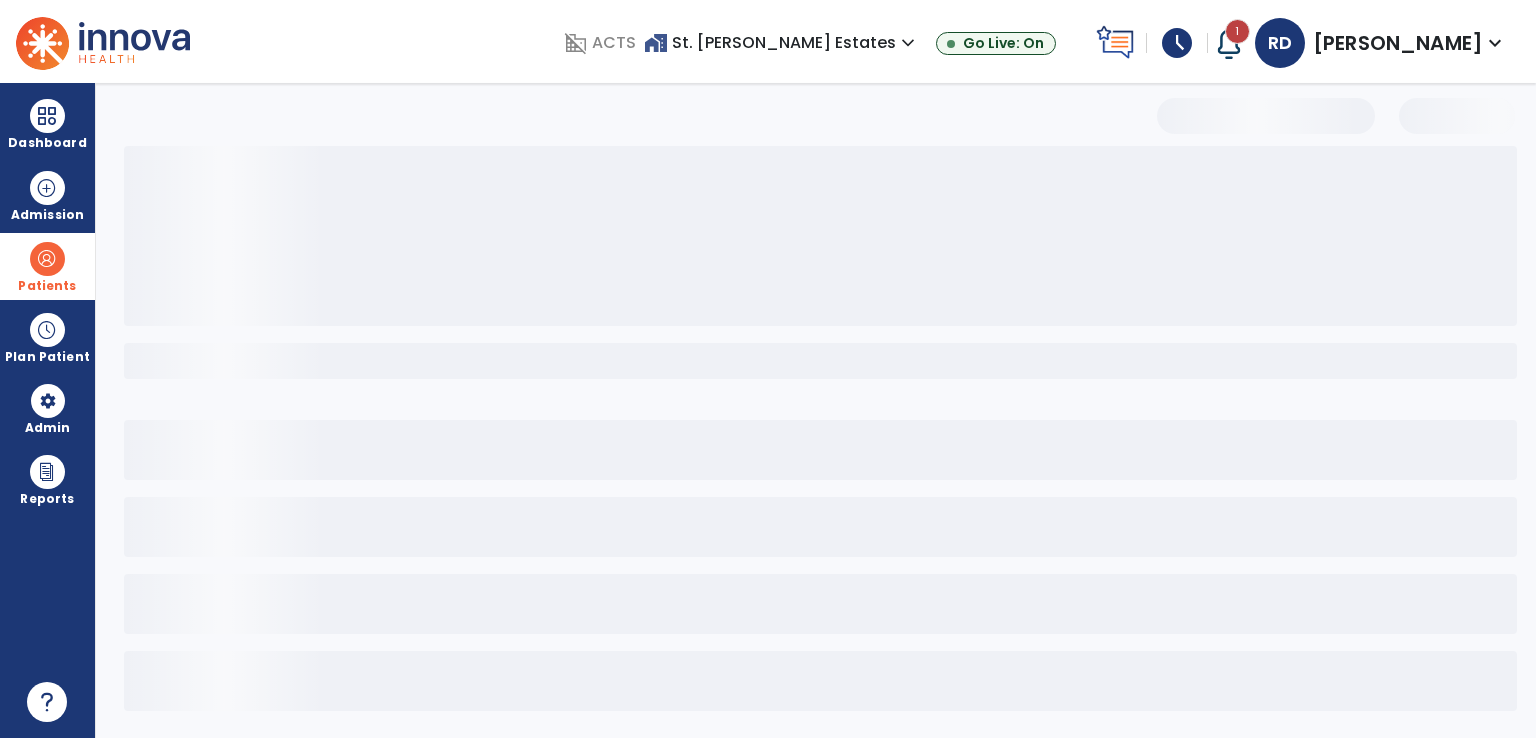 select on "***" 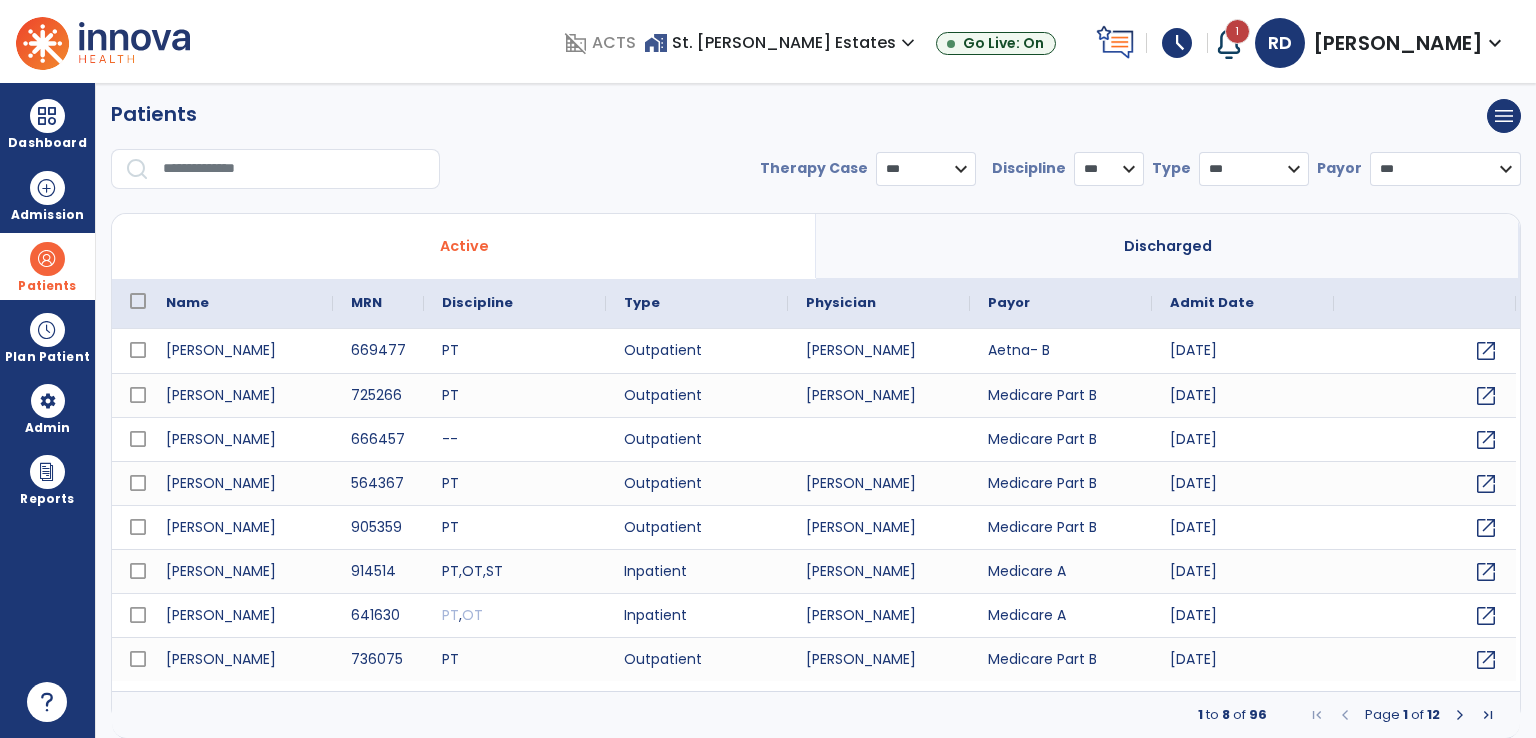 click at bounding box center [294, 169] 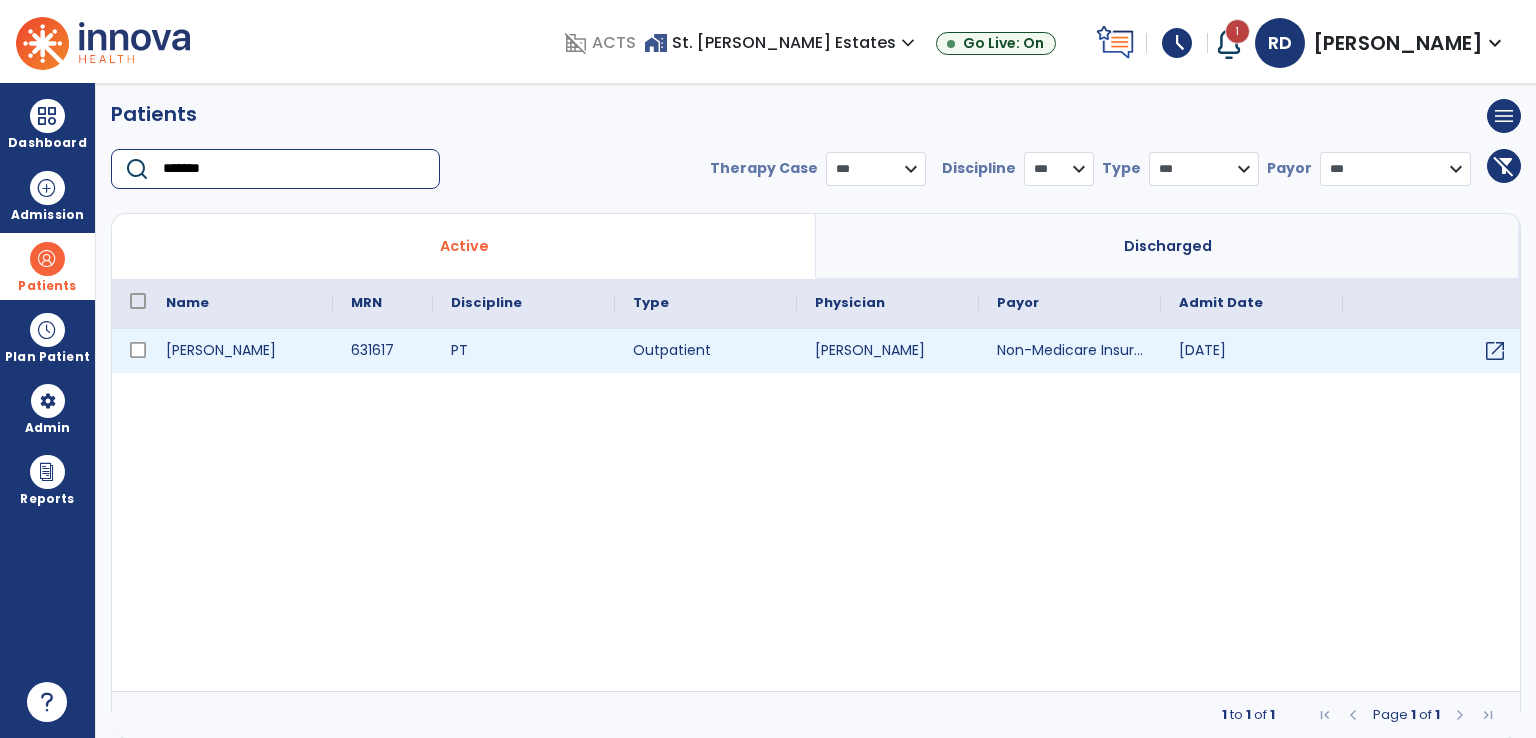 type on "*******" 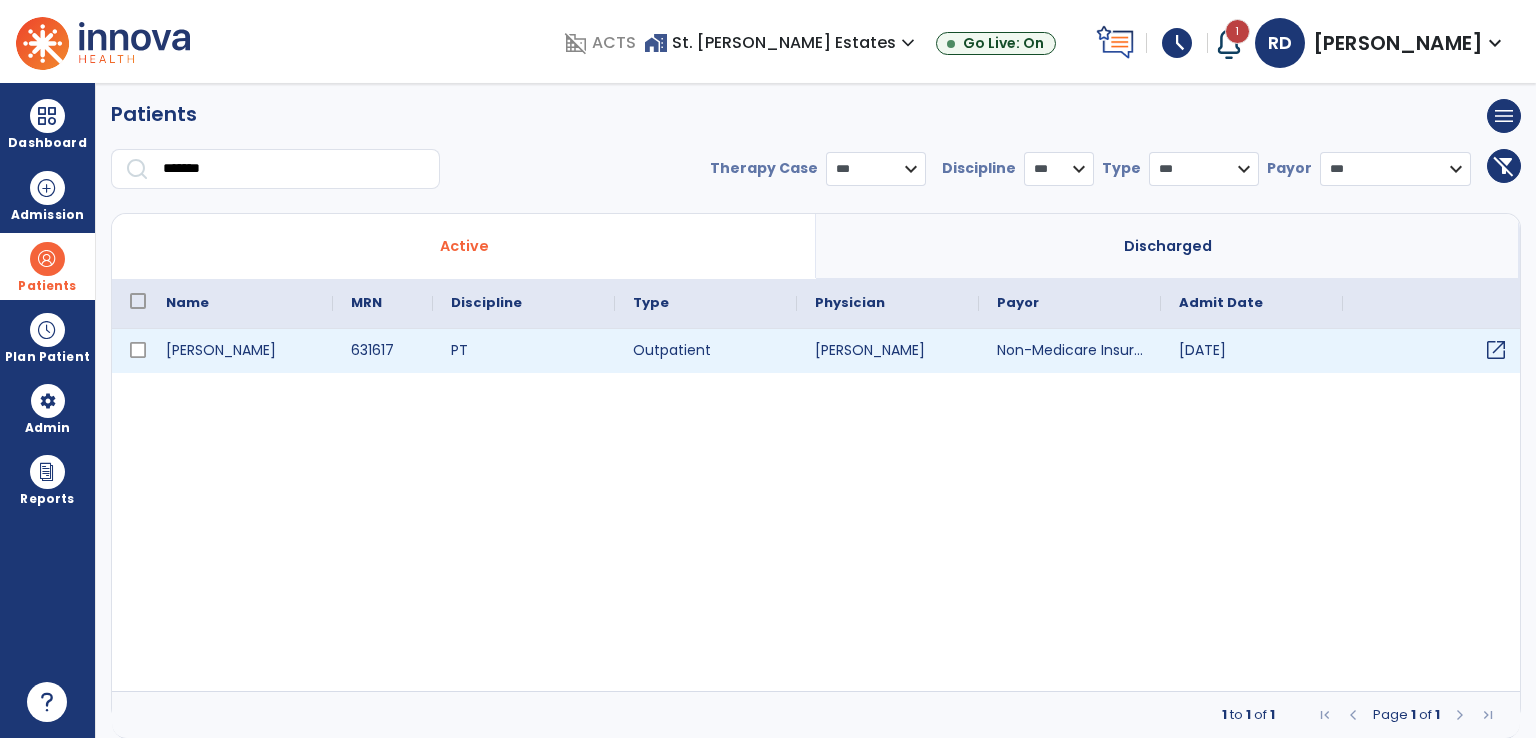 click on "open_in_new" at bounding box center (1496, 350) 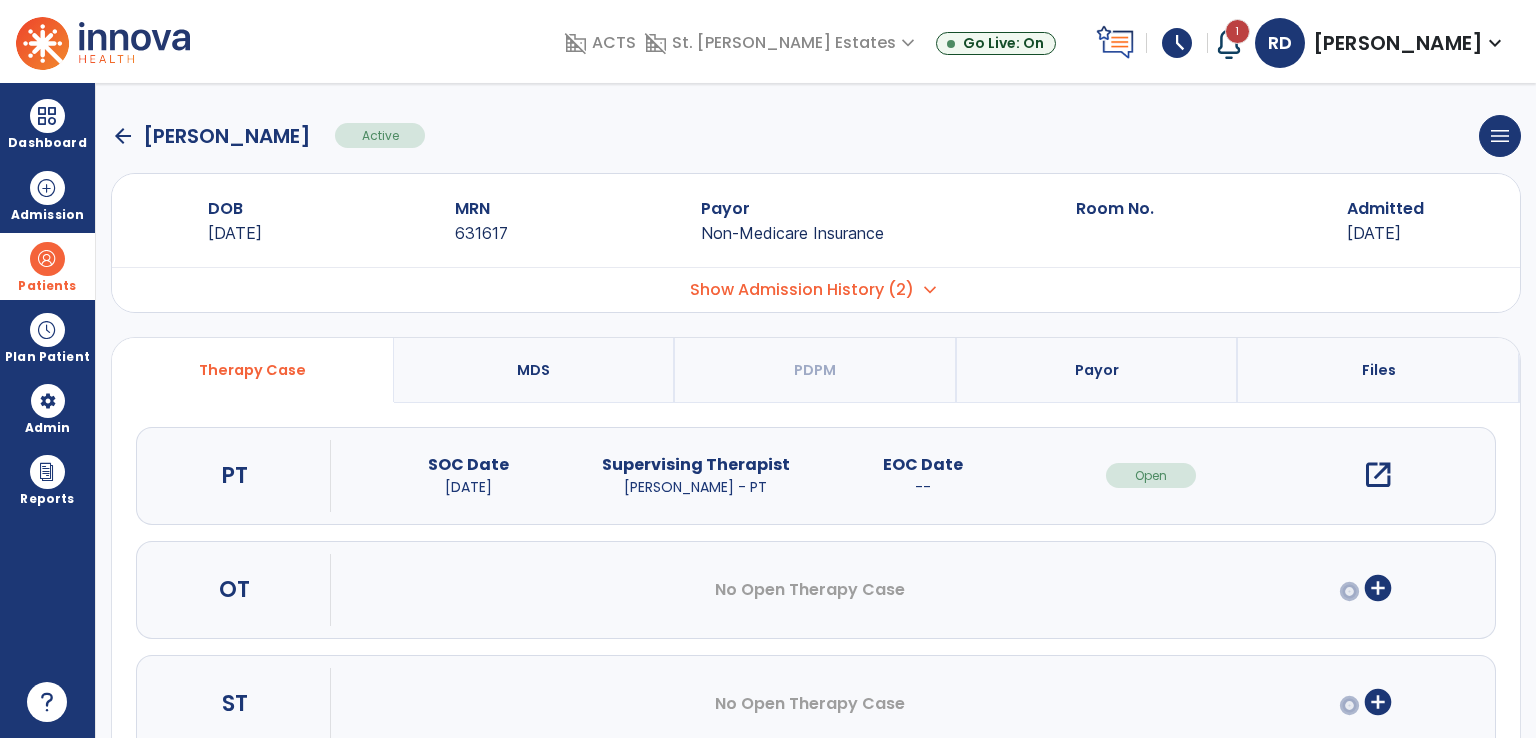 scroll, scrollTop: 0, scrollLeft: 0, axis: both 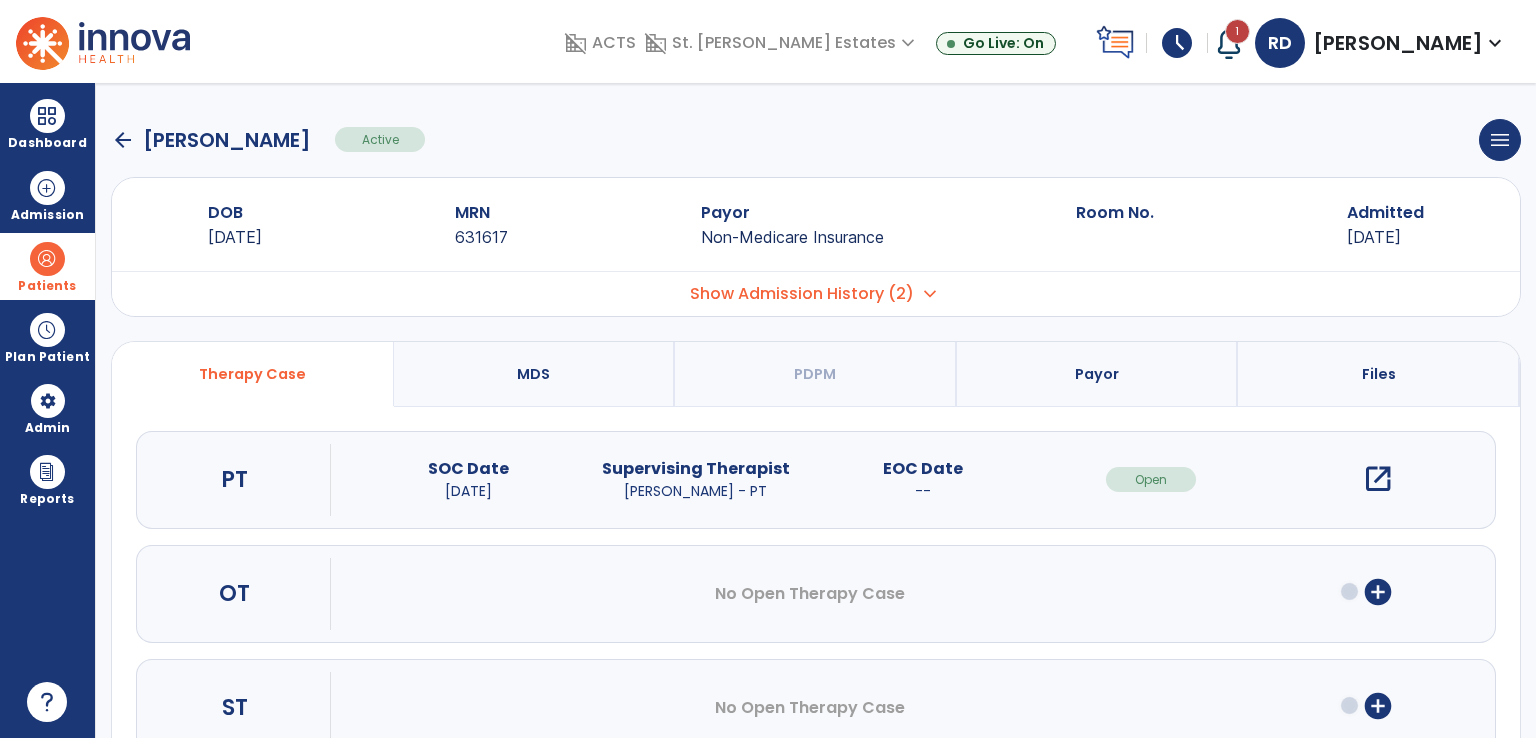 click on "open_in_new" at bounding box center (1378, 479) 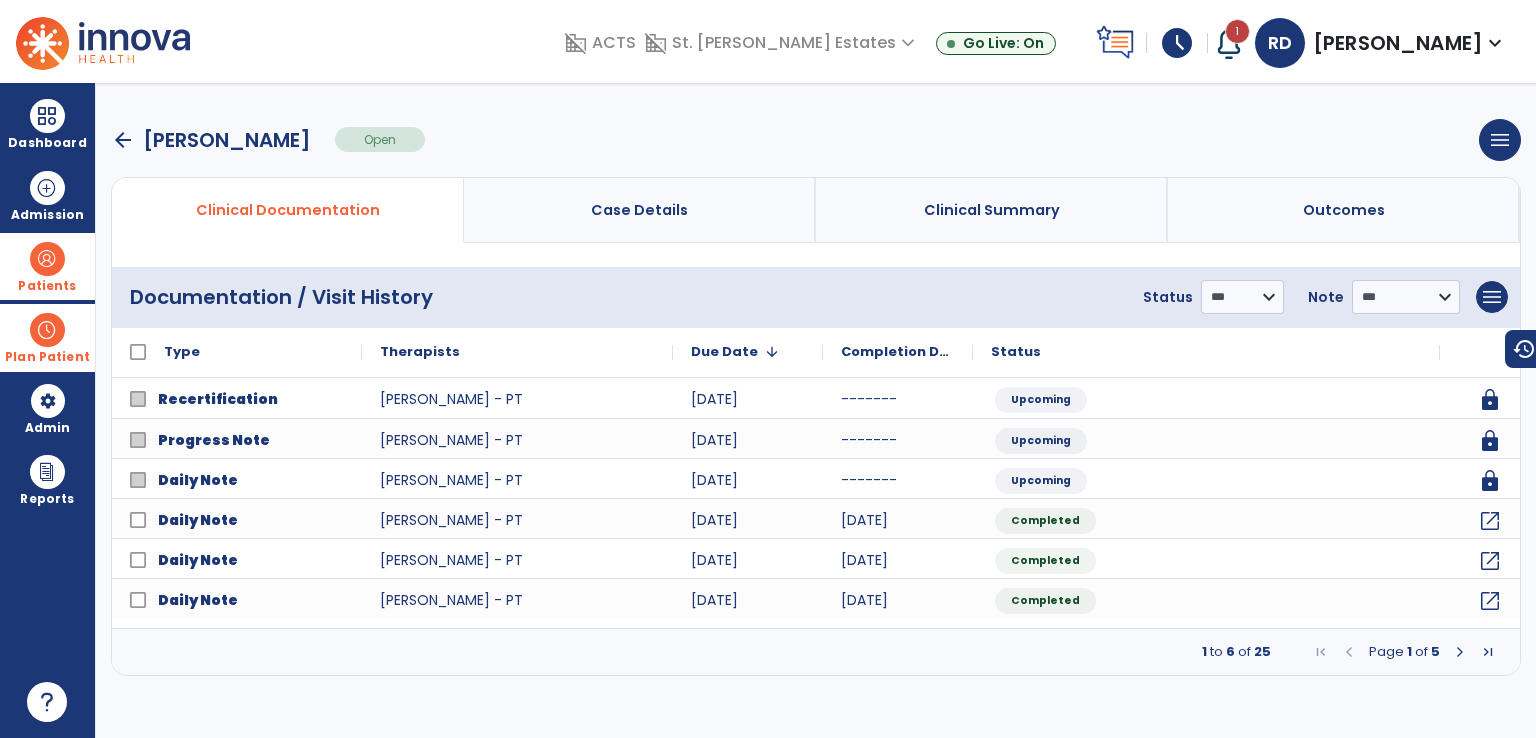click at bounding box center (47, 330) 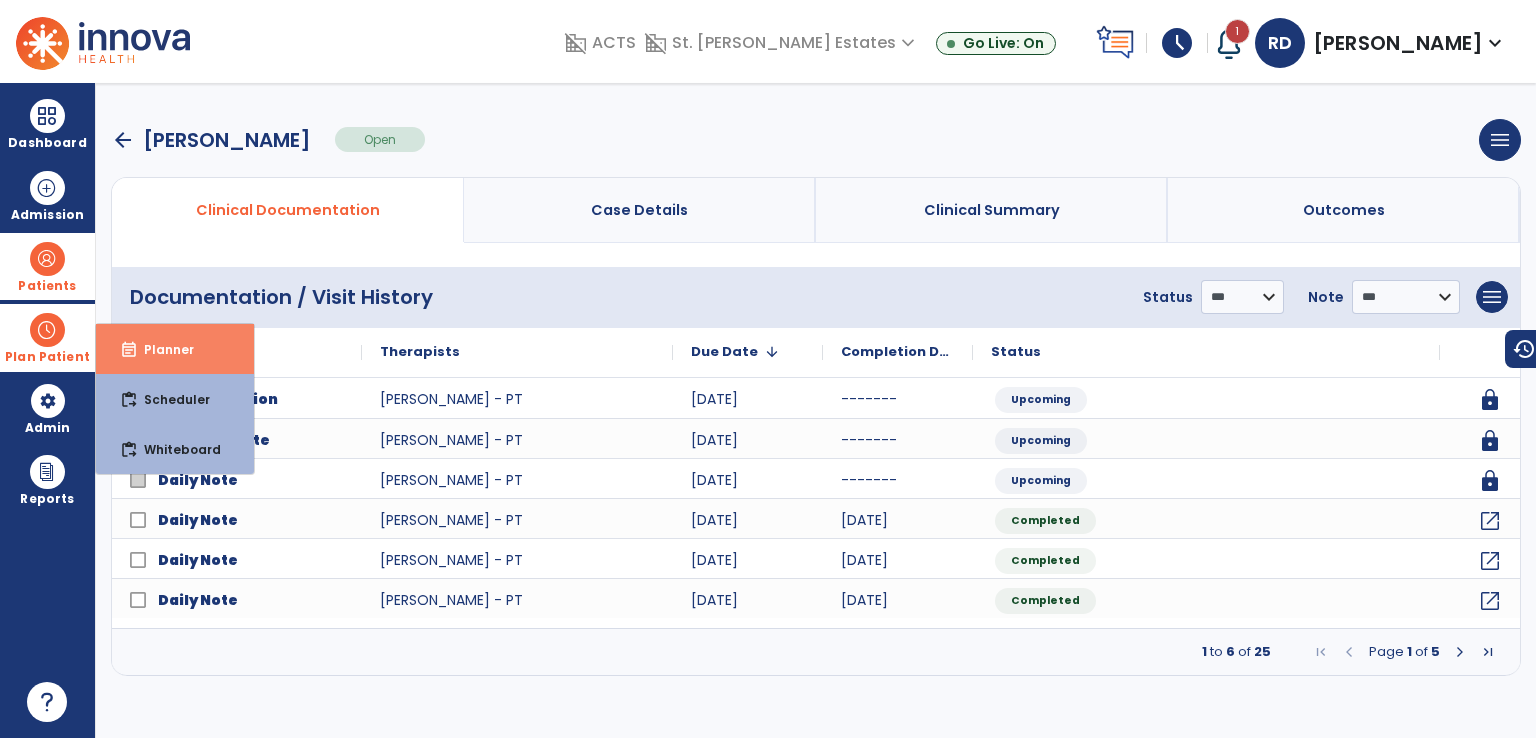 click on "Planner" at bounding box center (161, 349) 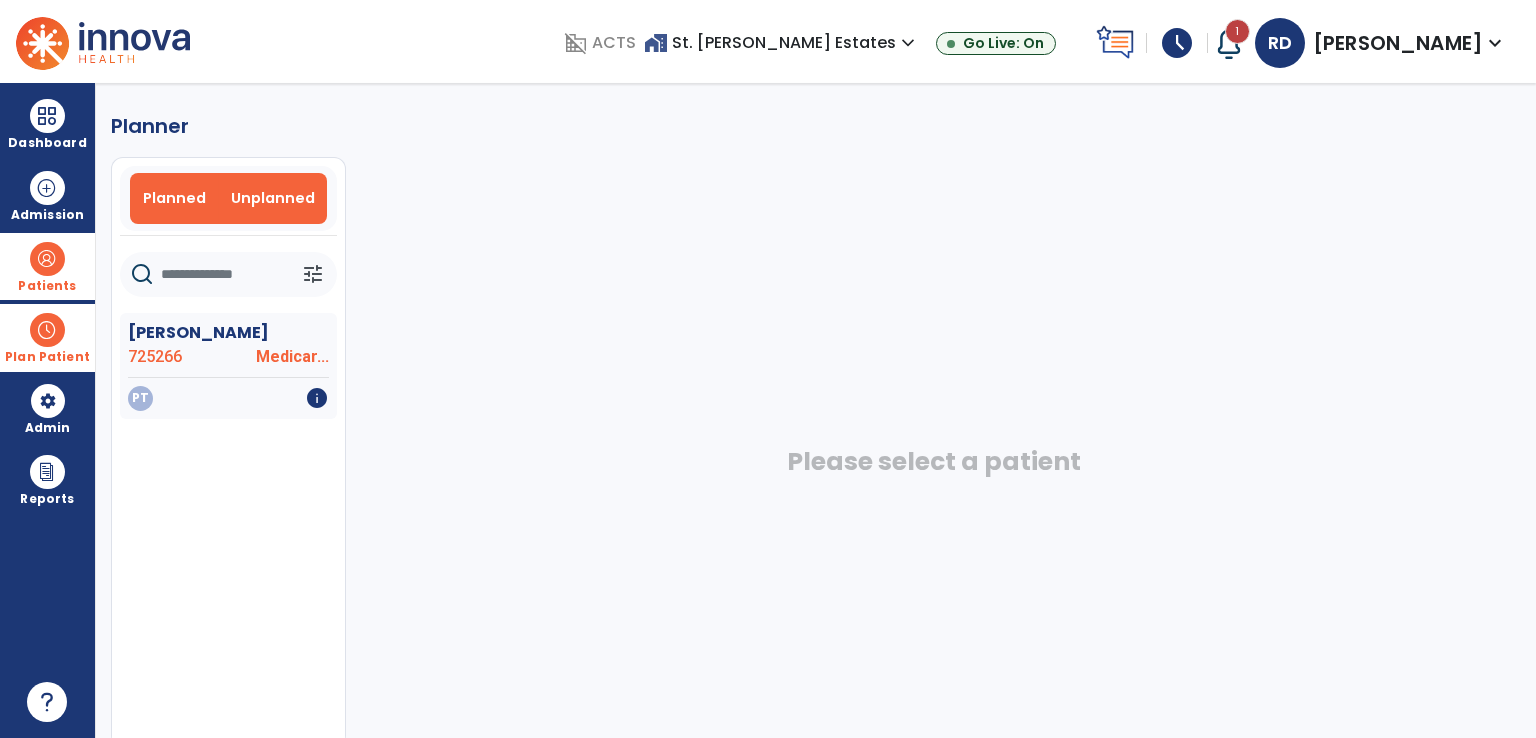 drag, startPoint x: 162, startPoint y: 197, endPoint x: 154, endPoint y: 219, distance: 23.409399 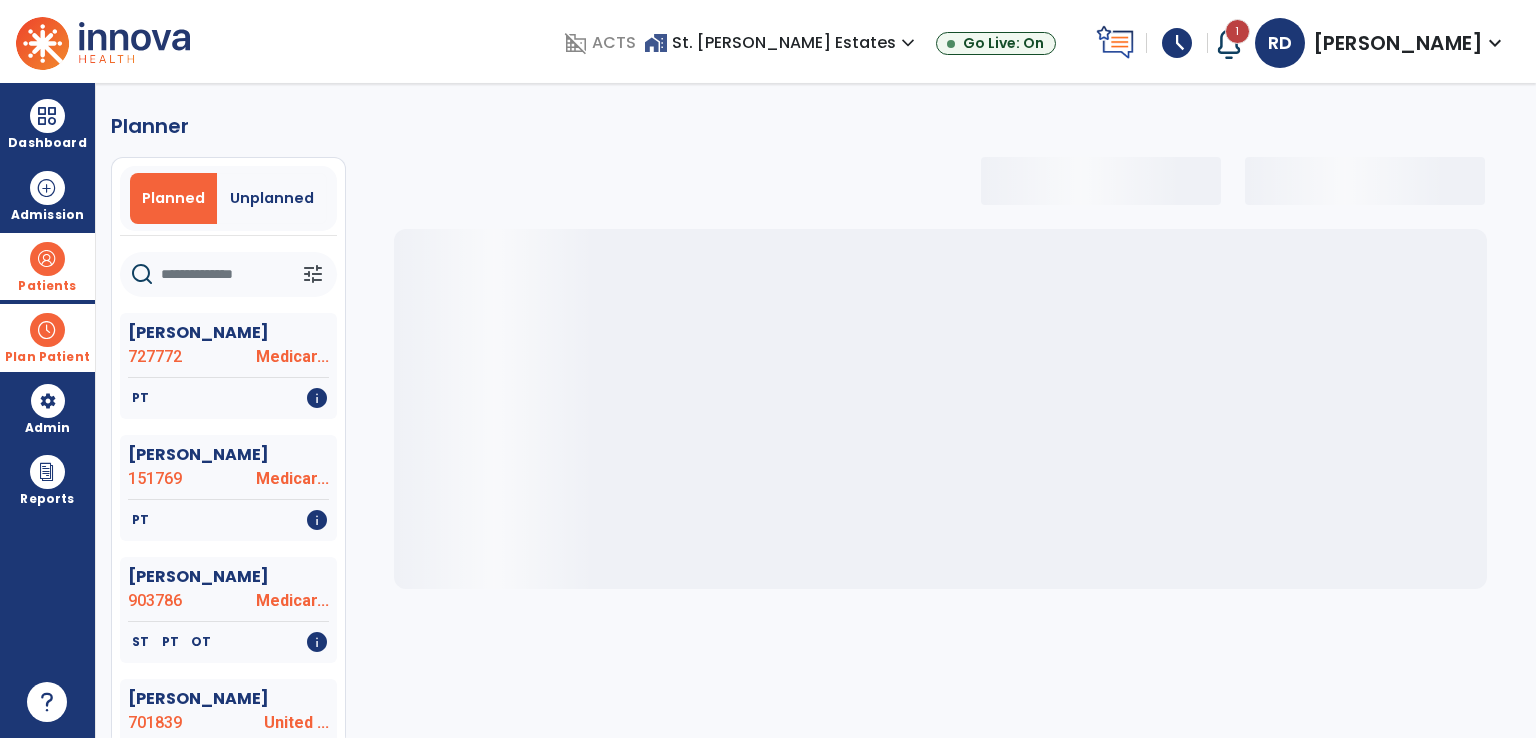 select on "***" 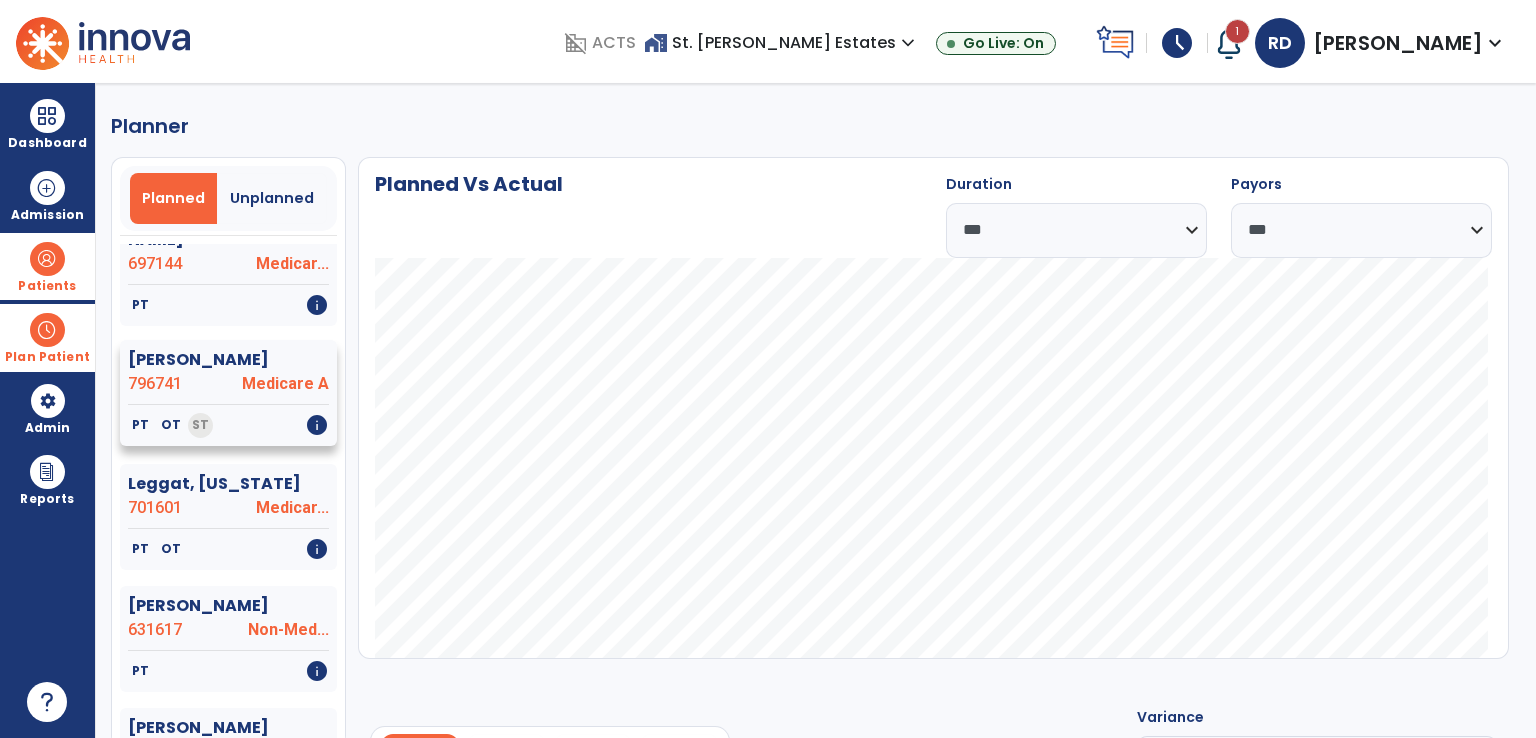 scroll, scrollTop: 5300, scrollLeft: 0, axis: vertical 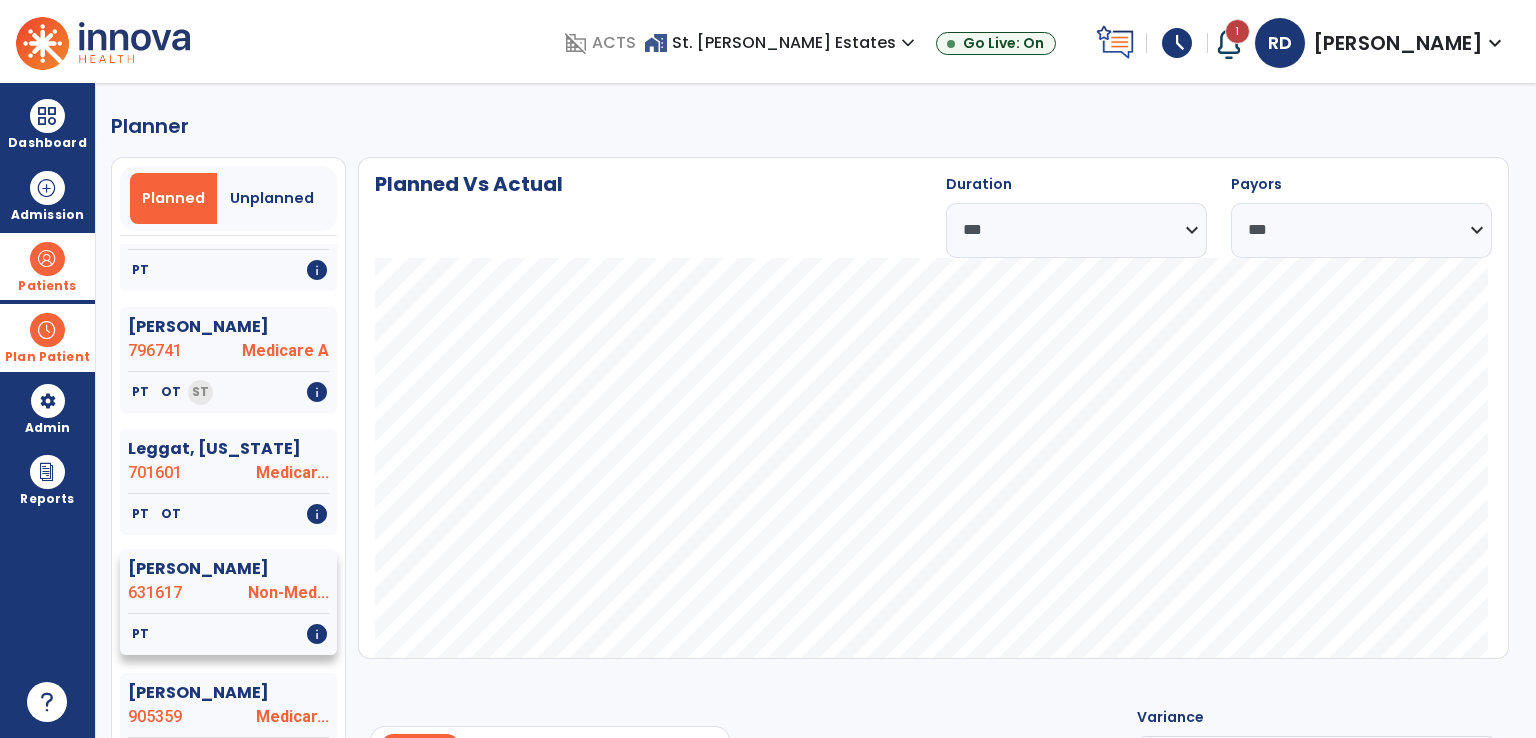 click on "[PERSON_NAME]" 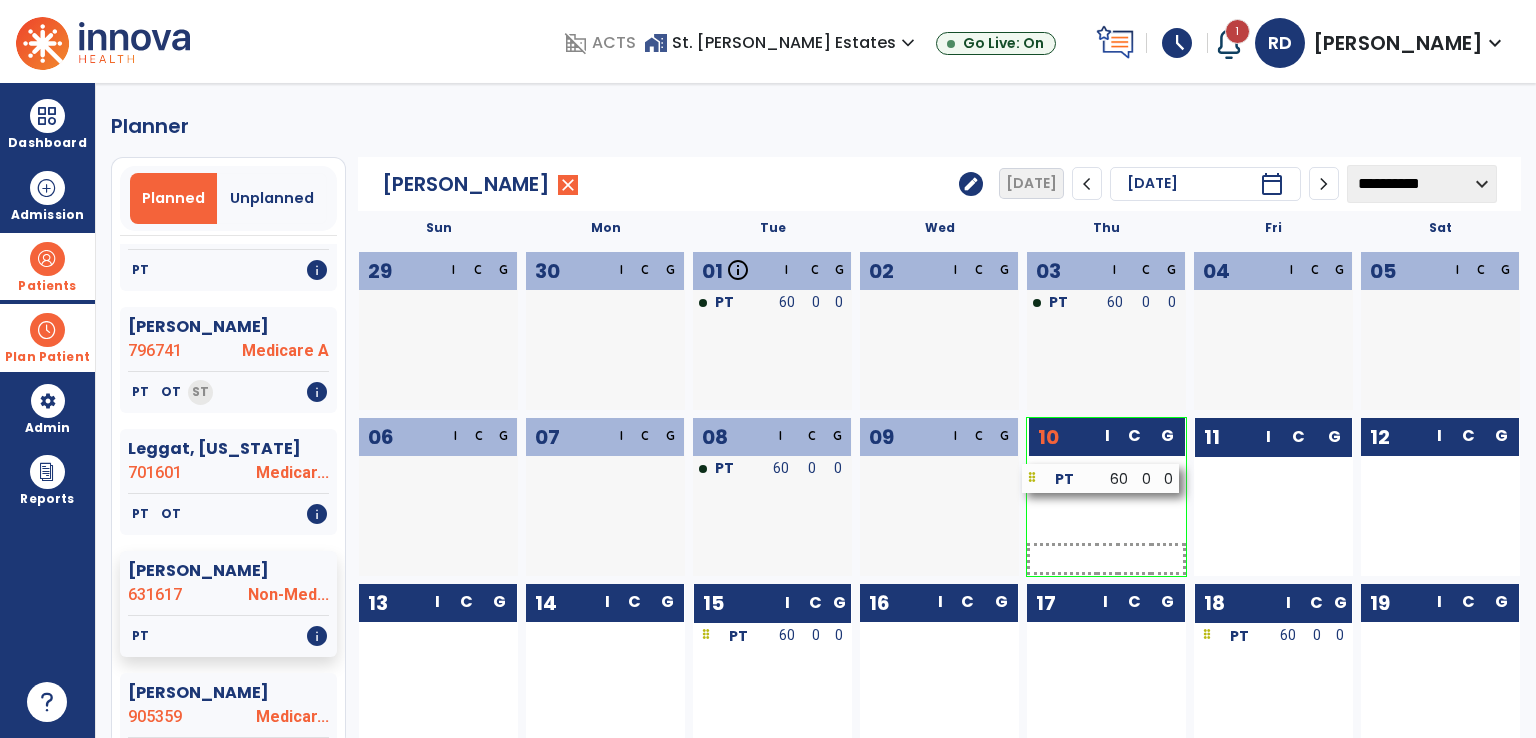 drag, startPoint x: 1273, startPoint y: 474, endPoint x: 1101, endPoint y: 482, distance: 172.18594 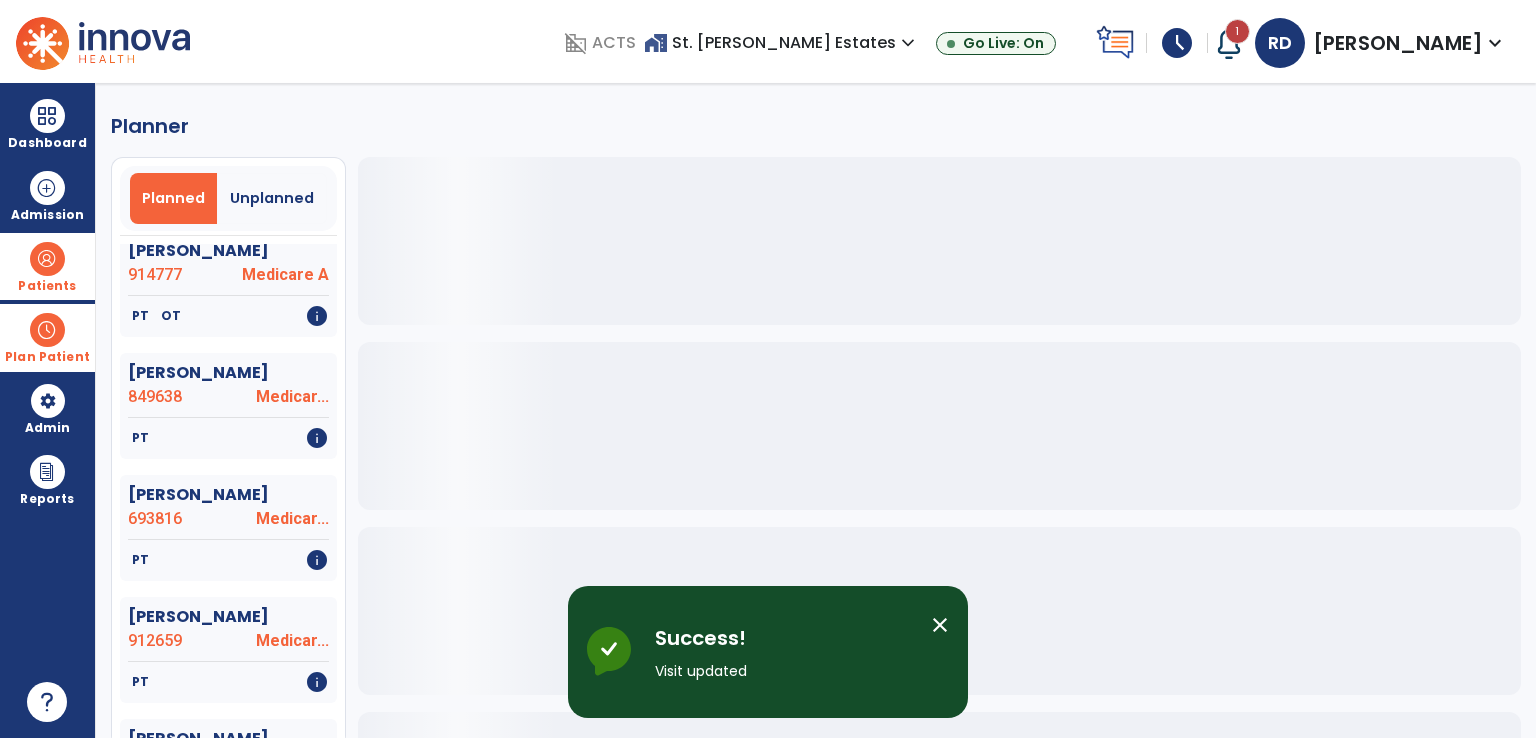 scroll, scrollTop: 5300, scrollLeft: 0, axis: vertical 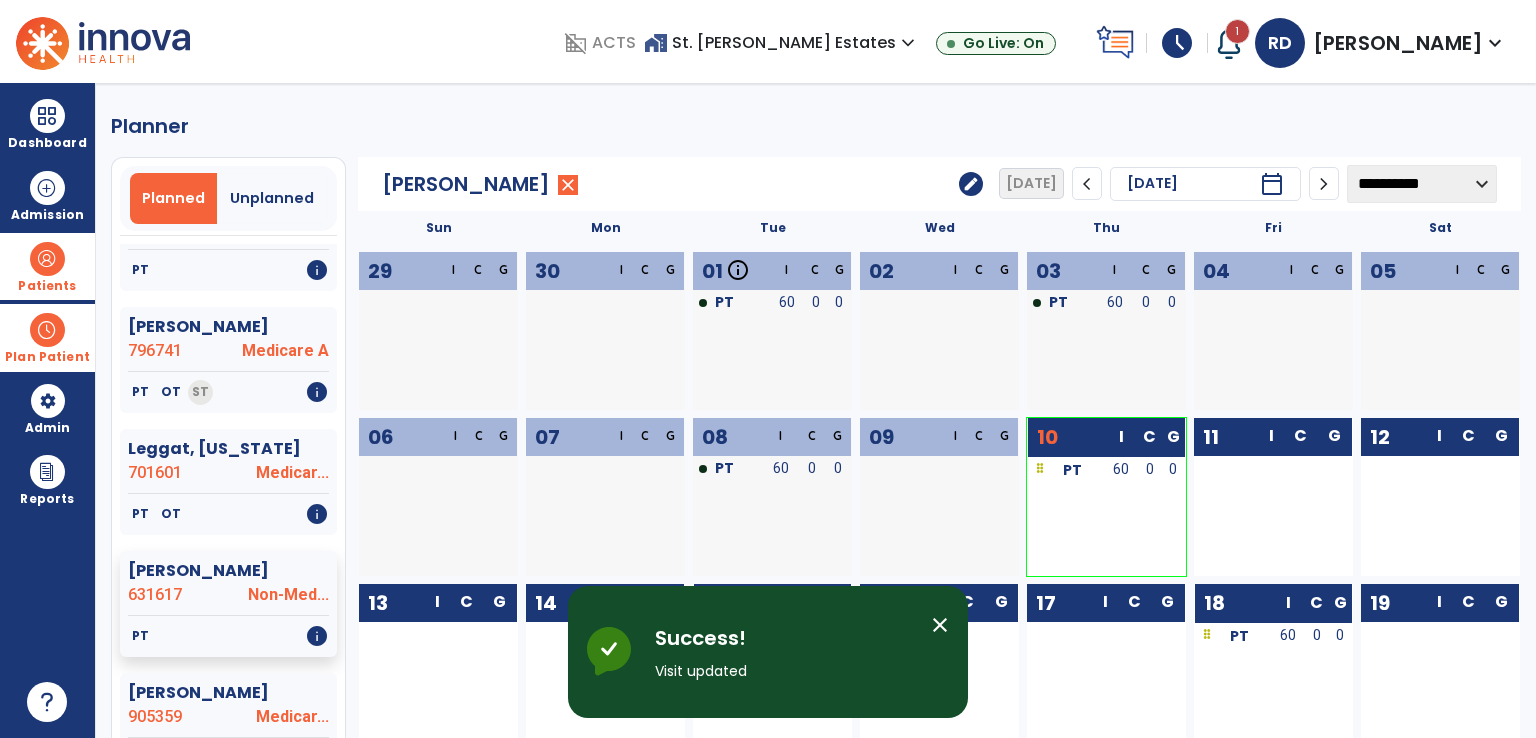 click at bounding box center (47, 259) 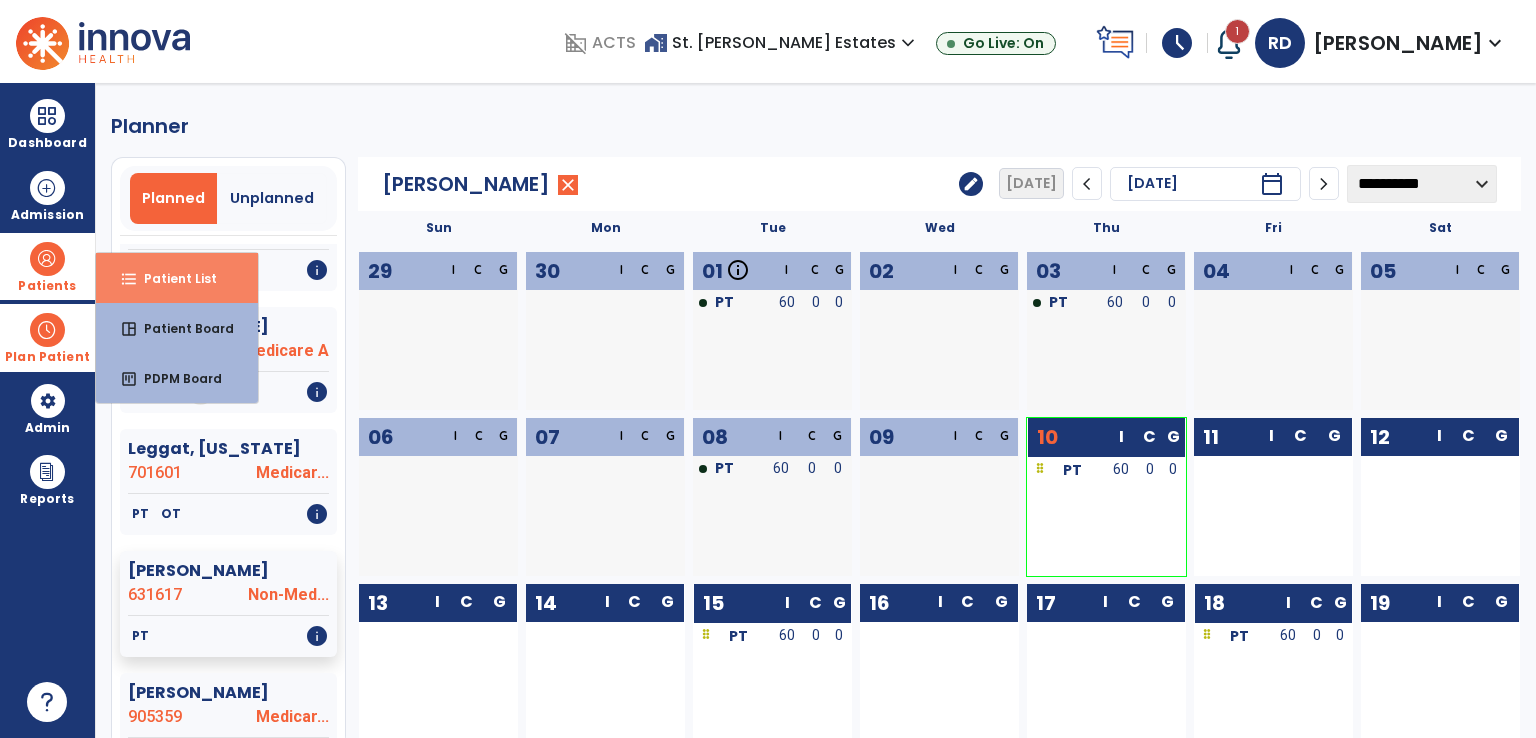 click on "Patient List" at bounding box center [172, 278] 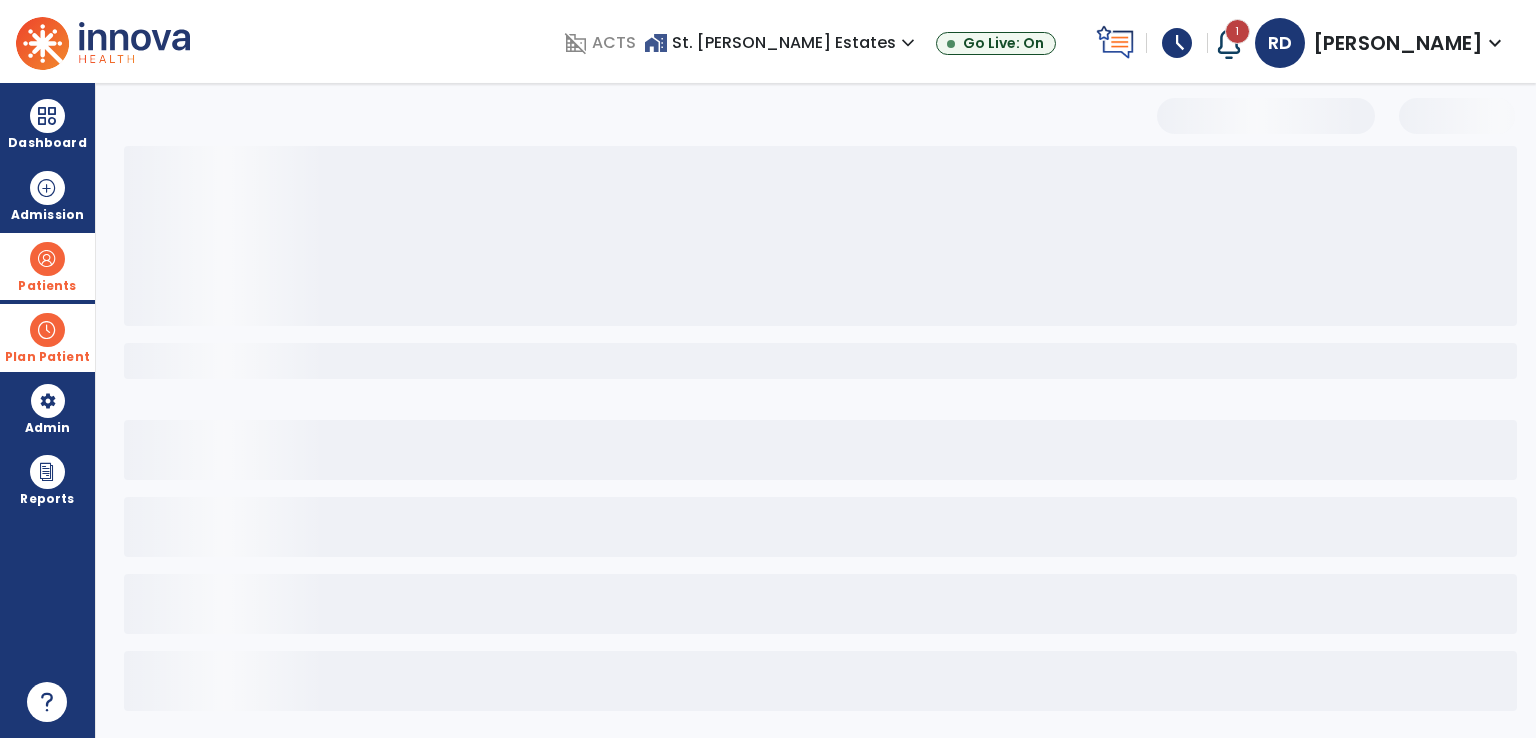 select on "***" 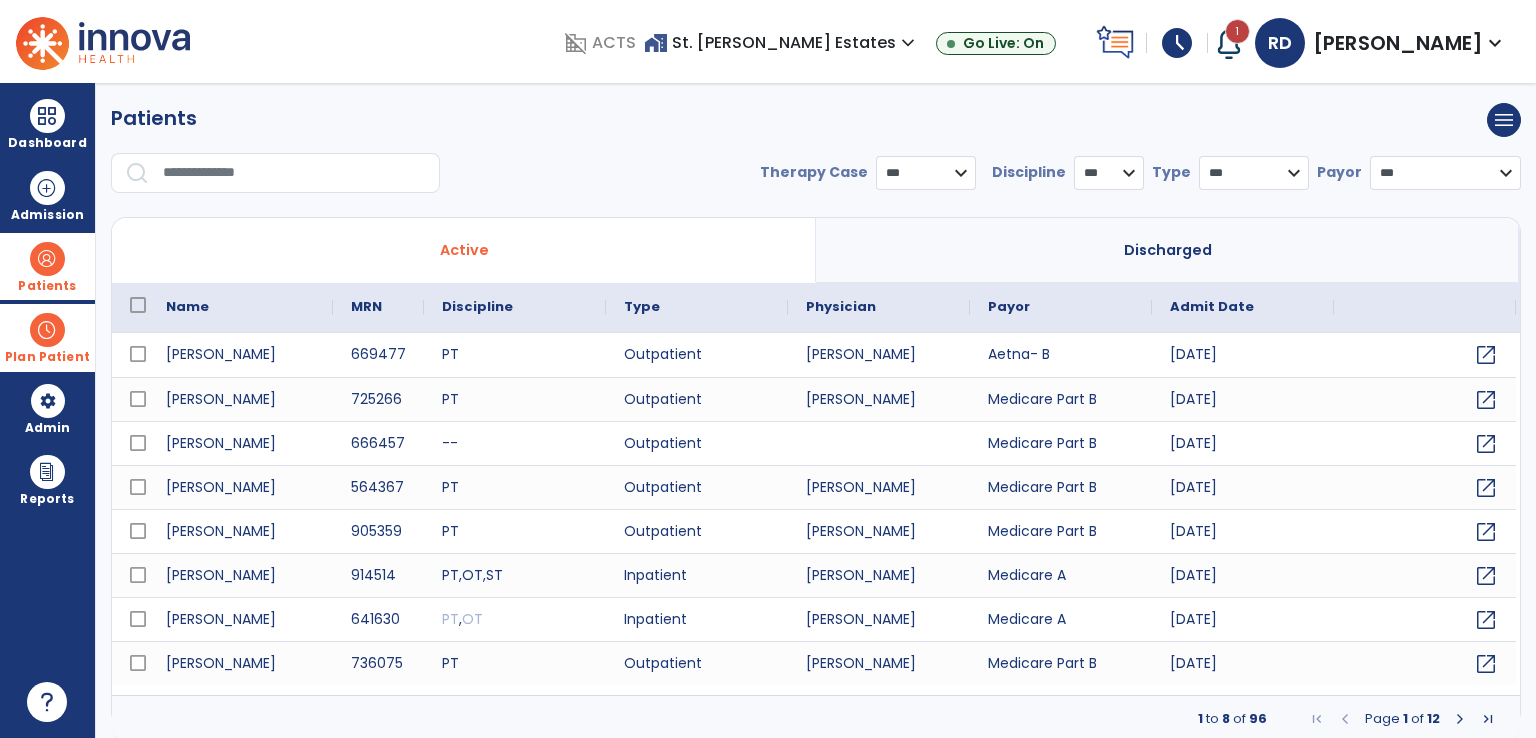 click at bounding box center [294, 173] 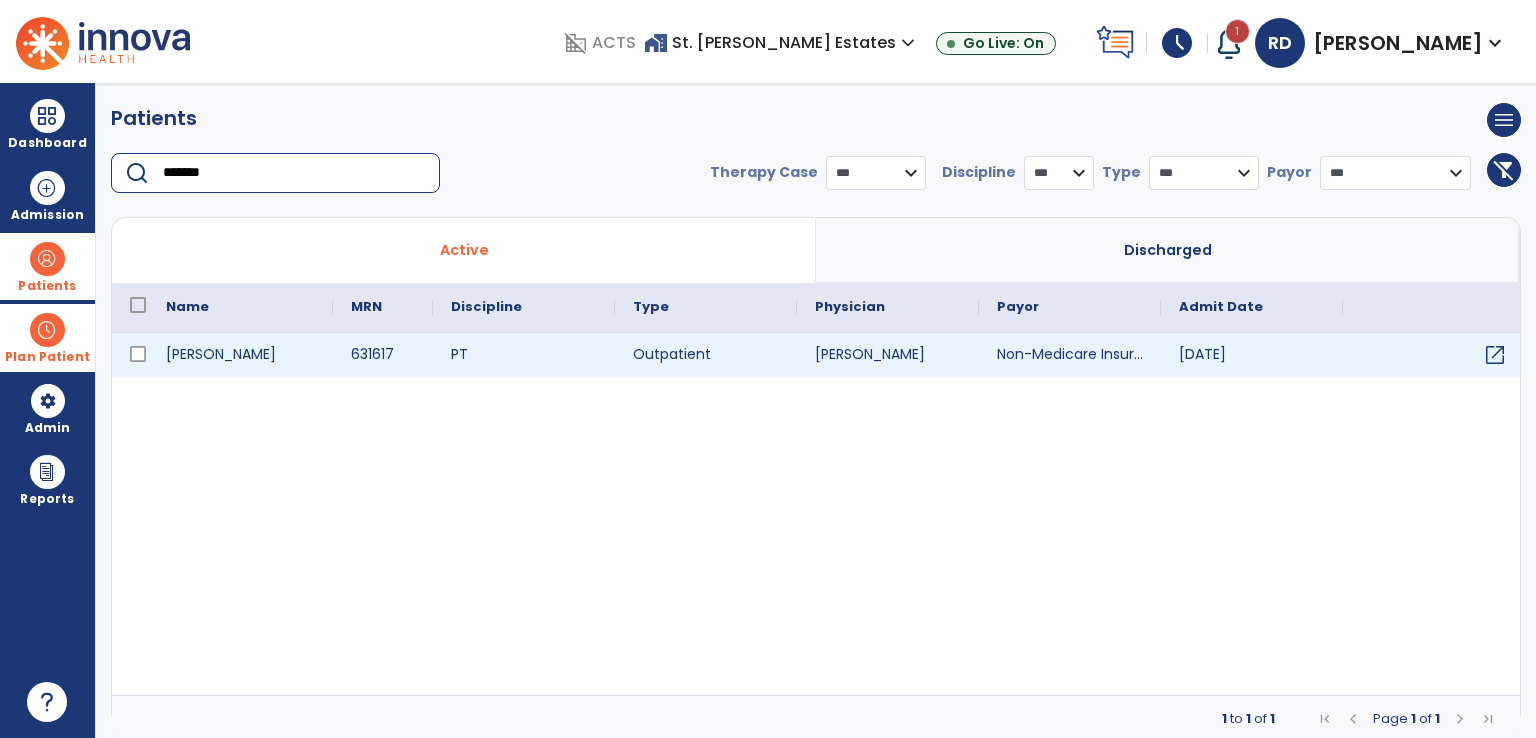 type on "*******" 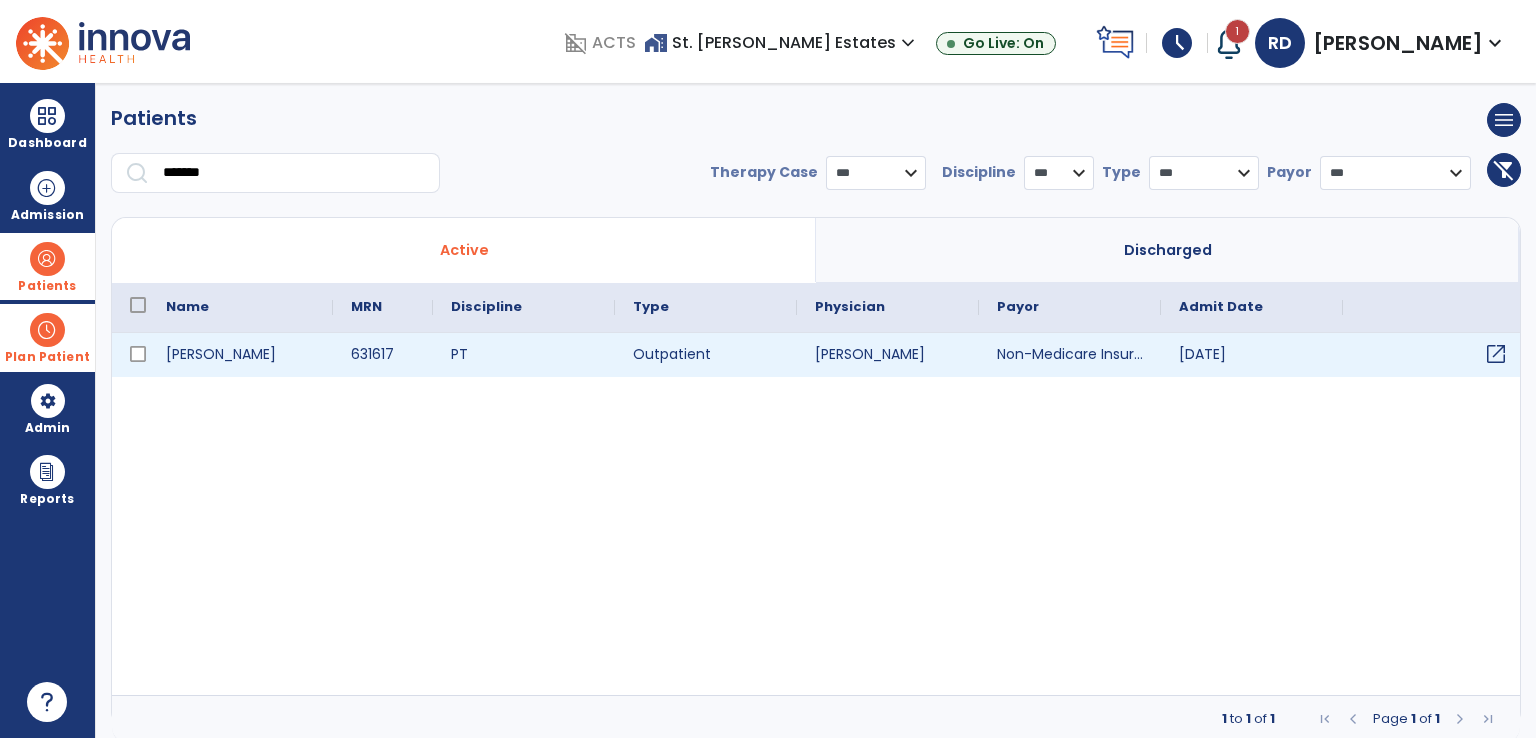 click on "open_in_new" at bounding box center [1496, 354] 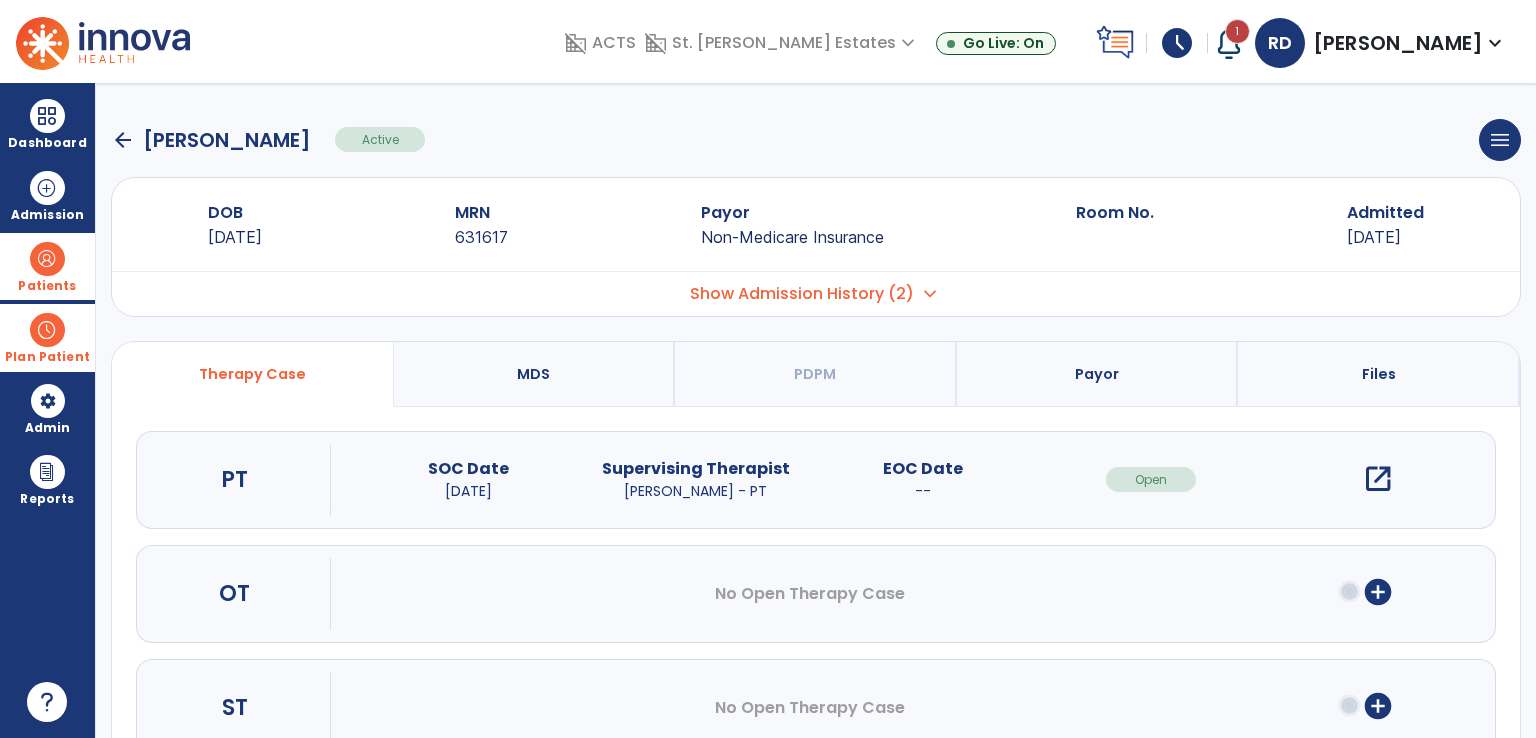 click on "open_in_new" at bounding box center [1378, 479] 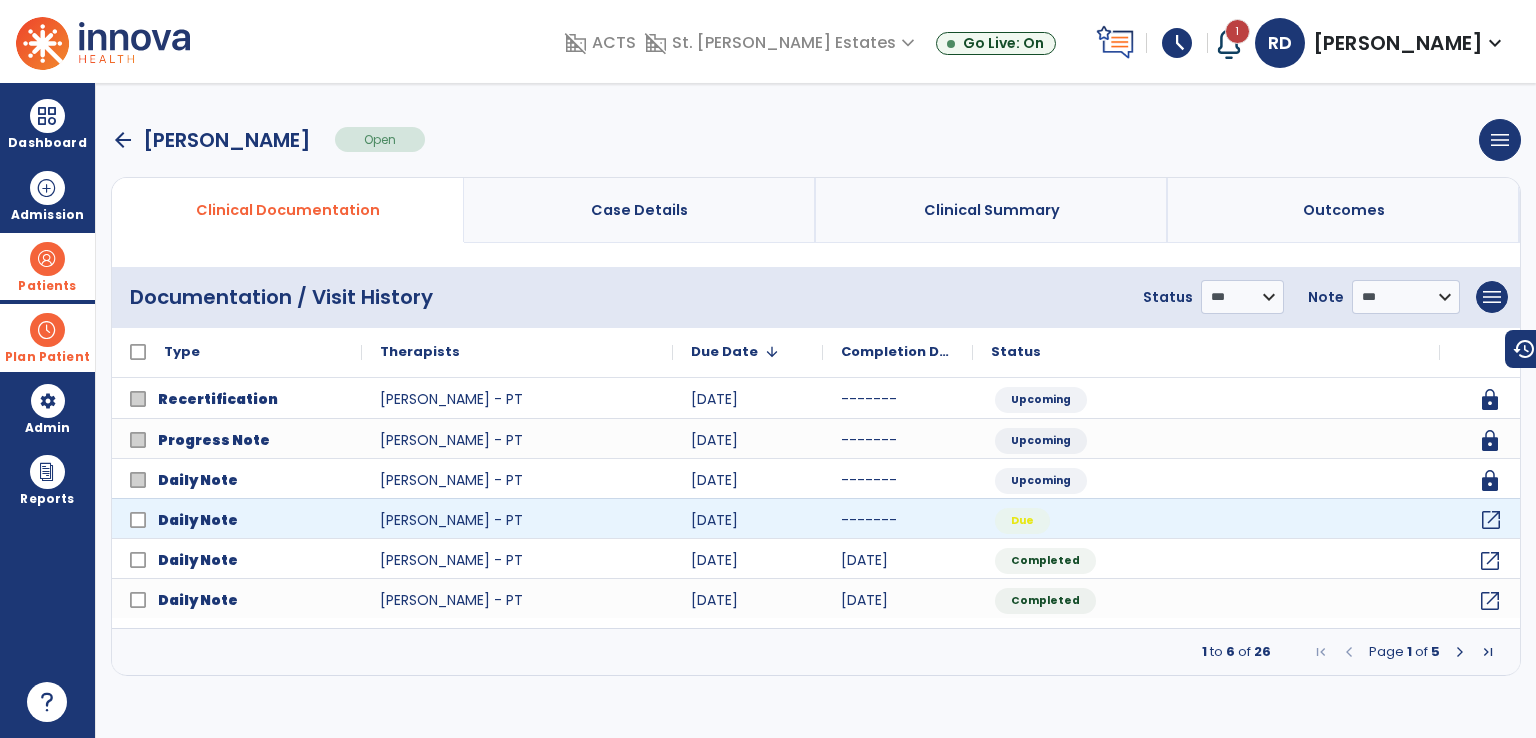 click on "open_in_new" 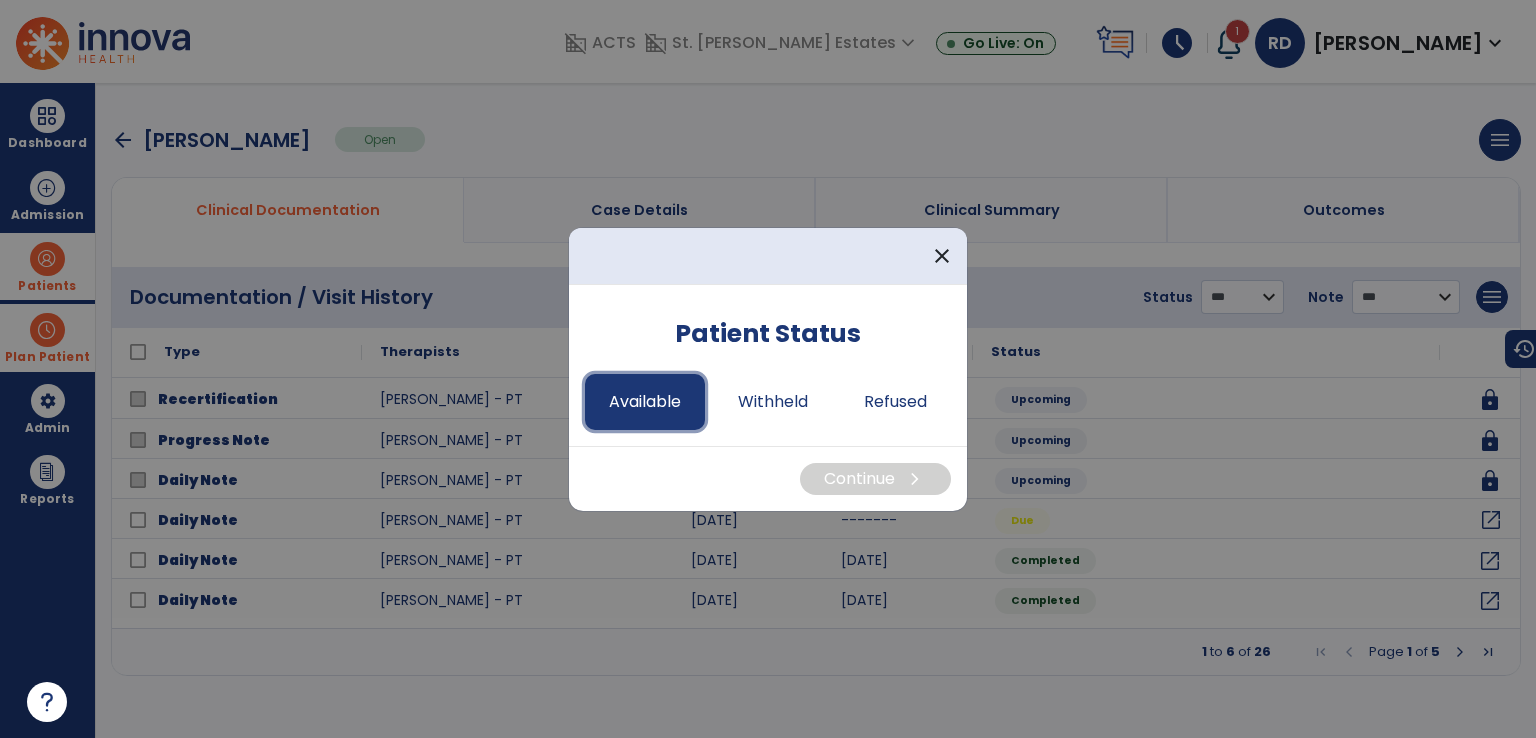click on "Available" at bounding box center [645, 402] 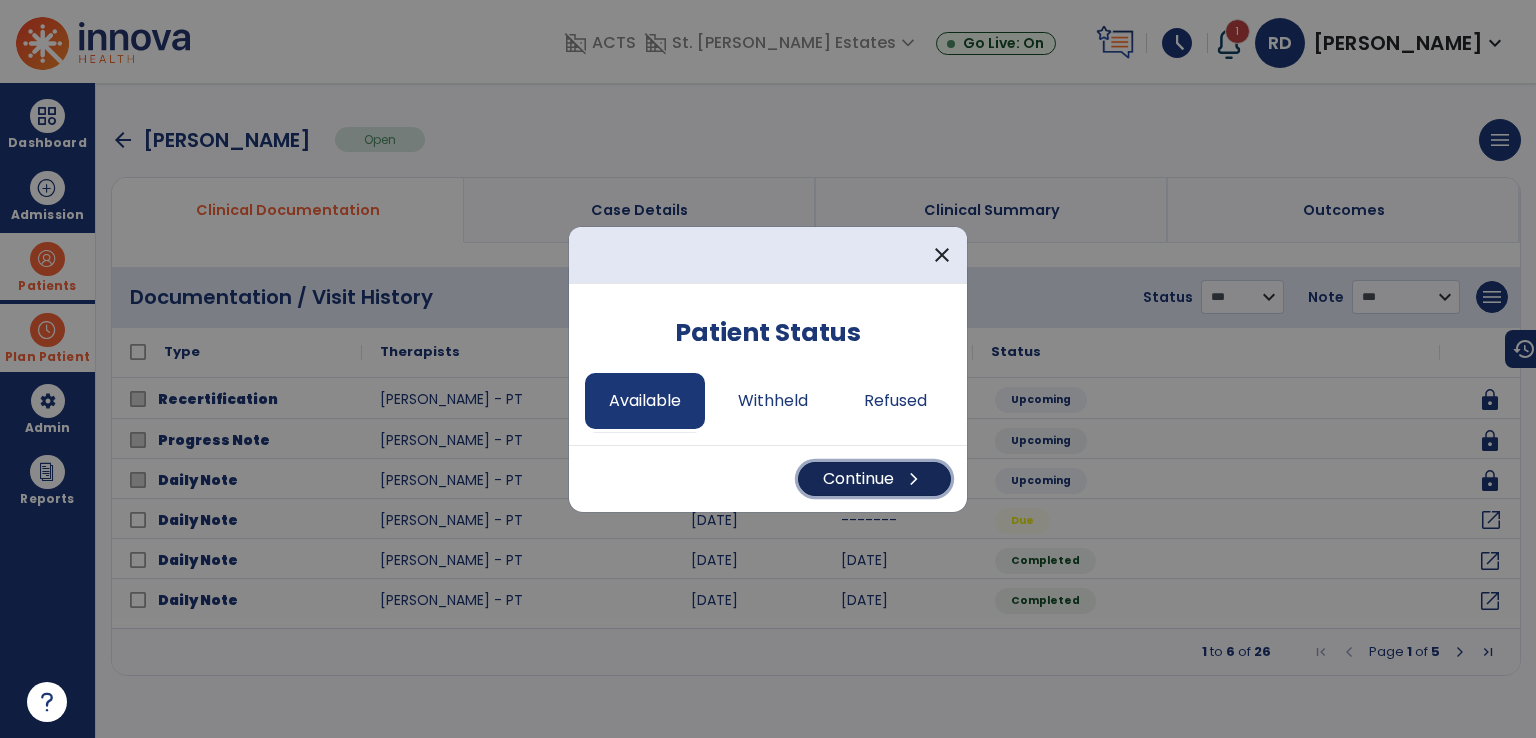 click on "Continue   chevron_right" at bounding box center (874, 479) 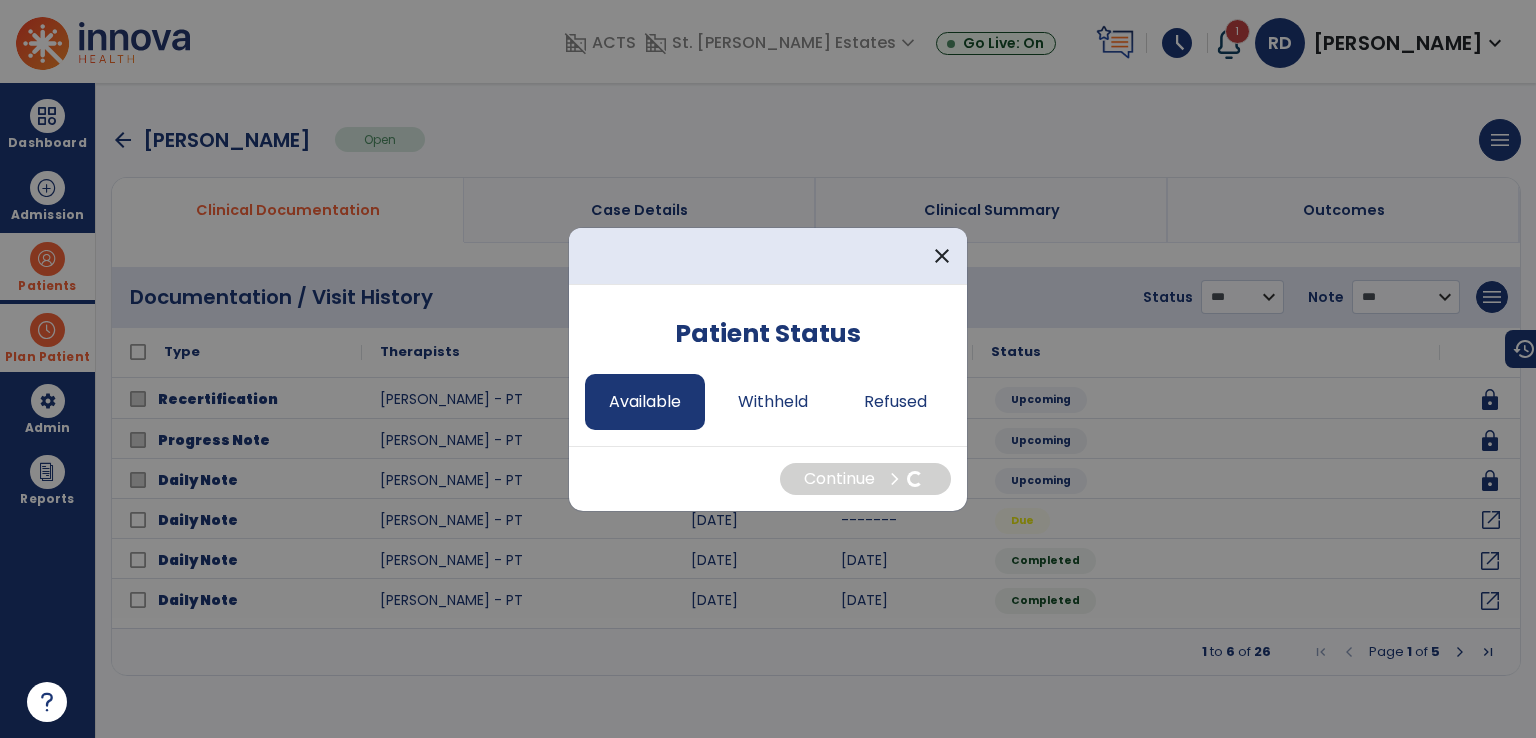 select on "*" 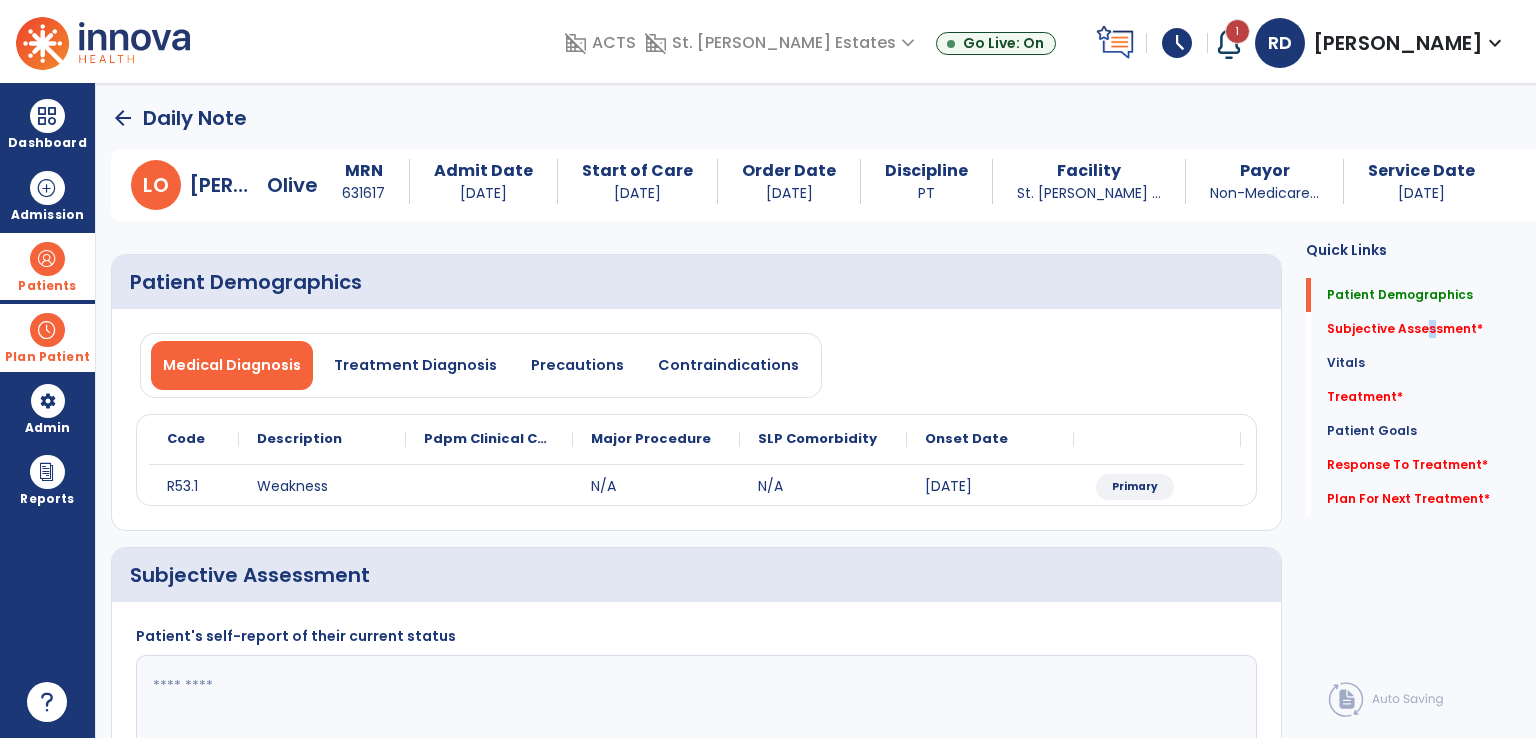 drag, startPoint x: 1415, startPoint y: 329, endPoint x: 1347, endPoint y: 345, distance: 69.856995 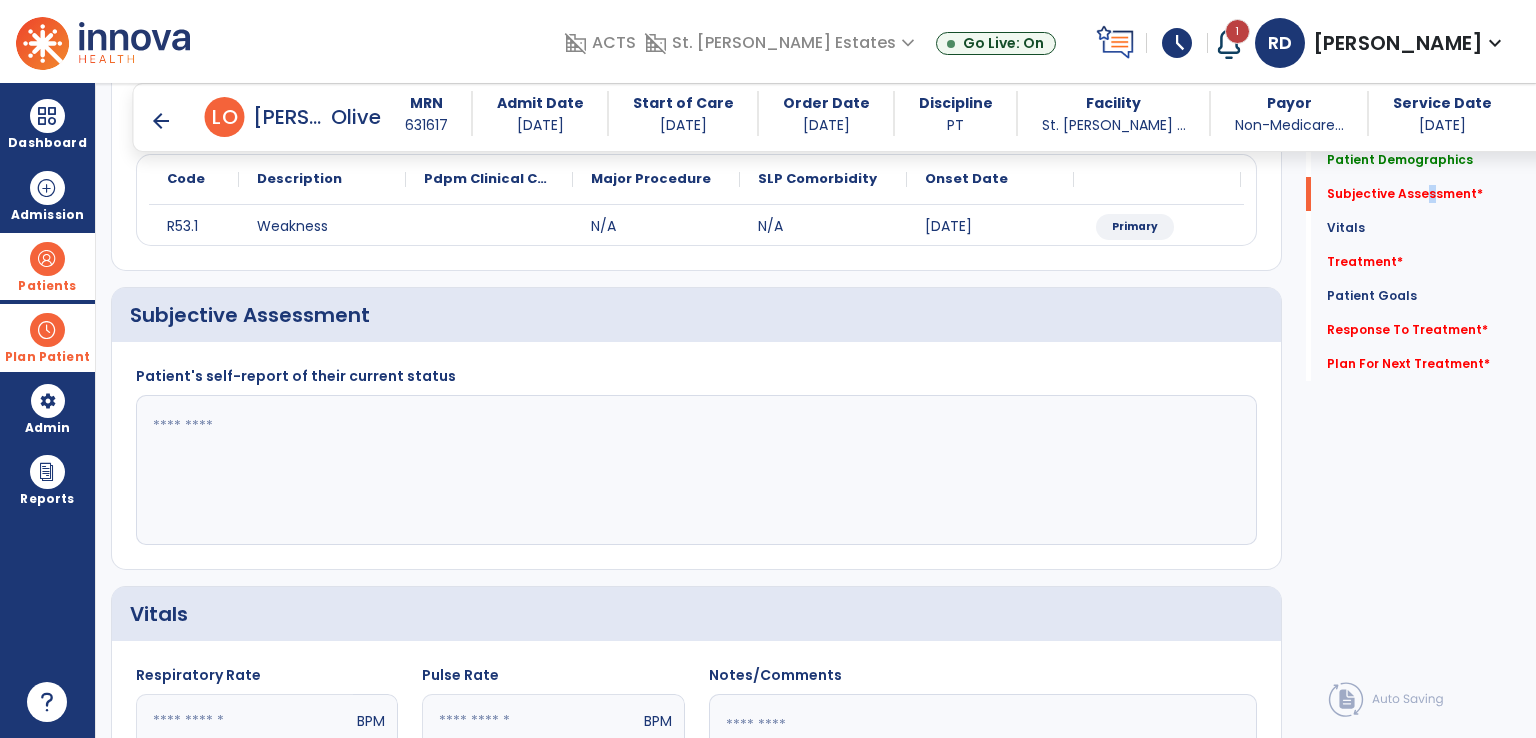 scroll, scrollTop: 276, scrollLeft: 0, axis: vertical 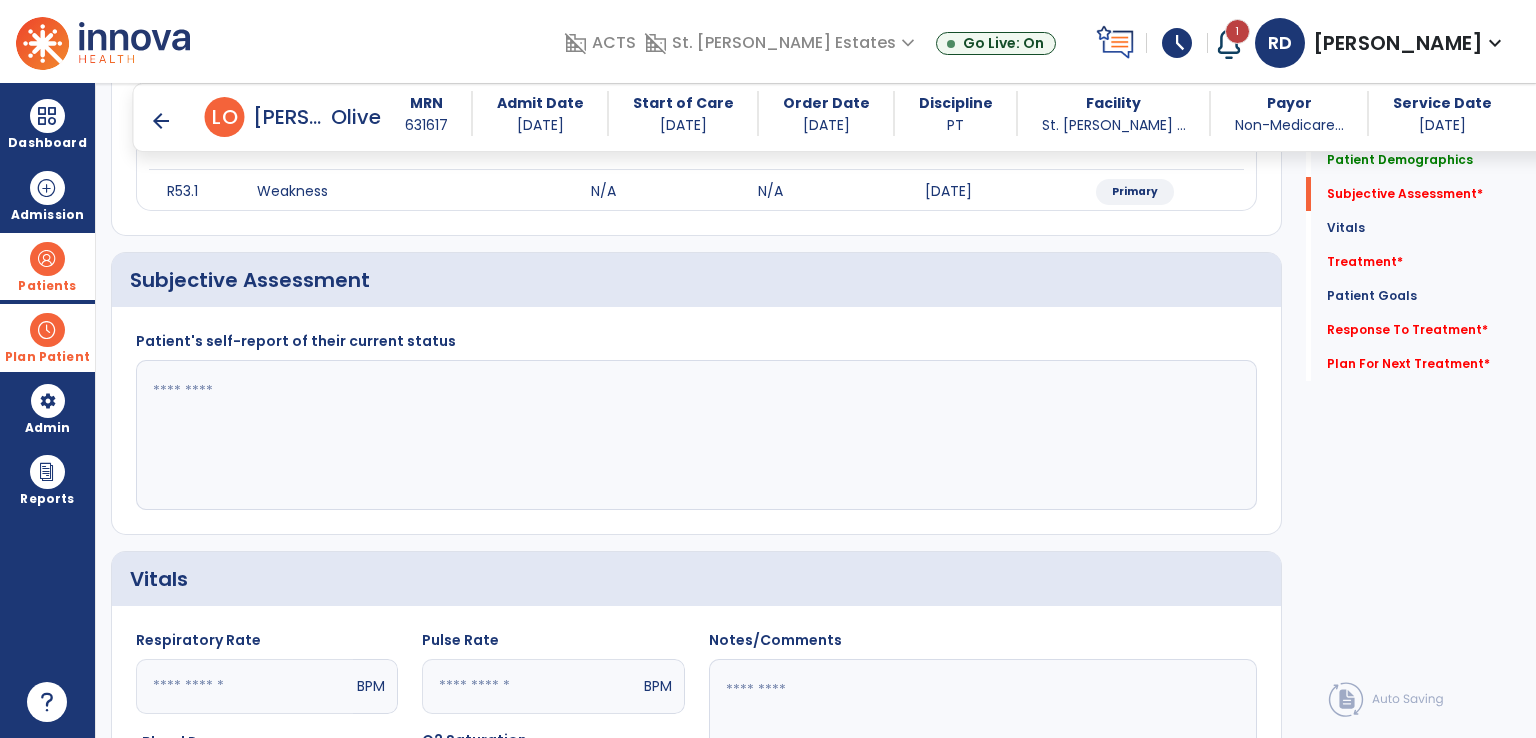 drag, startPoint x: 573, startPoint y: 426, endPoint x: 604, endPoint y: 423, distance: 31.144823 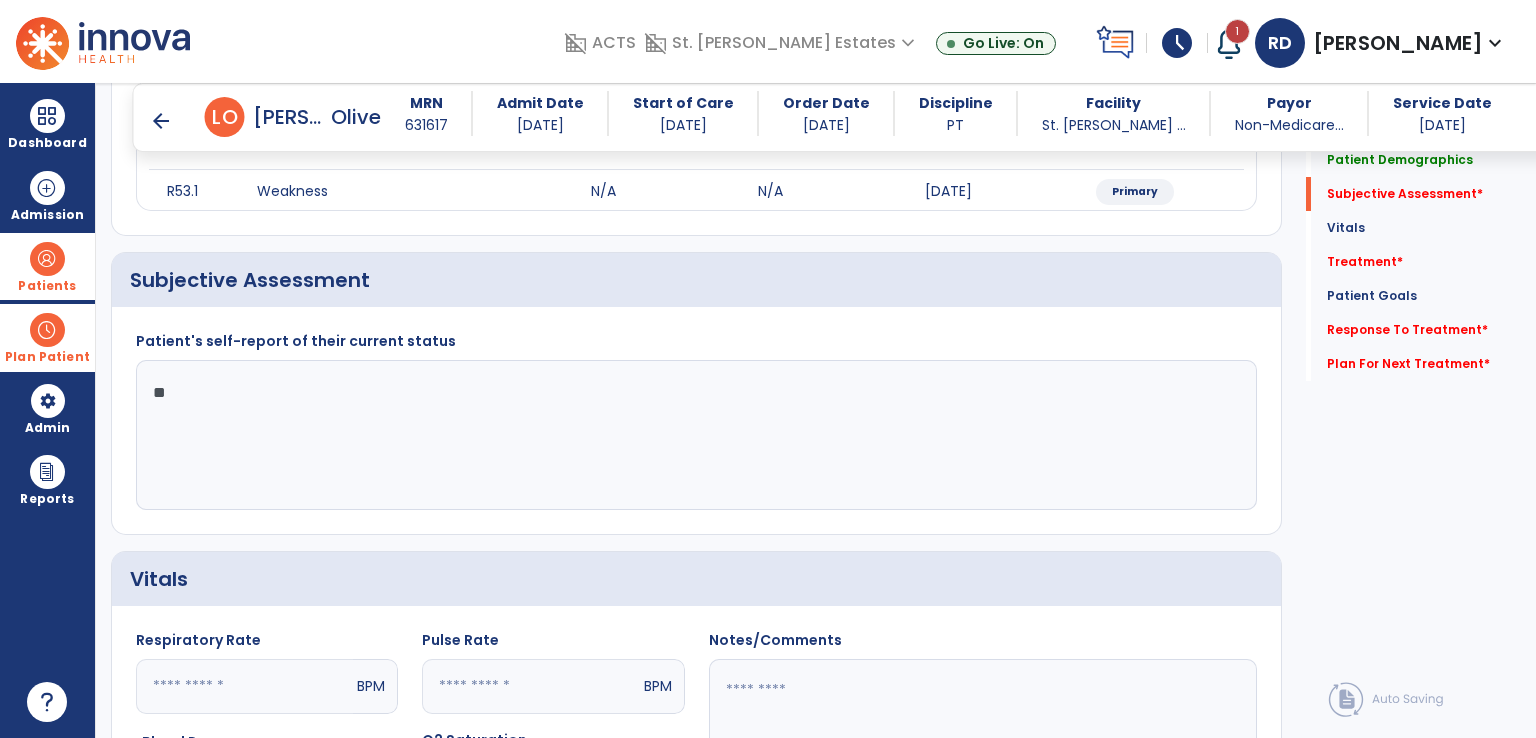 type on "*" 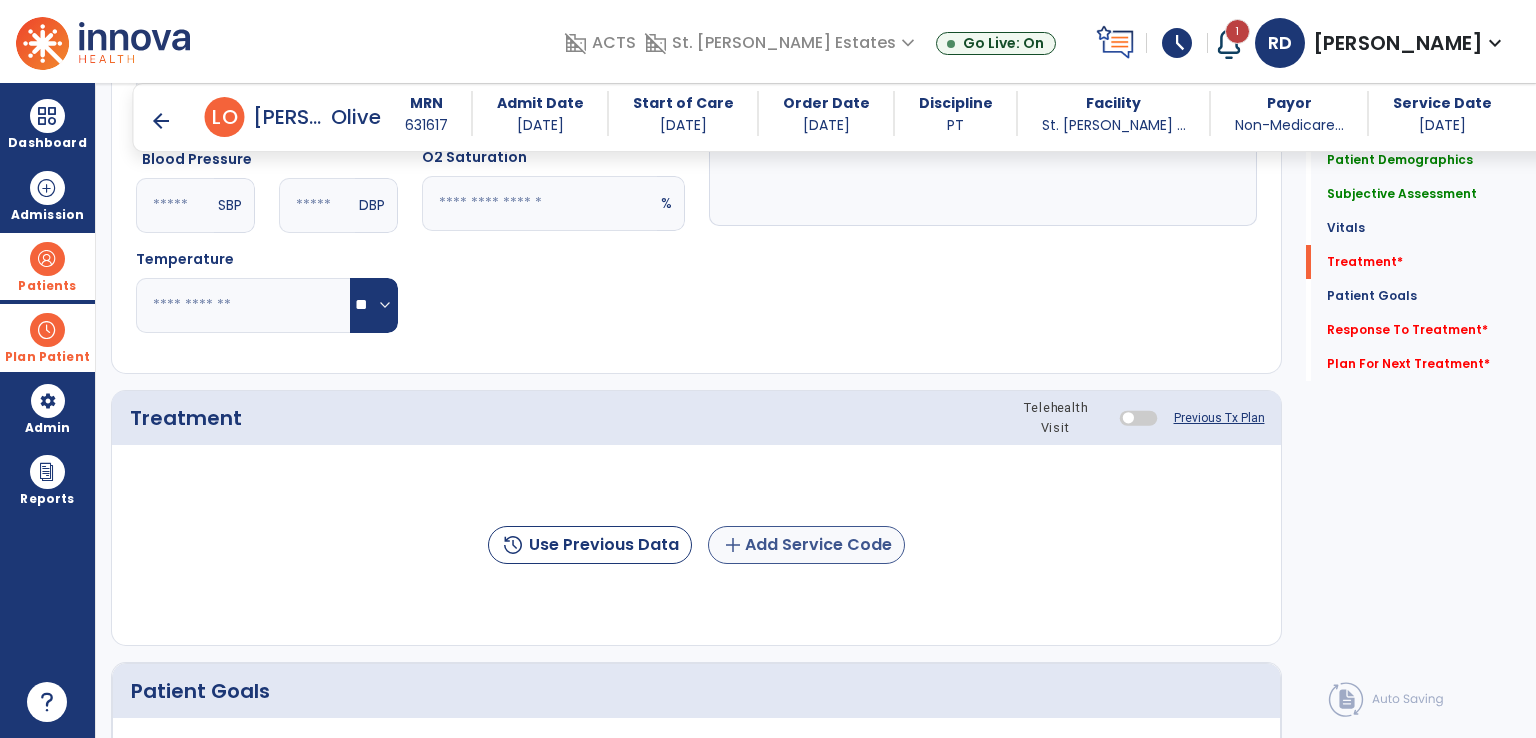 scroll, scrollTop: 976, scrollLeft: 0, axis: vertical 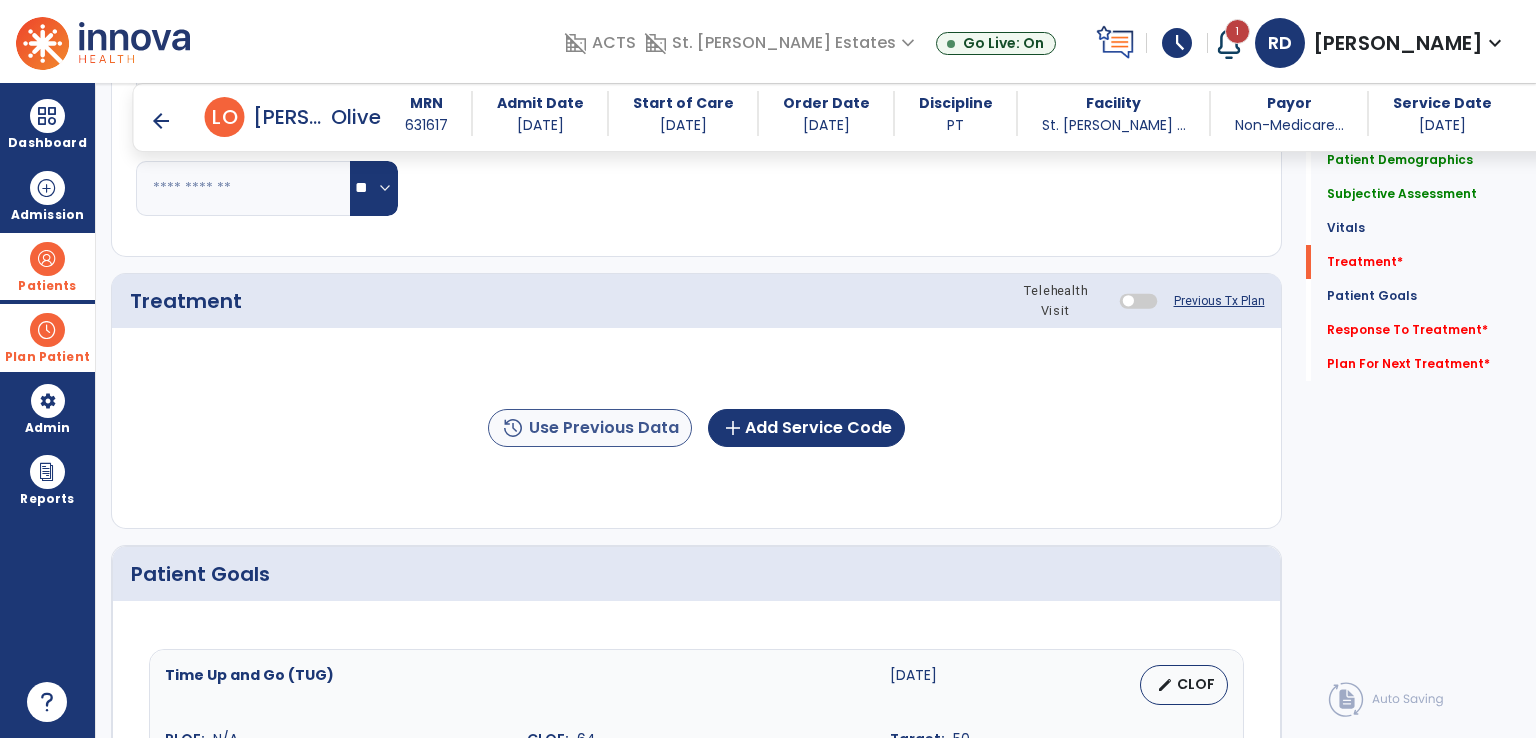 type on "**********" 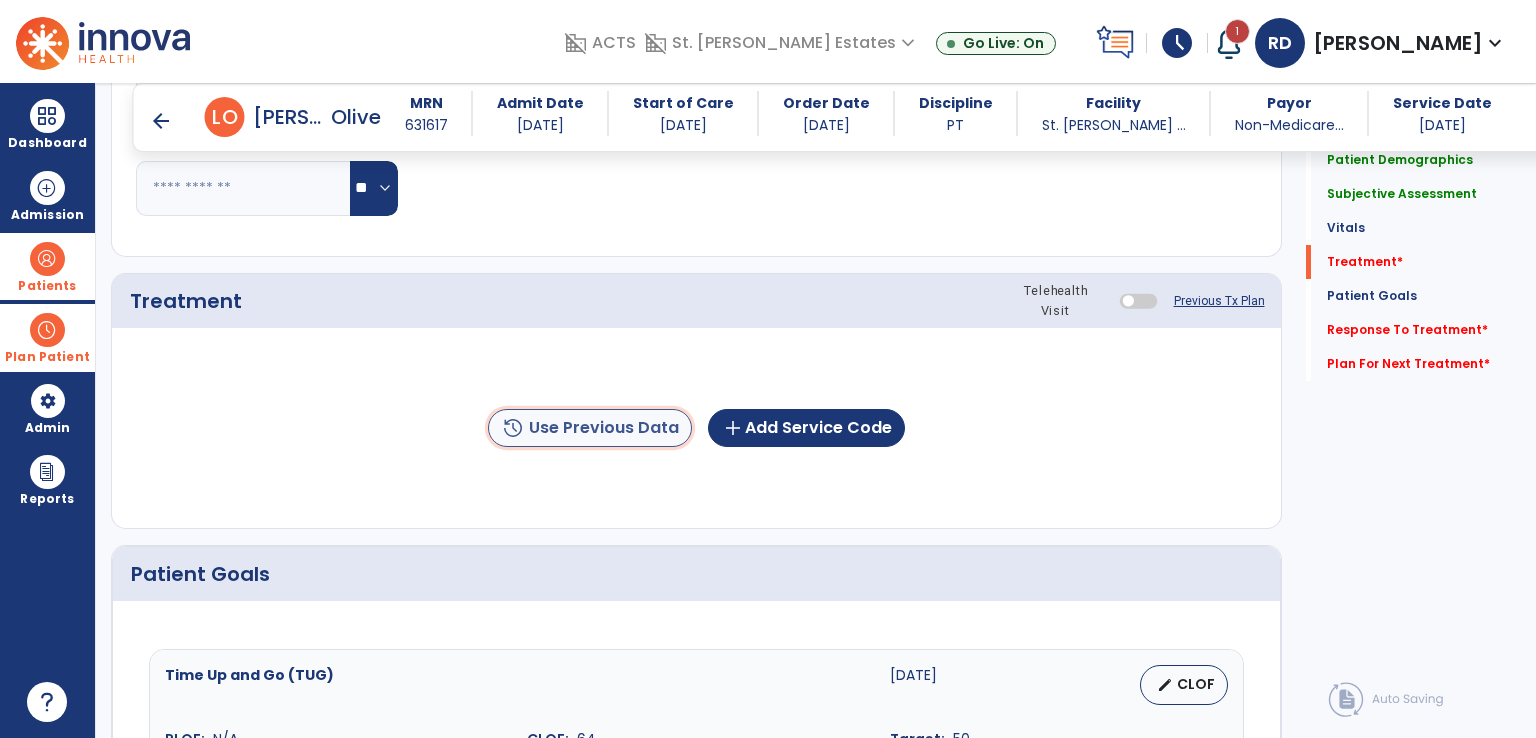 click on "history  Use Previous Data" 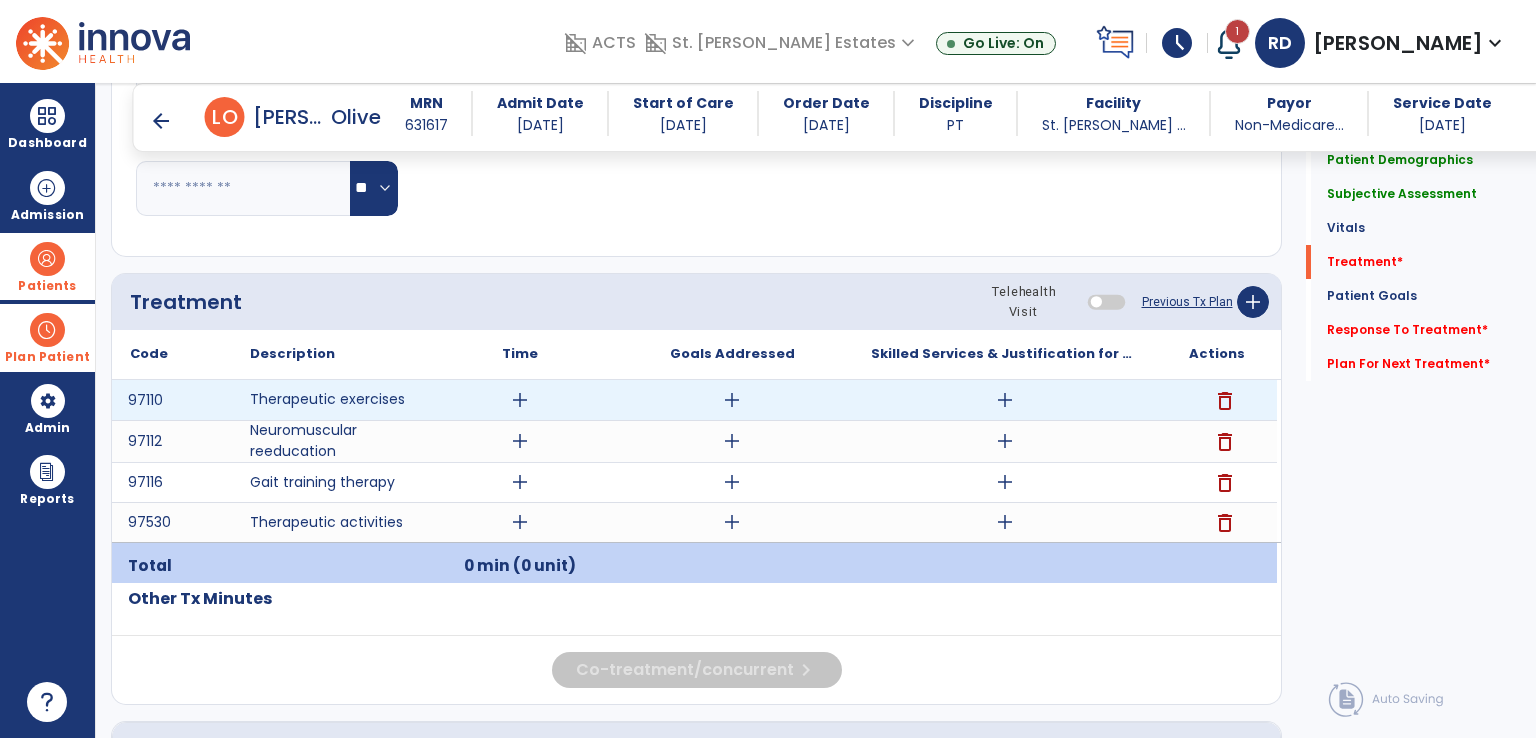 click on "add" at bounding box center (520, 400) 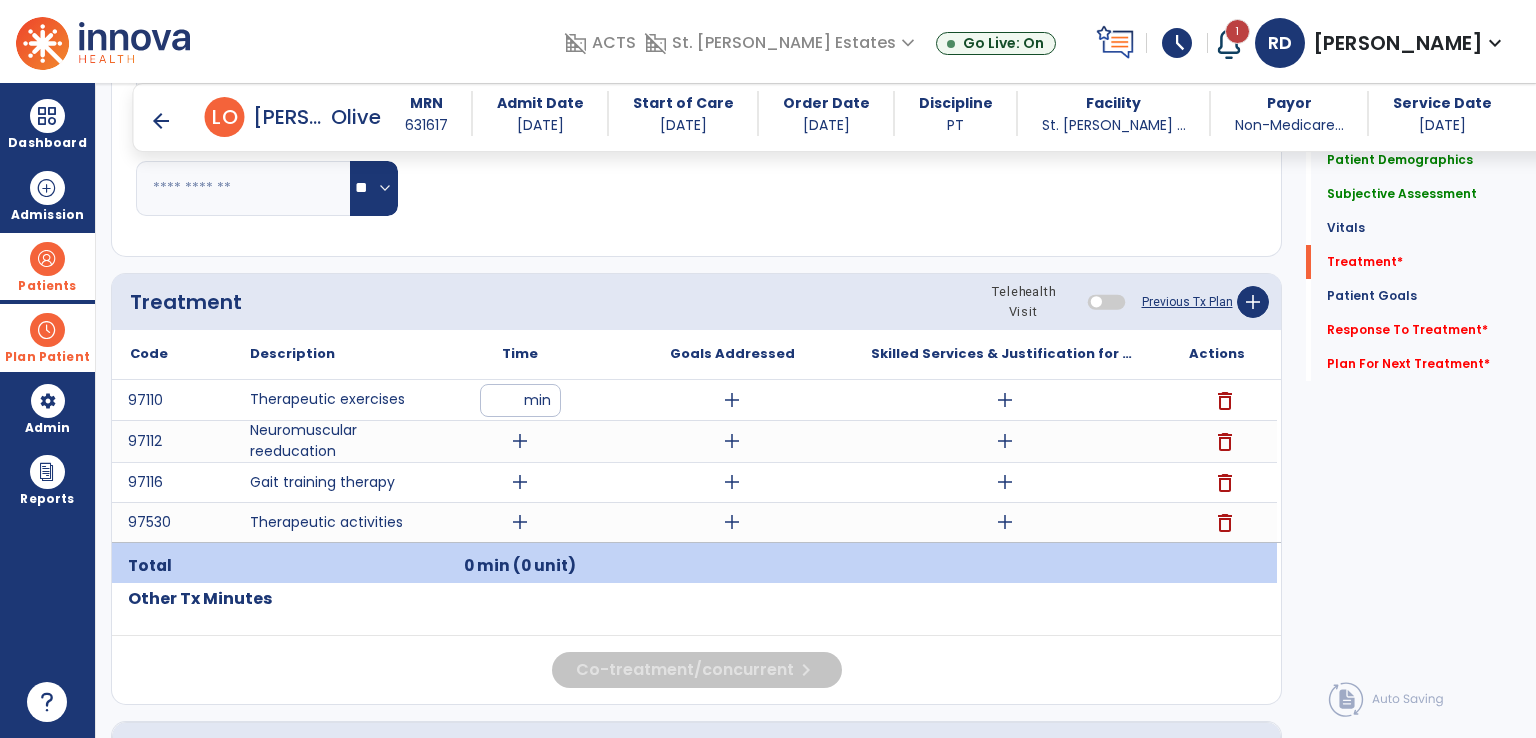 click on "Quick Links  Patient Demographics   Patient Demographics   Subjective Assessment   Subjective Assessment   Vitals   Vitals   Treatment   *  Treatment   *  Patient Goals   Patient Goals   Response To Treatment   *  Response To Treatment   *  Plan For Next Treatment   *  Plan For Next Treatment   *" 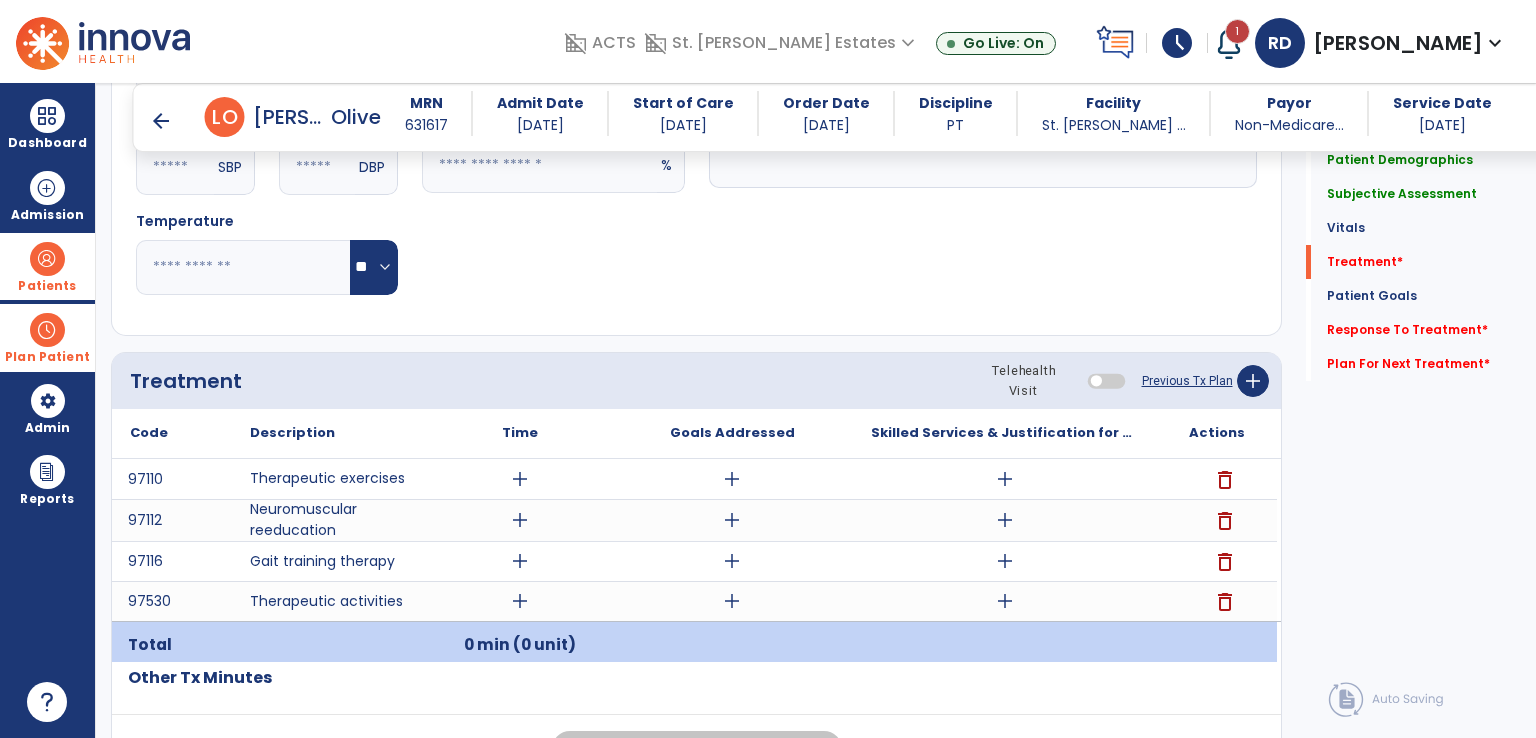 scroll, scrollTop: 884, scrollLeft: 0, axis: vertical 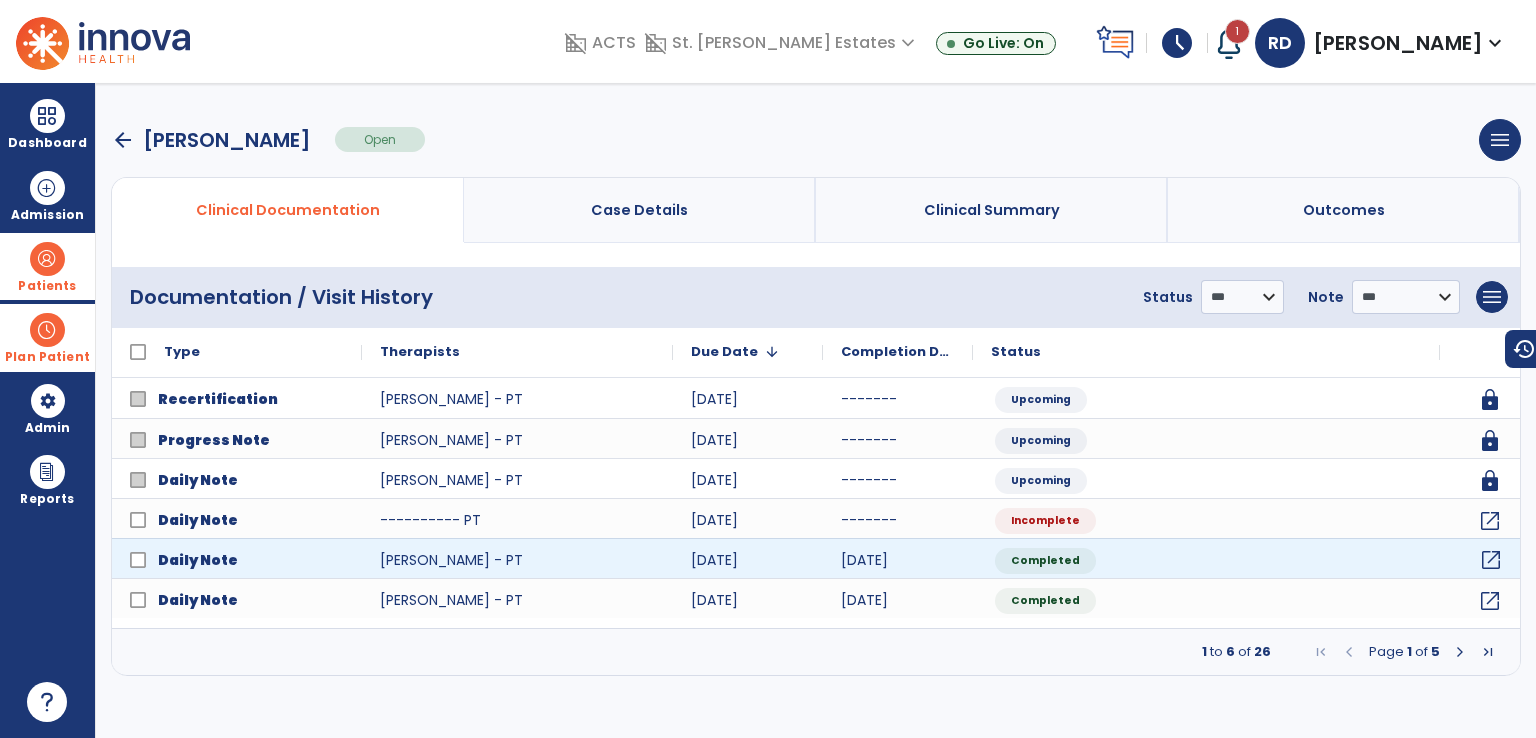 click on "open_in_new" 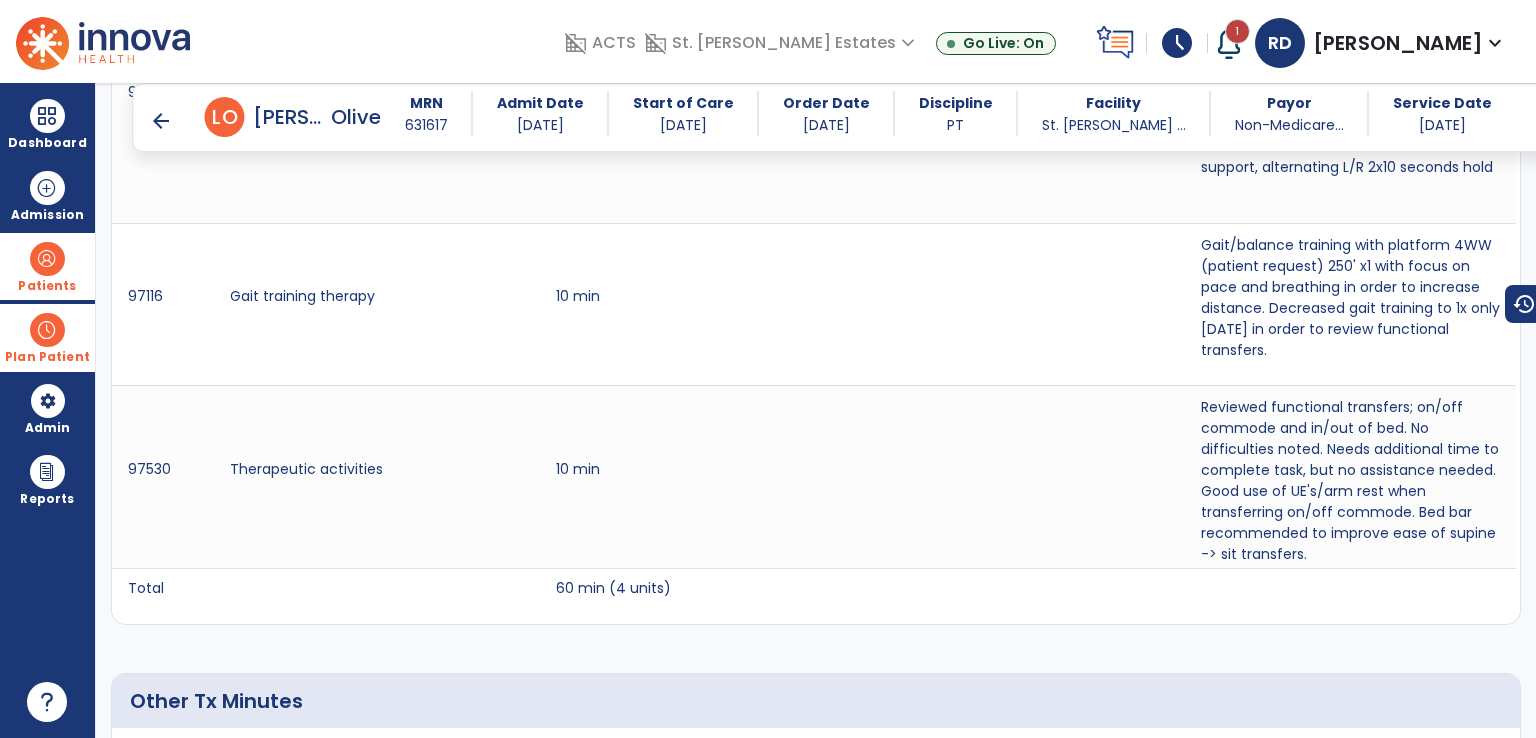 scroll, scrollTop: 1400, scrollLeft: 0, axis: vertical 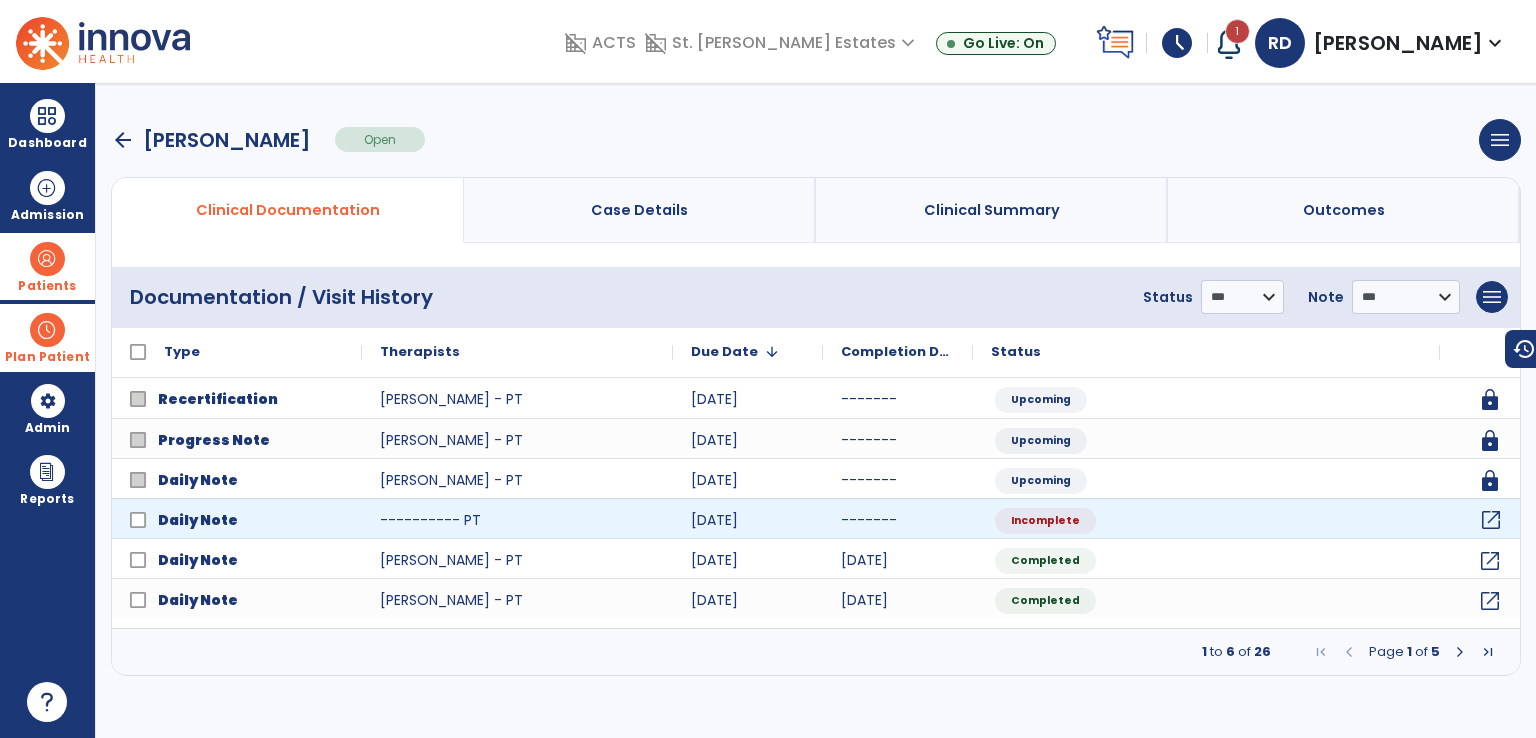 click on "open_in_new" 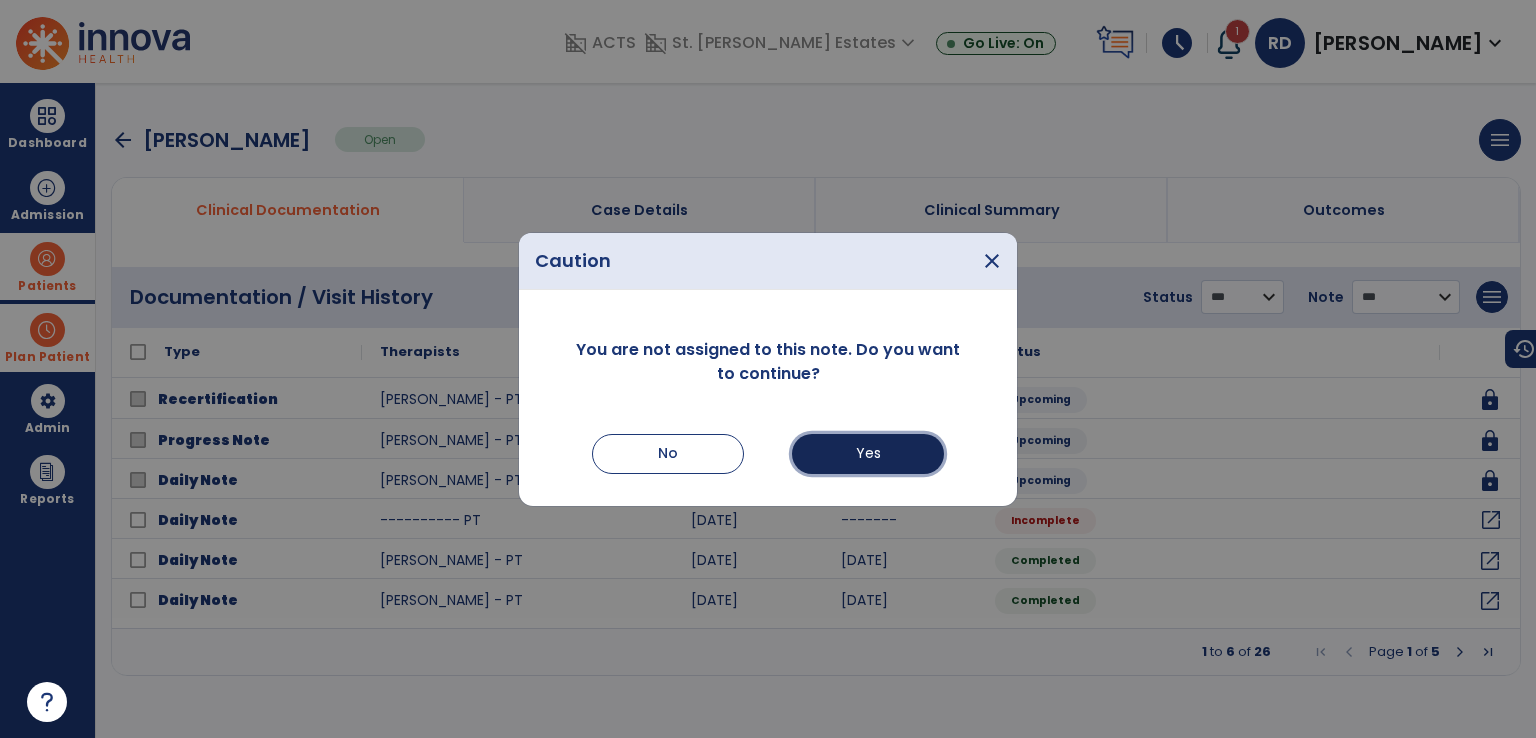click on "Yes" at bounding box center [868, 454] 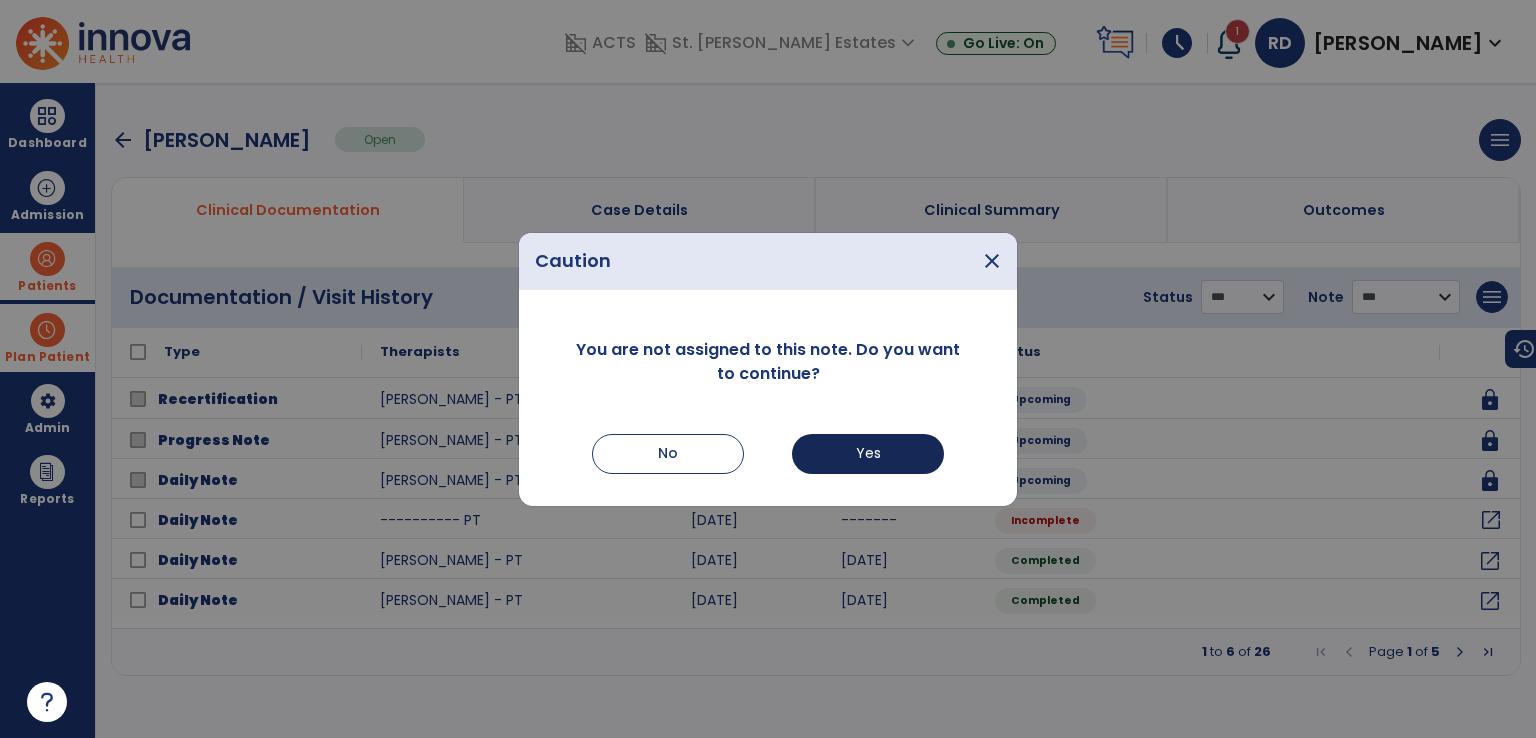 select on "*" 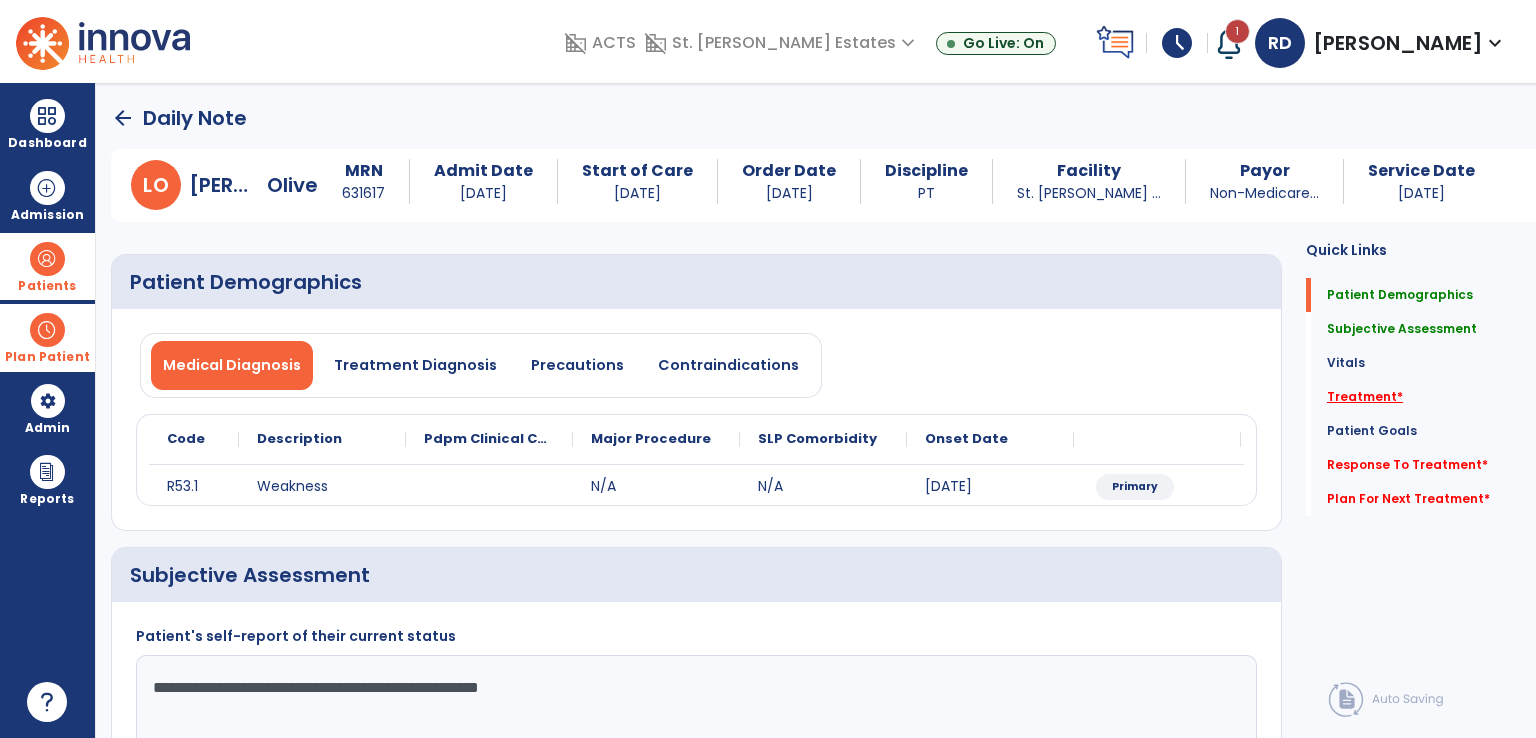 click on "Treatment   *" 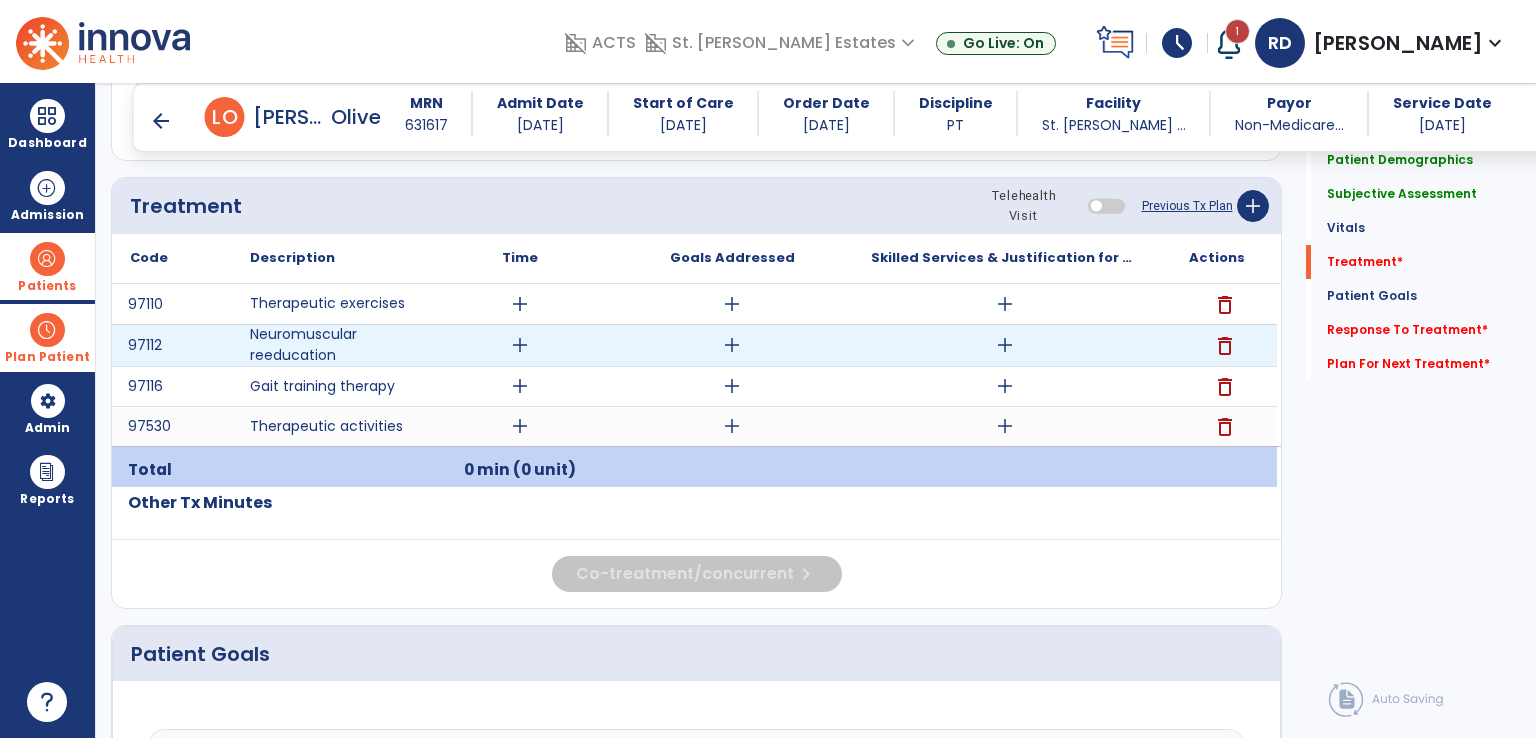 scroll, scrollTop: 1072, scrollLeft: 0, axis: vertical 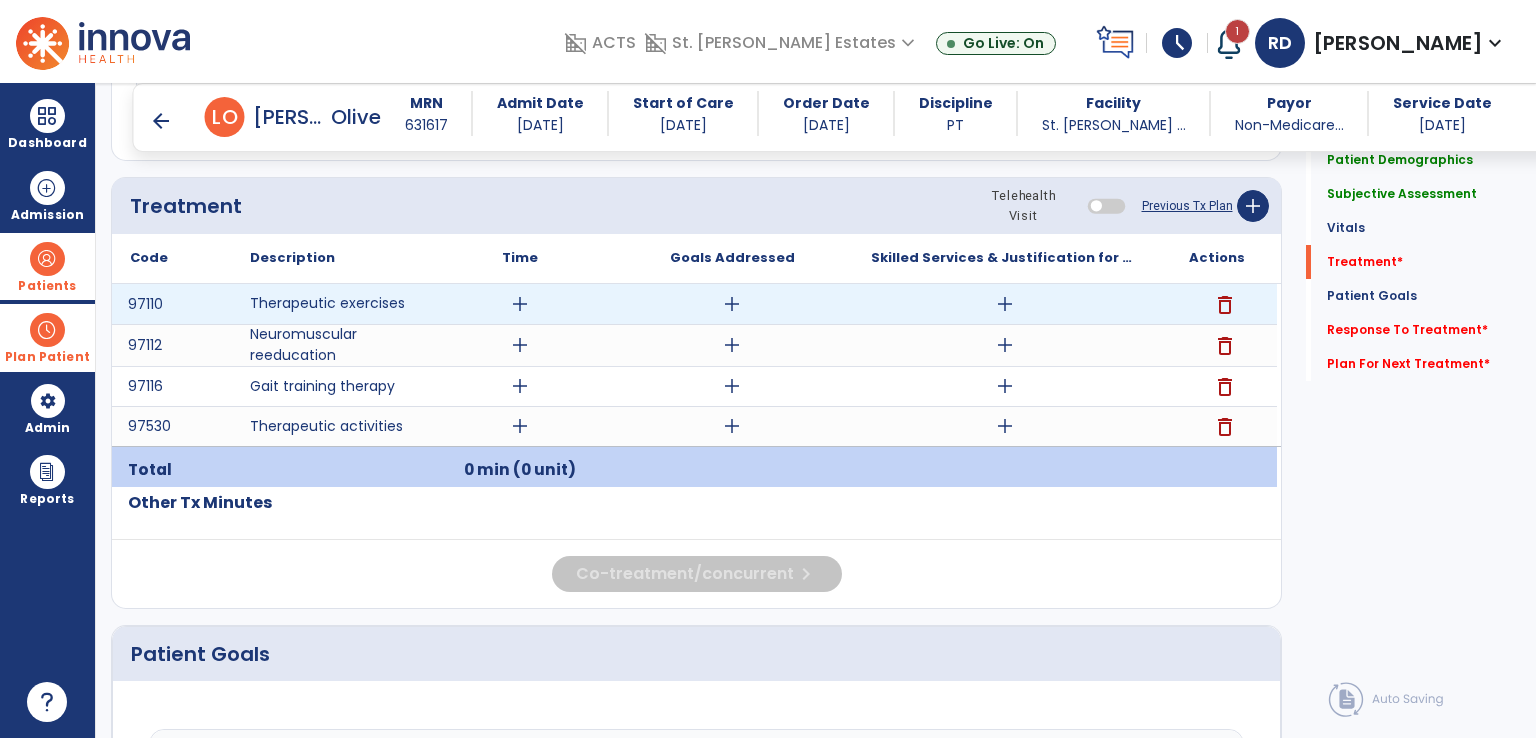 click on "add" at bounding box center [520, 304] 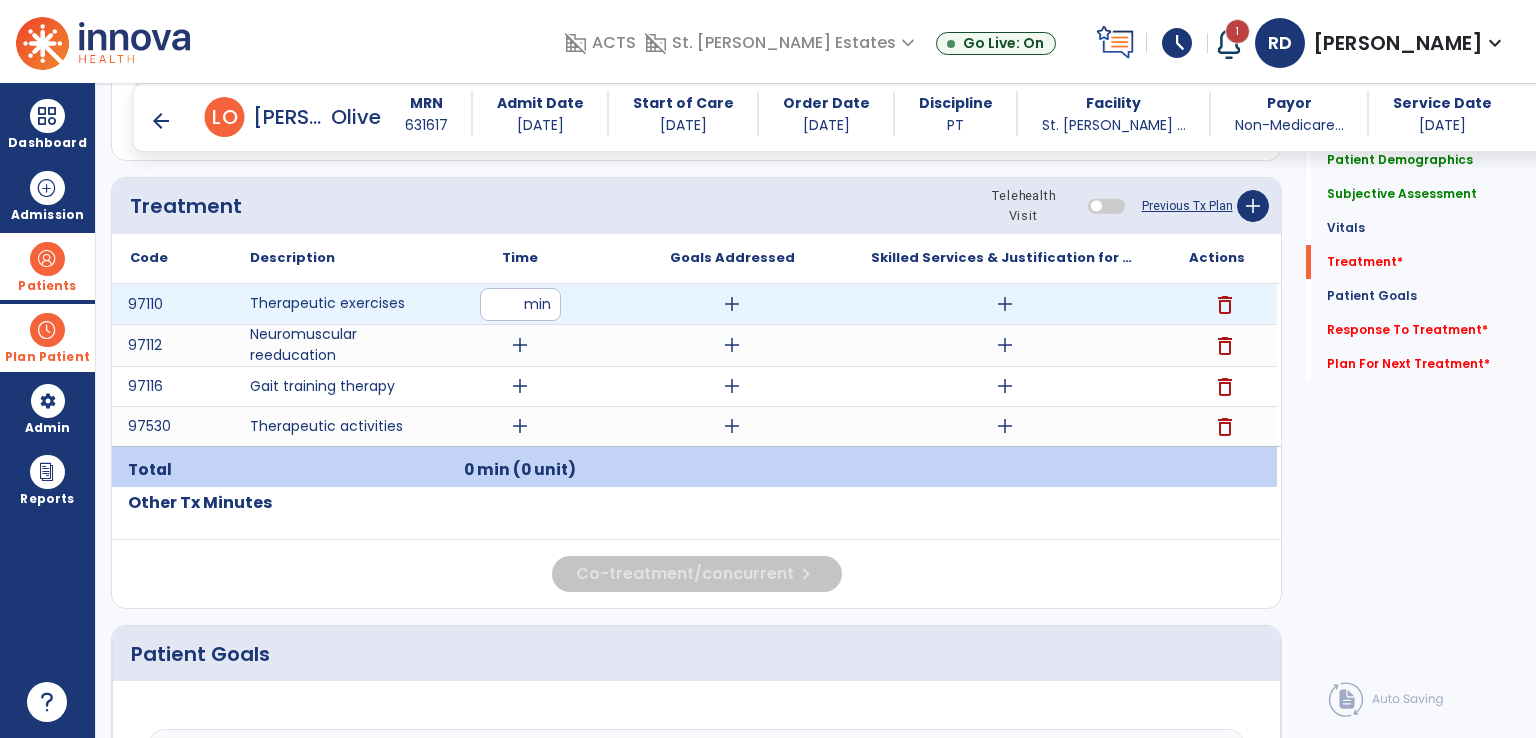 type on "**" 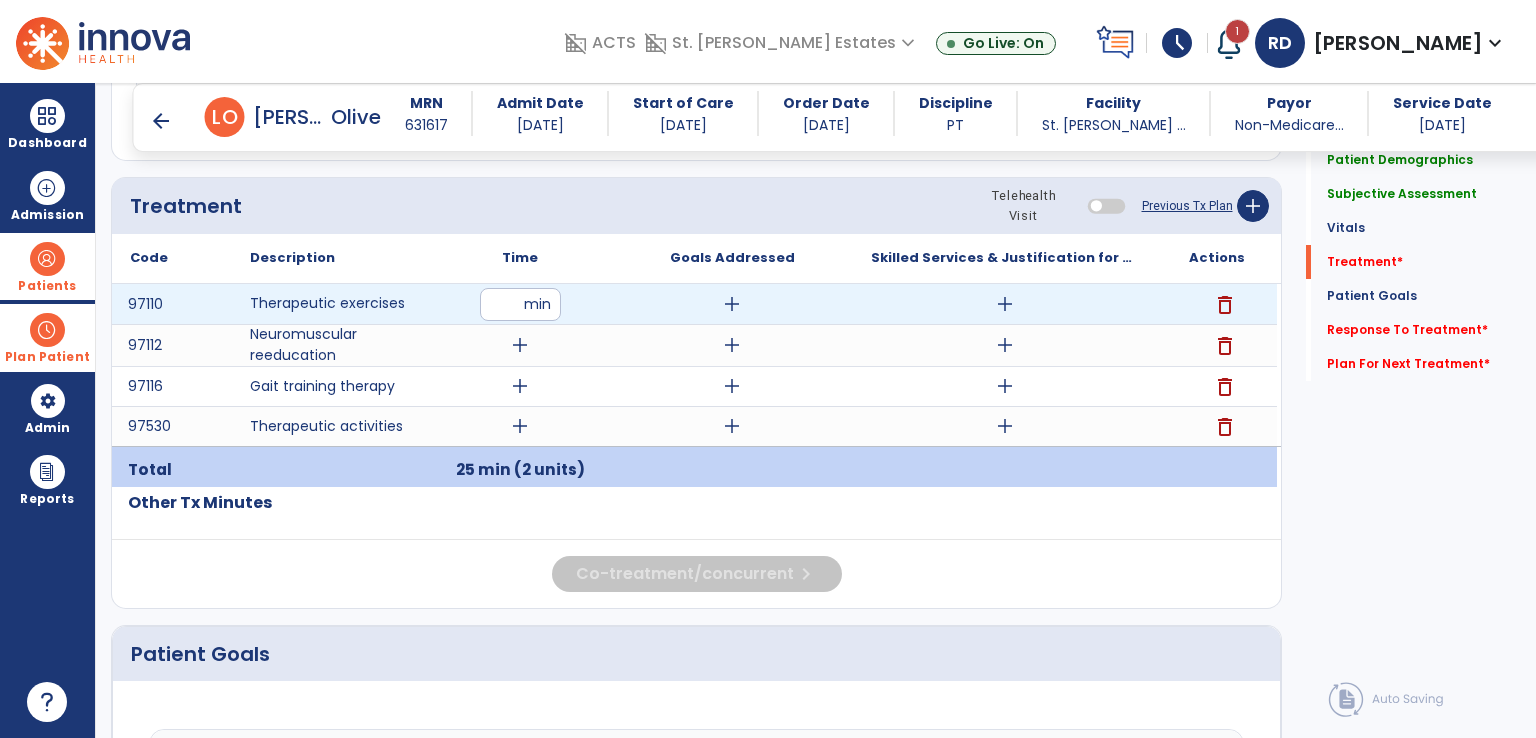 click on "add" at bounding box center [1005, 304] 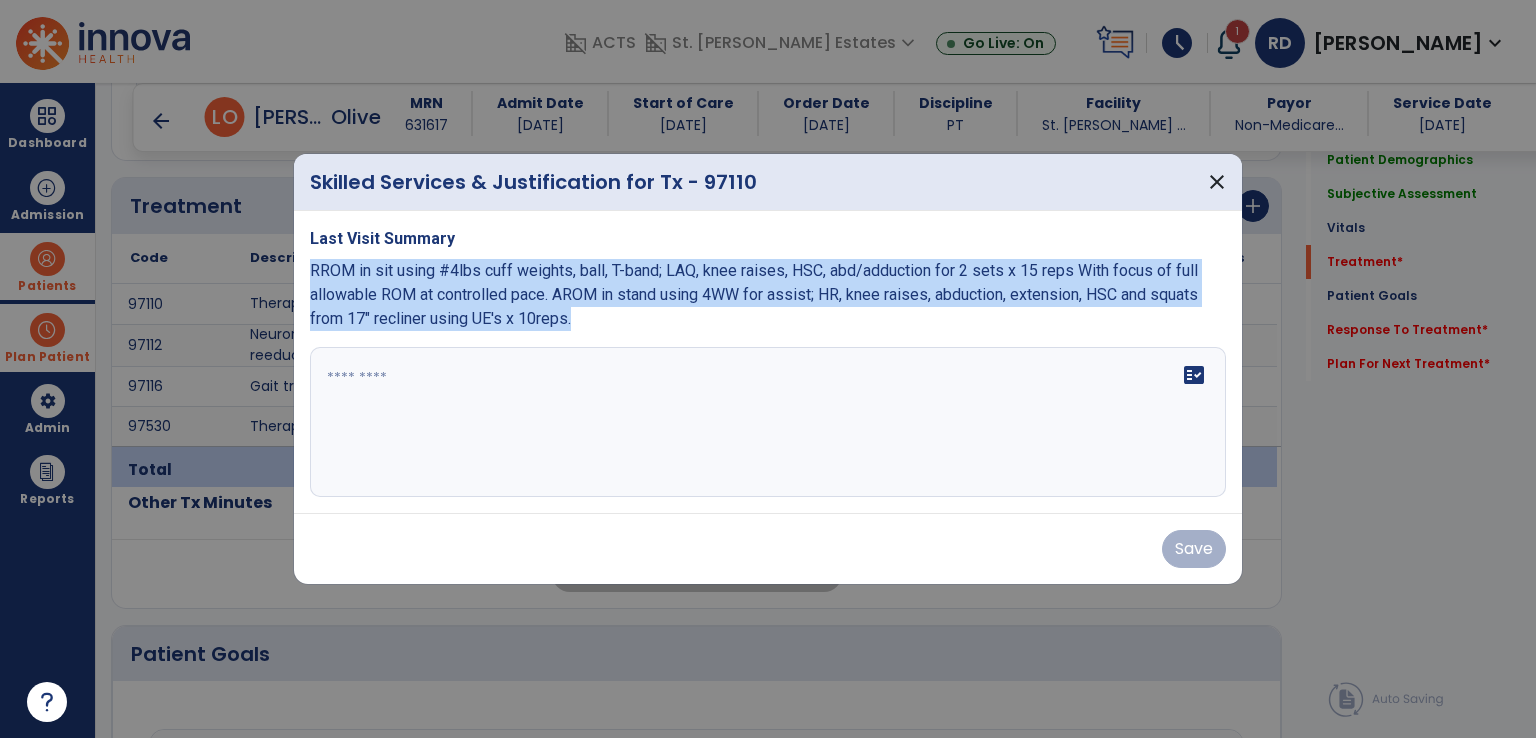 drag, startPoint x: 308, startPoint y: 270, endPoint x: 572, endPoint y: 324, distance: 269.46613 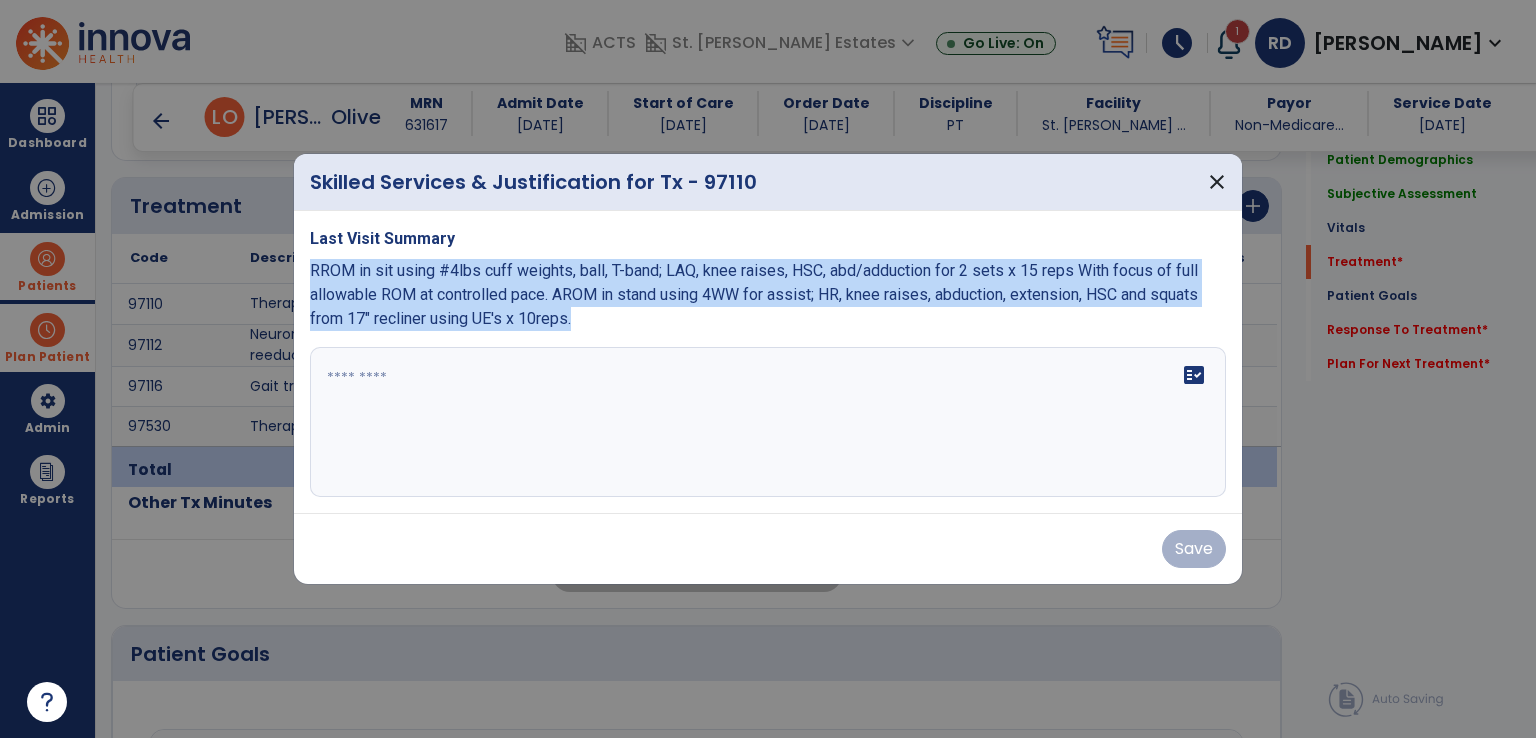 click on "Last Visit Summary RROM in sit using #4lbs cuff weights, ball, T-band; LAQ, knee raises, HSC, abd/adduction for 2 sets x 15 reps With focus of full allowable ROM at controlled pace. AROM in stand using 4WW for assist; HR, knee raises, abduction, extension, HSC and squats from 17" recliner using UE's x 10reps.   fact_check" at bounding box center [768, 362] 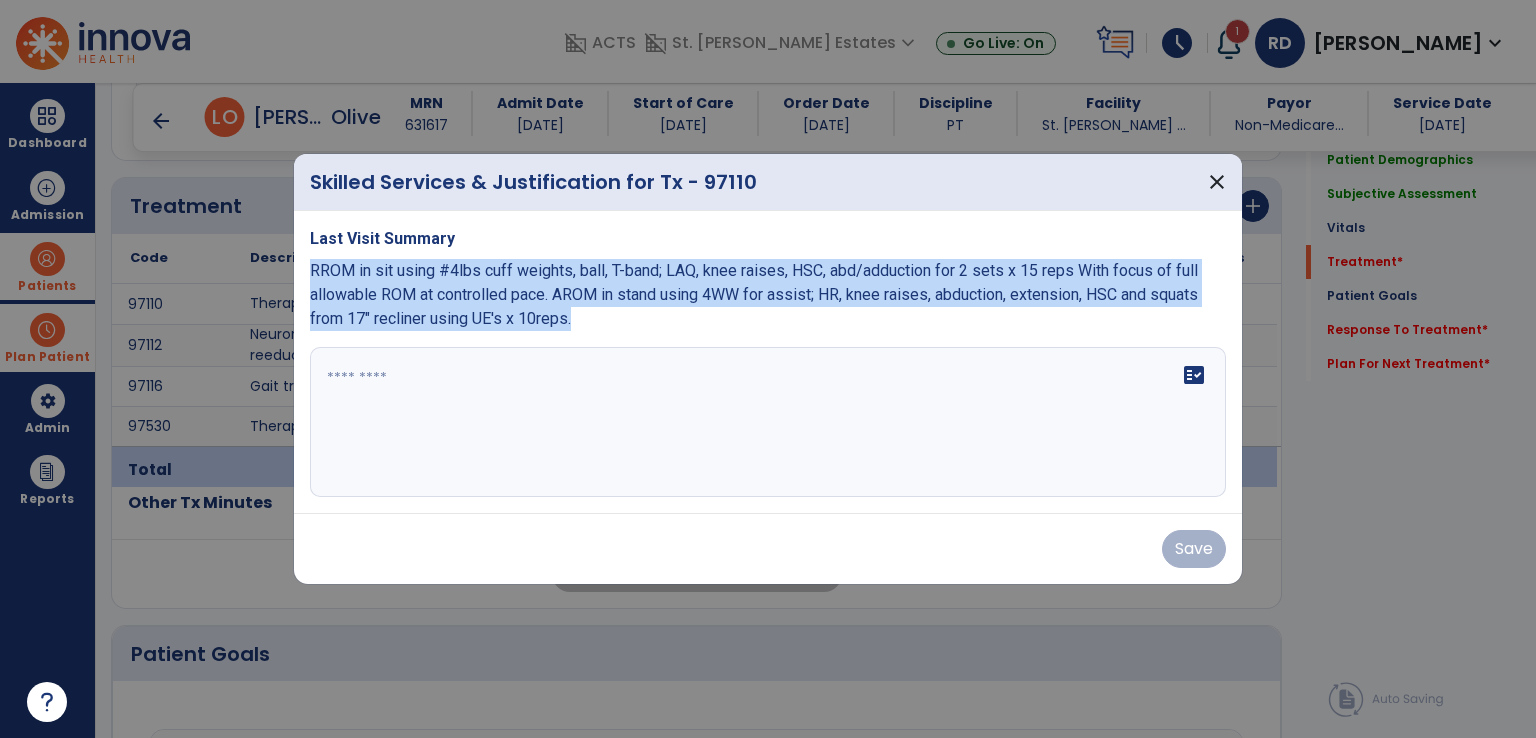 copy on "RROM in sit using #4lbs cuff weights, ball, T-band; LAQ, knee raises, HSC, abd/adduction for 2 sets x 15 reps With focus of full allowable ROM at controlled pace. AROM in stand using 4WW for assist; HR, knee raises, abduction, extension, HSC and squats from 17" recliner using UE's x 10reps." 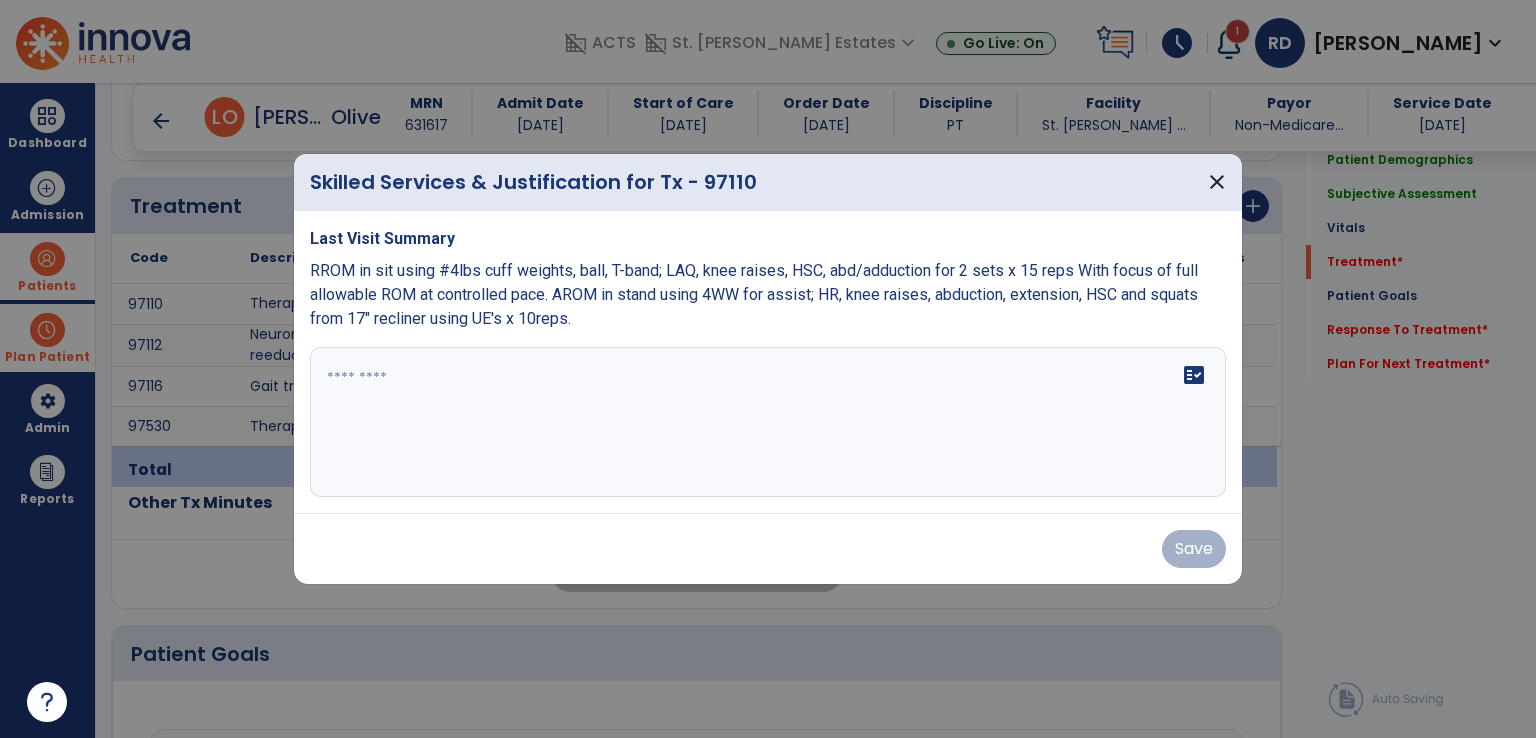 click at bounding box center (768, 422) 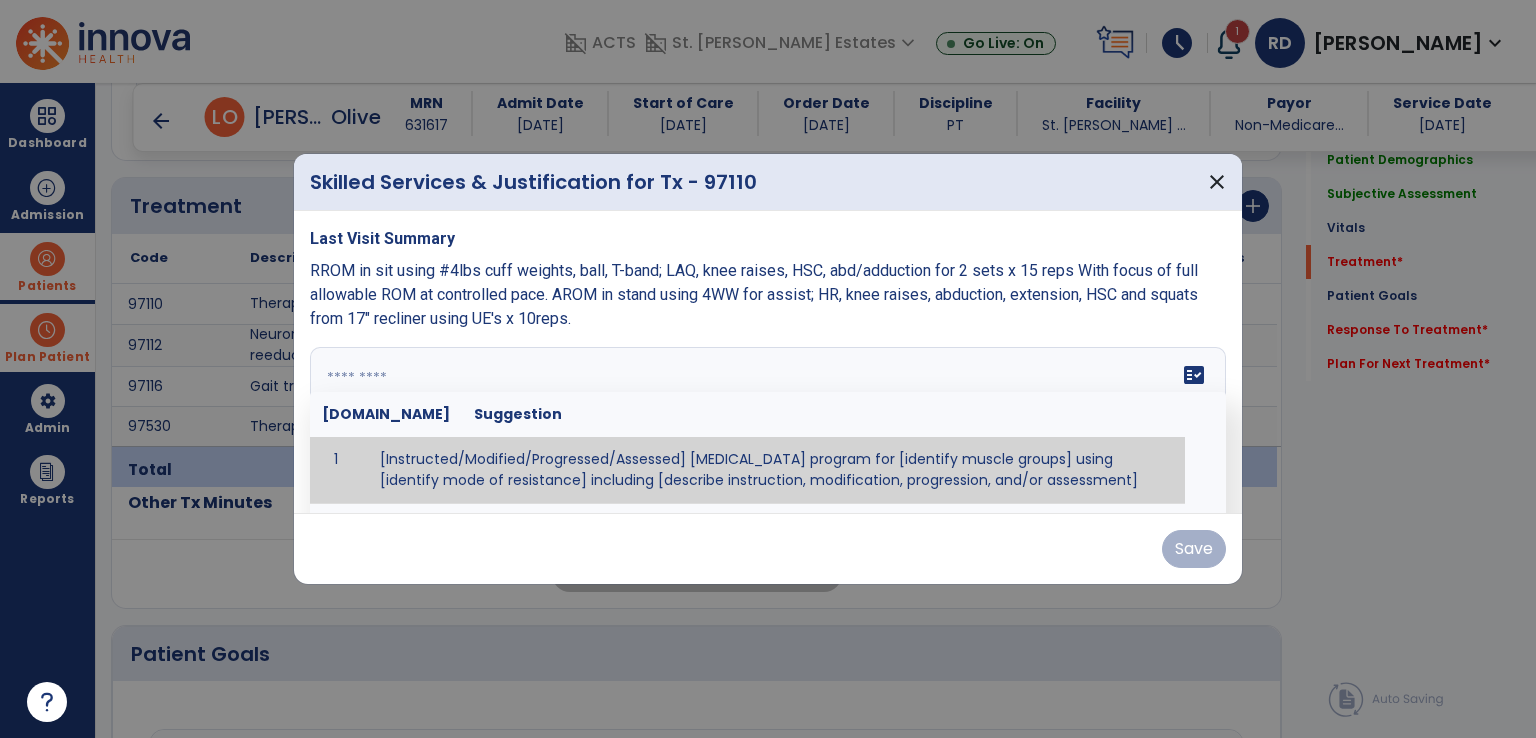 paste on "**********" 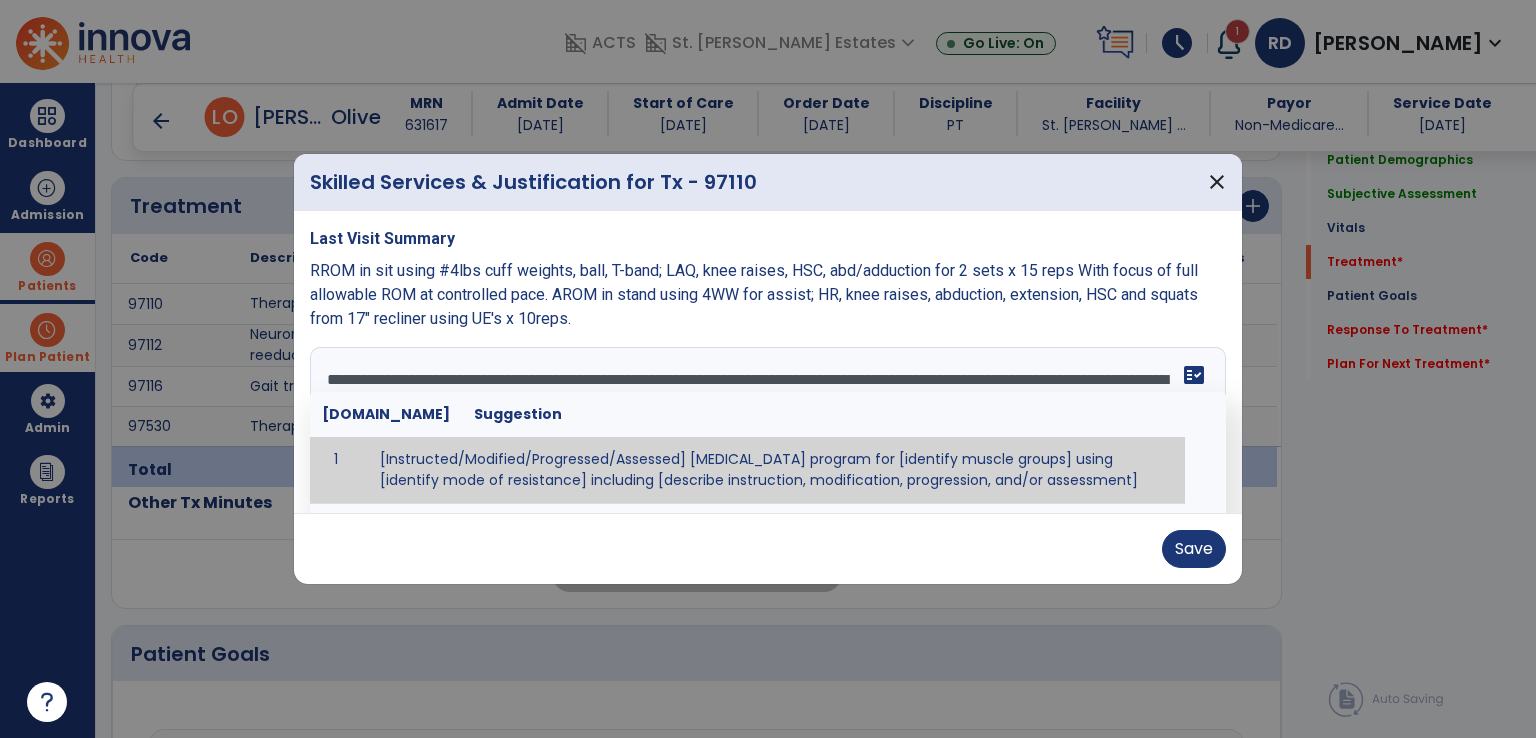 type on "**********" 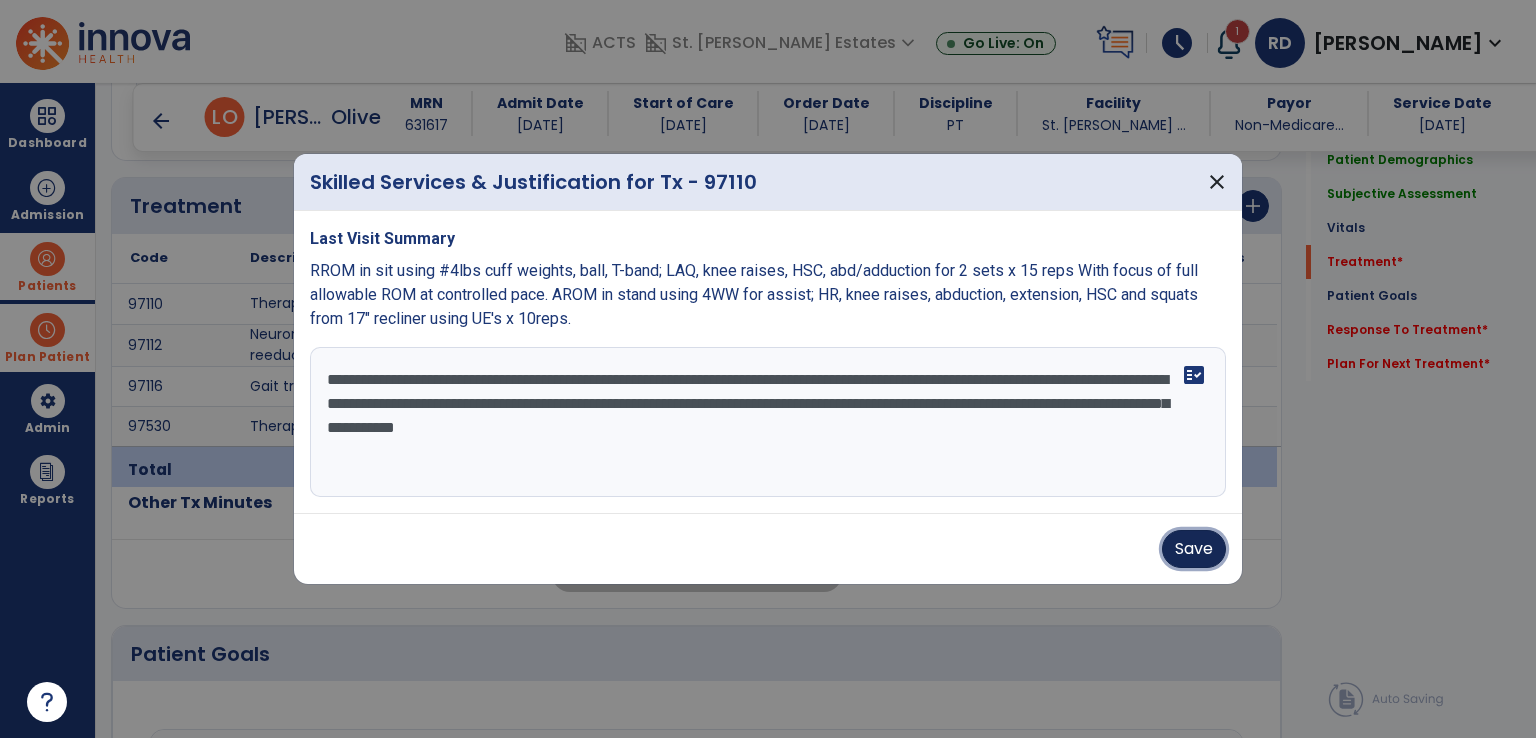 click on "Save" at bounding box center (1194, 549) 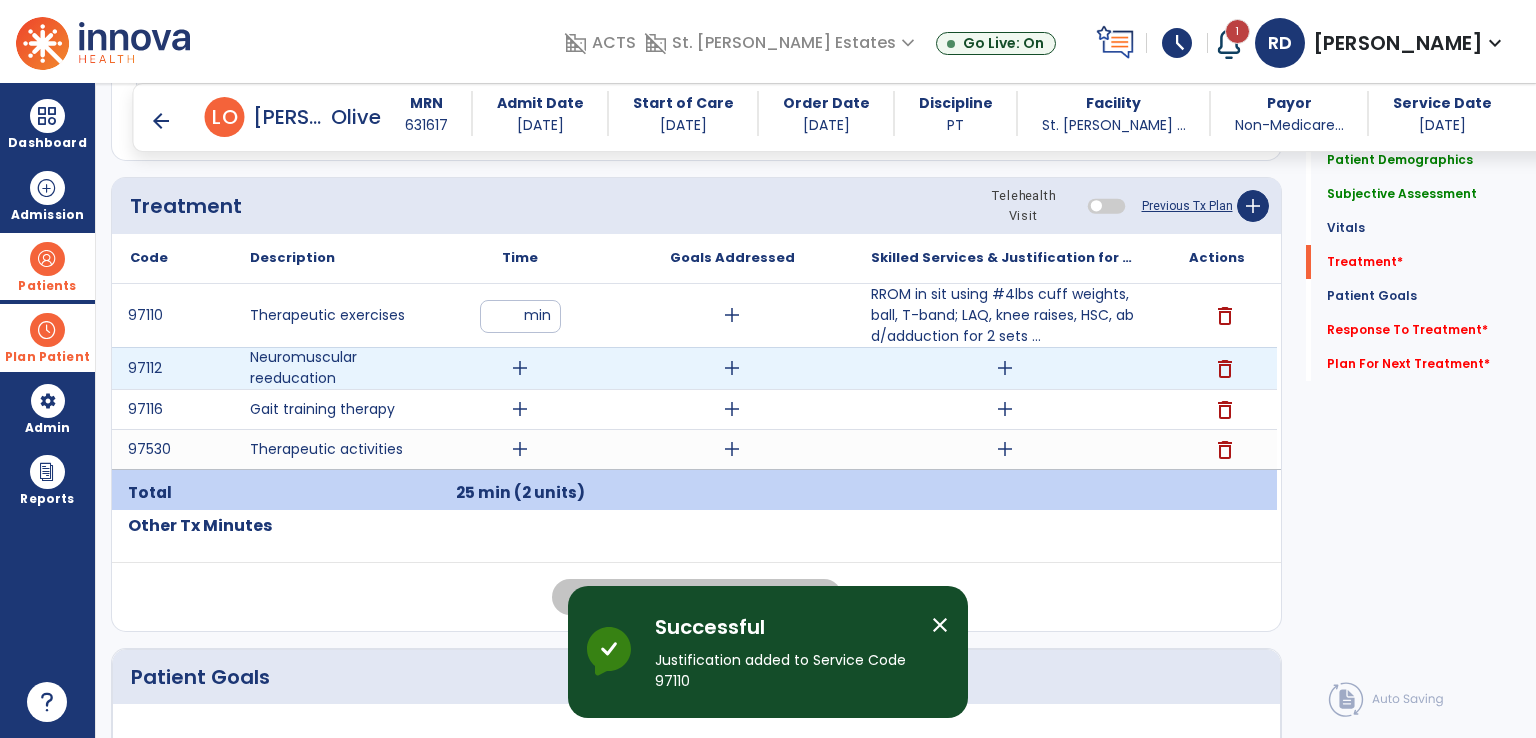 click on "add" at bounding box center (520, 368) 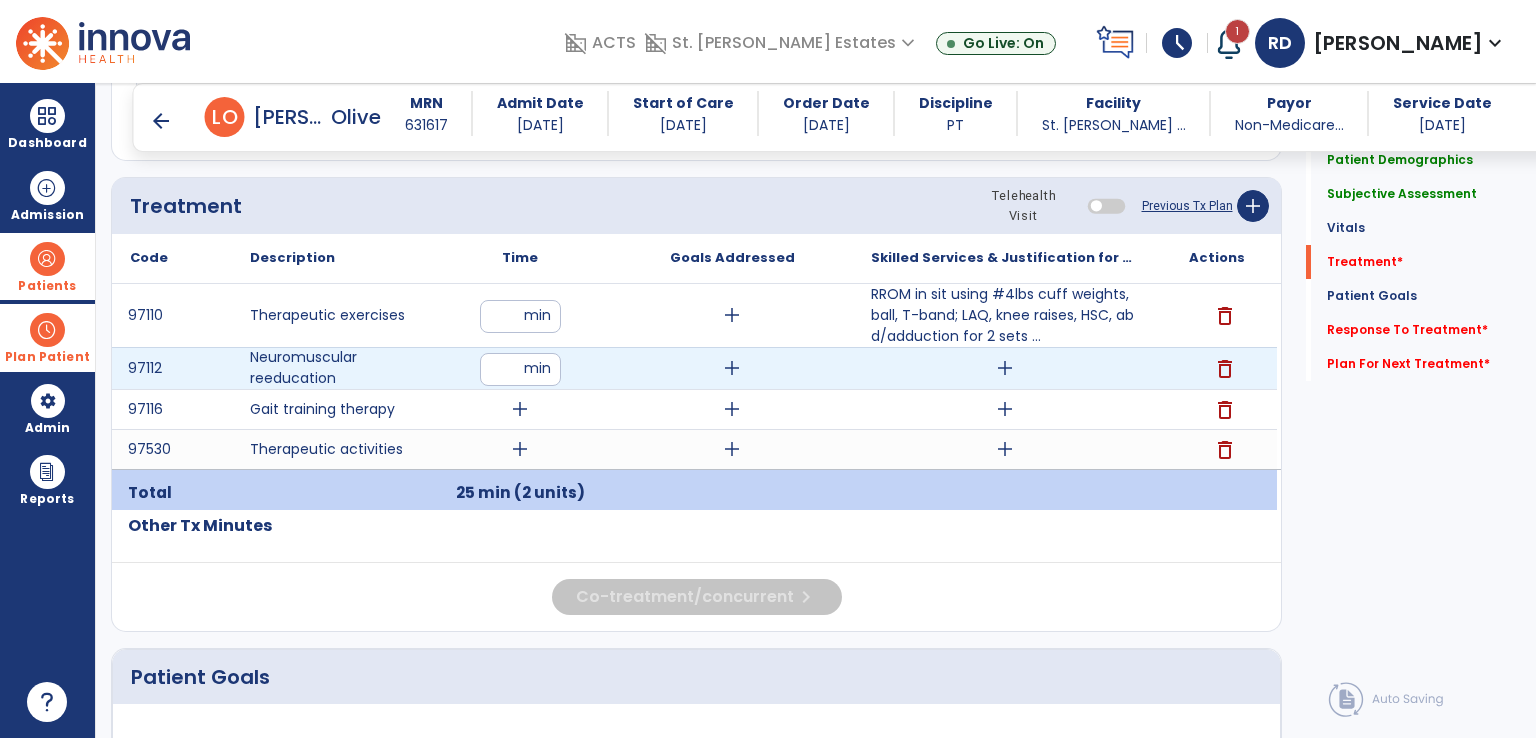 type on "**" 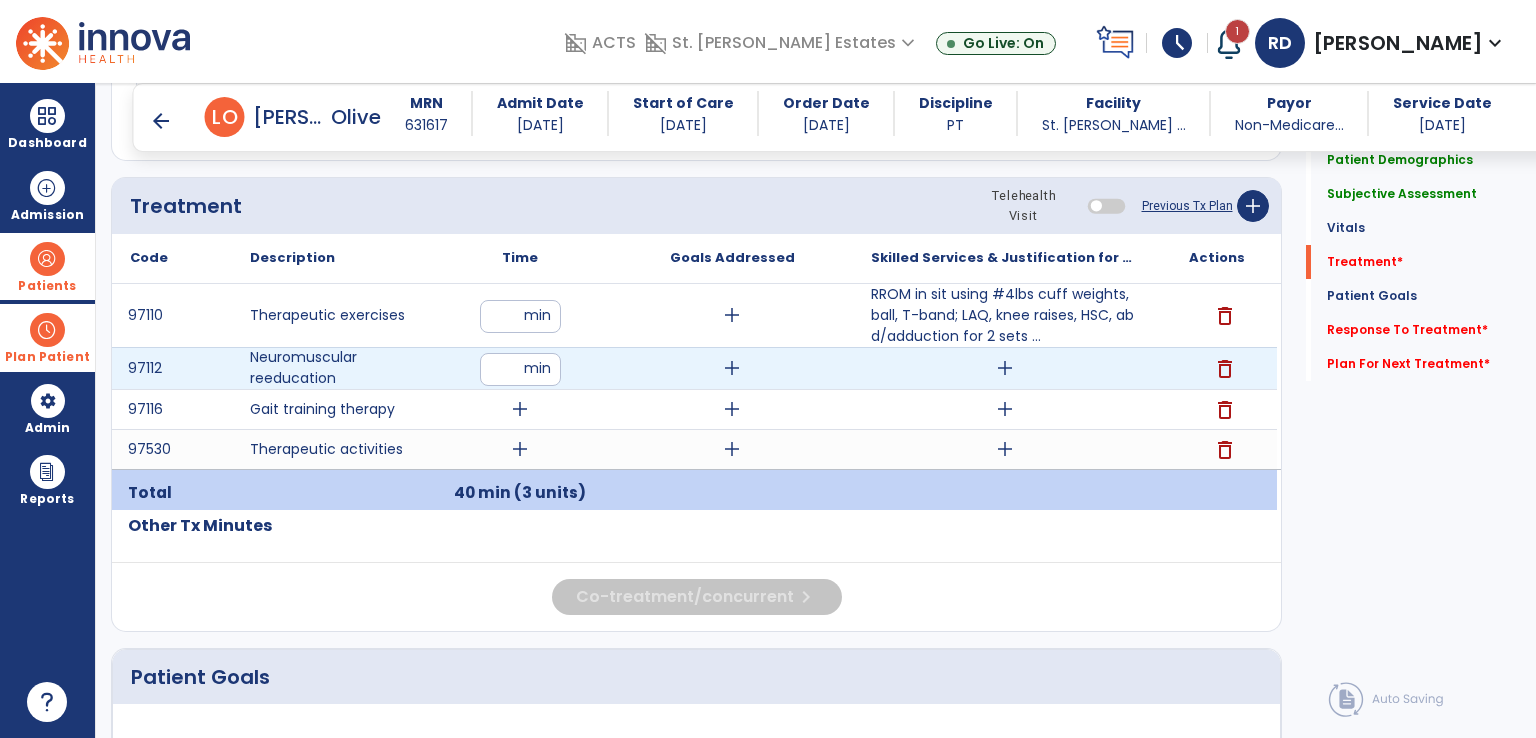 click on "add" at bounding box center (1005, 368) 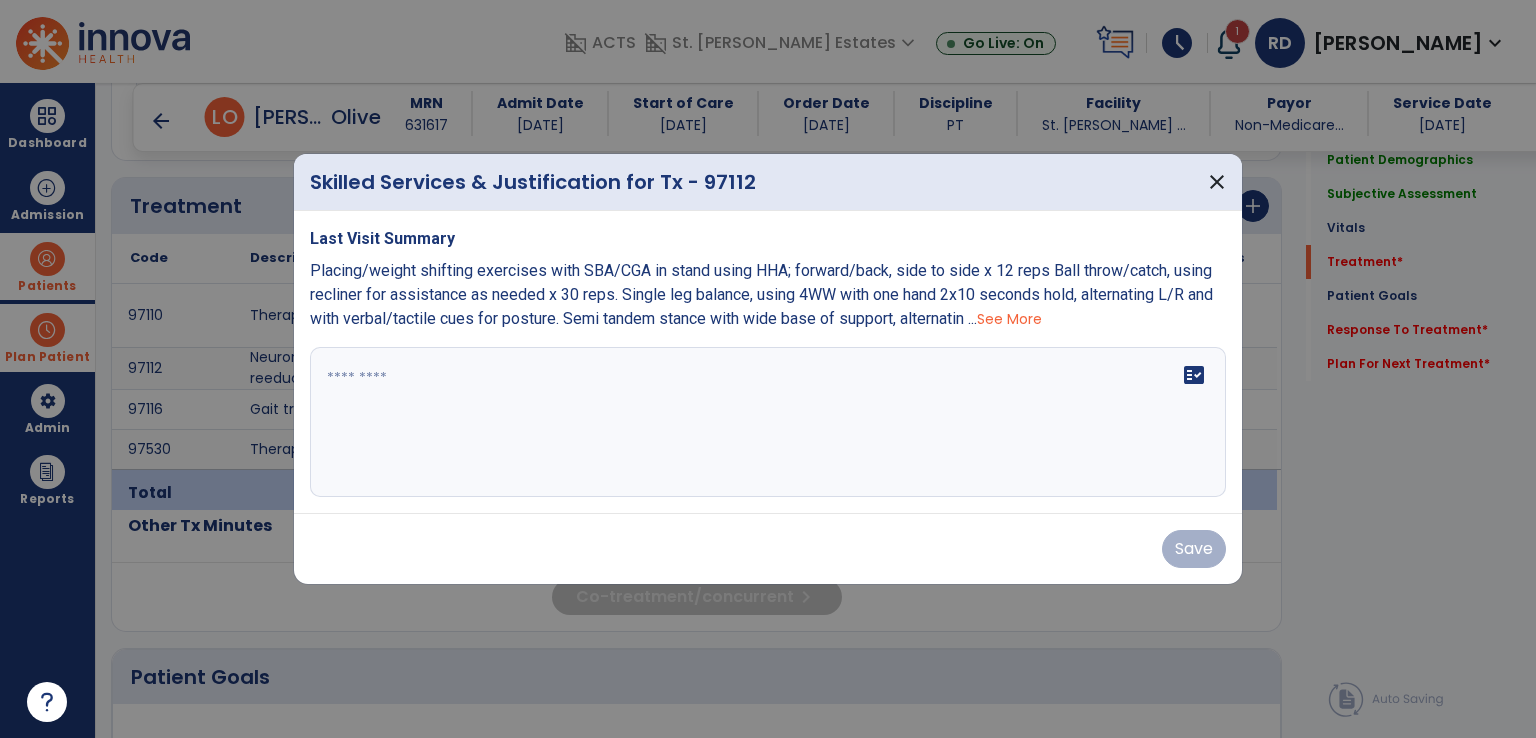 click on "Last Visit Summary Placing/weight shifting exercises with SBA/CGA in stand using HHA; forward/back, side to side x 12 reps Ball throw/catch, using recliner for assistance as needed x 30 reps. Single leg balance, using 4WW with one hand 2x10 seconds hold, alternating L/R and with verbal/tactile cues for posture. Semi tandem stance with wide base of support, alternatin ...  See More   fact_check" at bounding box center (768, 362) 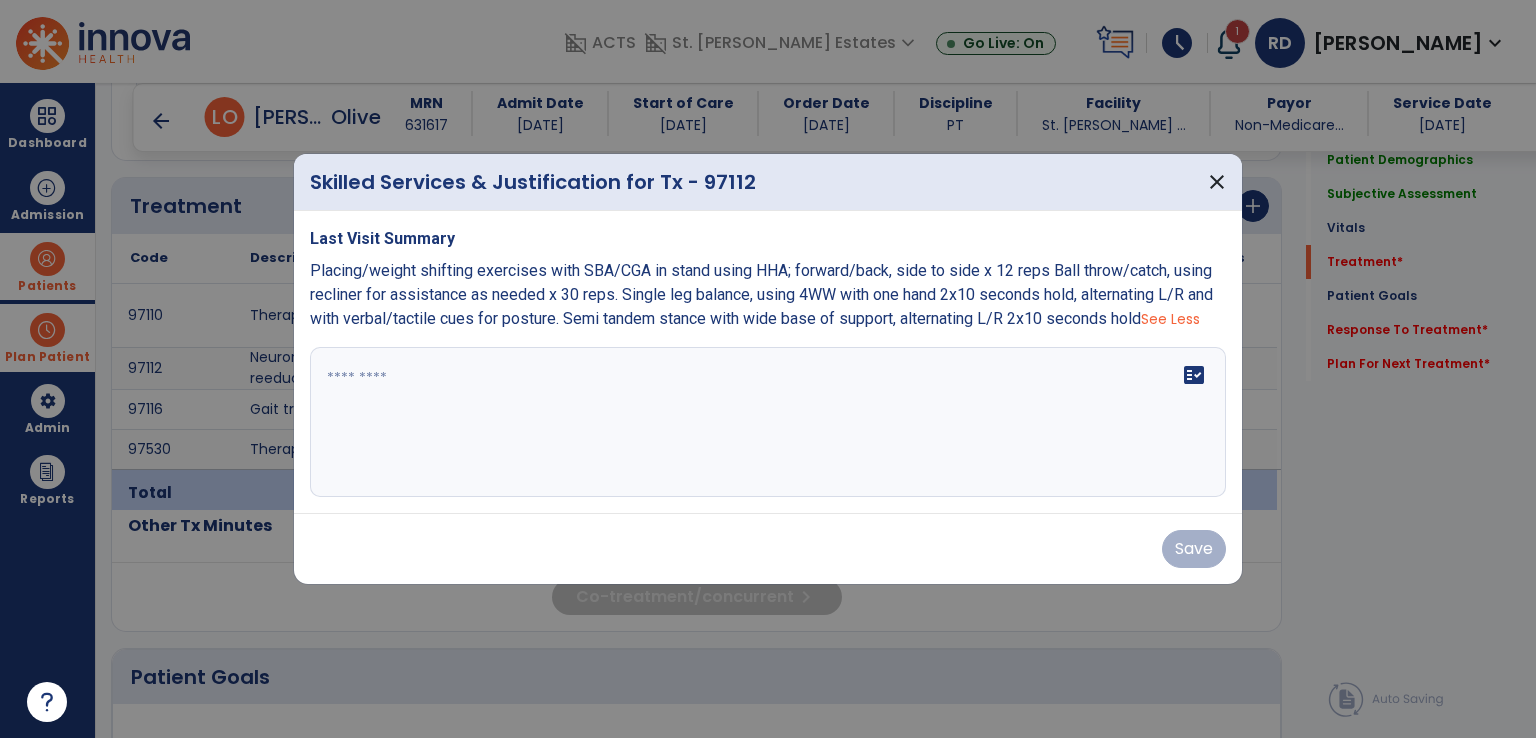 click on "Placing/weight shifting exercises with SBA/CGA in stand using HHA; forward/back, side to side x 12 reps Ball throw/catch, using recliner for assistance as needed x 30 reps. Single leg balance, using 4WW with one hand 2x10 seconds hold, alternating L/R and with verbal/tactile cues for posture. Semi tandem stance with wide base of support, alternating L/R 2x10 seconds hold" at bounding box center (761, 294) 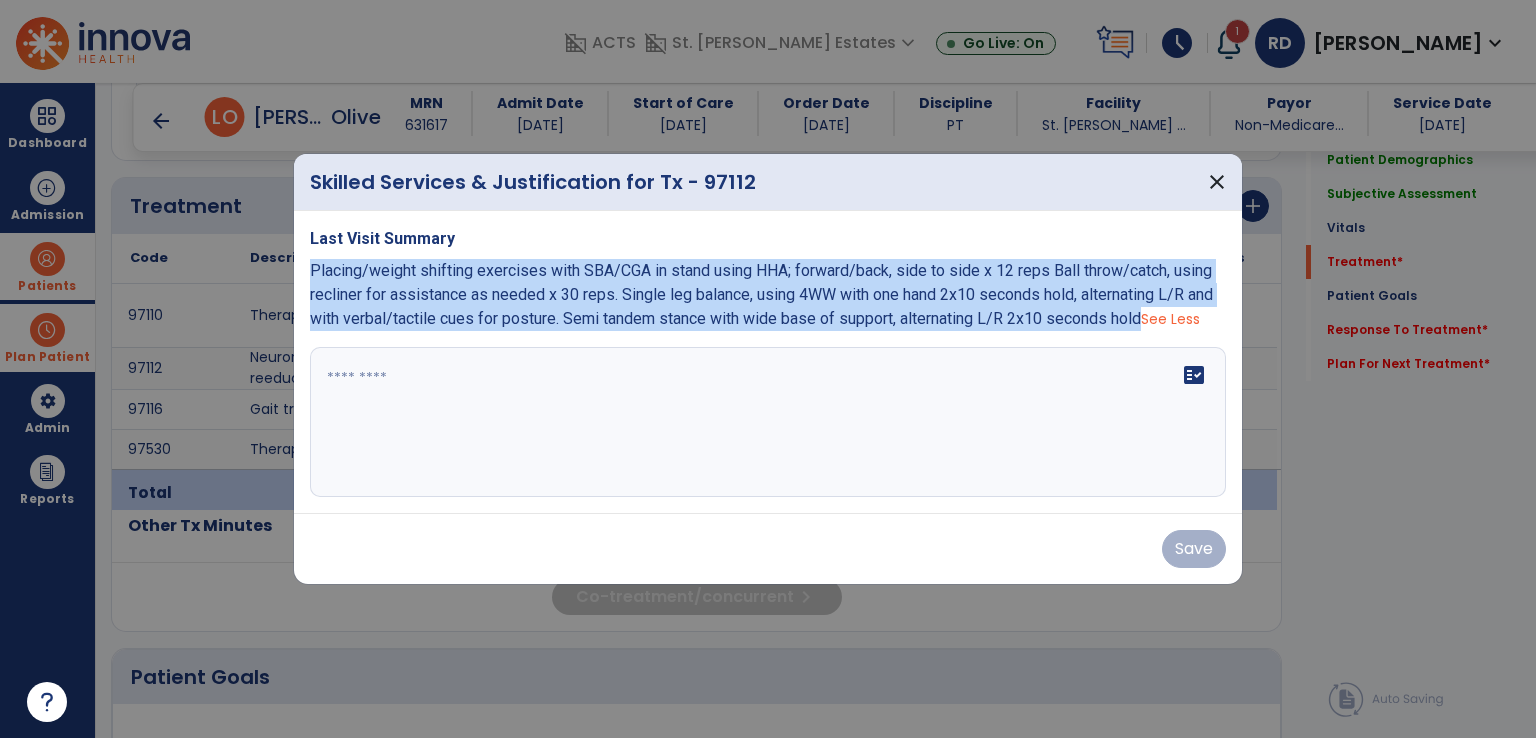 drag, startPoint x: 308, startPoint y: 272, endPoint x: 1136, endPoint y: 322, distance: 829.5083 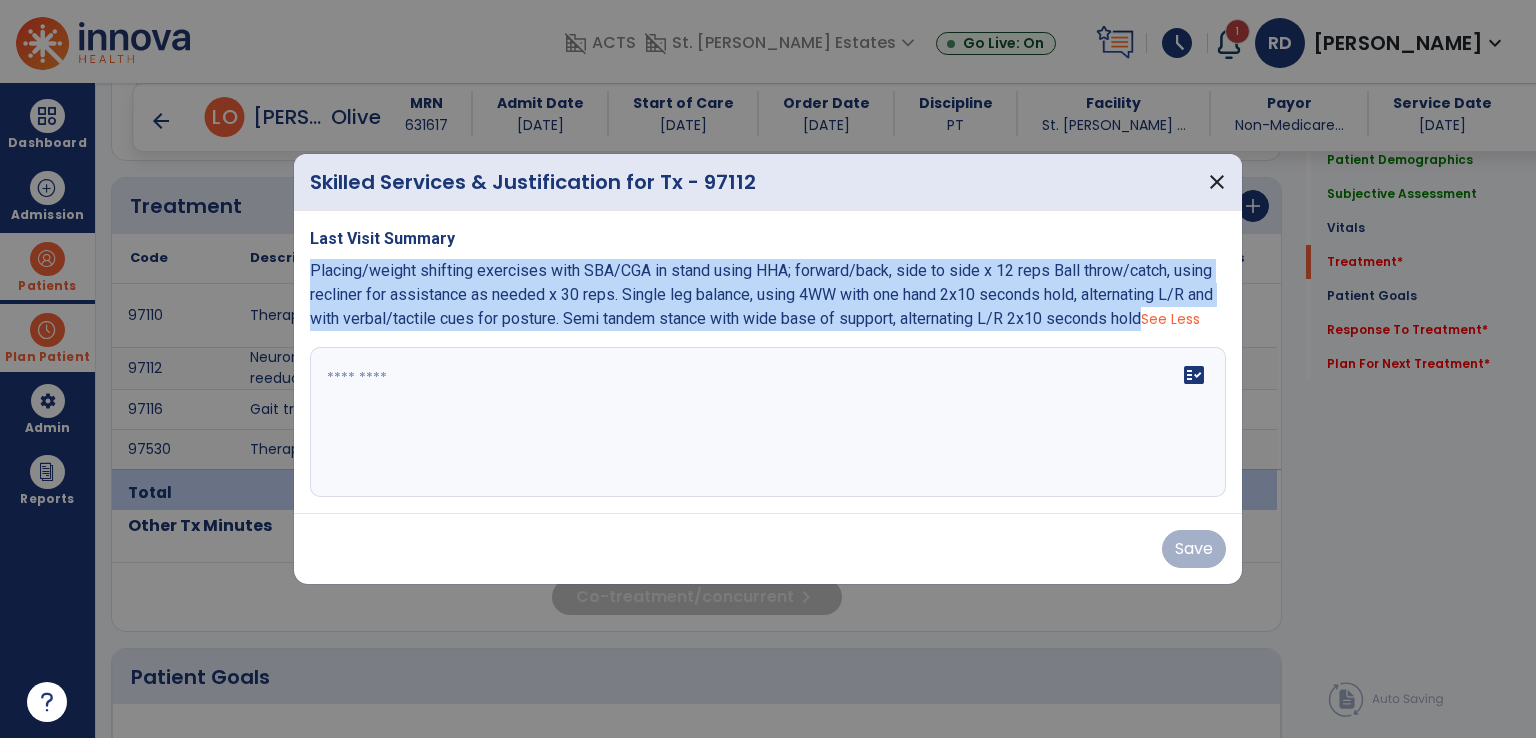 click on "Last Visit Summary Placing/weight shifting exercises with SBA/CGA in stand using HHA; forward/back, side to side x 12 reps Ball throw/catch, using recliner for assistance as needed x 30 reps. Single leg balance, using 4WW with one hand 2x10 seconds hold, alternating L/R and with verbal/tactile cues for posture. Semi tandem stance with wide base of support, alternating L/R 2x10 seconds hold  See Less   fact_check" at bounding box center (768, 362) 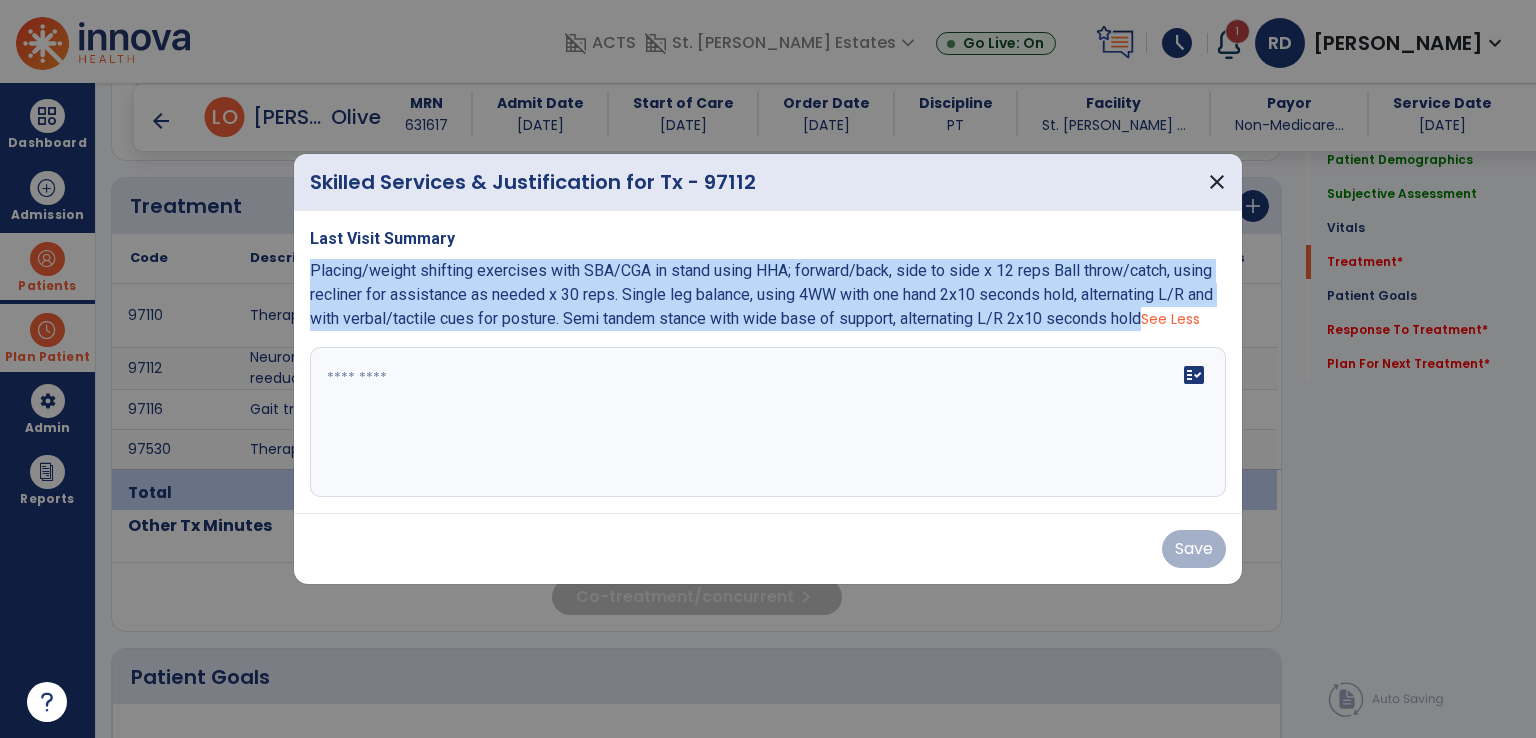 copy on "Placing/weight shifting exercises with SBA/CGA in stand using HHA; forward/back, side to side x 12 reps Ball throw/catch, using recliner for assistance as needed x 30 reps. Single leg balance, using 4WW with one hand 2x10 seconds hold, alternating L/R and with verbal/tactile cues for posture. Semi tandem stance with wide base of support, alternating L/R 2x10 seconds hold" 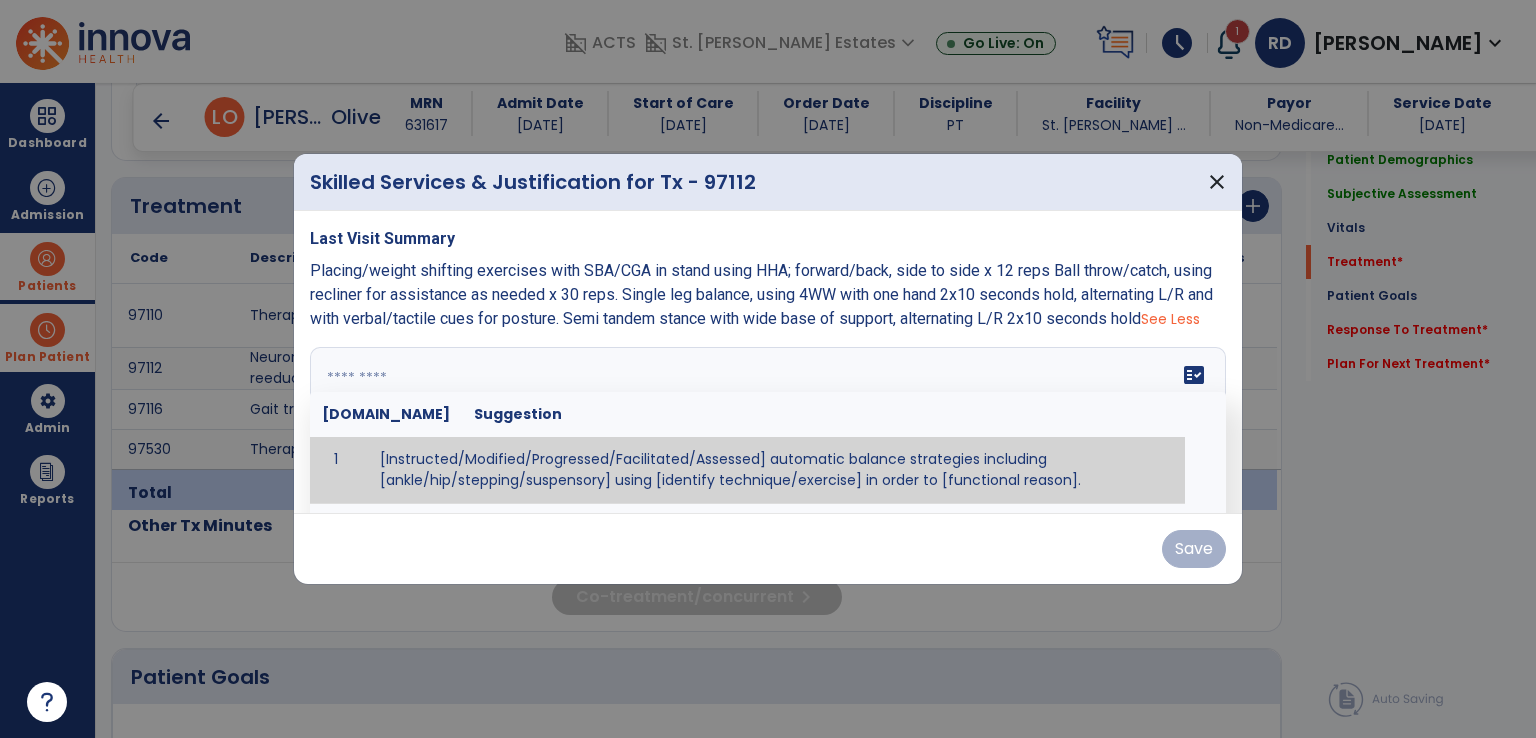click at bounding box center [766, 422] 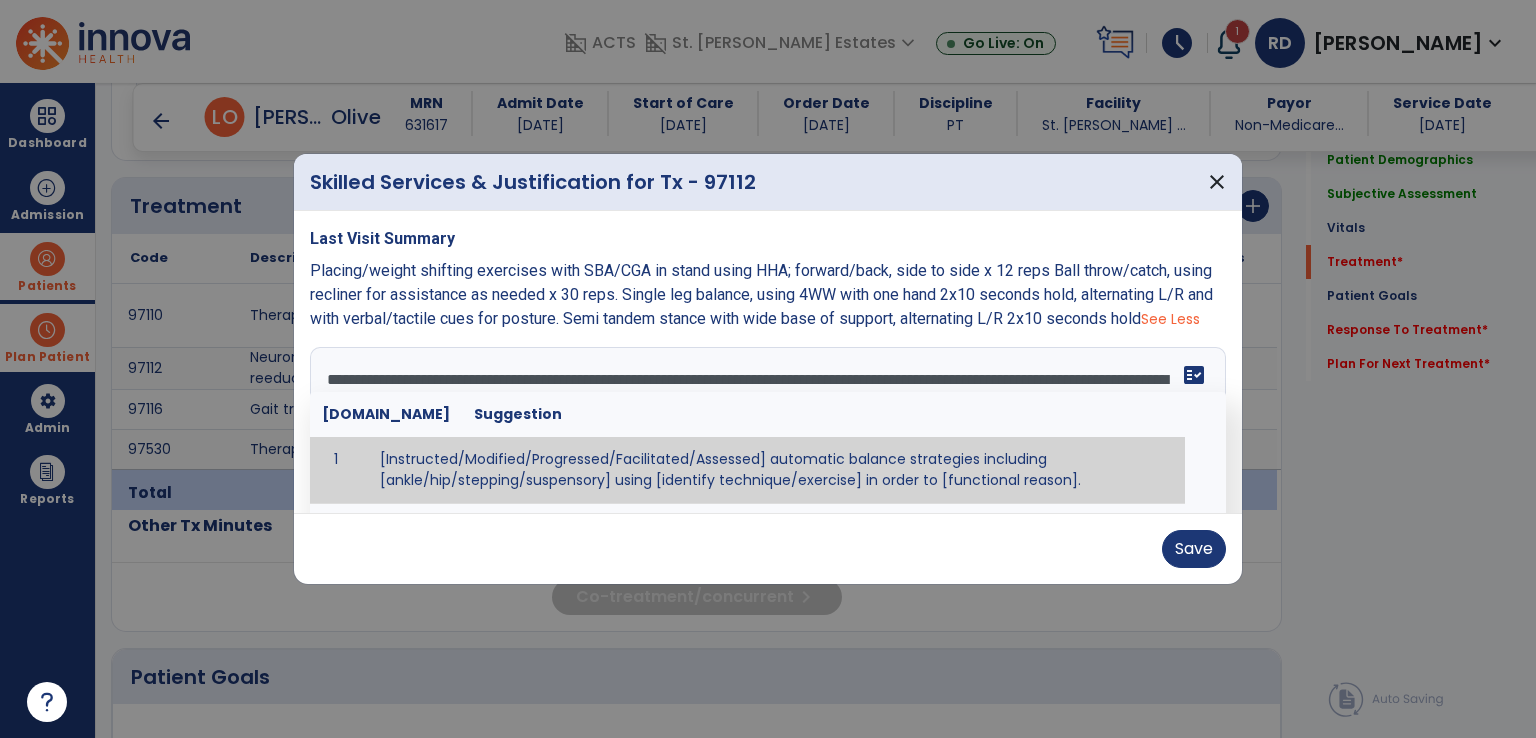 type on "**********" 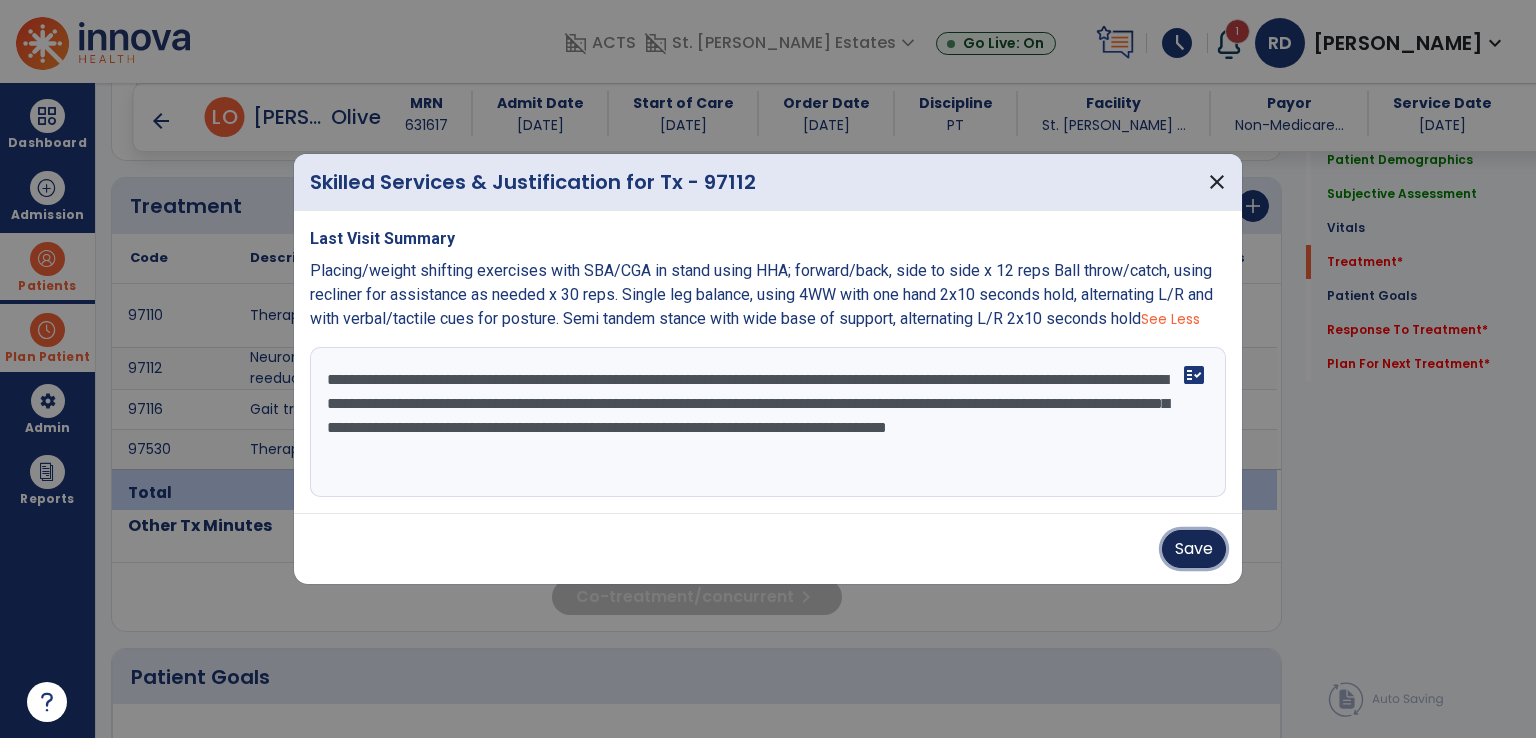 click on "Save" at bounding box center [1194, 549] 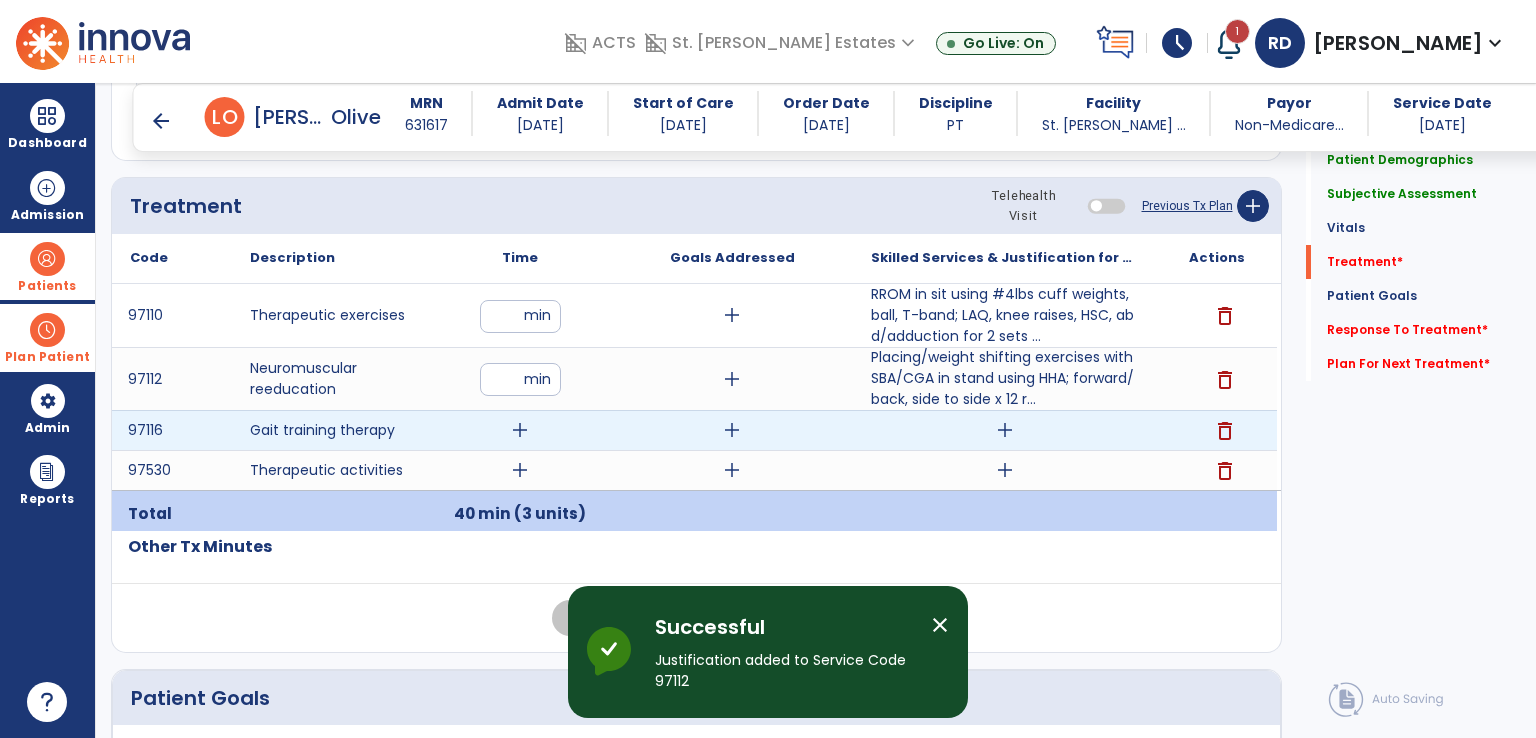 click on "add" at bounding box center [520, 430] 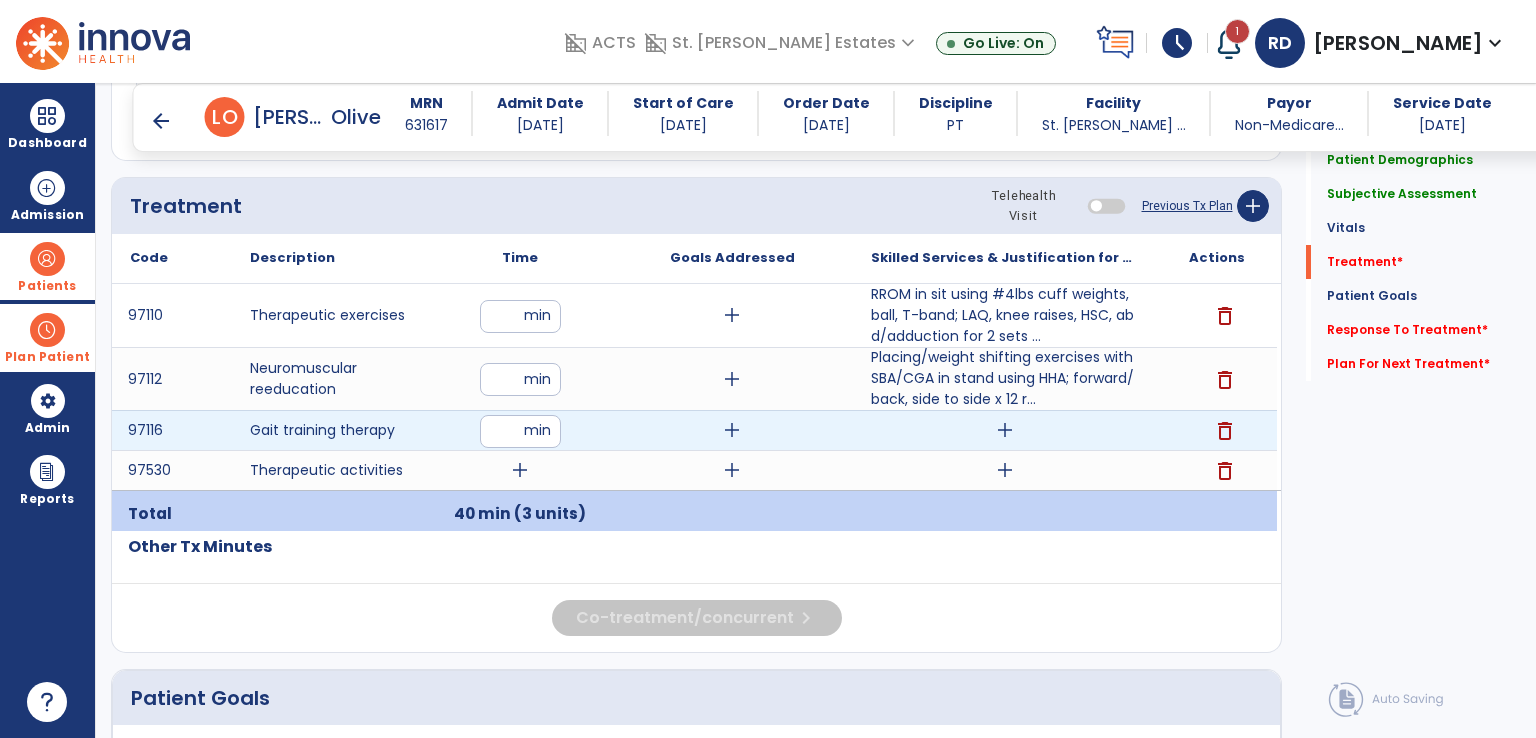 type on "**" 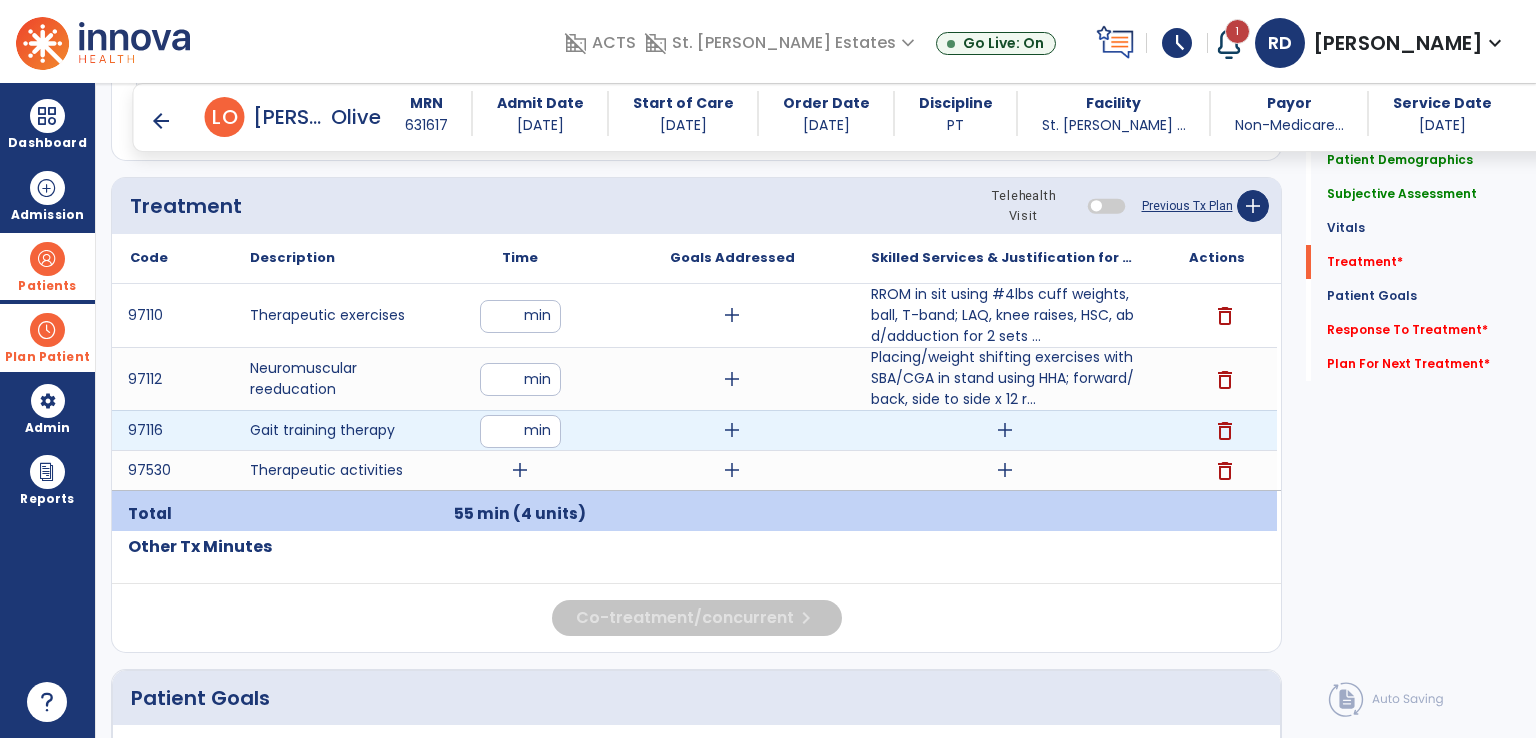click on "add" at bounding box center (1005, 430) 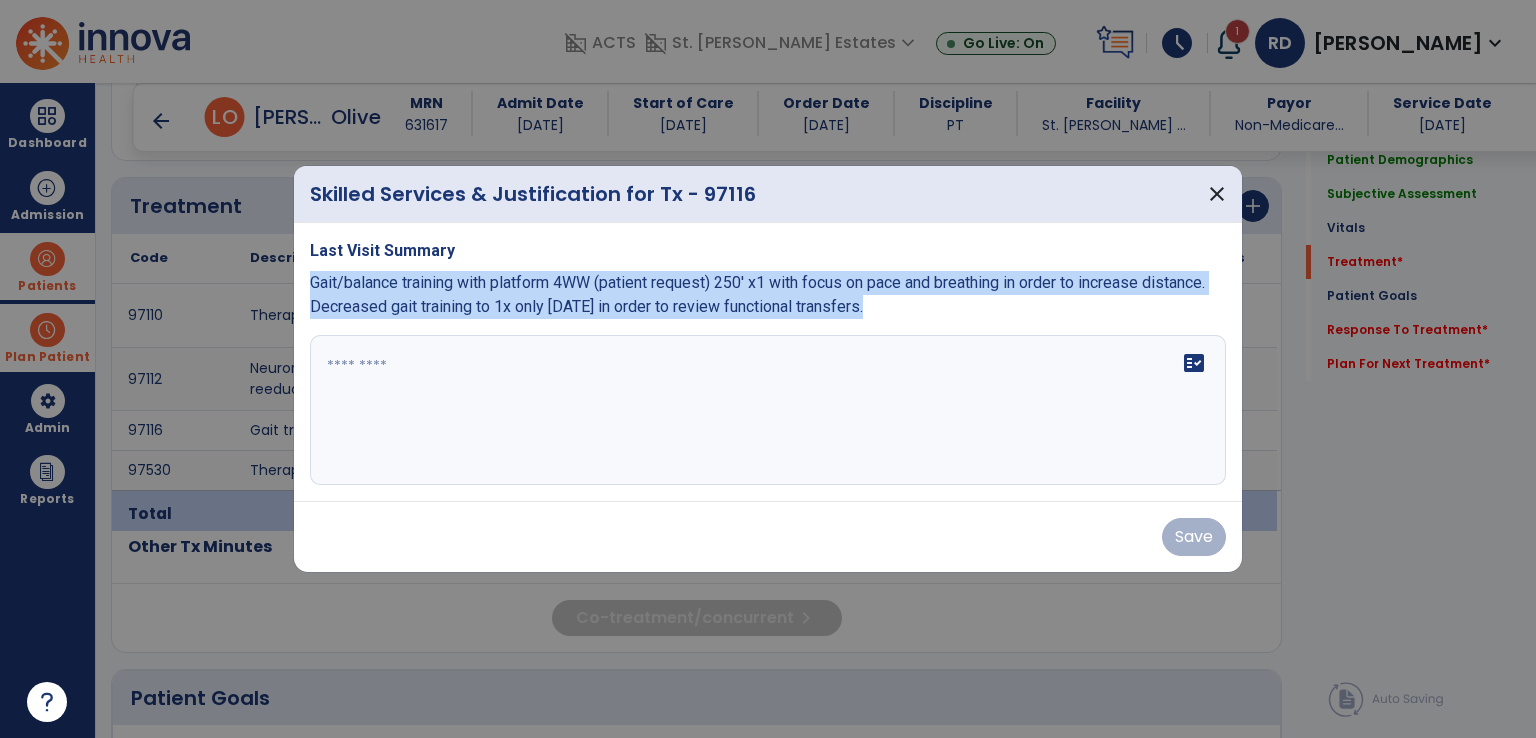 drag, startPoint x: 308, startPoint y: 284, endPoint x: 872, endPoint y: 321, distance: 565.21234 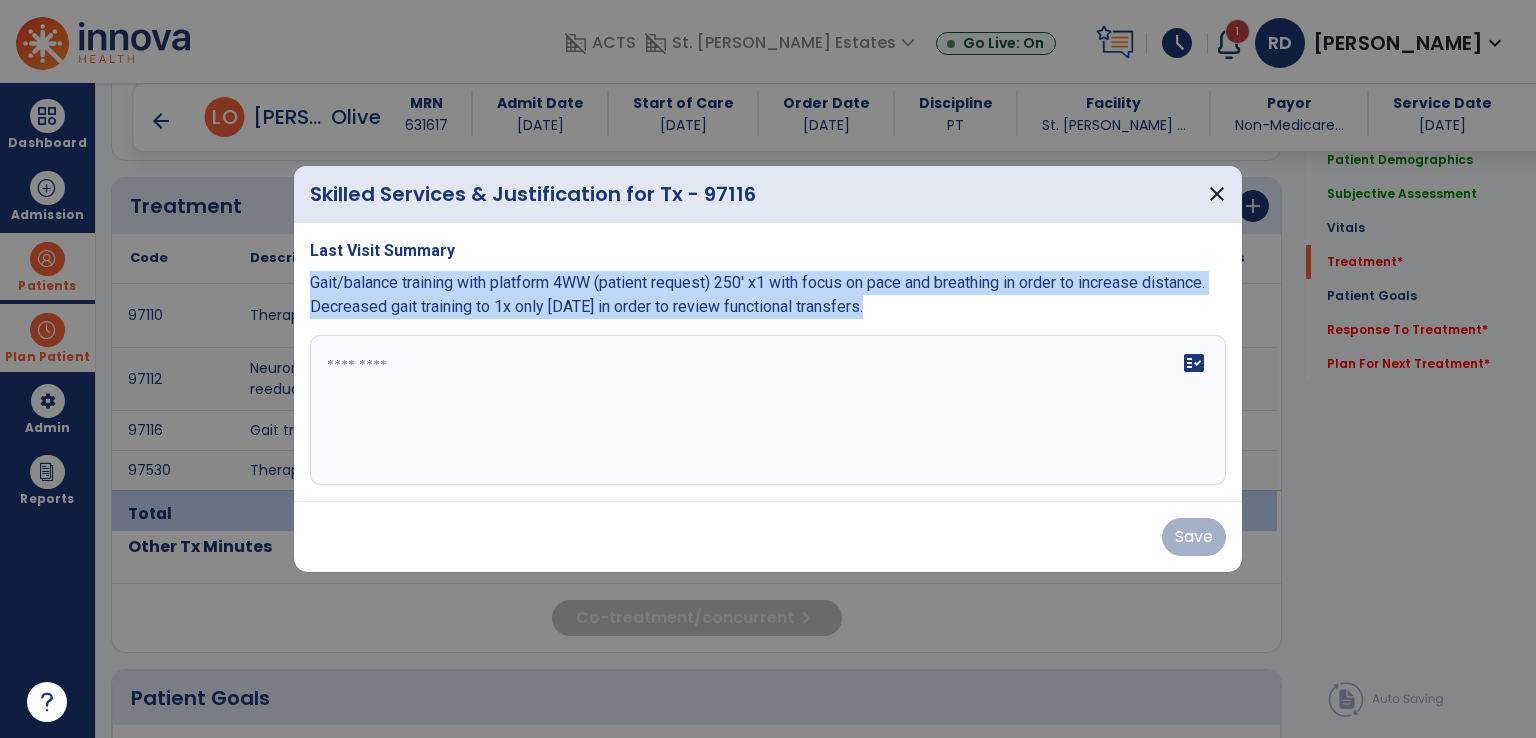 click on "Last Visit Summary Gait/balance training with platform 4WW (patient request) 250' x1 with focus on pace and breathing in order to increase distance. Decreased gait training to 1x only [DATE] in order to review functional transfers.
fact_check" at bounding box center [768, 362] 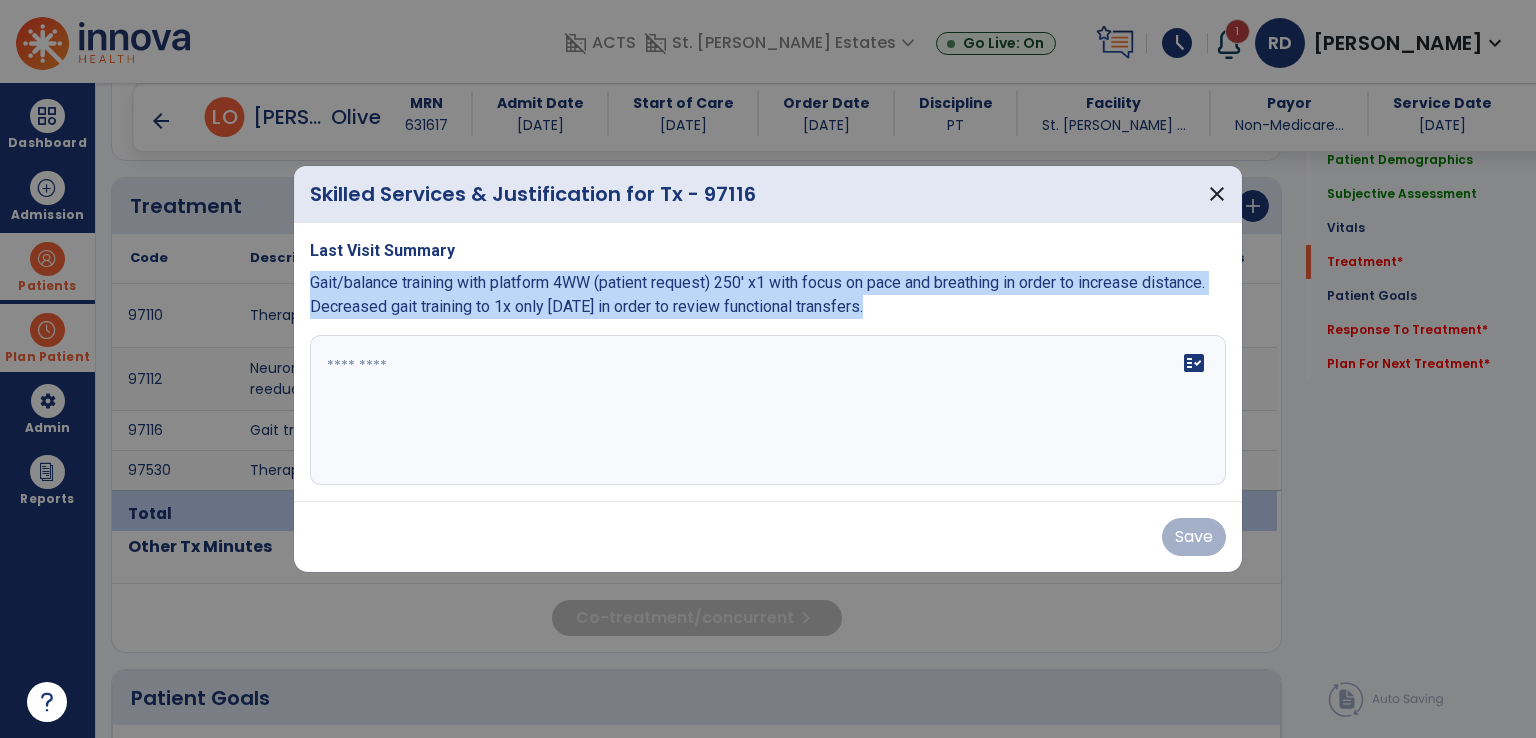 copy on "Gait/balance training with platform 4WW (patient request) 250' x1 with focus on pace and breathing in order to increase distance. Decreased gait training to 1x only [DATE] in order to review functional transfers." 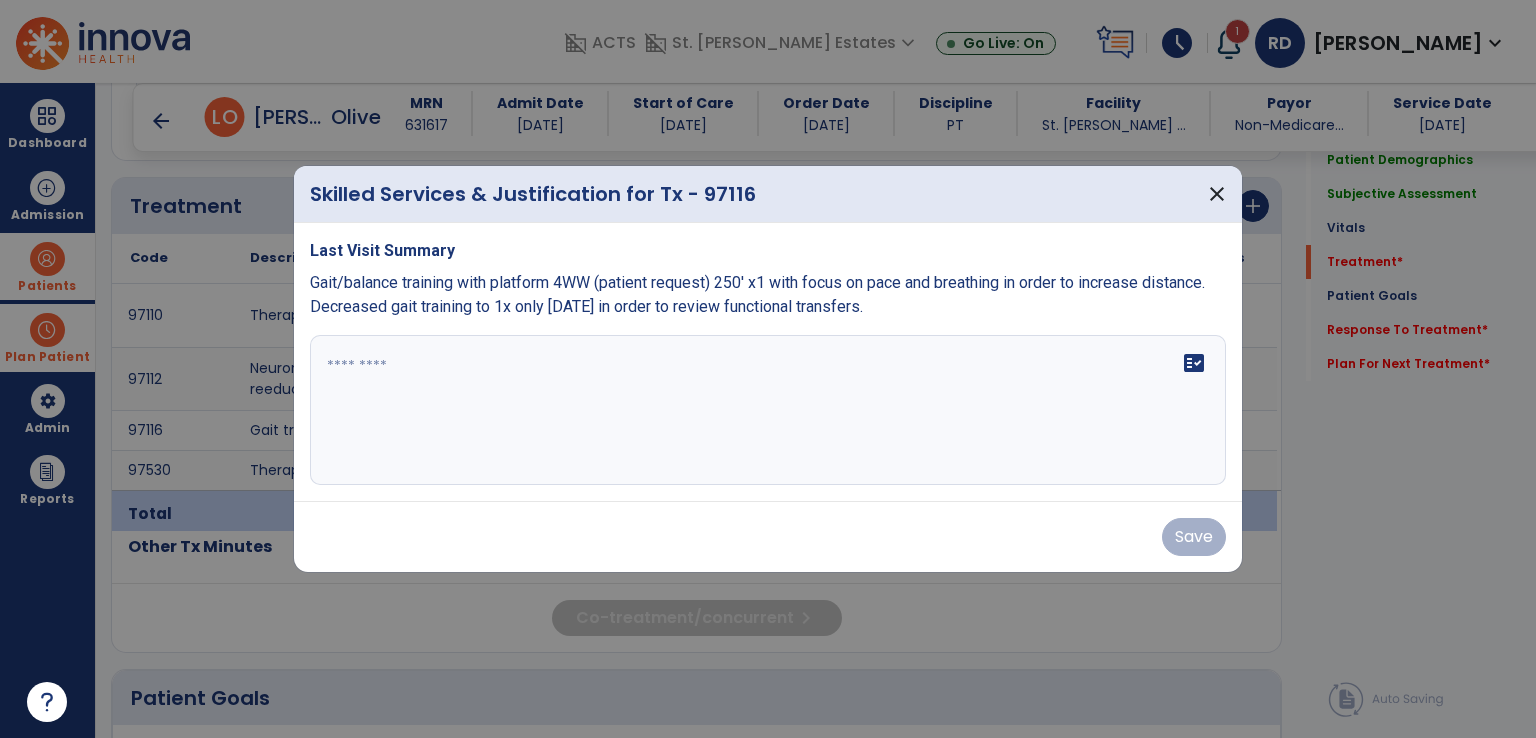 click at bounding box center [768, 410] 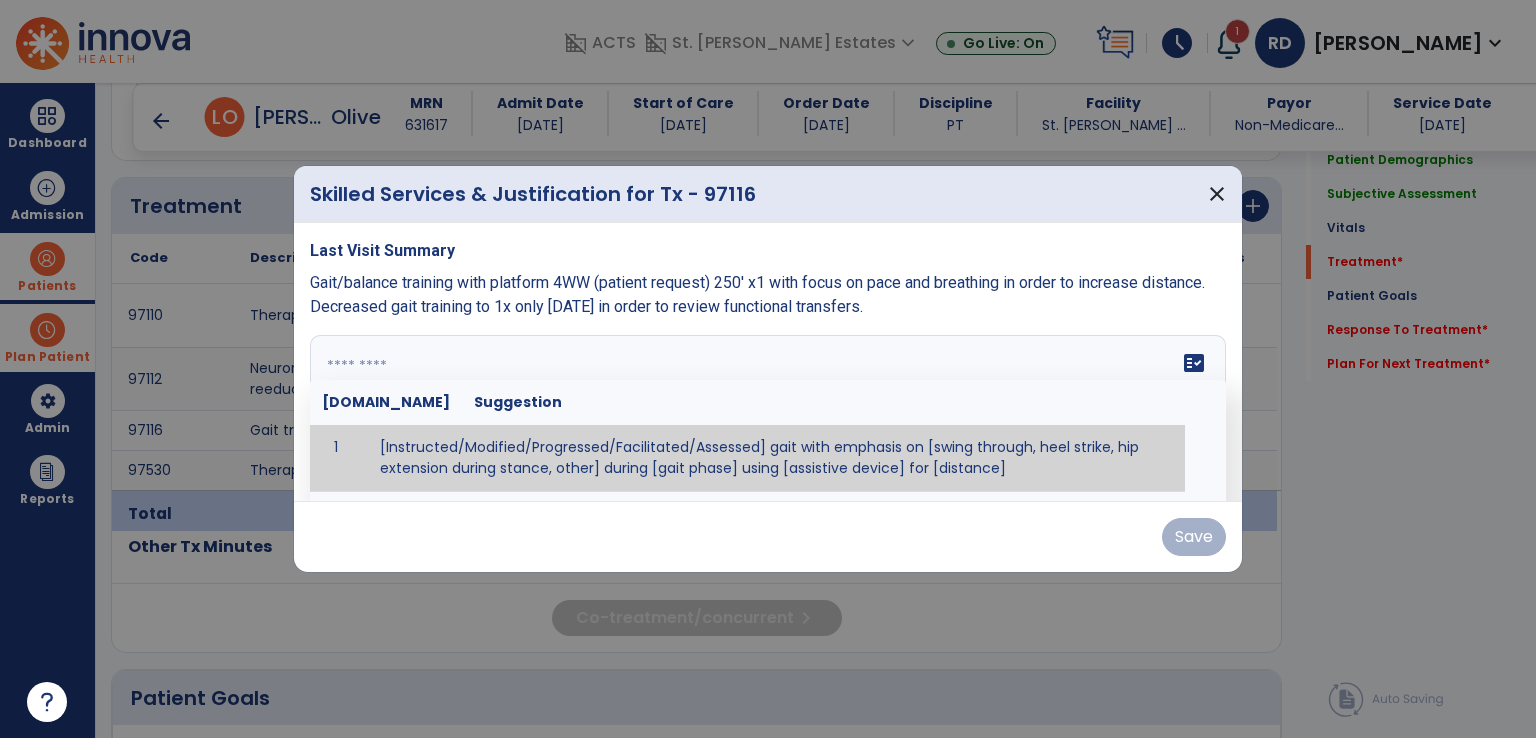 paste on "**********" 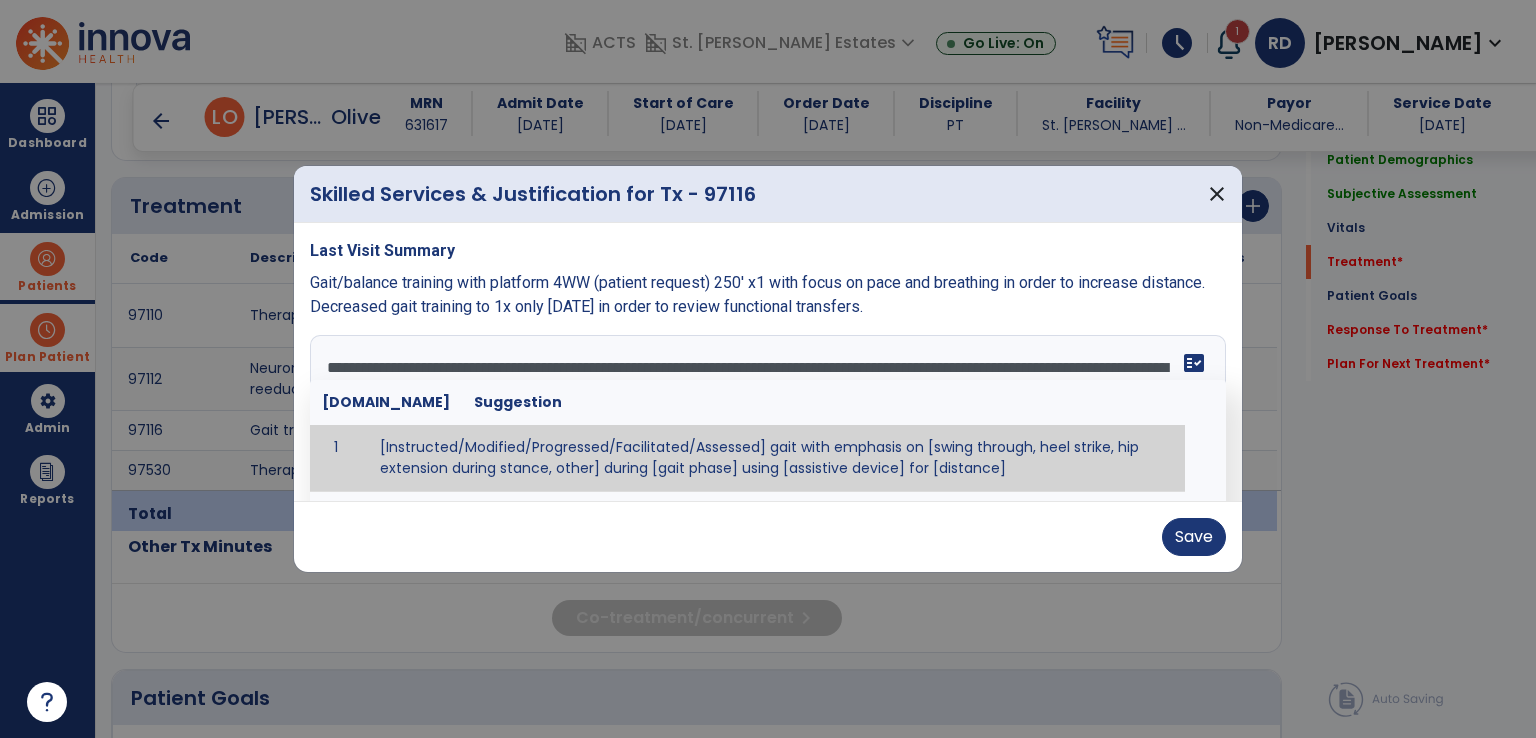 type on "**********" 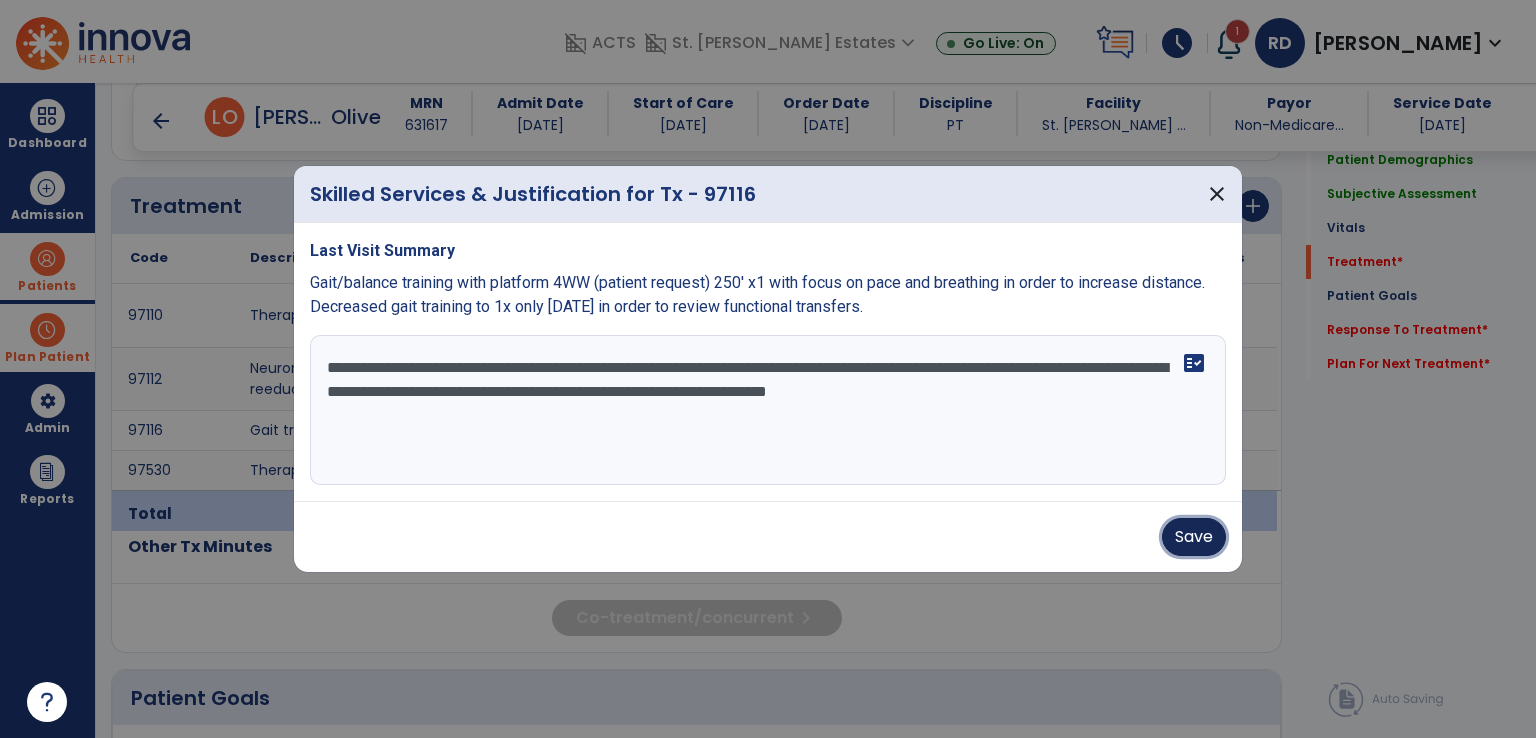 click on "Save" at bounding box center [1194, 537] 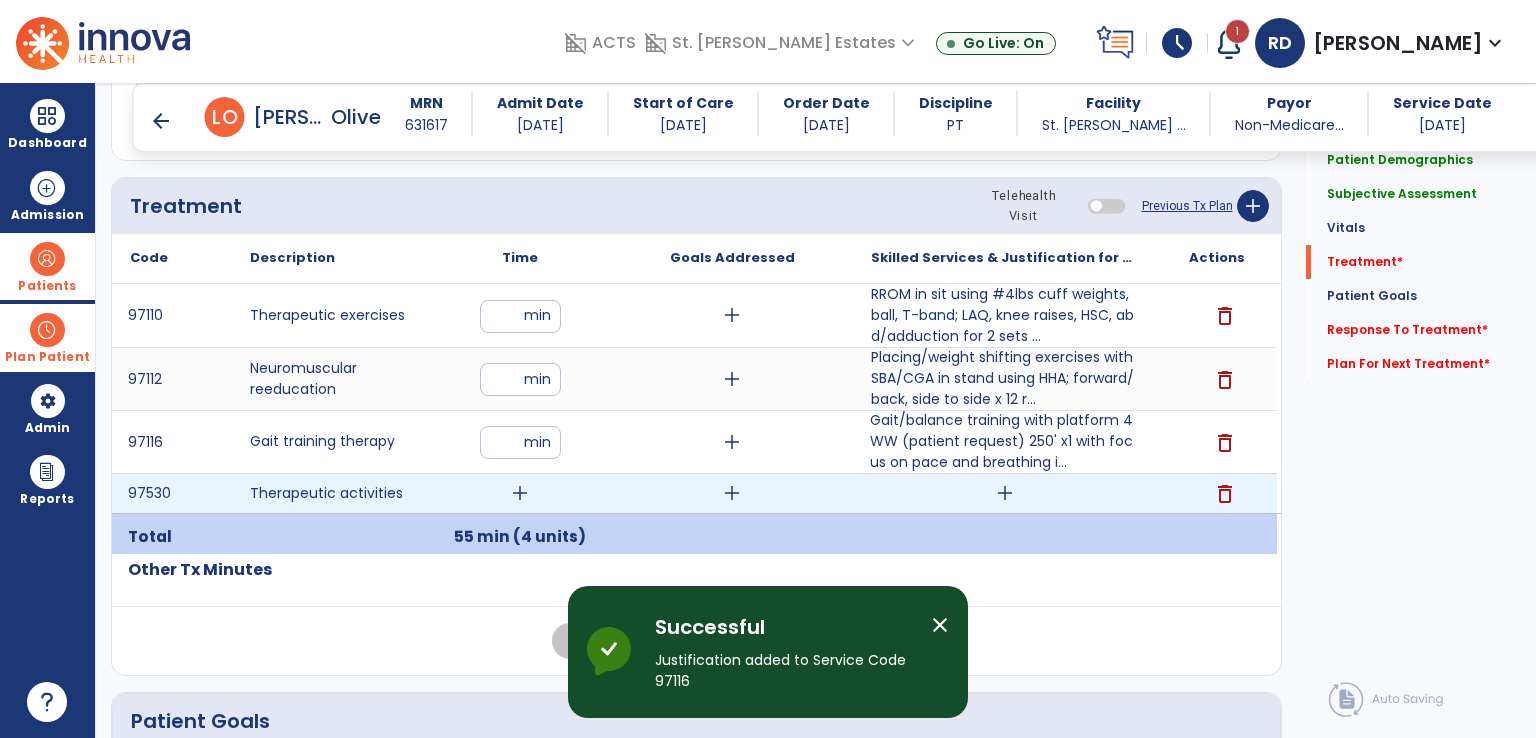 click on "delete" at bounding box center [1225, 494] 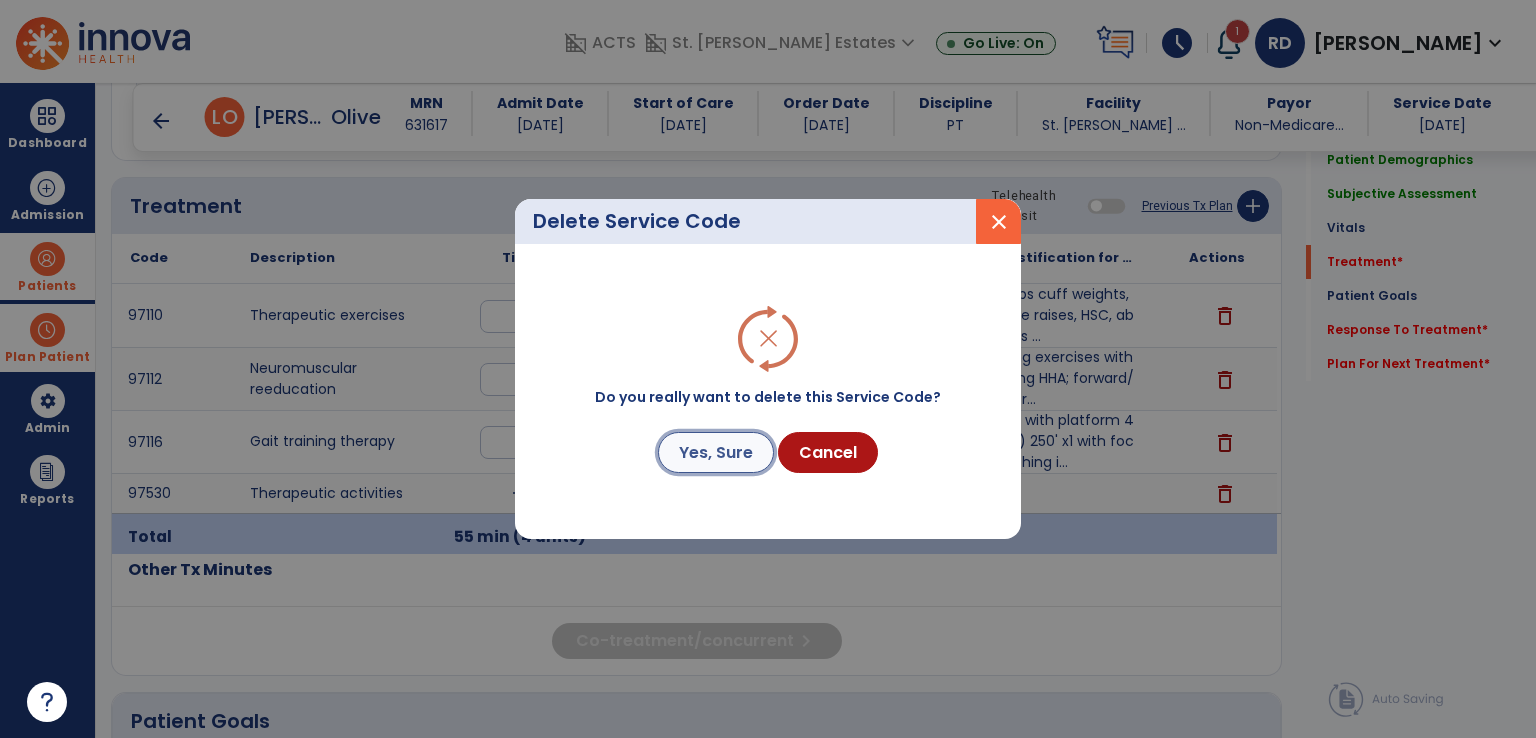 click on "Yes, Sure" at bounding box center [716, 452] 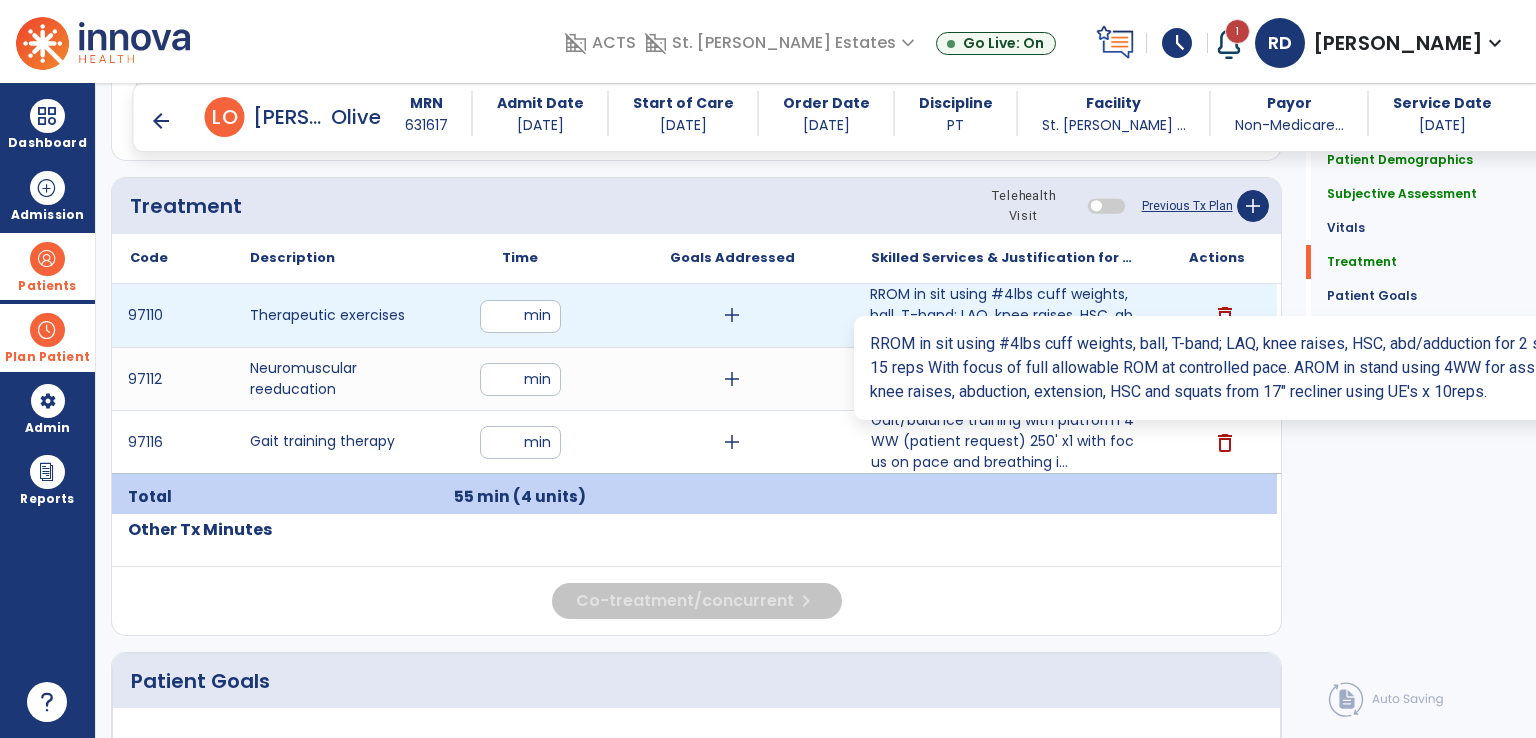 click on "RROM in sit using #4lbs cuff weights, ball, T-band; LAQ, knee raises, HSC, abd/adduction for 2 sets ..." at bounding box center [1004, 315] 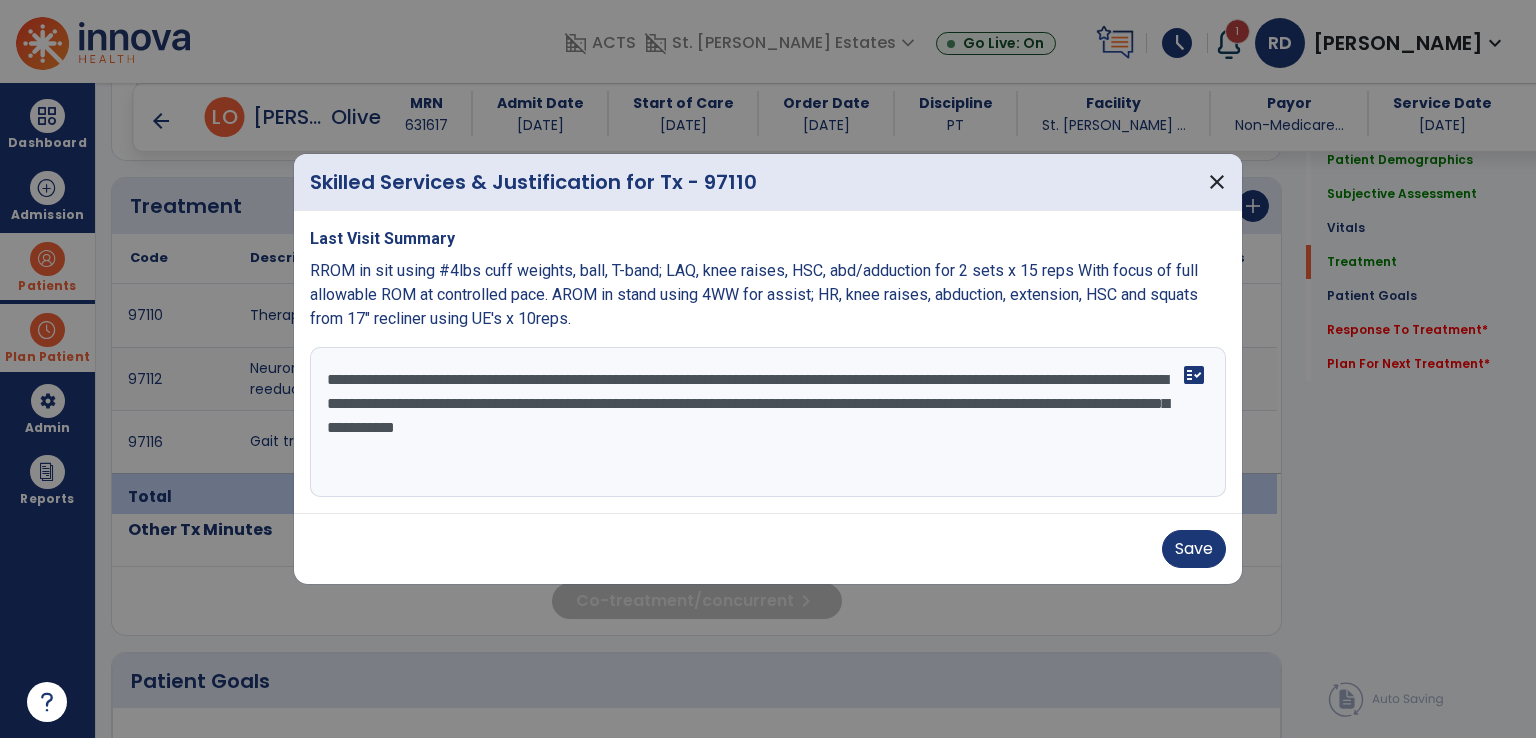 click on "**********" at bounding box center [768, 422] 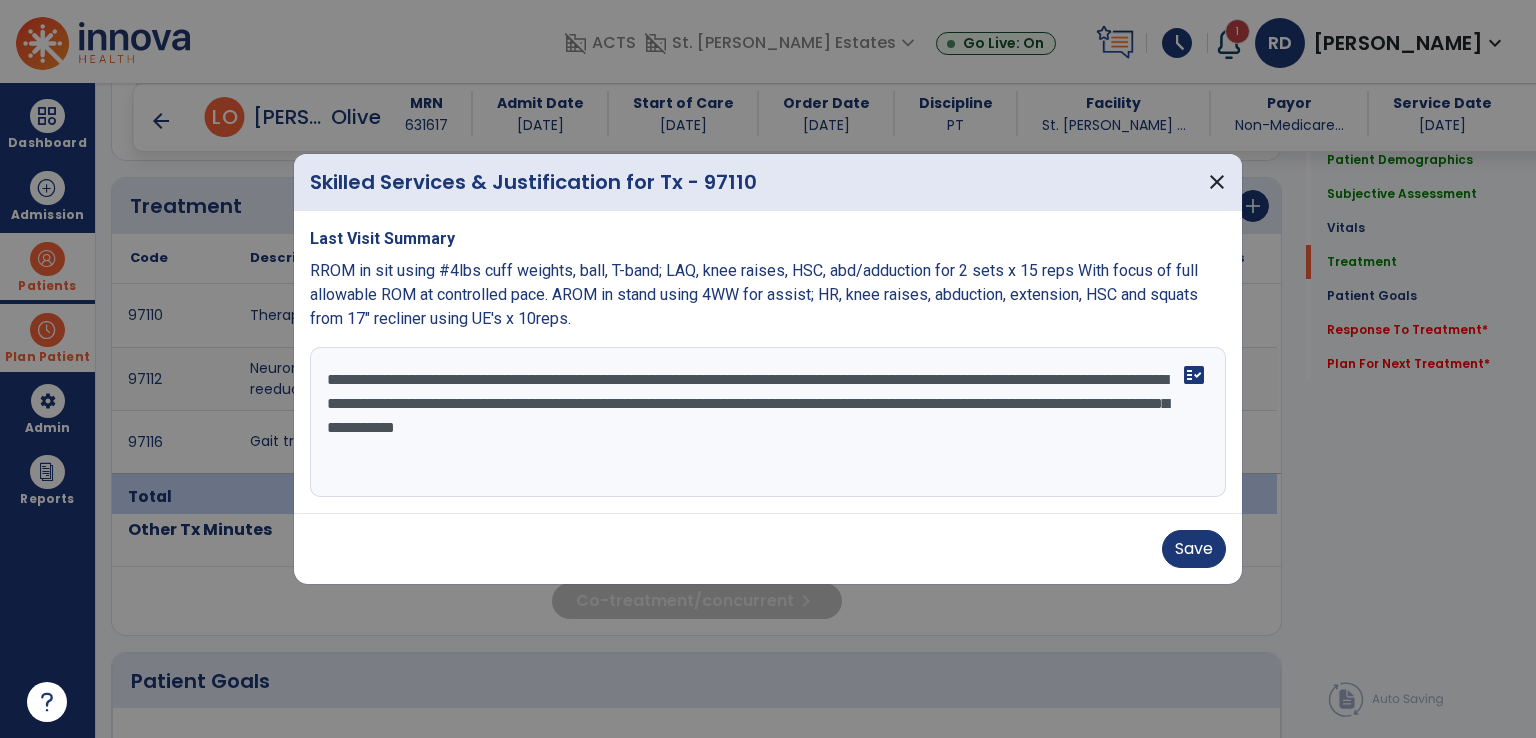 click on "**********" at bounding box center (768, 422) 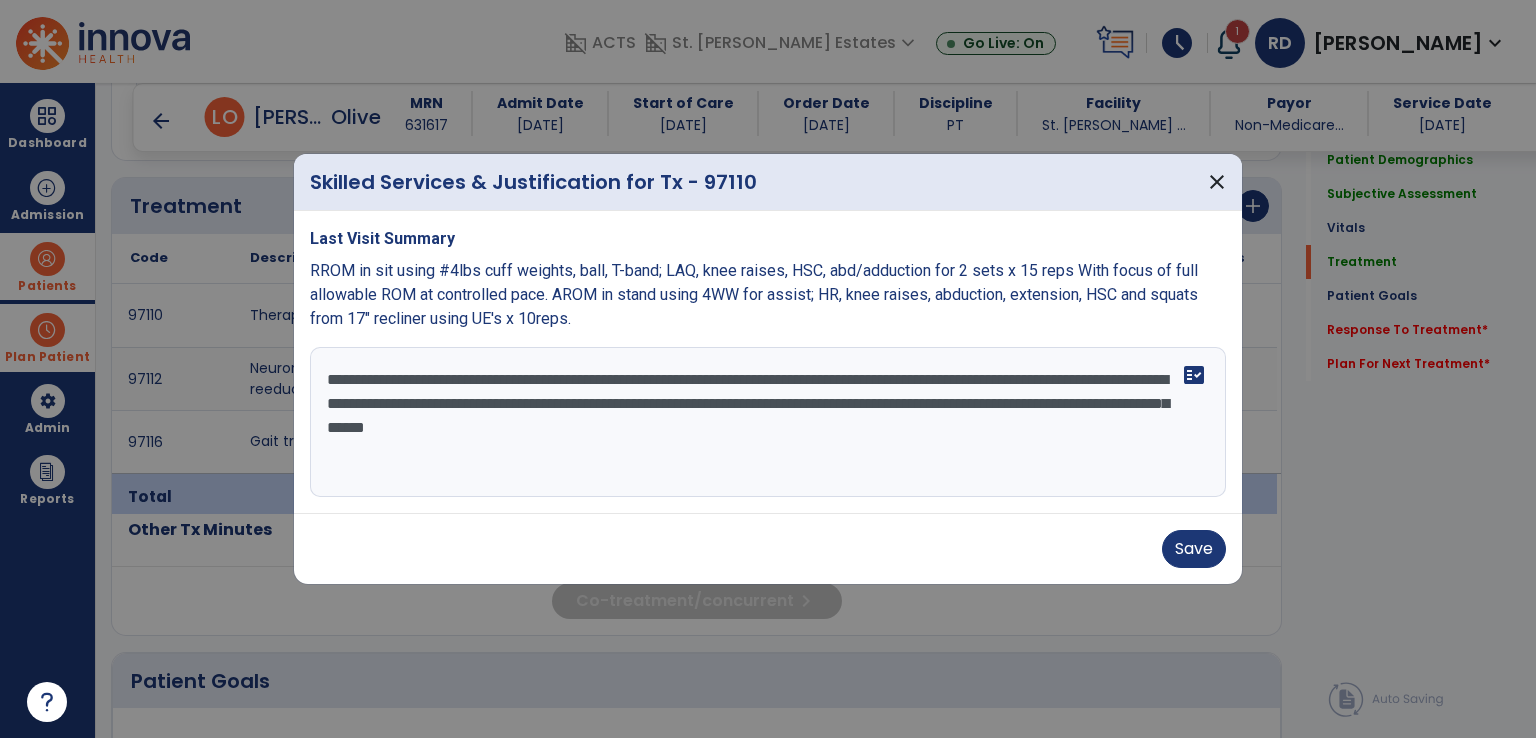 type on "**********" 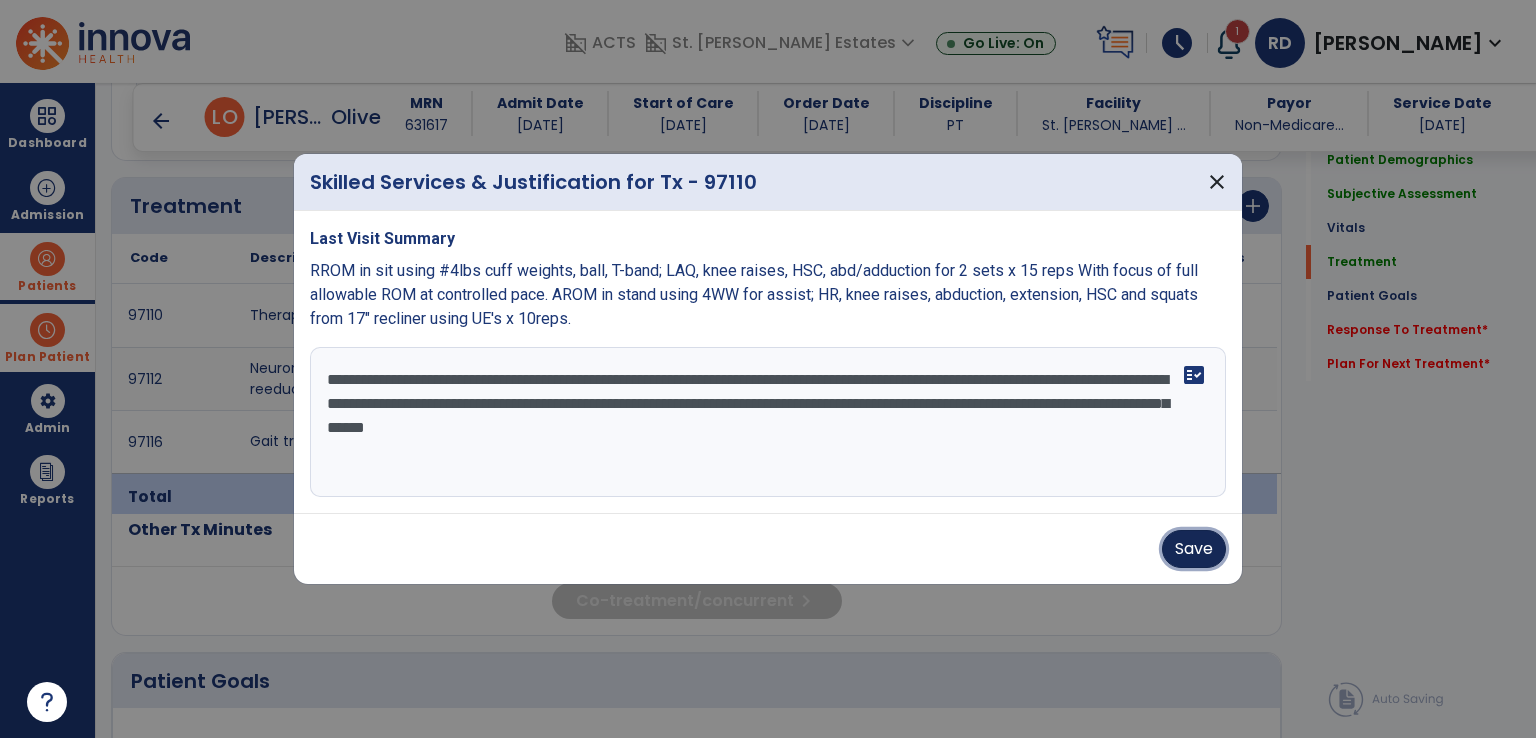 click on "Save" at bounding box center [1194, 549] 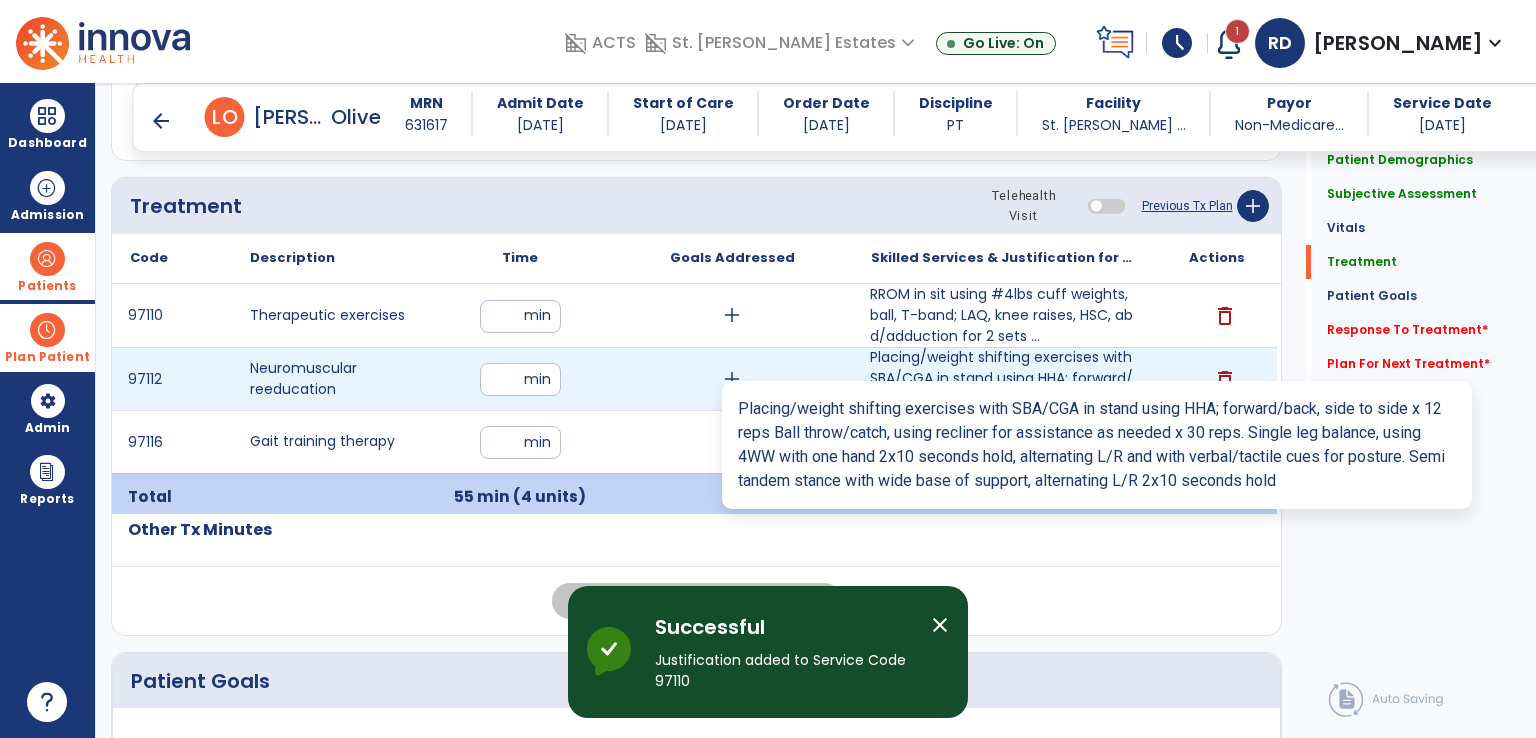 click on "Placing/weight shifting exercises with SBA/CGA in stand using HHA; forward/back, side to side x 12 r..." at bounding box center (1004, 378) 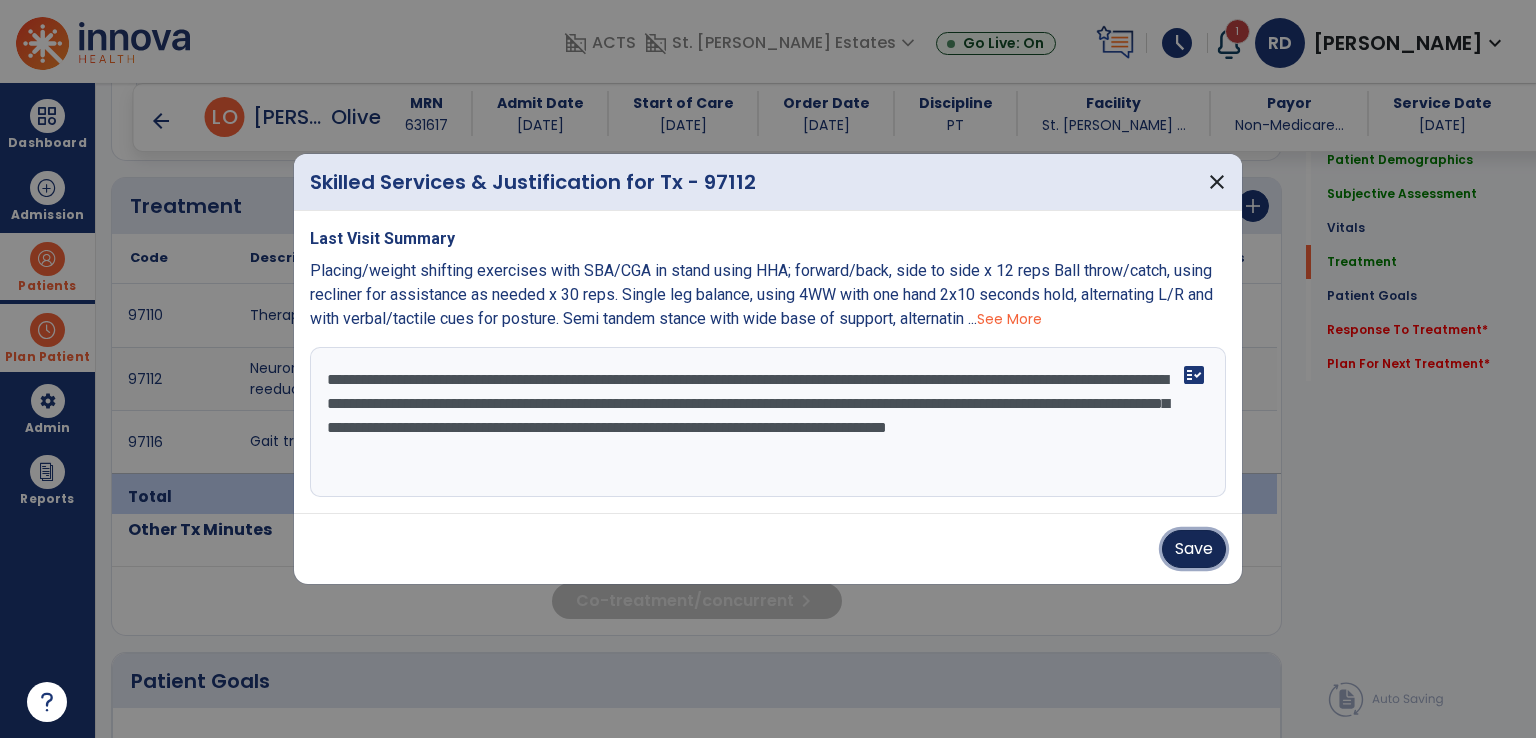 drag, startPoint x: 1188, startPoint y: 545, endPoint x: 1104, endPoint y: 540, distance: 84.14868 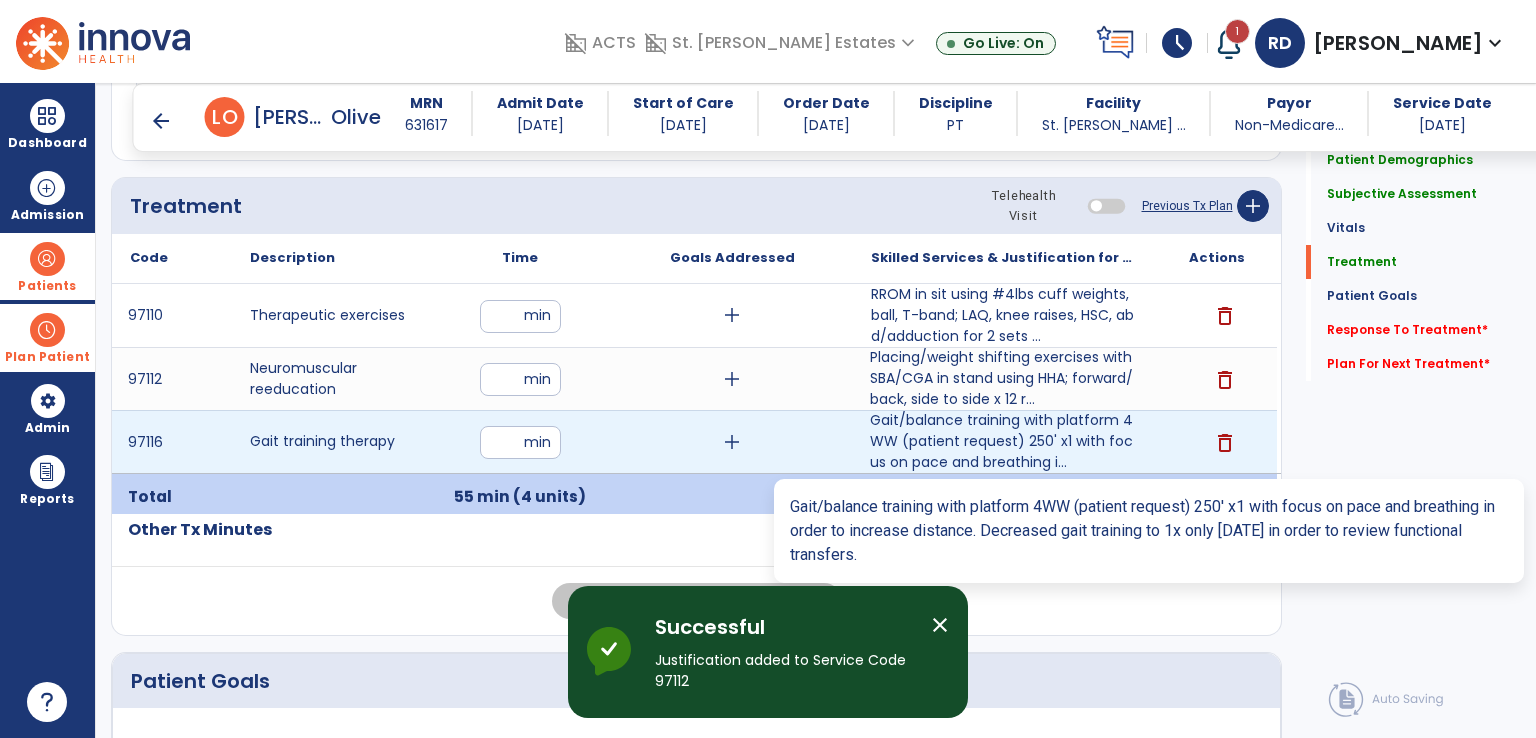 click on "Gait/balance training with platform 4WW (patient request) 250' x1 with focus on pace and breathing i..." at bounding box center [1004, 441] 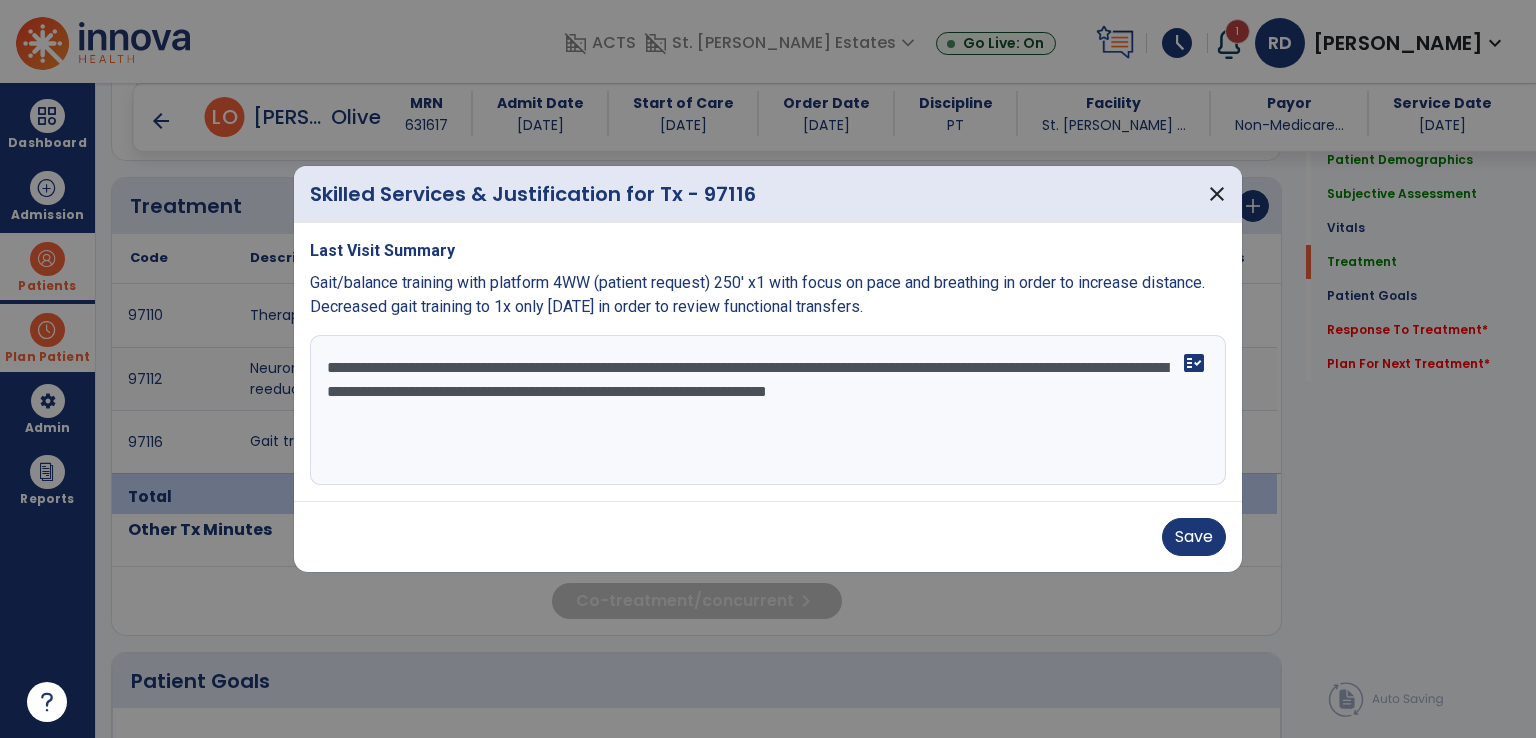 click on "**********" at bounding box center (768, 410) 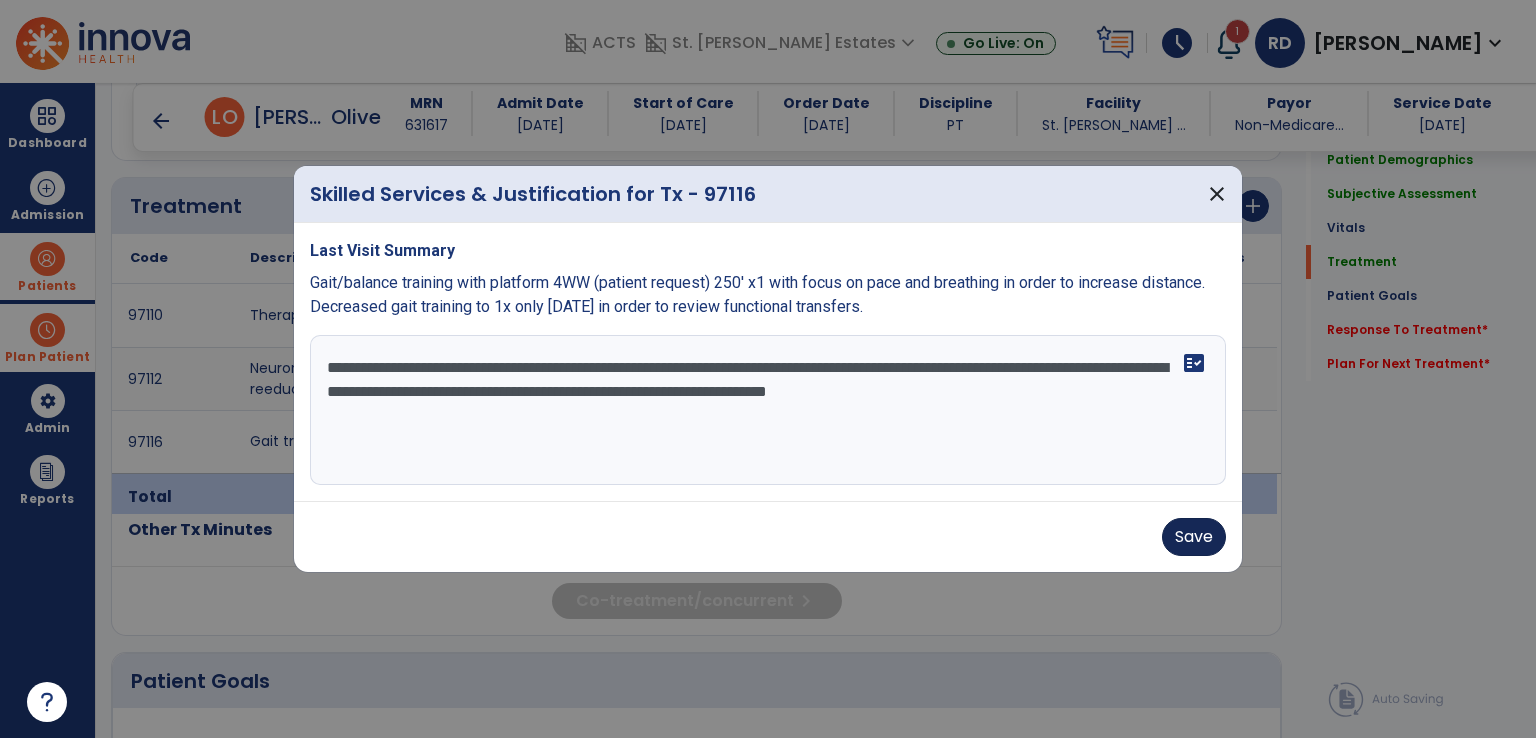 type on "**********" 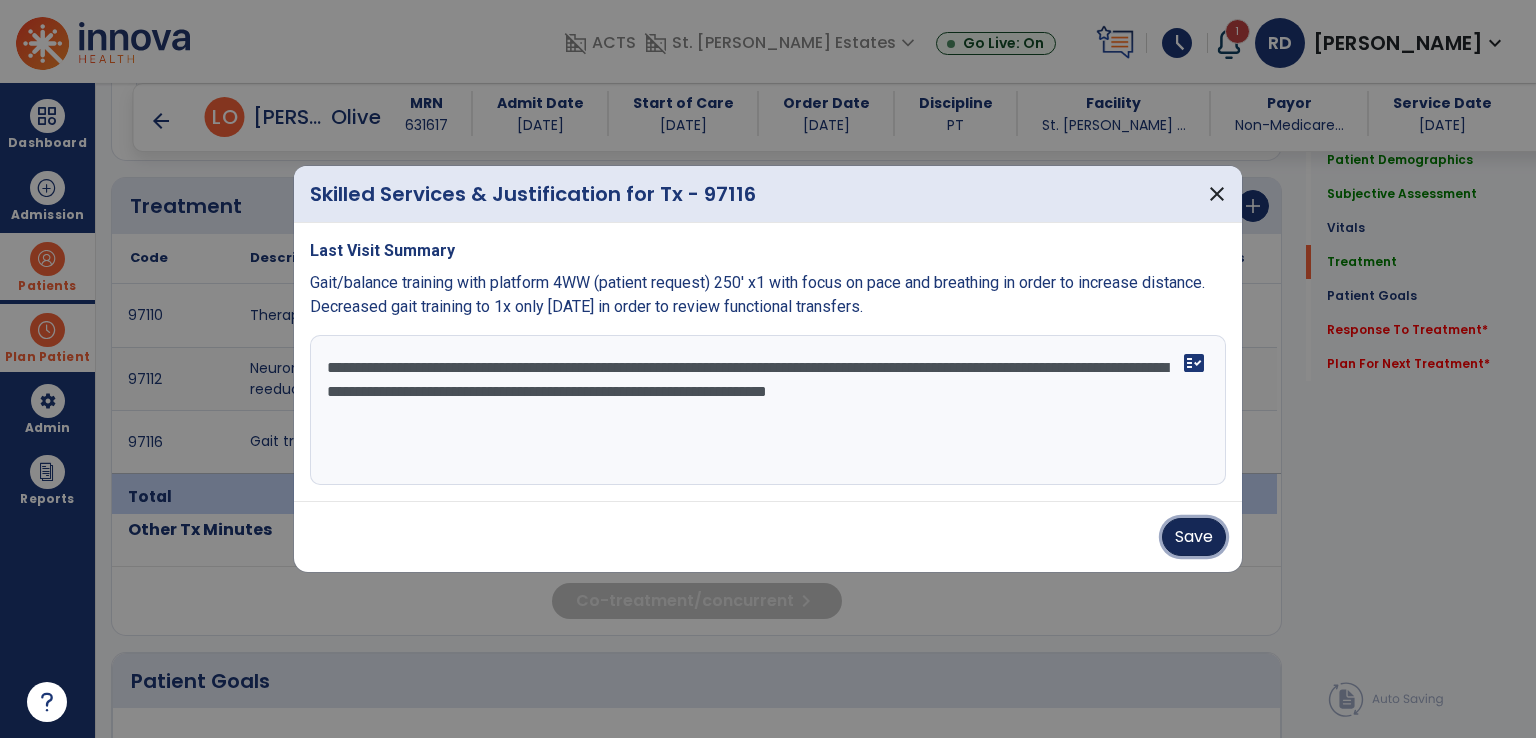click on "Save" at bounding box center (1194, 537) 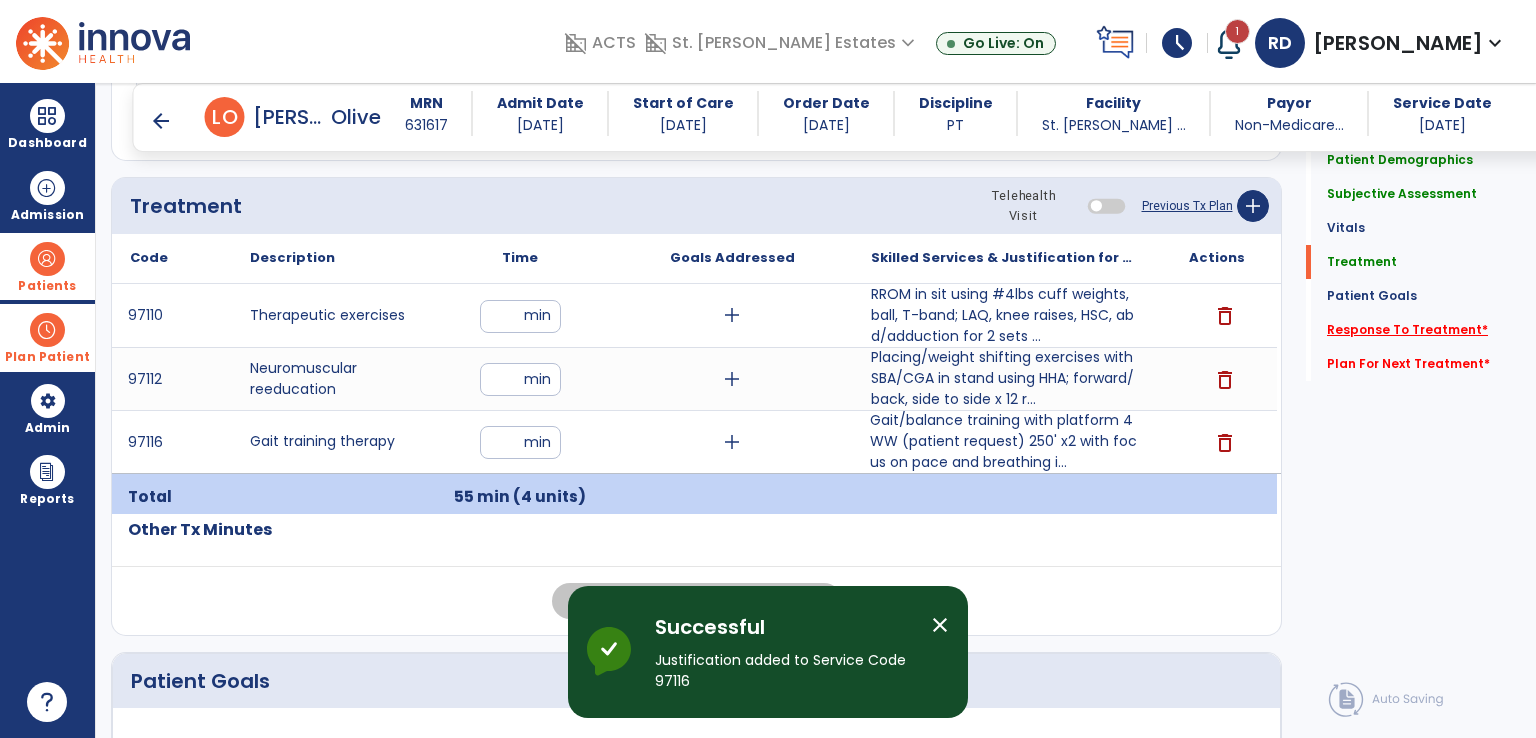 click on "Response To Treatment   *" 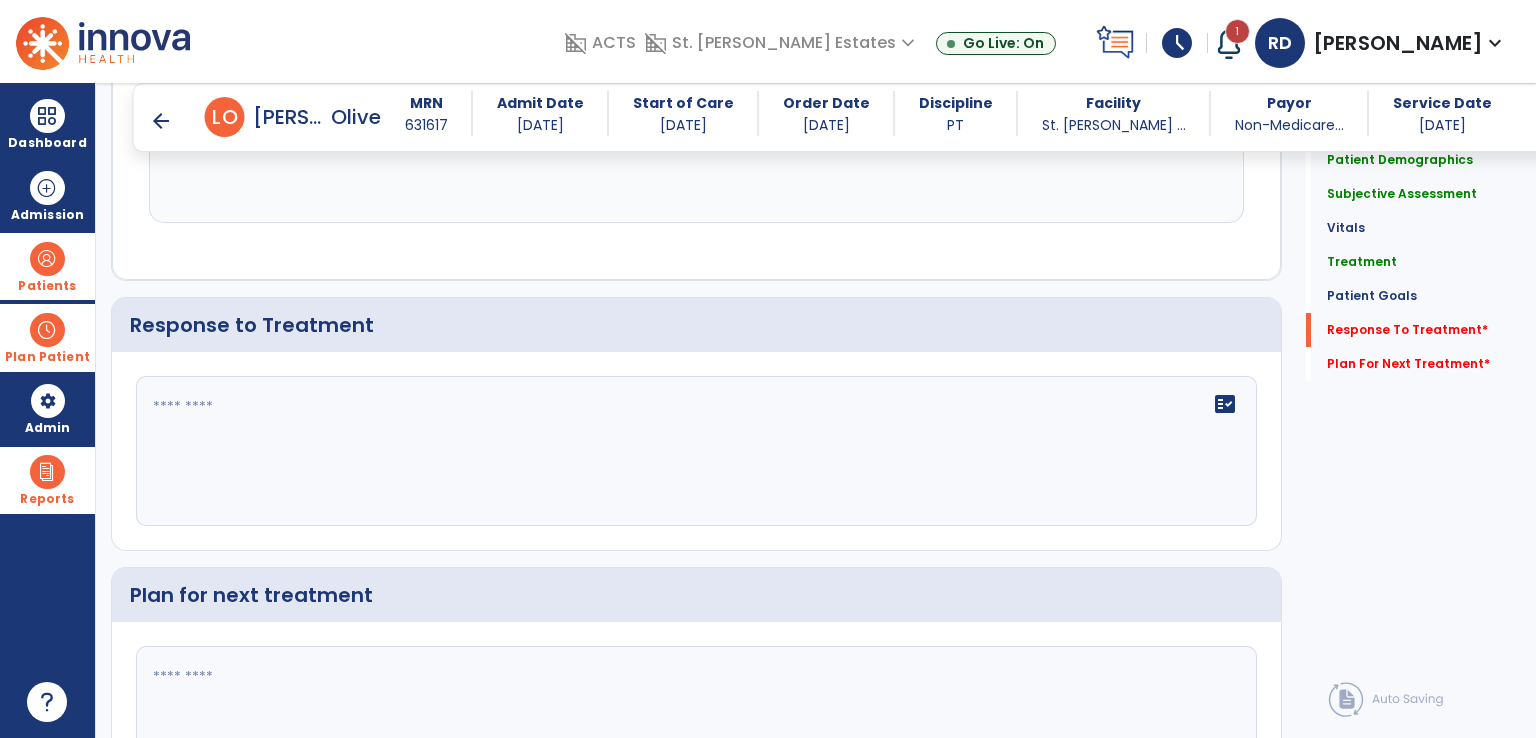 scroll, scrollTop: 2877, scrollLeft: 0, axis: vertical 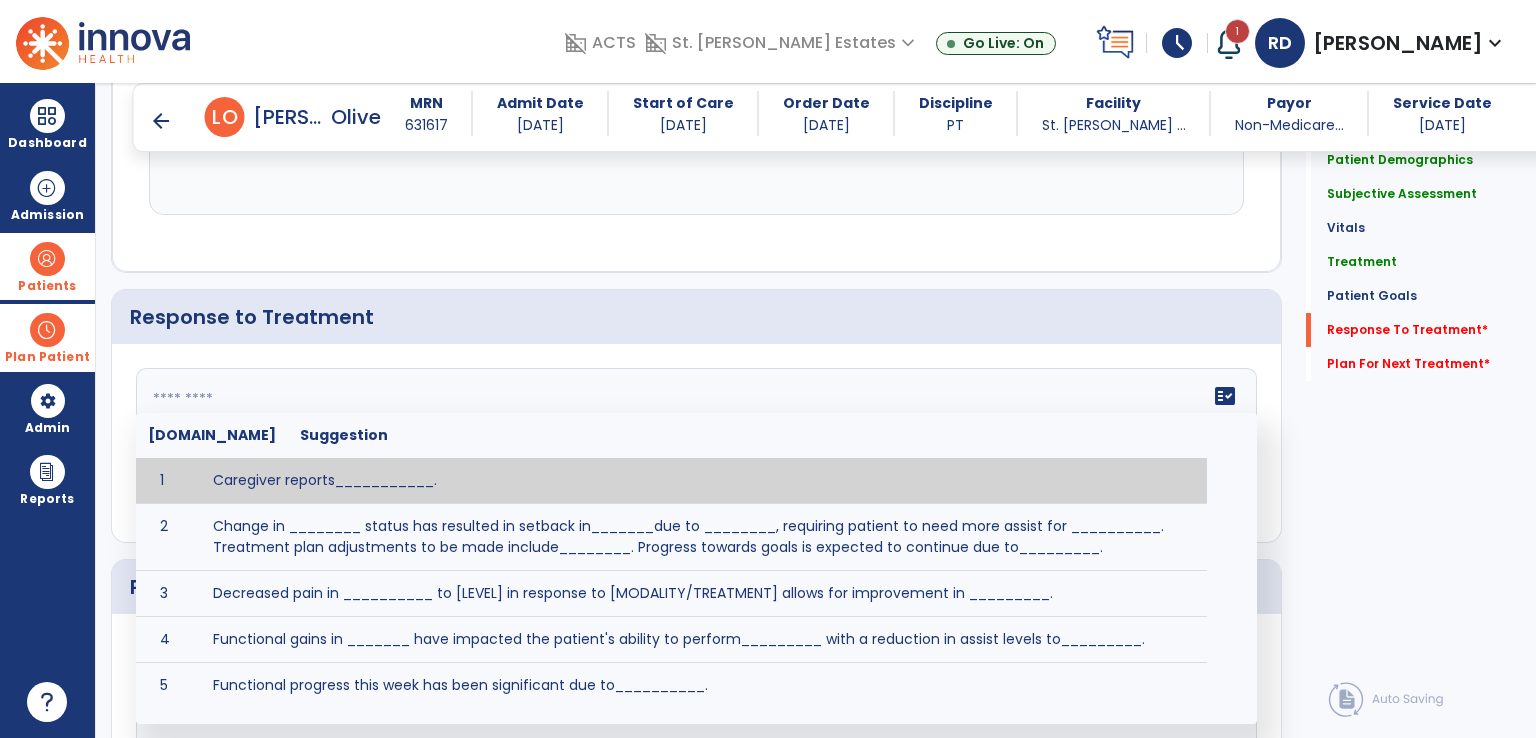 click on "fact_check  [DOMAIN_NAME] Suggestion 1 Caregiver reports___________. 2 Change in ________ status has resulted in setback in_______due to ________, requiring patient to need more assist for __________.   Treatment plan adjustments to be made include________.  Progress towards goals is expected to continue due to_________. 3 Decreased pain in __________ to [LEVEL] in response to [MODALITY/TREATMENT] allows for improvement in _________. 4 Functional gains in _______ have impacted the patient's ability to perform_________ with a reduction in assist levels to_________. 5 Functional progress this week has been significant due to__________. 6 Gains in ________ have improved the patient's ability to perform ______with decreased levels of assist to___________. 7 Improvement in ________allows patient to tolerate higher levels of challenges in_________. 8 Pain in [AREA] has decreased to [LEVEL] in response to [TREATMENT/MODALITY], allowing fore ease in completing__________. 9 10 11 12 13 14 15 16 17 18 19 20 21" 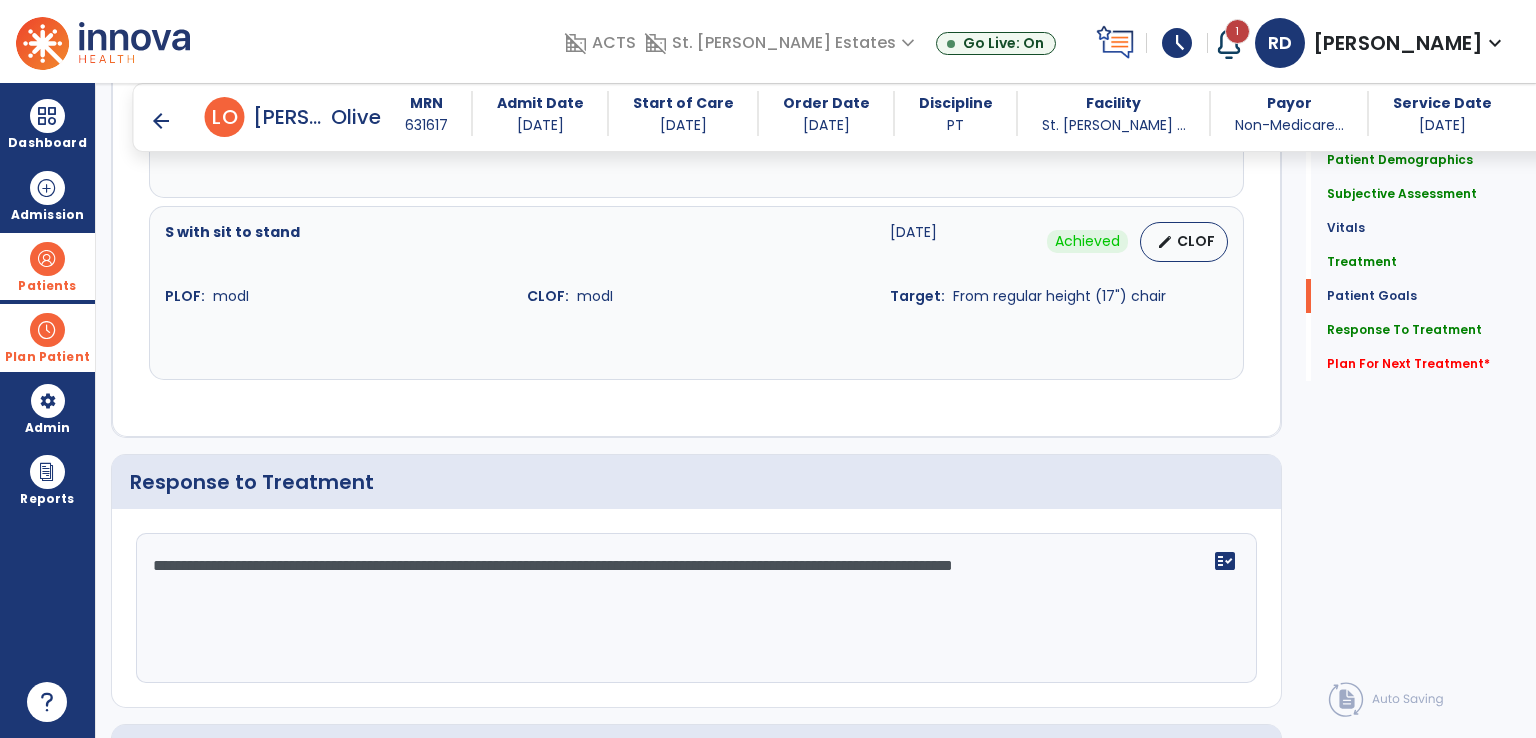scroll, scrollTop: 2712, scrollLeft: 0, axis: vertical 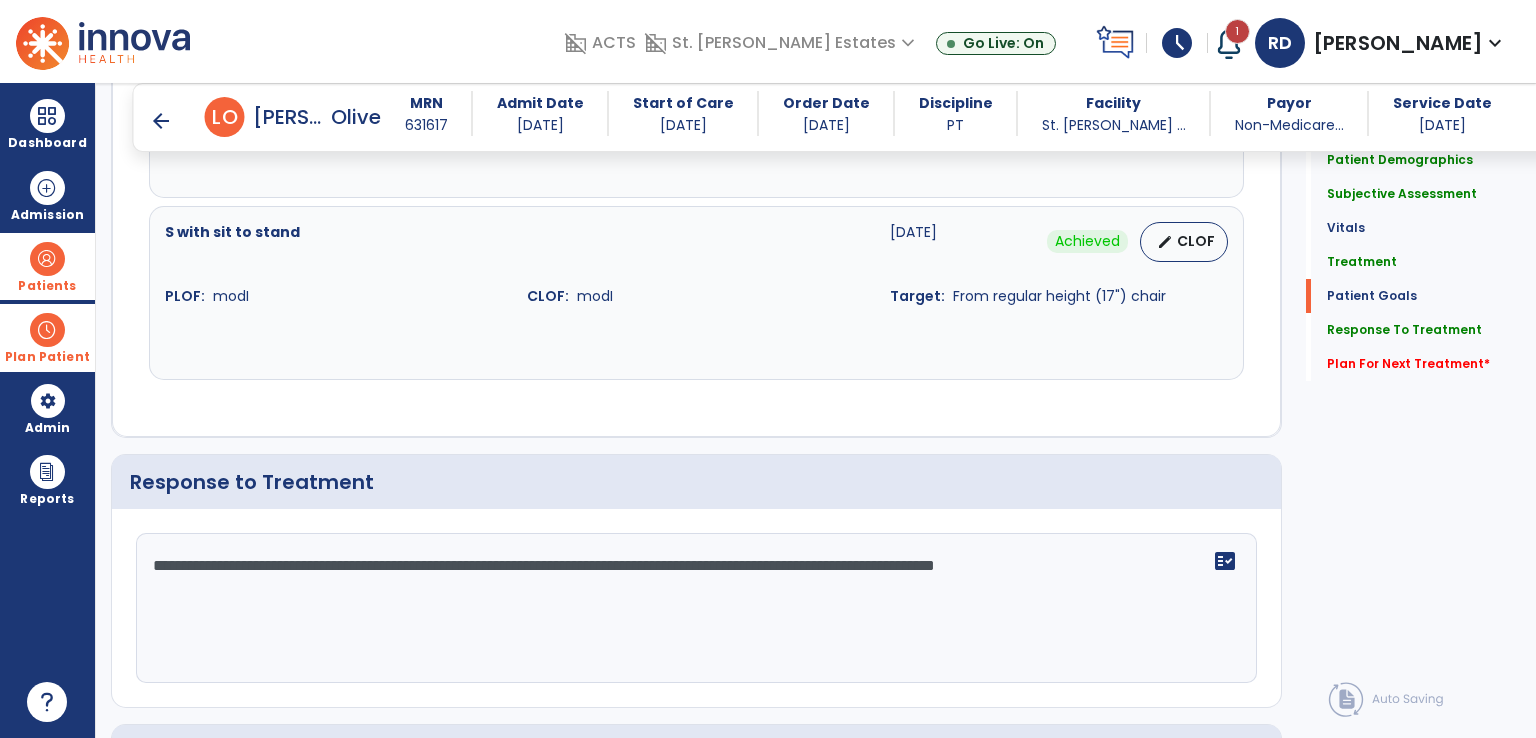drag, startPoint x: 1136, startPoint y: 567, endPoint x: 839, endPoint y: 564, distance: 297.01514 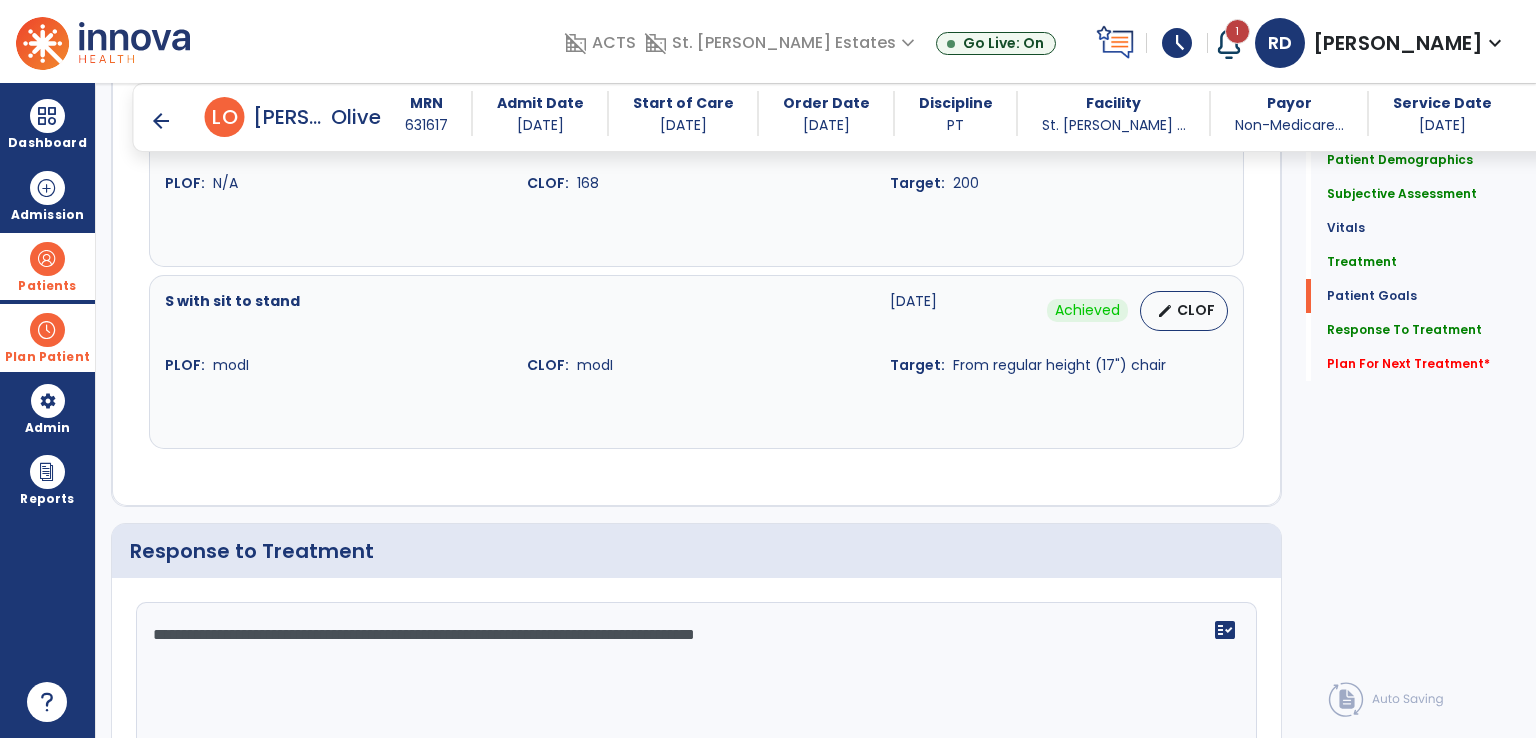 scroll, scrollTop: 2712, scrollLeft: 0, axis: vertical 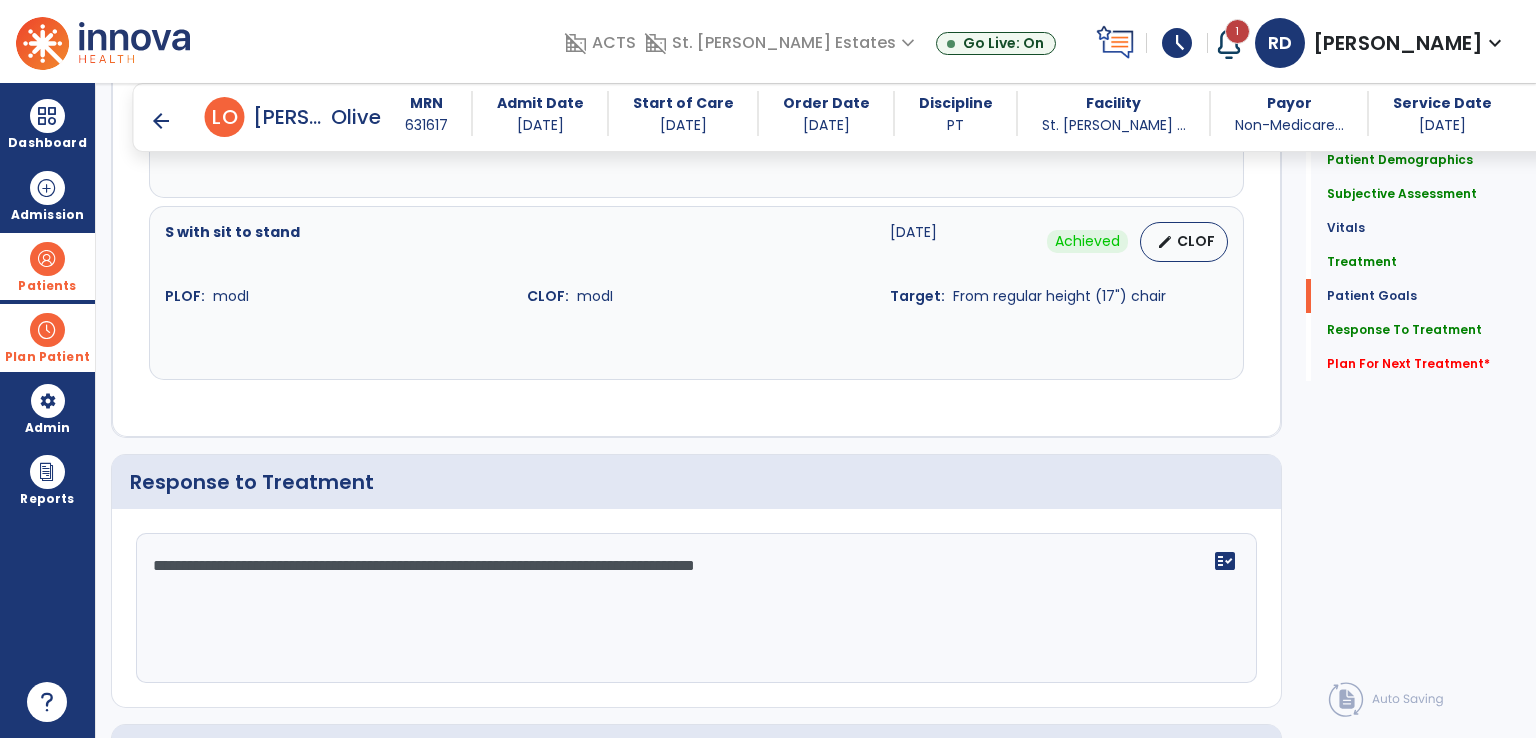 drag, startPoint x: 728, startPoint y: 560, endPoint x: 650, endPoint y: 568, distance: 78.40918 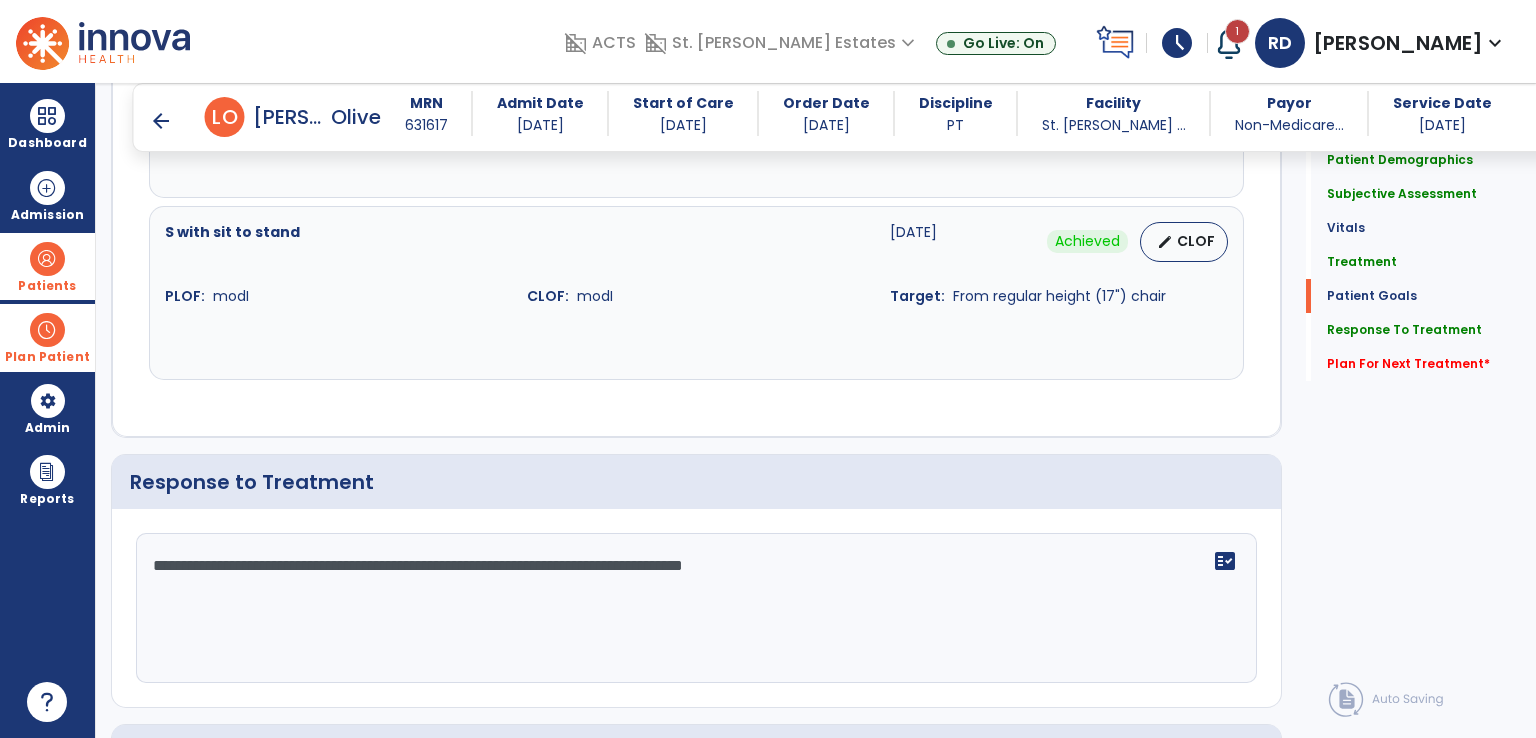 click on "**********" 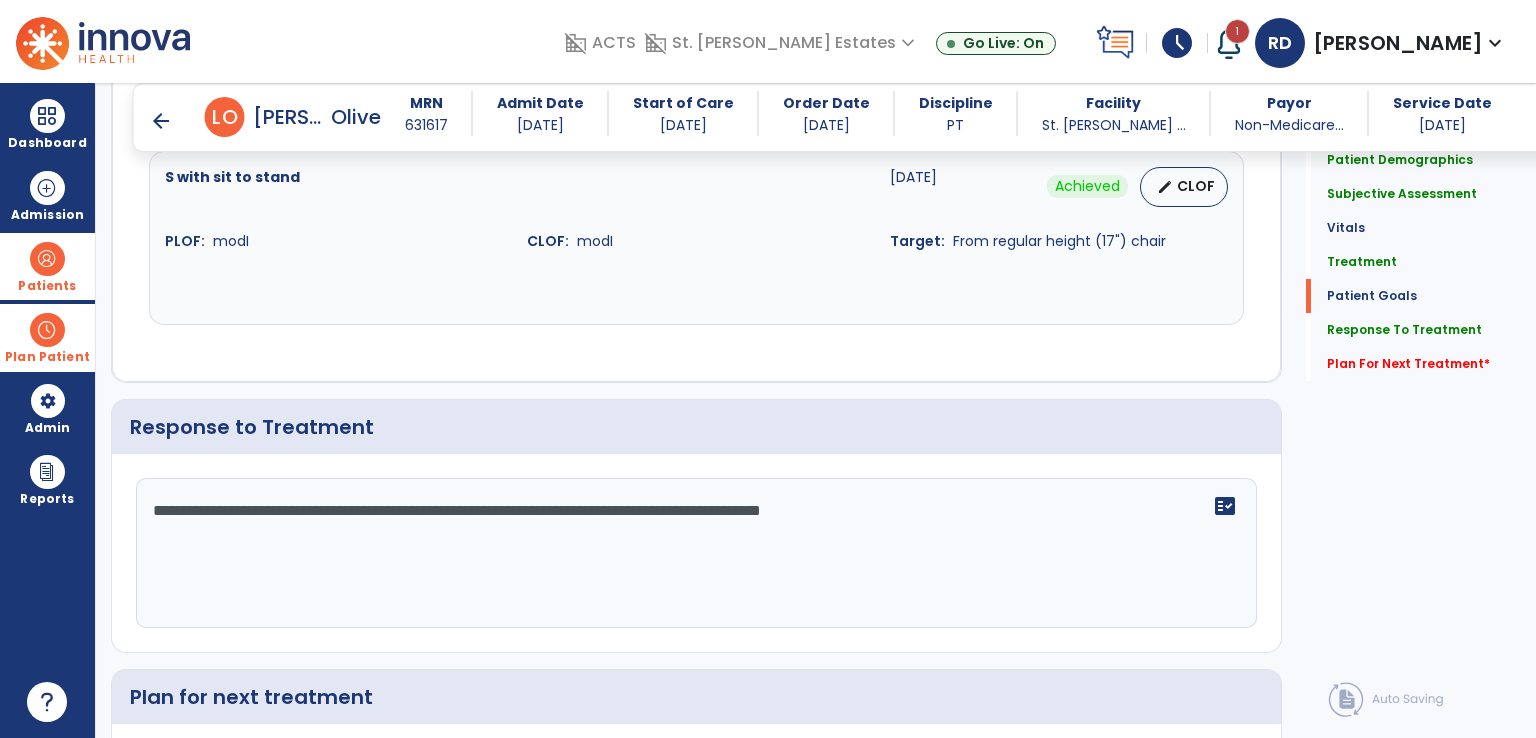scroll, scrollTop: 2712, scrollLeft: 0, axis: vertical 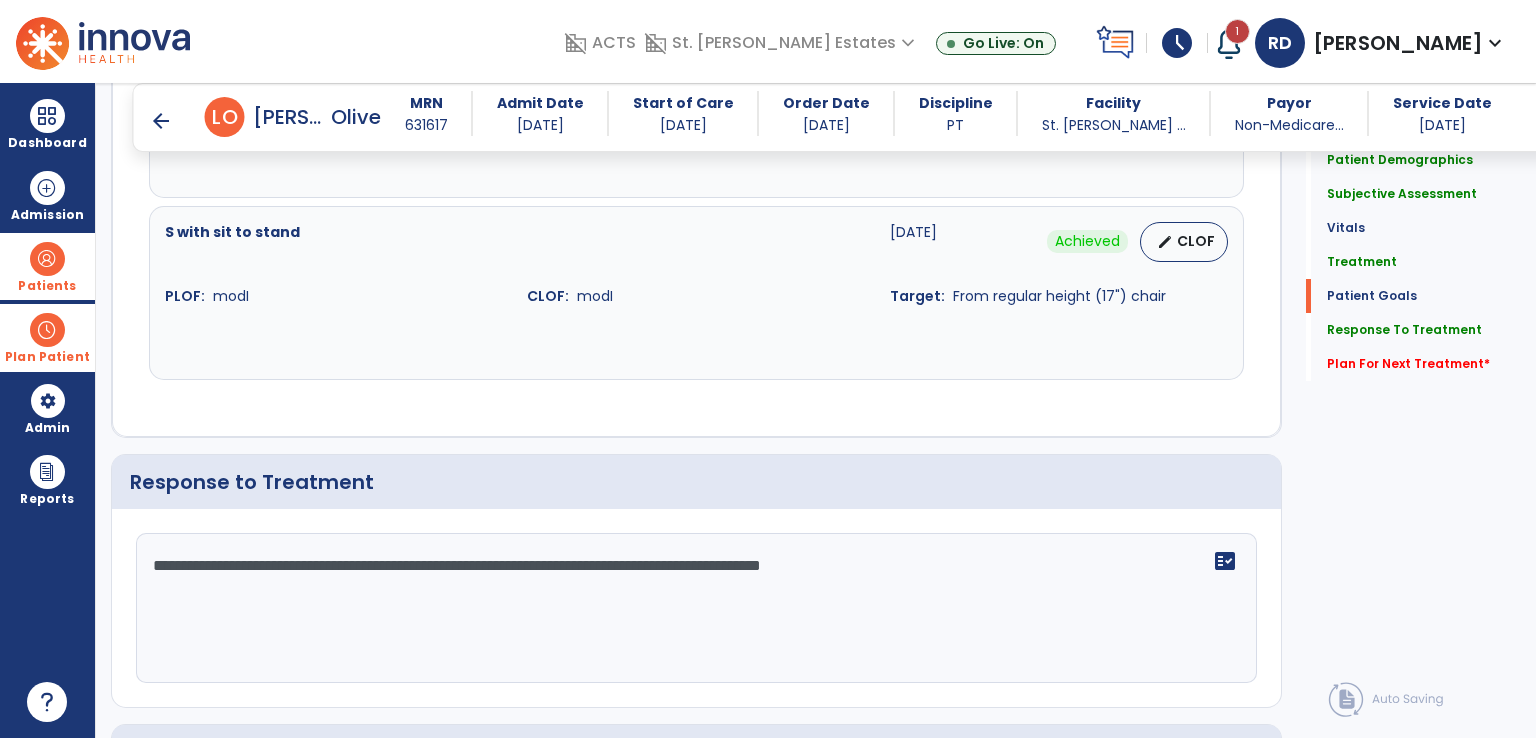 drag, startPoint x: 948, startPoint y: 561, endPoint x: 666, endPoint y: 562, distance: 282.00177 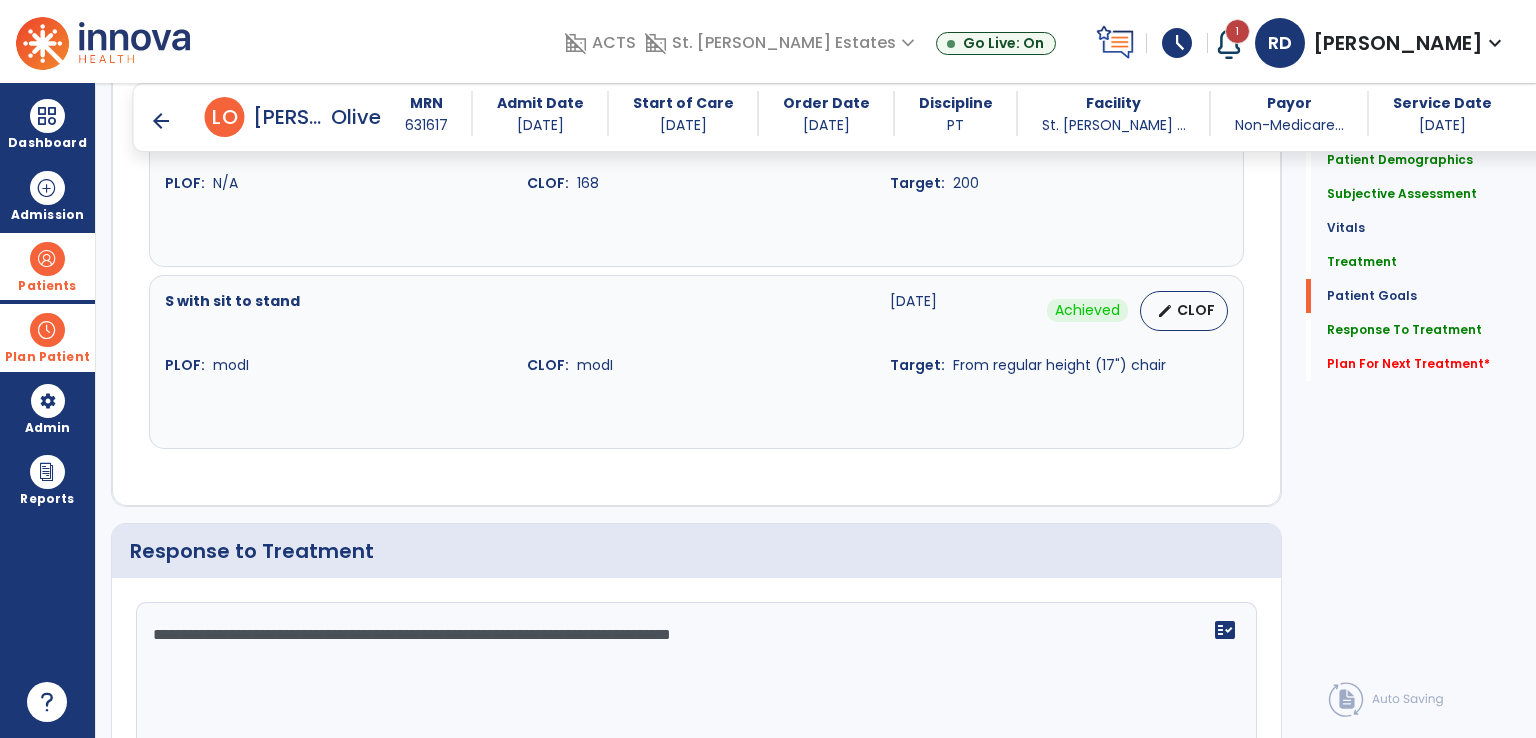 scroll, scrollTop: 2712, scrollLeft: 0, axis: vertical 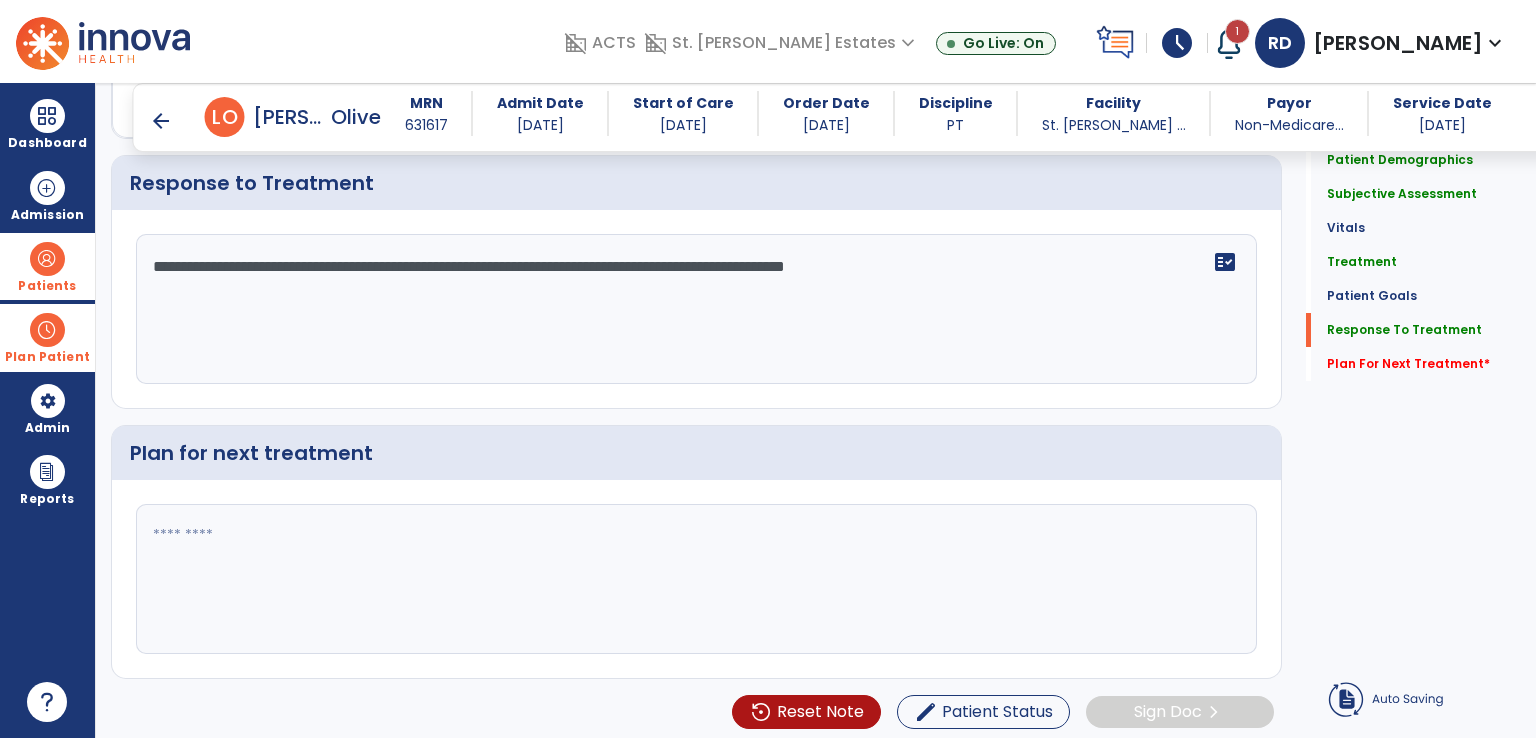type on "**********" 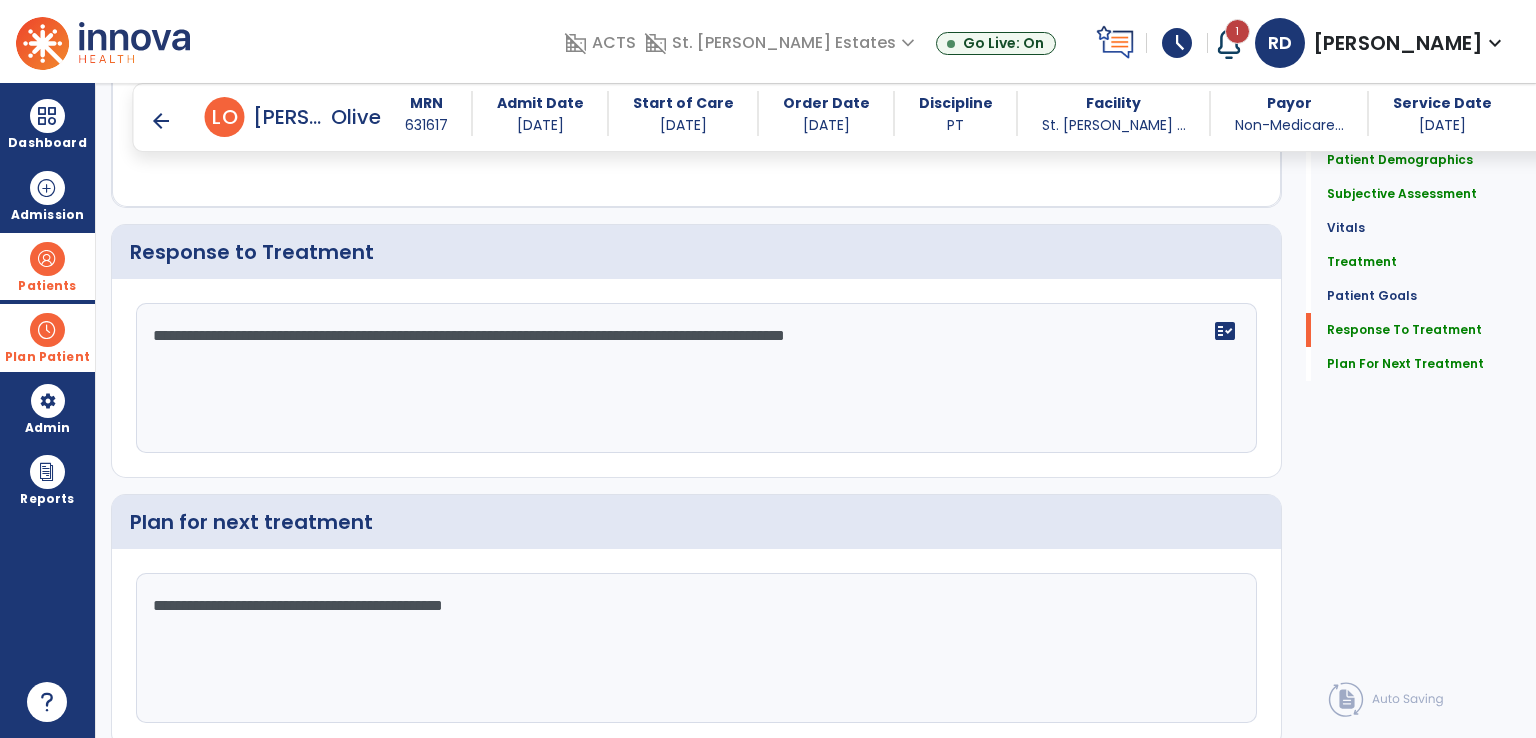 scroll, scrollTop: 3011, scrollLeft: 0, axis: vertical 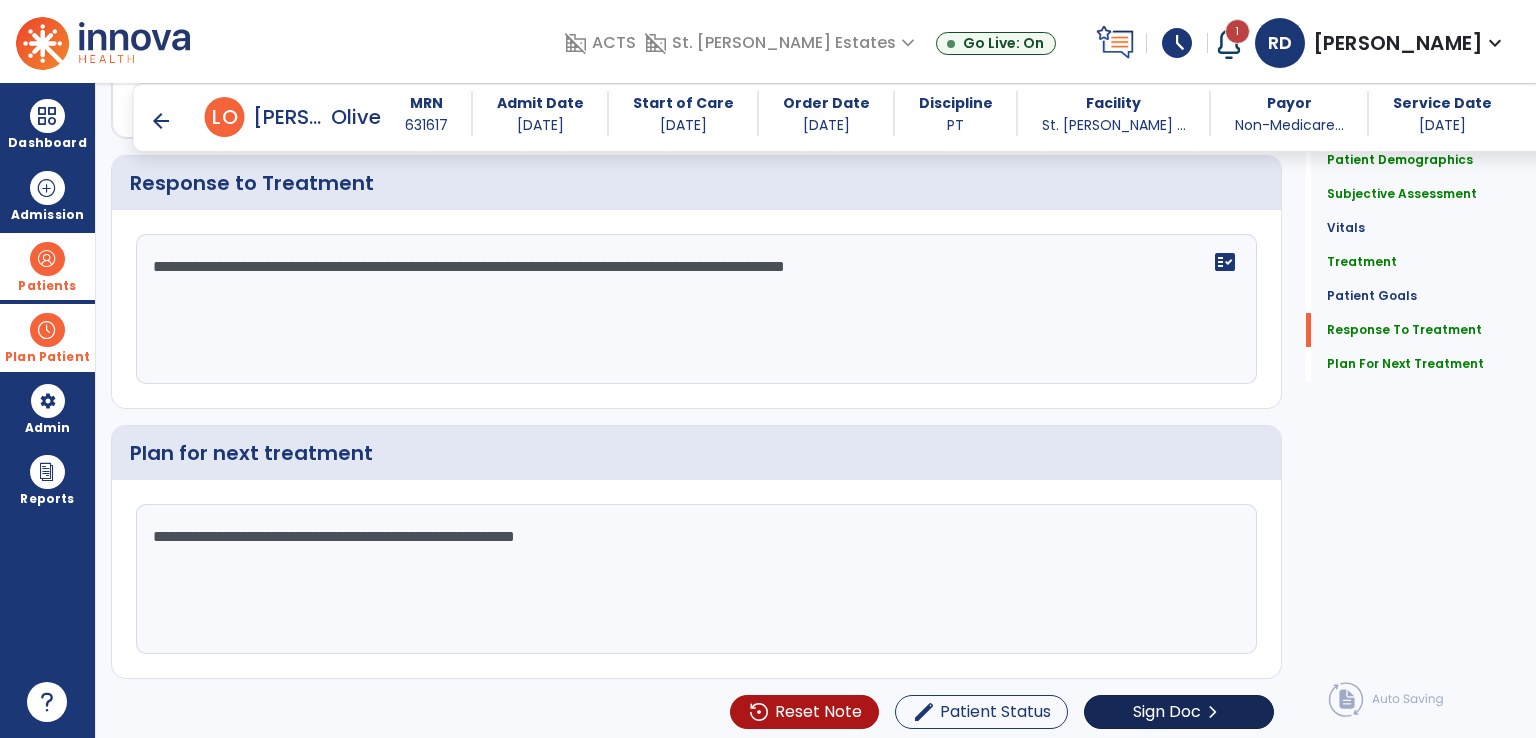 type on "**********" 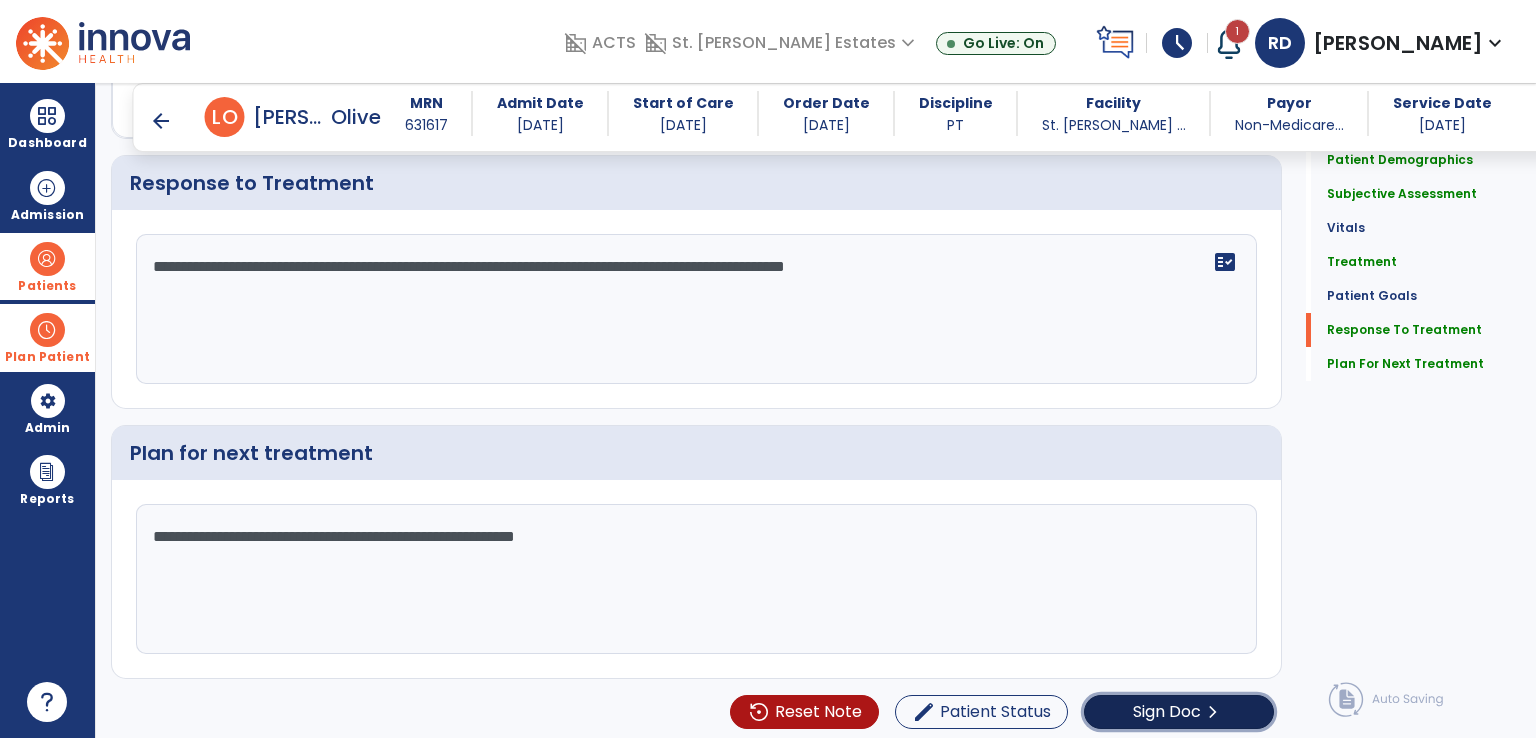 click on "chevron_right" 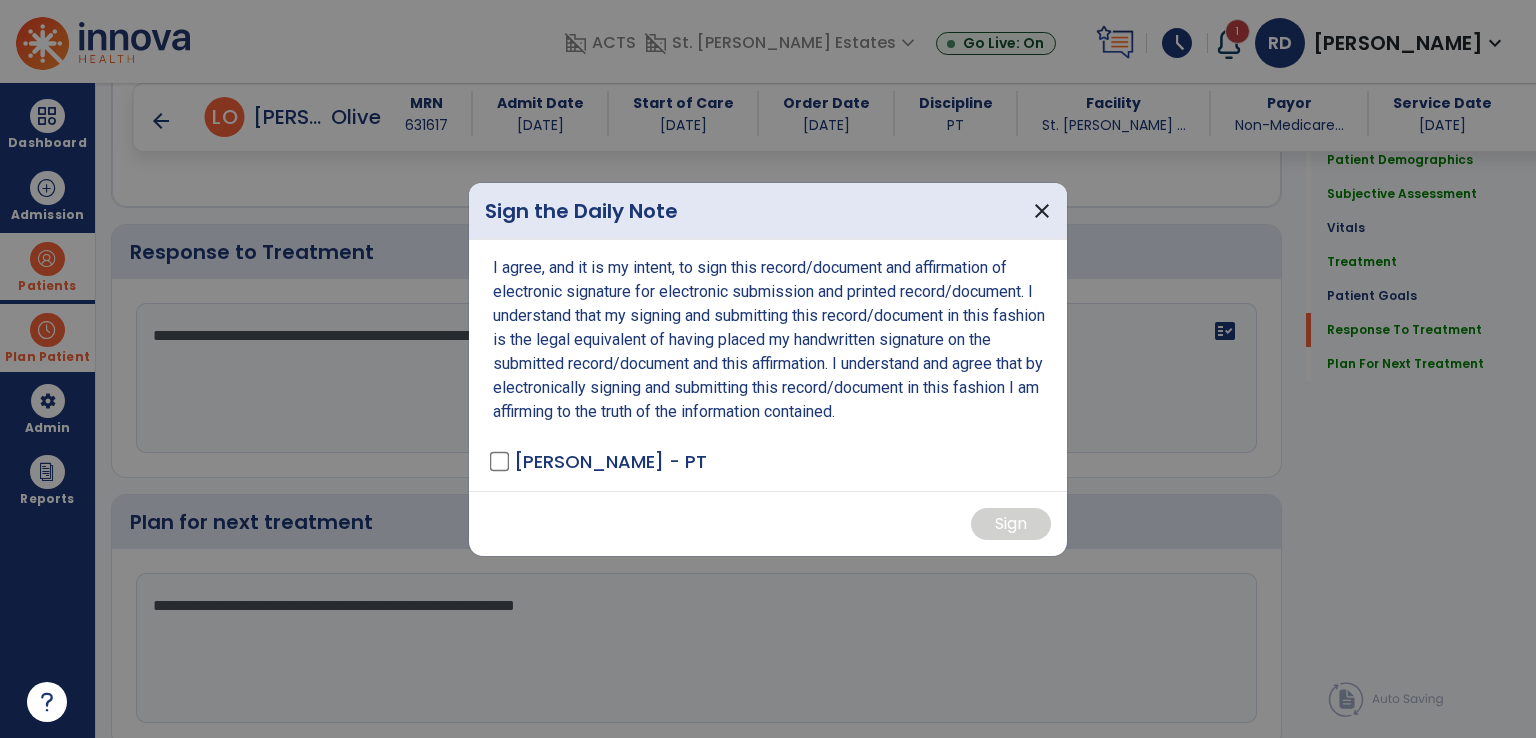 scroll, scrollTop: 3011, scrollLeft: 0, axis: vertical 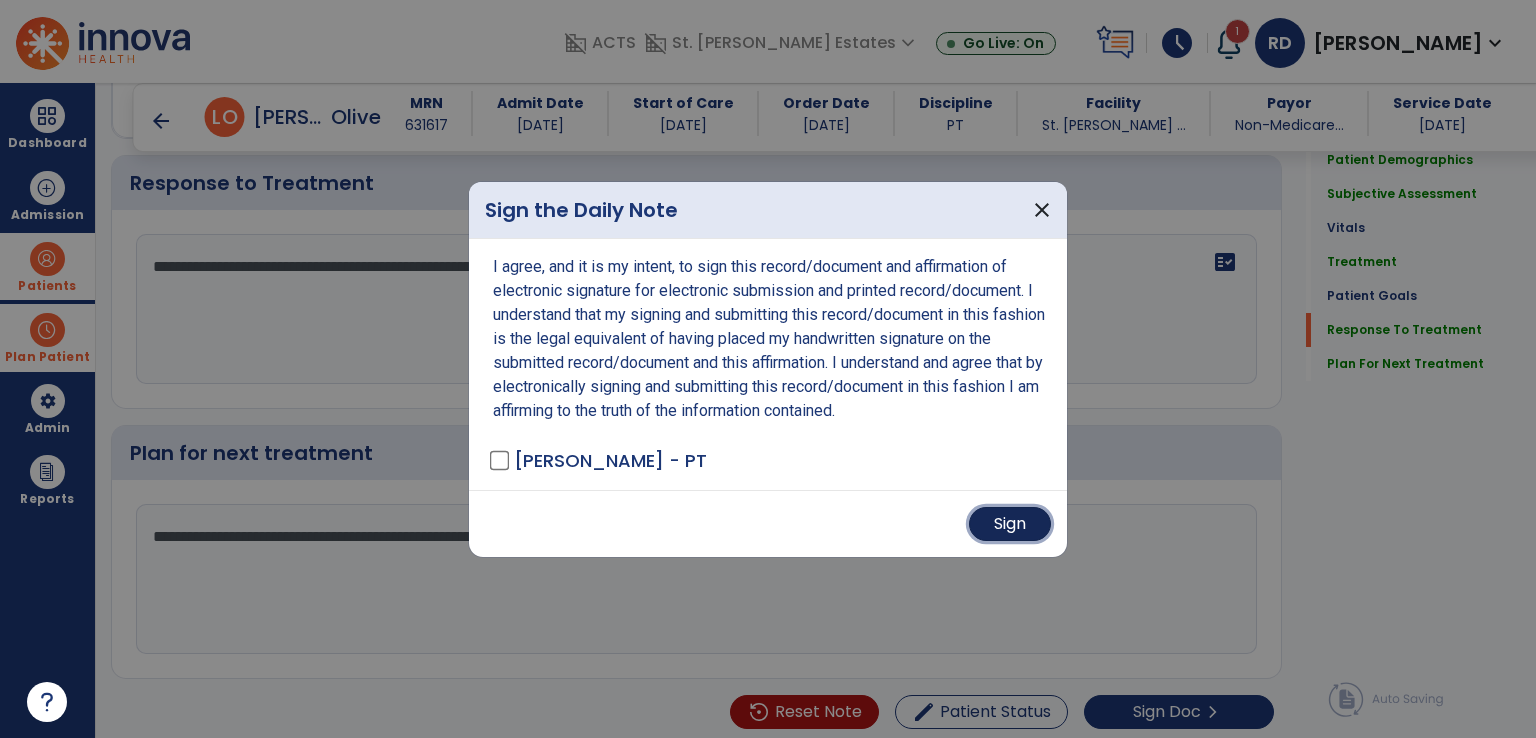 click on "Sign" at bounding box center (1010, 524) 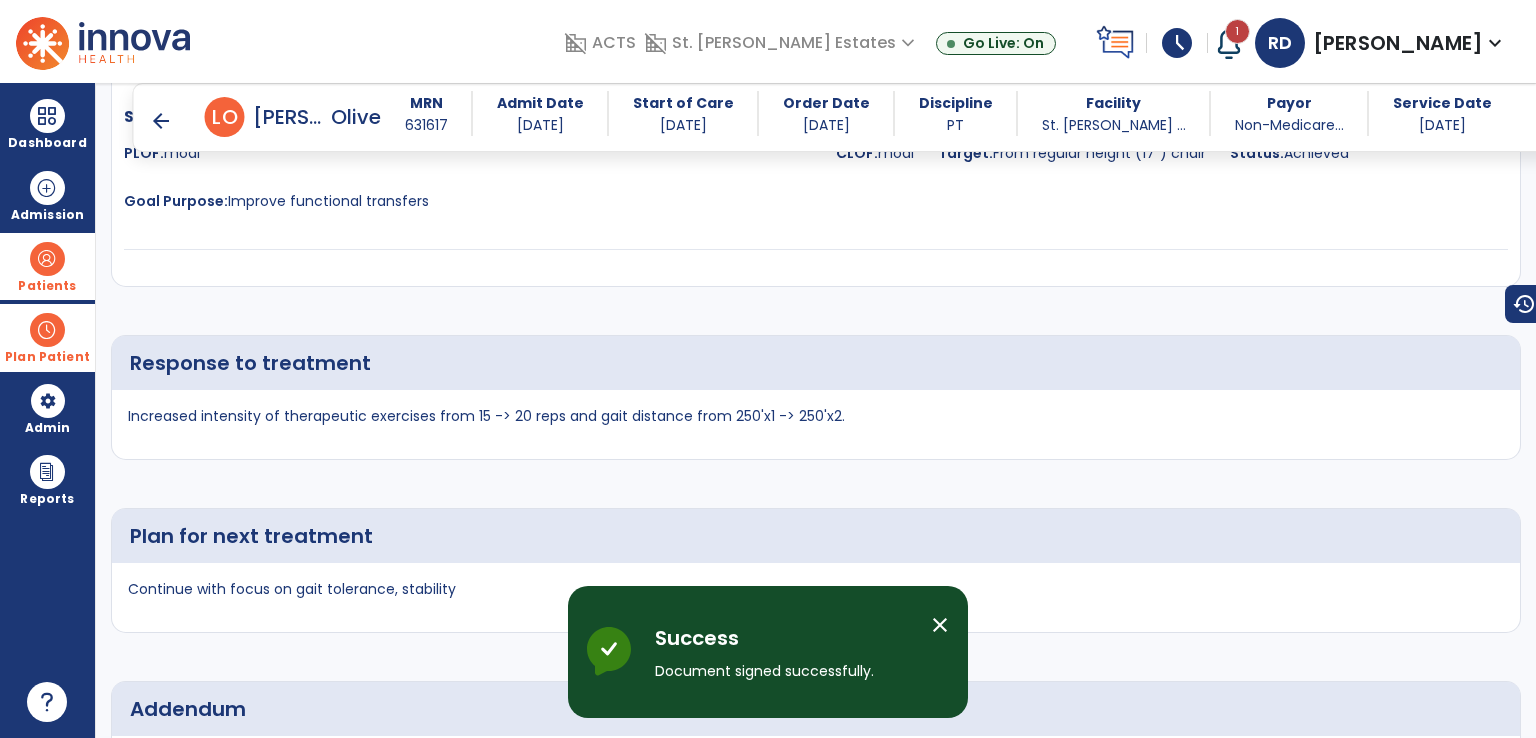 scroll, scrollTop: 4153, scrollLeft: 0, axis: vertical 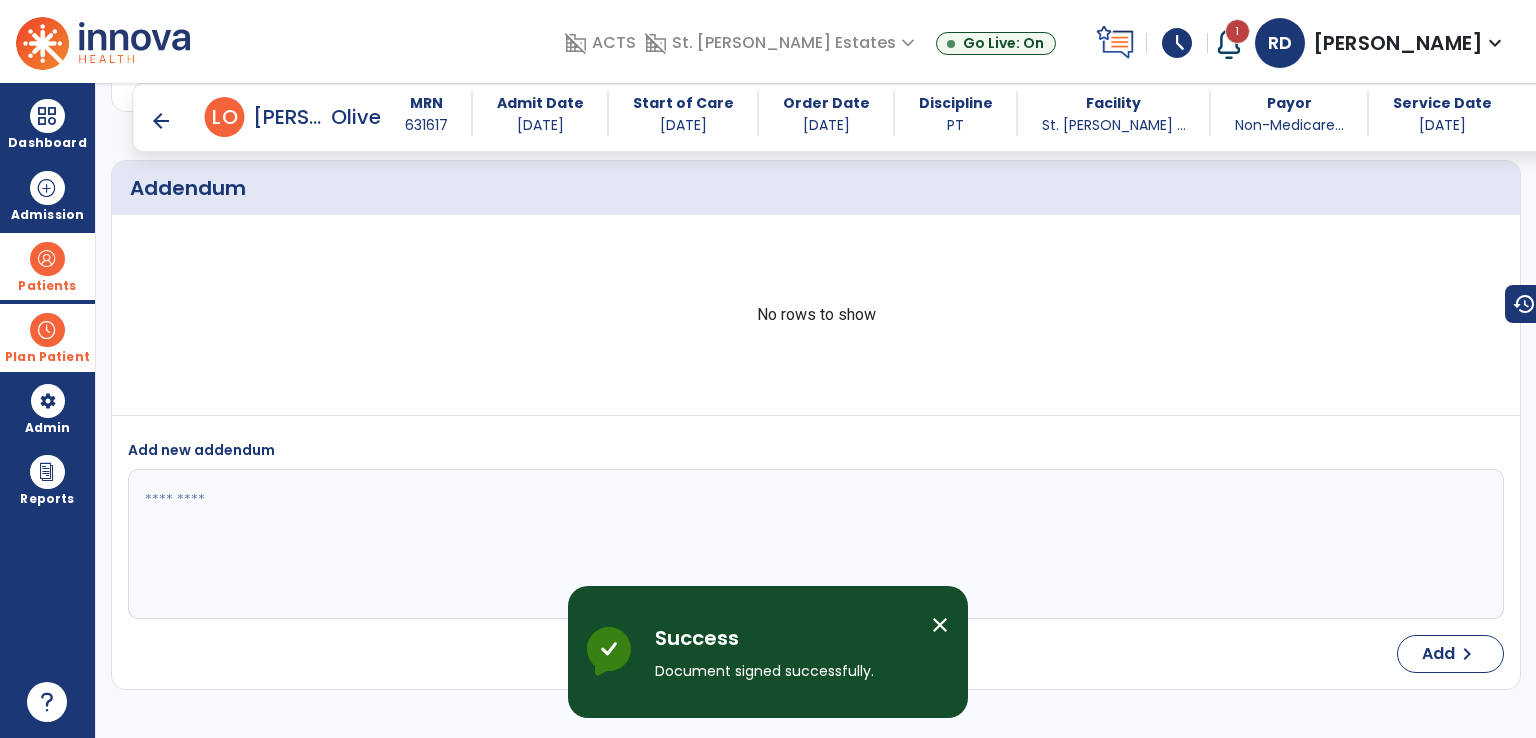 click at bounding box center [47, 259] 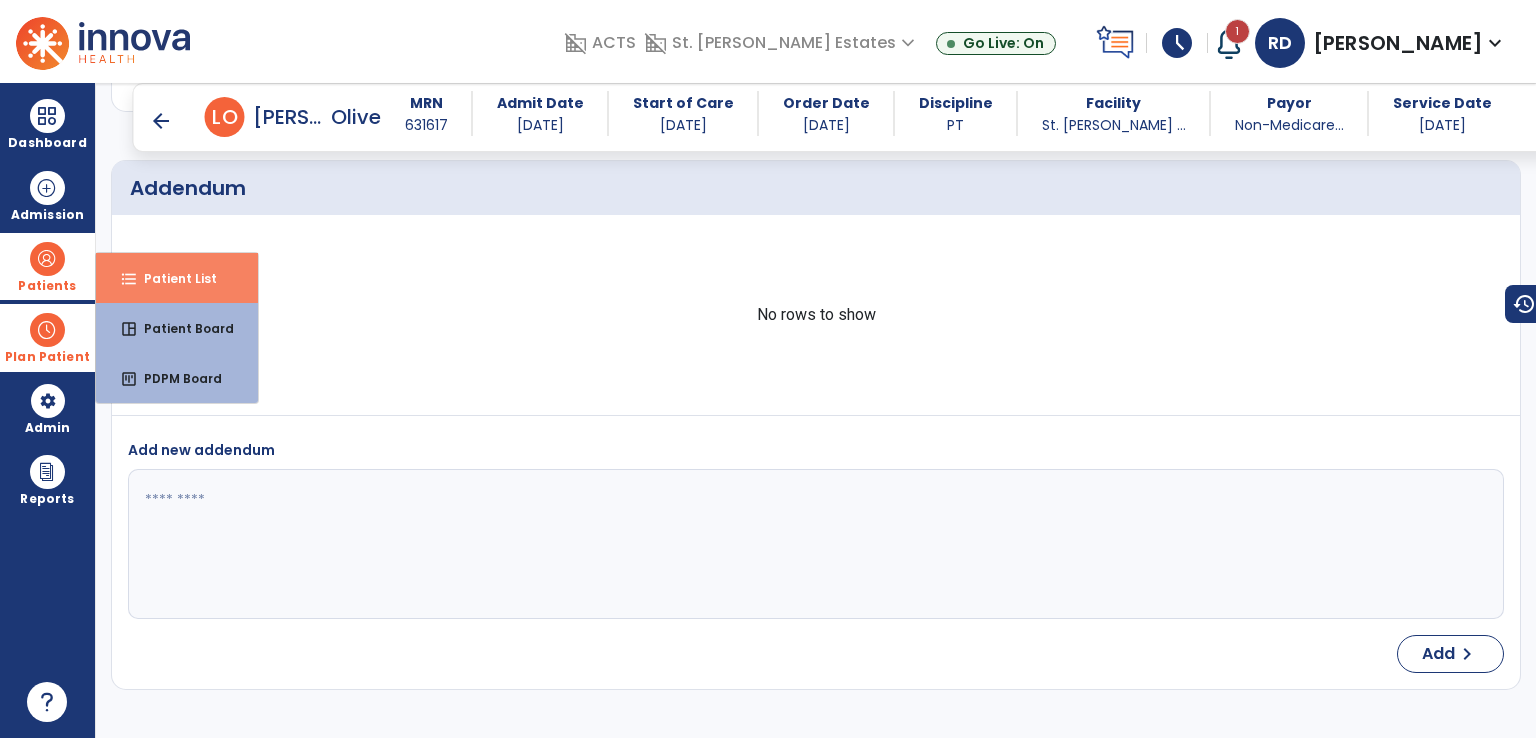 click on "Patient List" at bounding box center (172, 278) 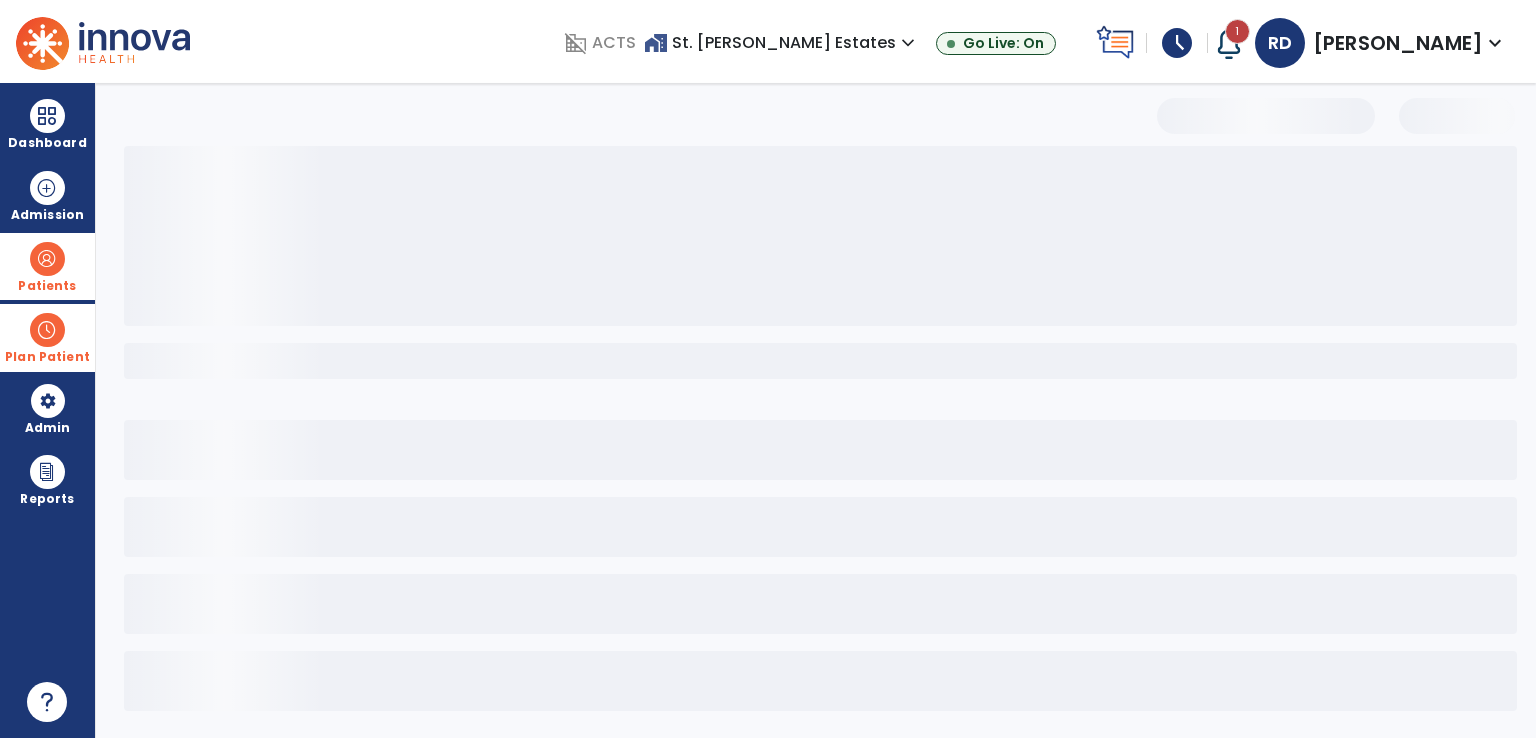 scroll, scrollTop: 4, scrollLeft: 0, axis: vertical 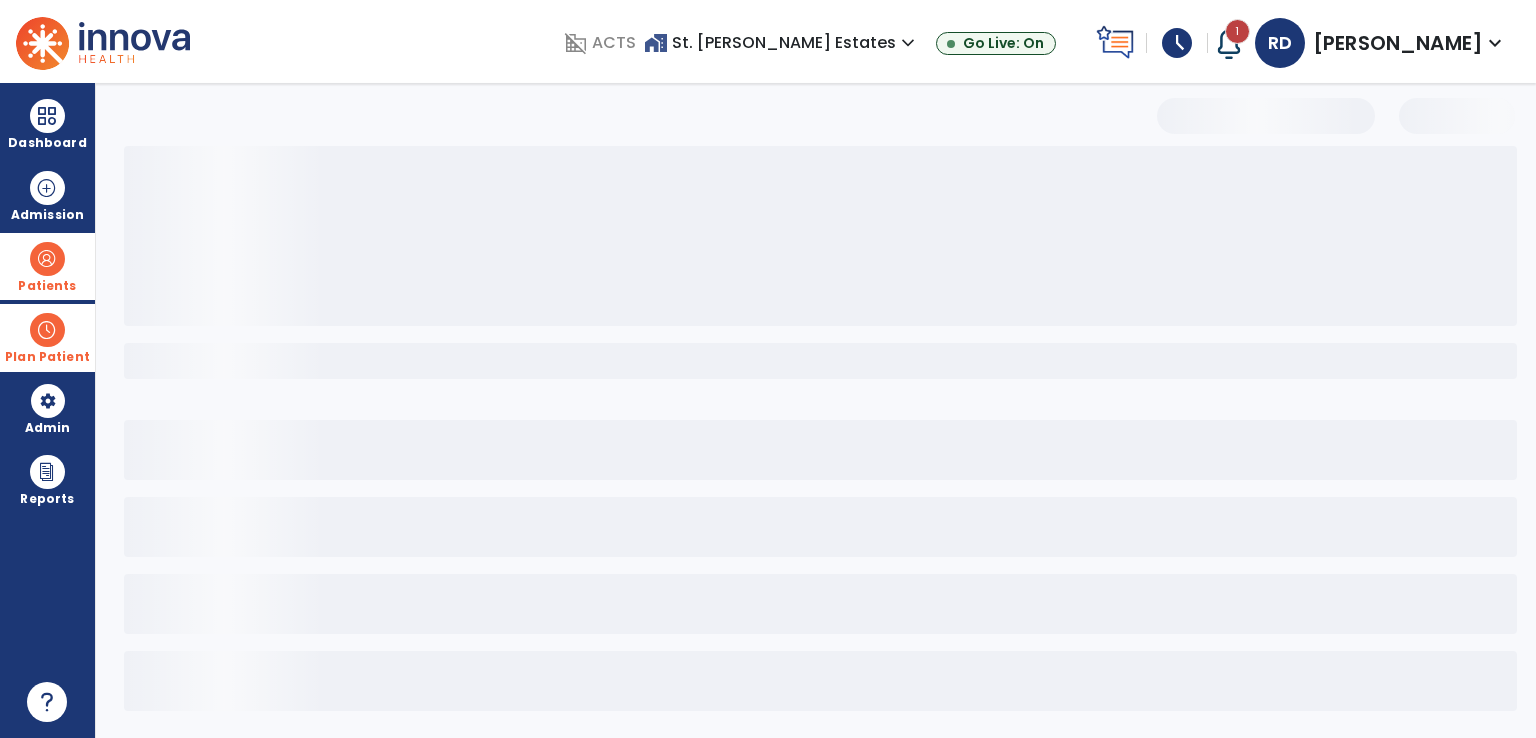 select on "***" 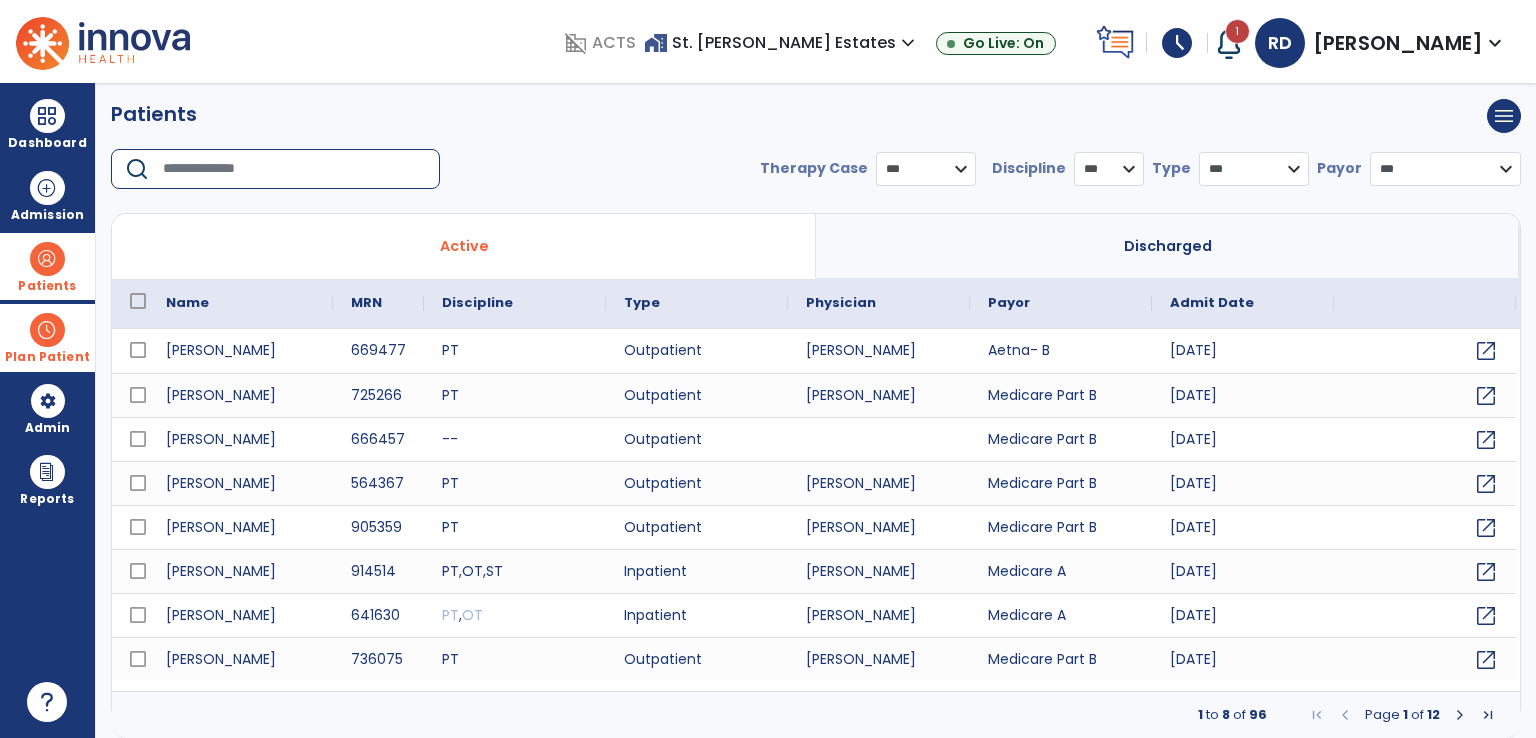 click at bounding box center [294, 169] 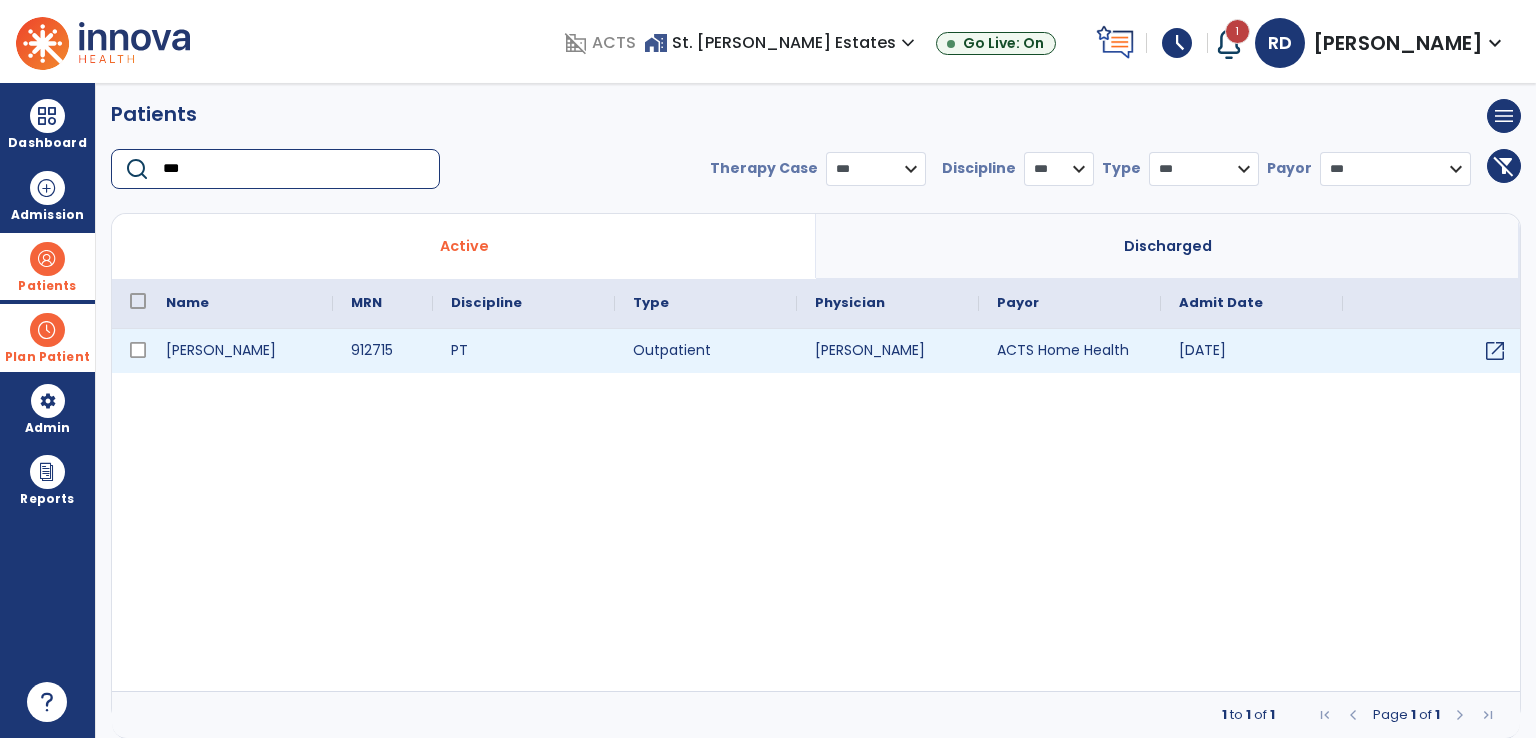 type on "***" 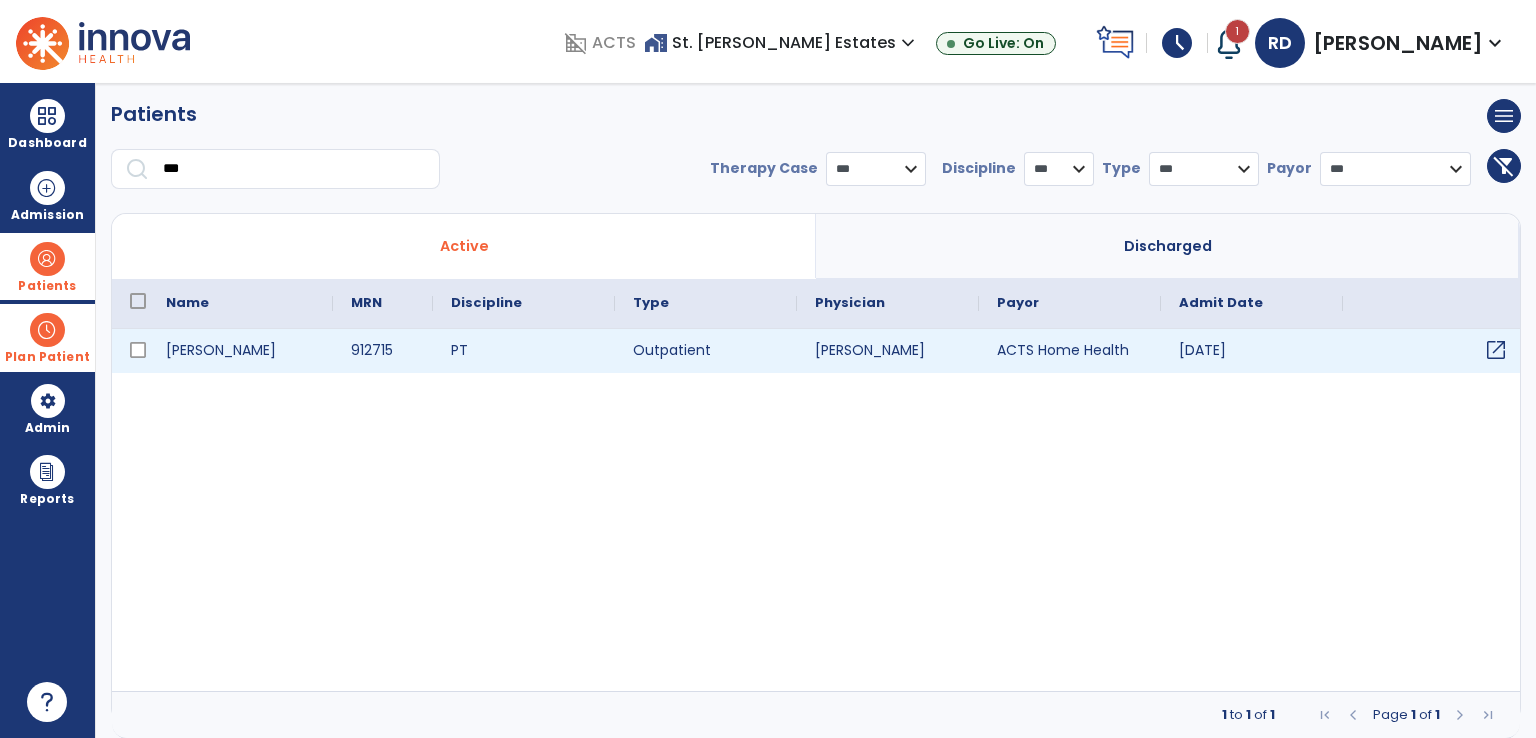 click on "open_in_new" at bounding box center [1496, 350] 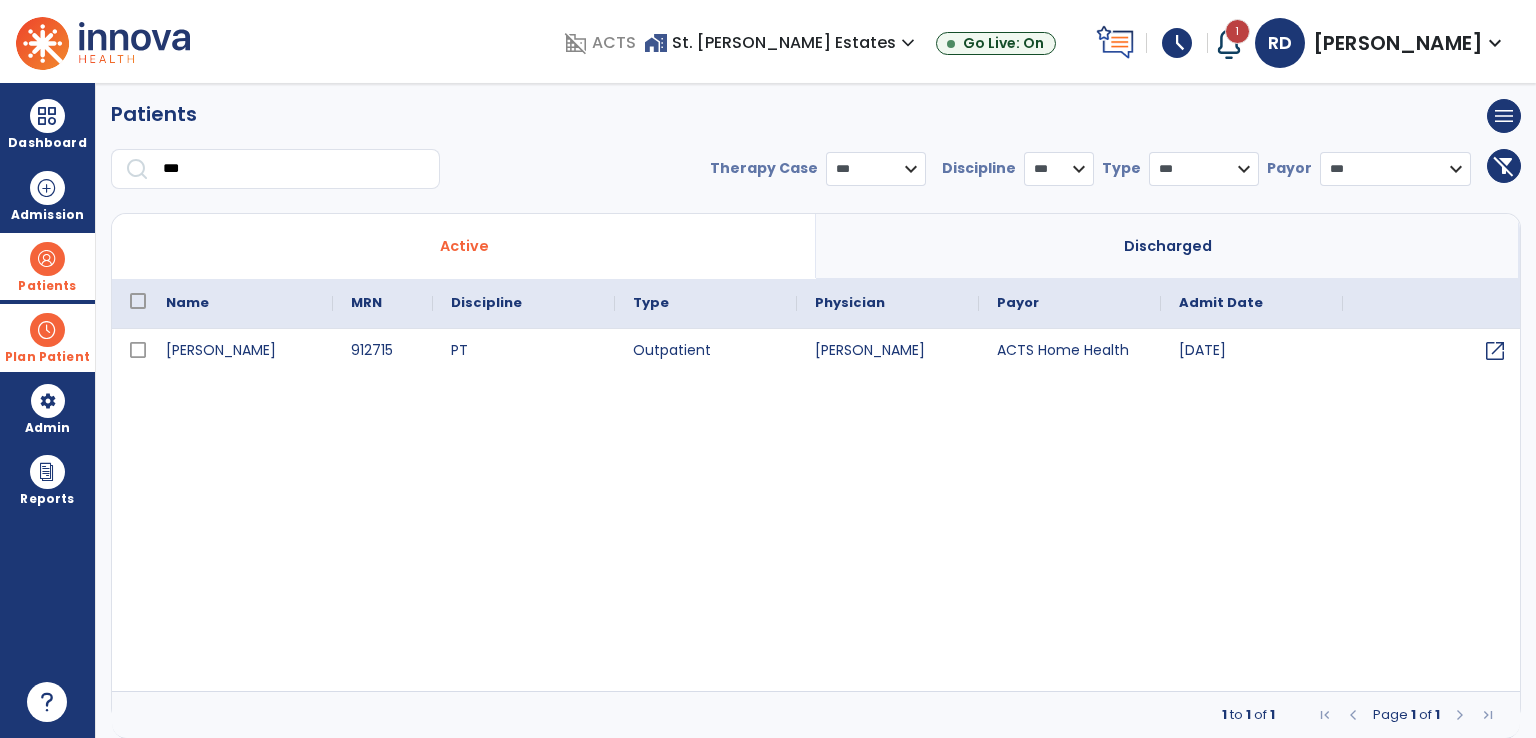 scroll, scrollTop: 0, scrollLeft: 0, axis: both 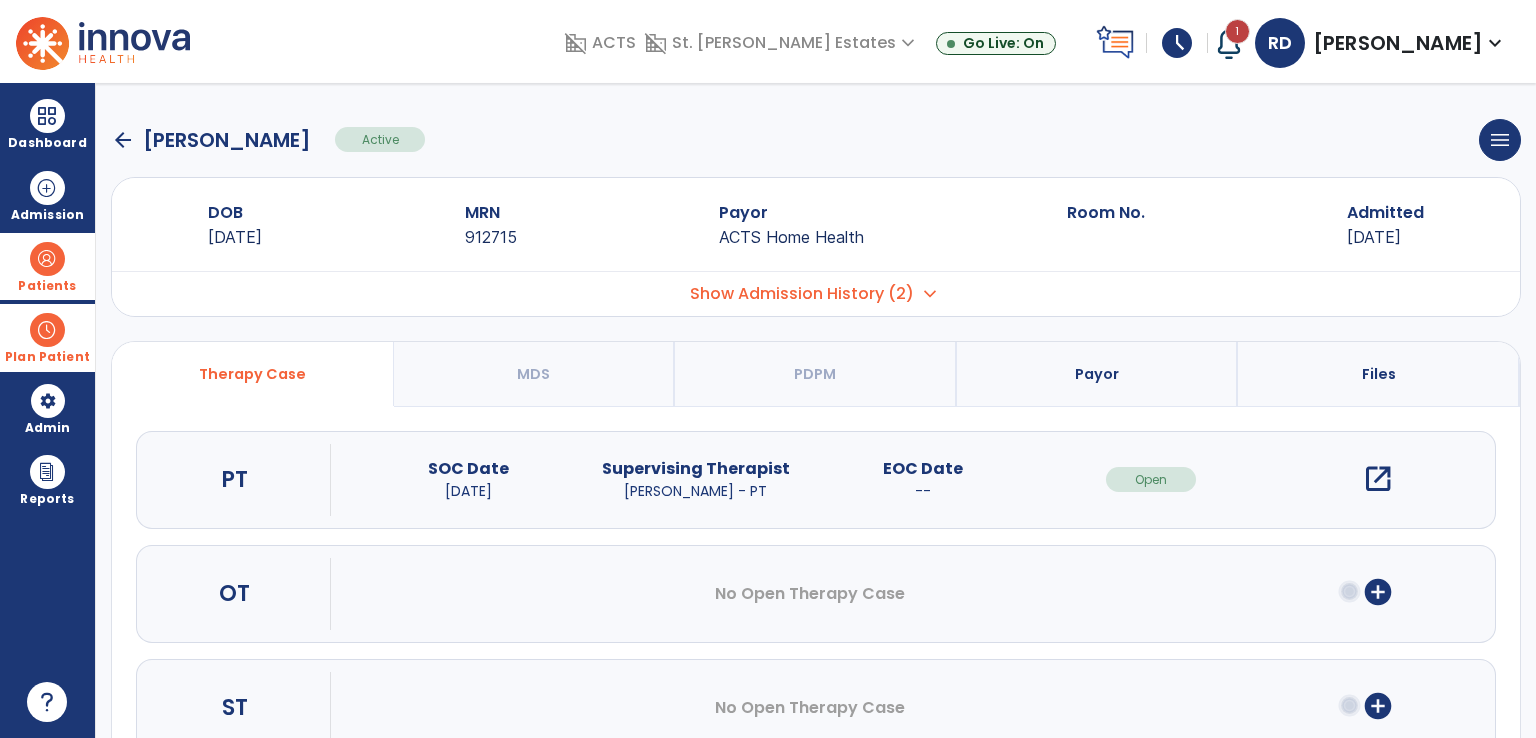 click on "open_in_new" at bounding box center (1378, 479) 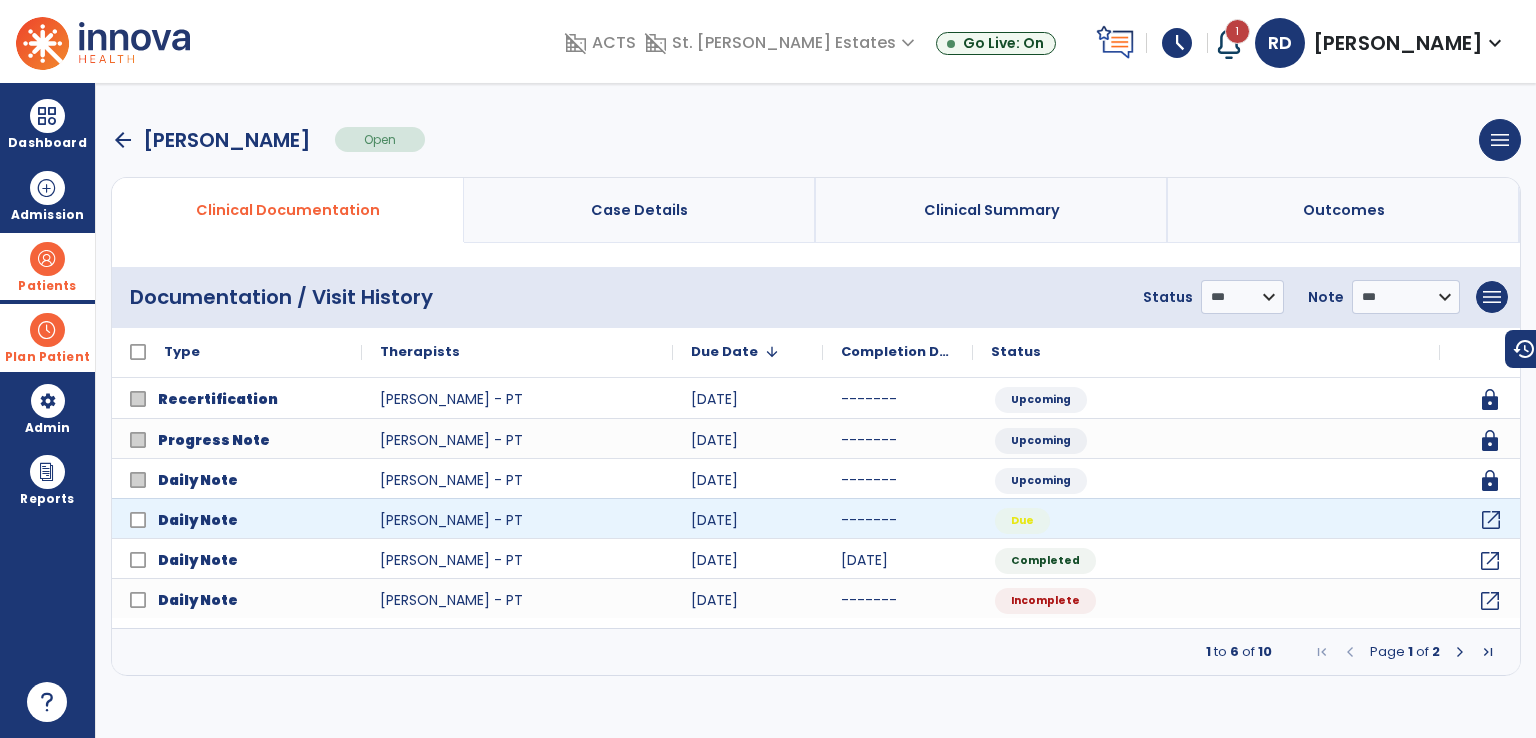 click on "open_in_new" 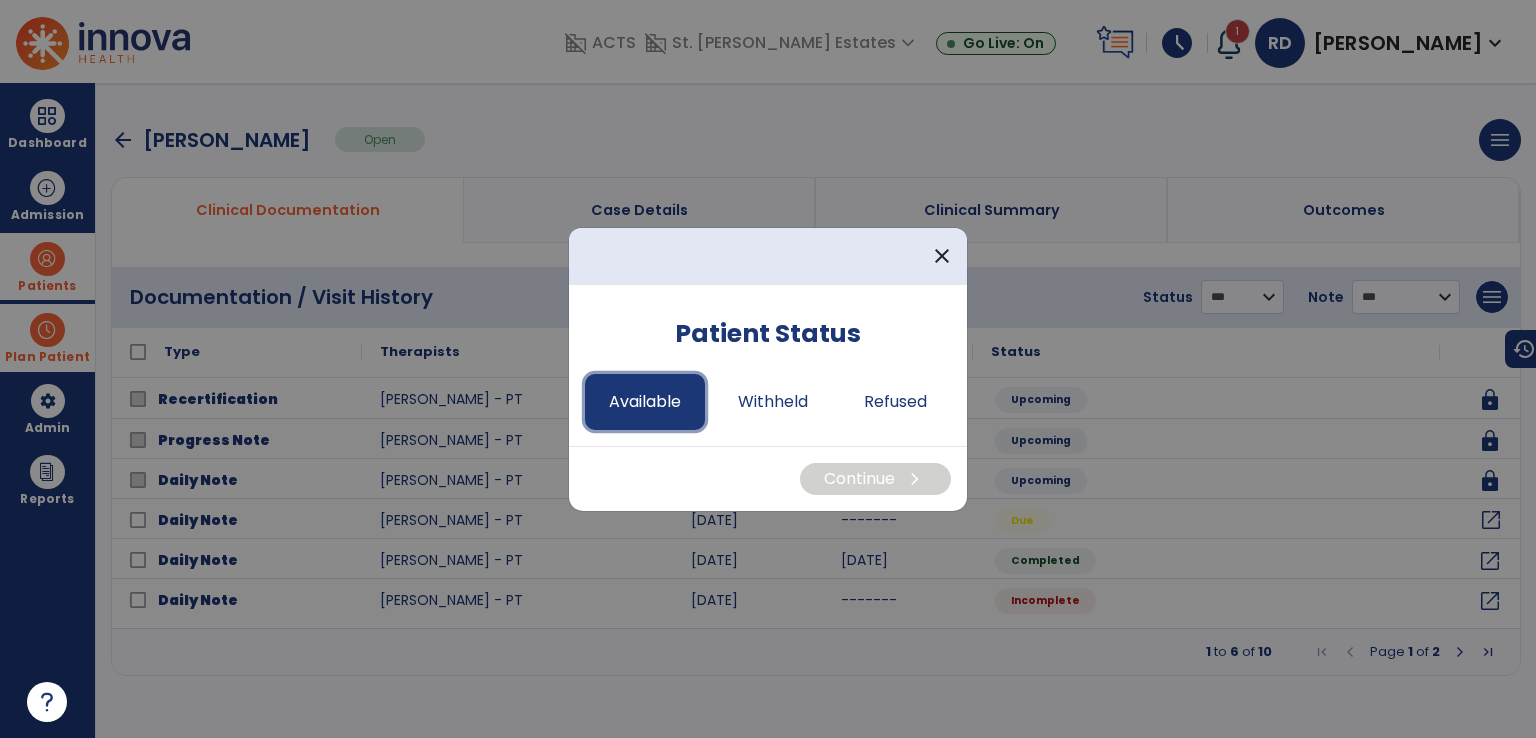 click on "Available" at bounding box center [645, 402] 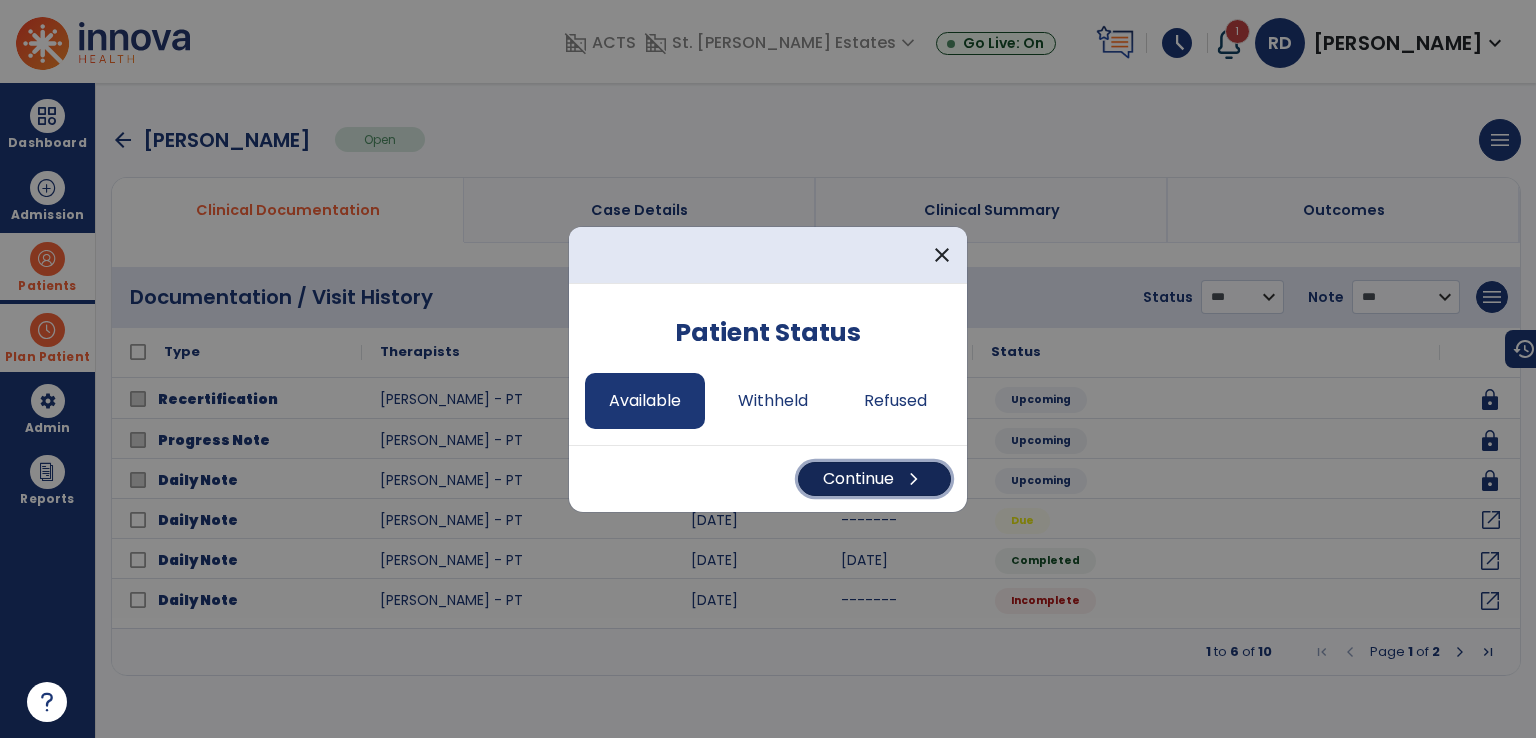 click on "Continue   chevron_right" at bounding box center [874, 479] 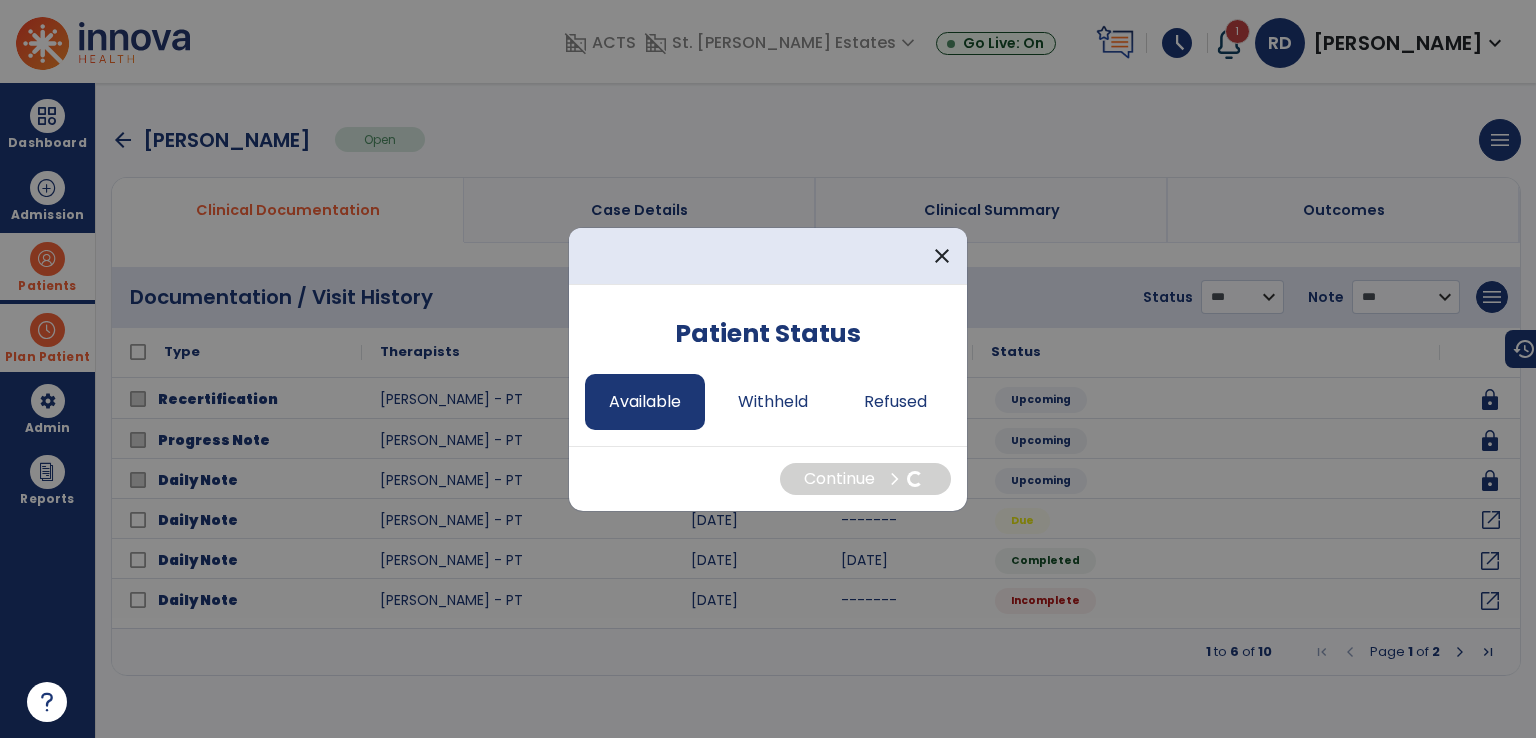 select on "*" 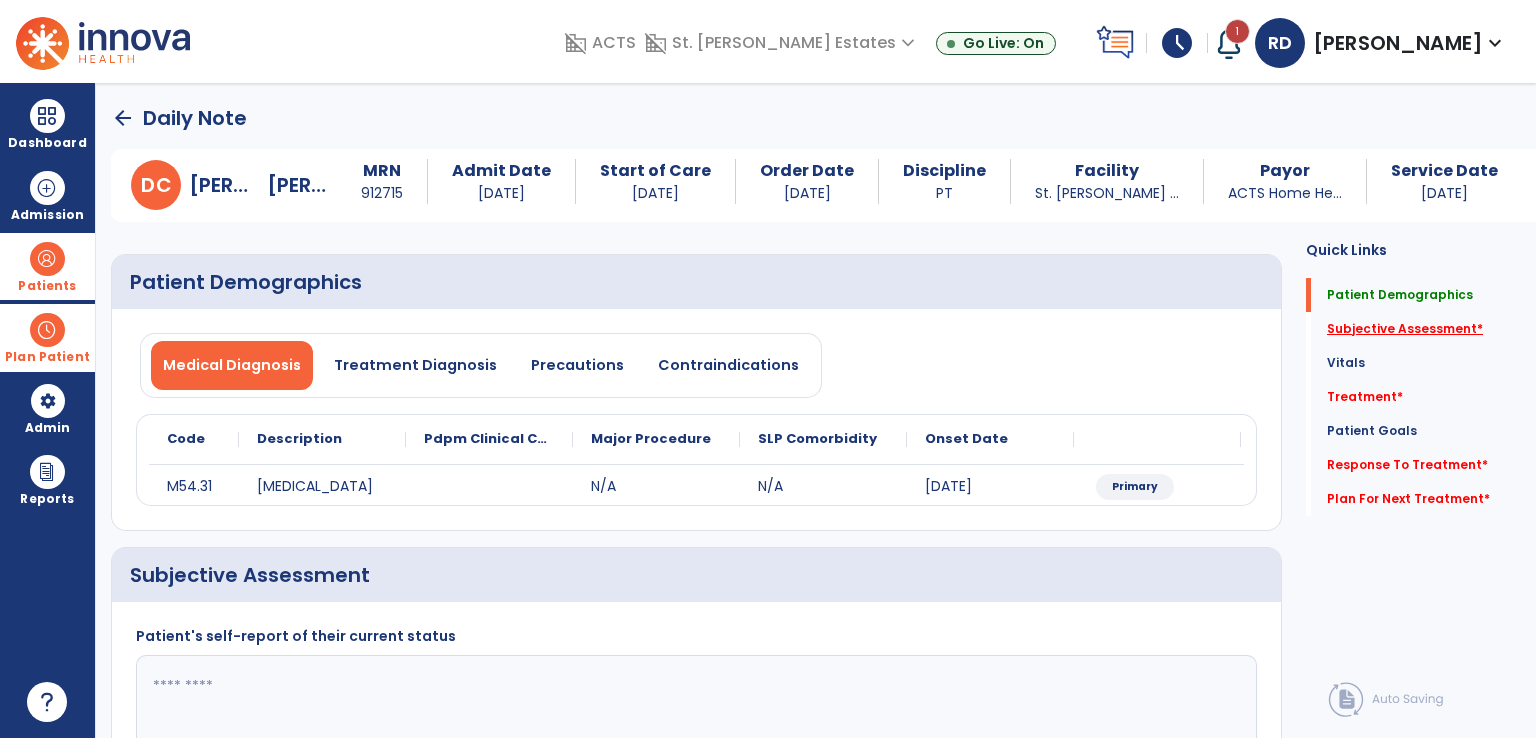 click on "Subjective Assessment   *" 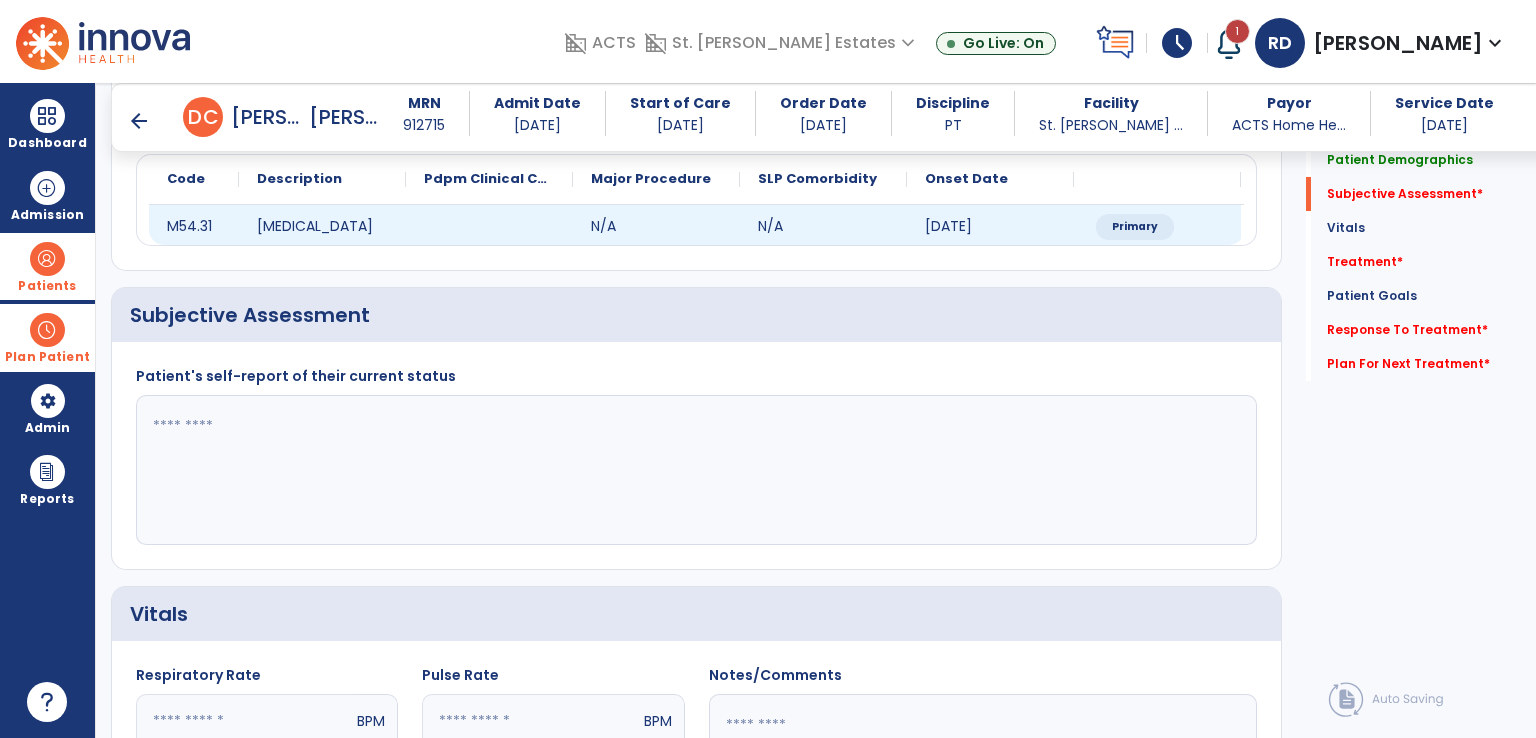 scroll, scrollTop: 276, scrollLeft: 0, axis: vertical 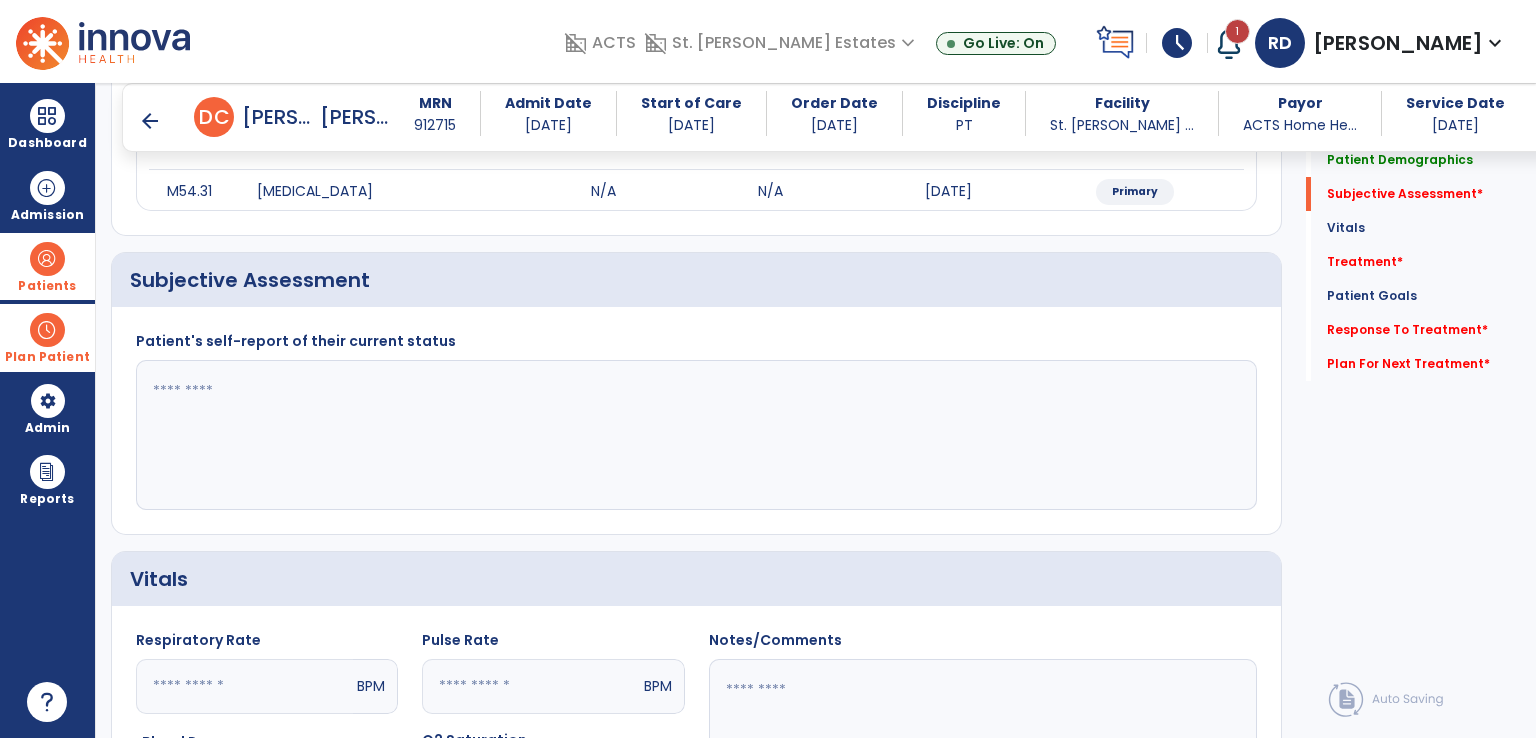 click 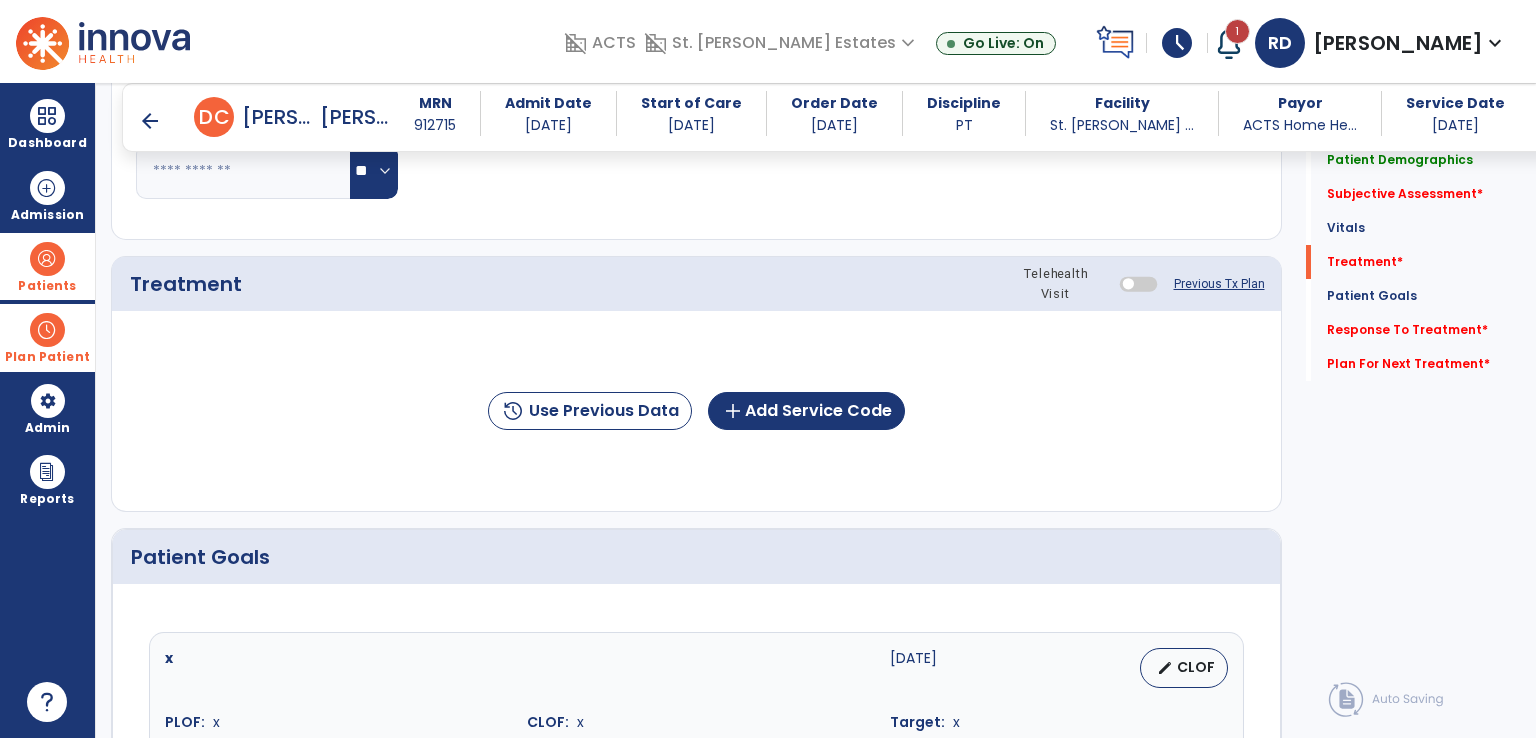 scroll, scrollTop: 1076, scrollLeft: 0, axis: vertical 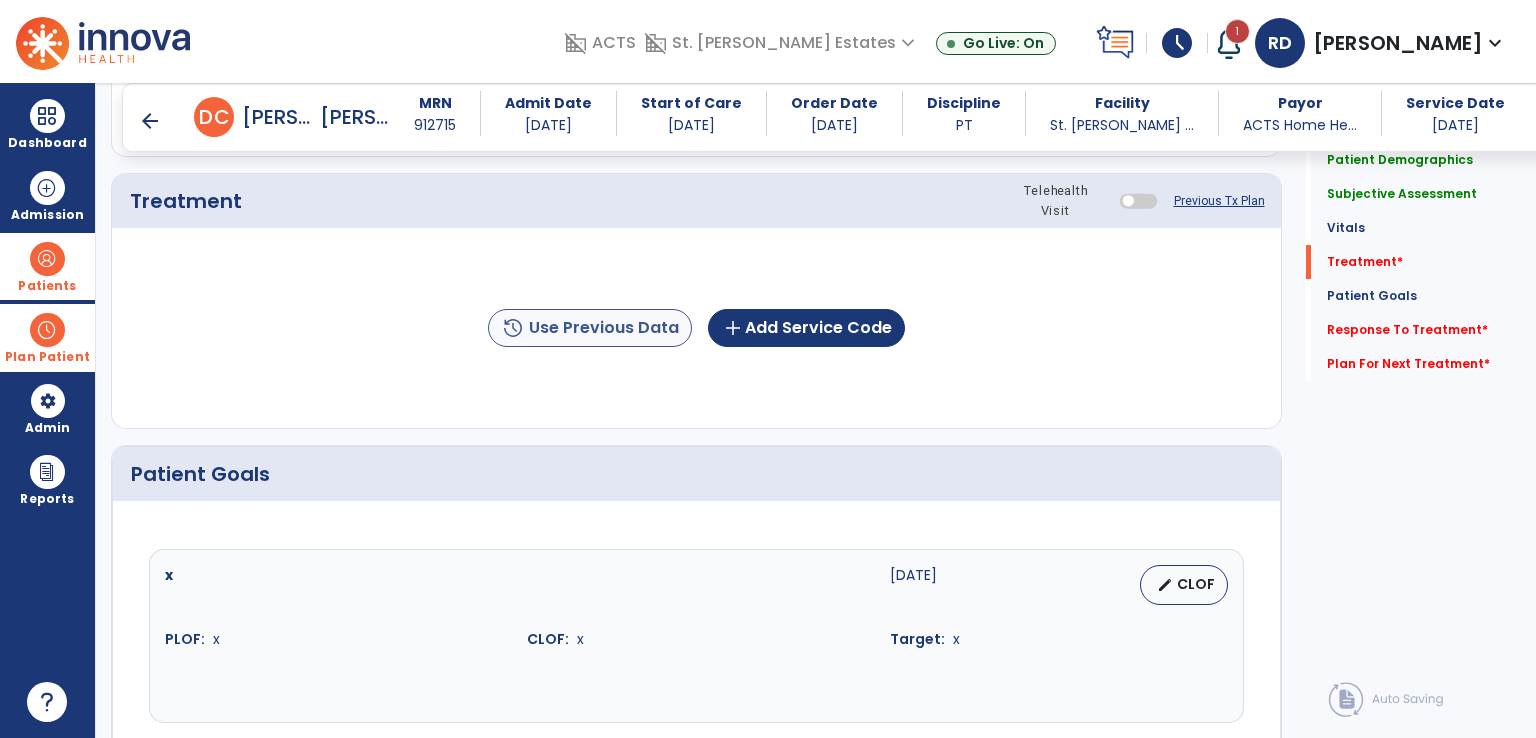 type on "*" 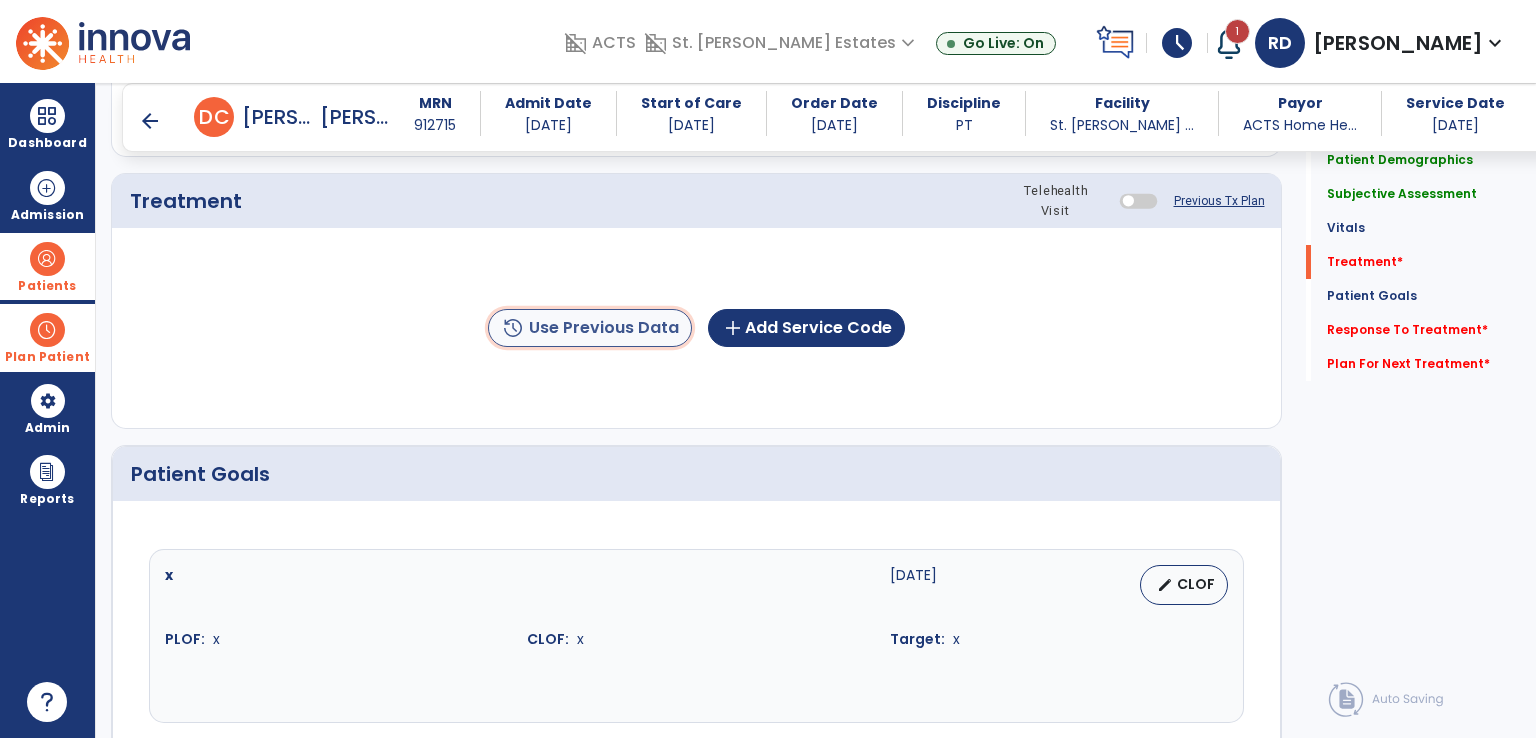 click on "history  Use Previous Data" 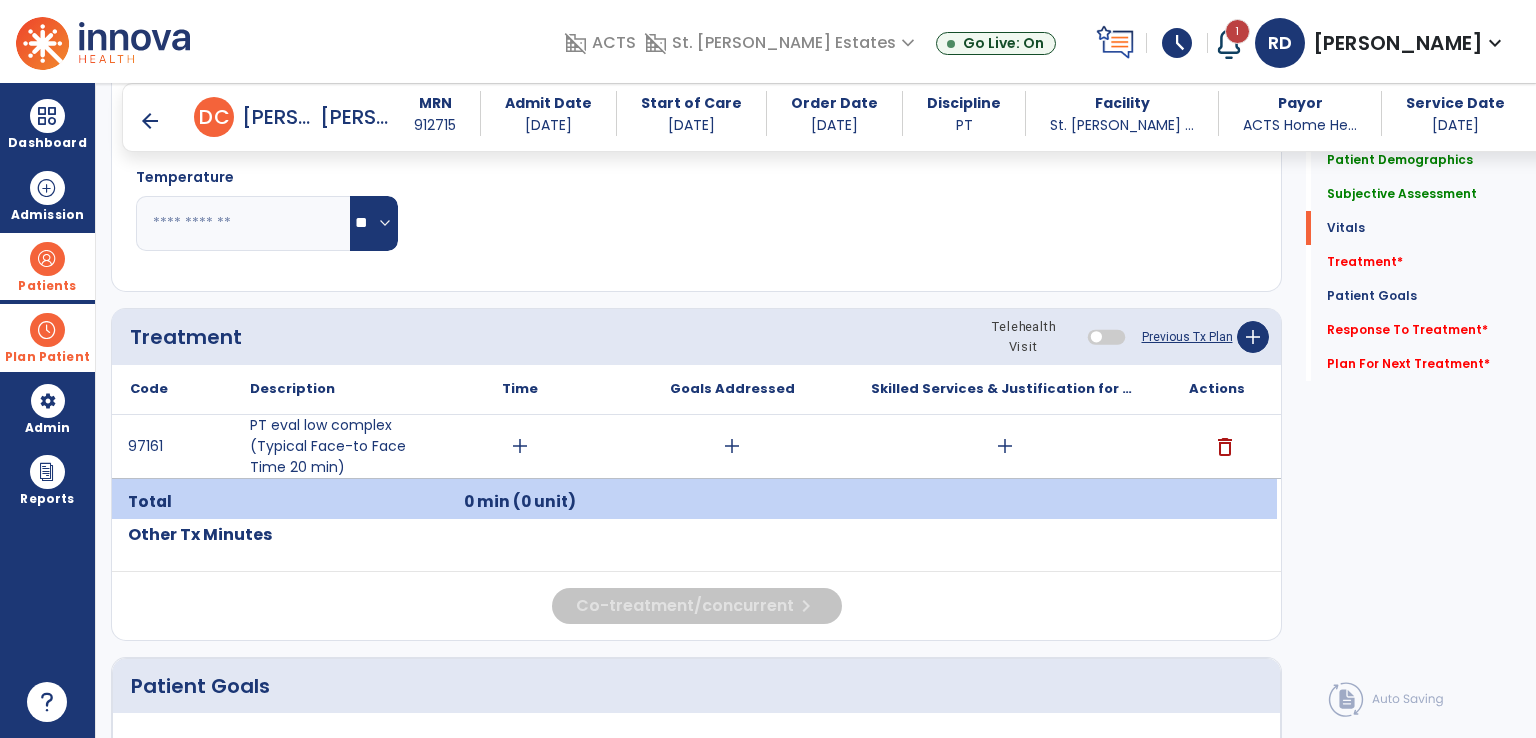 scroll, scrollTop: 976, scrollLeft: 0, axis: vertical 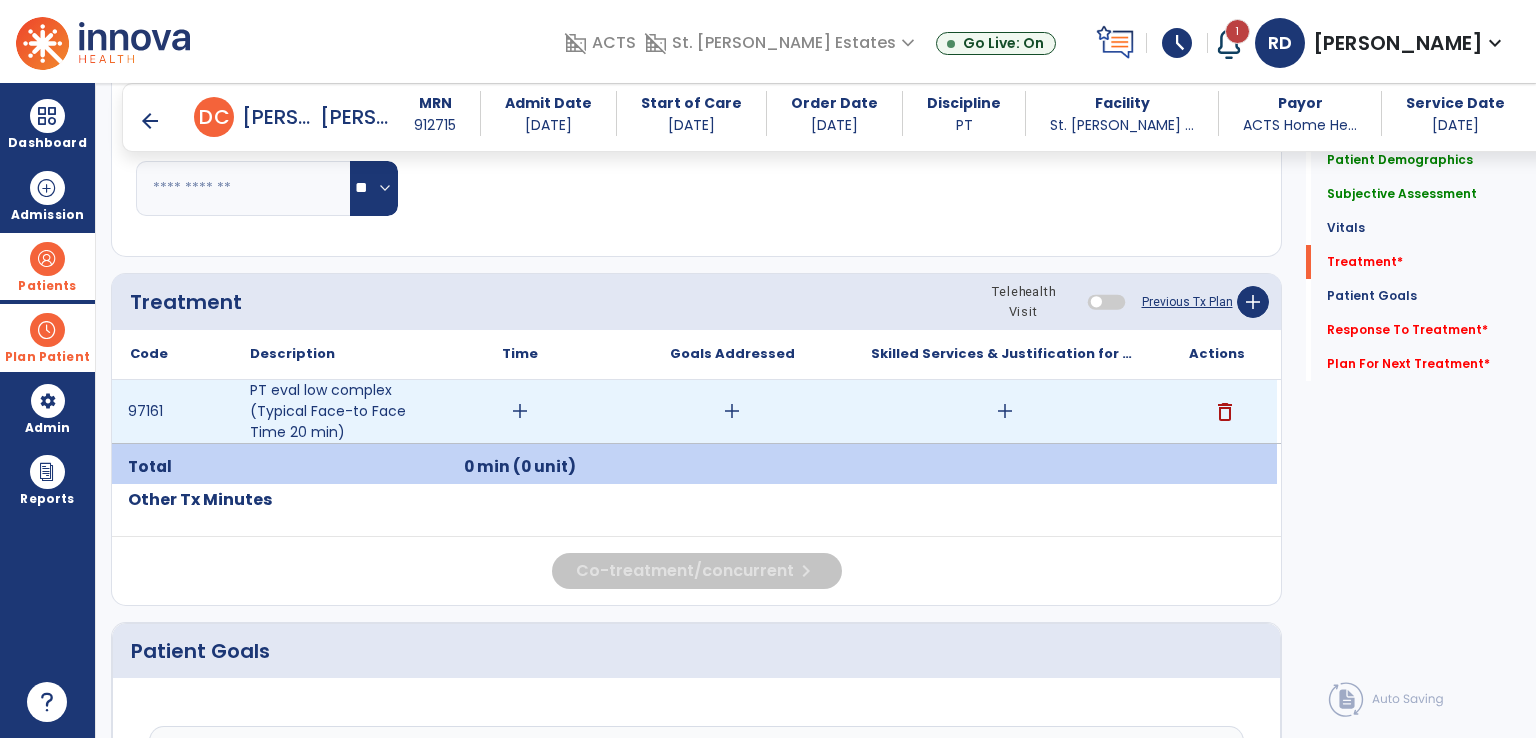 click on "delete" at bounding box center (1225, 412) 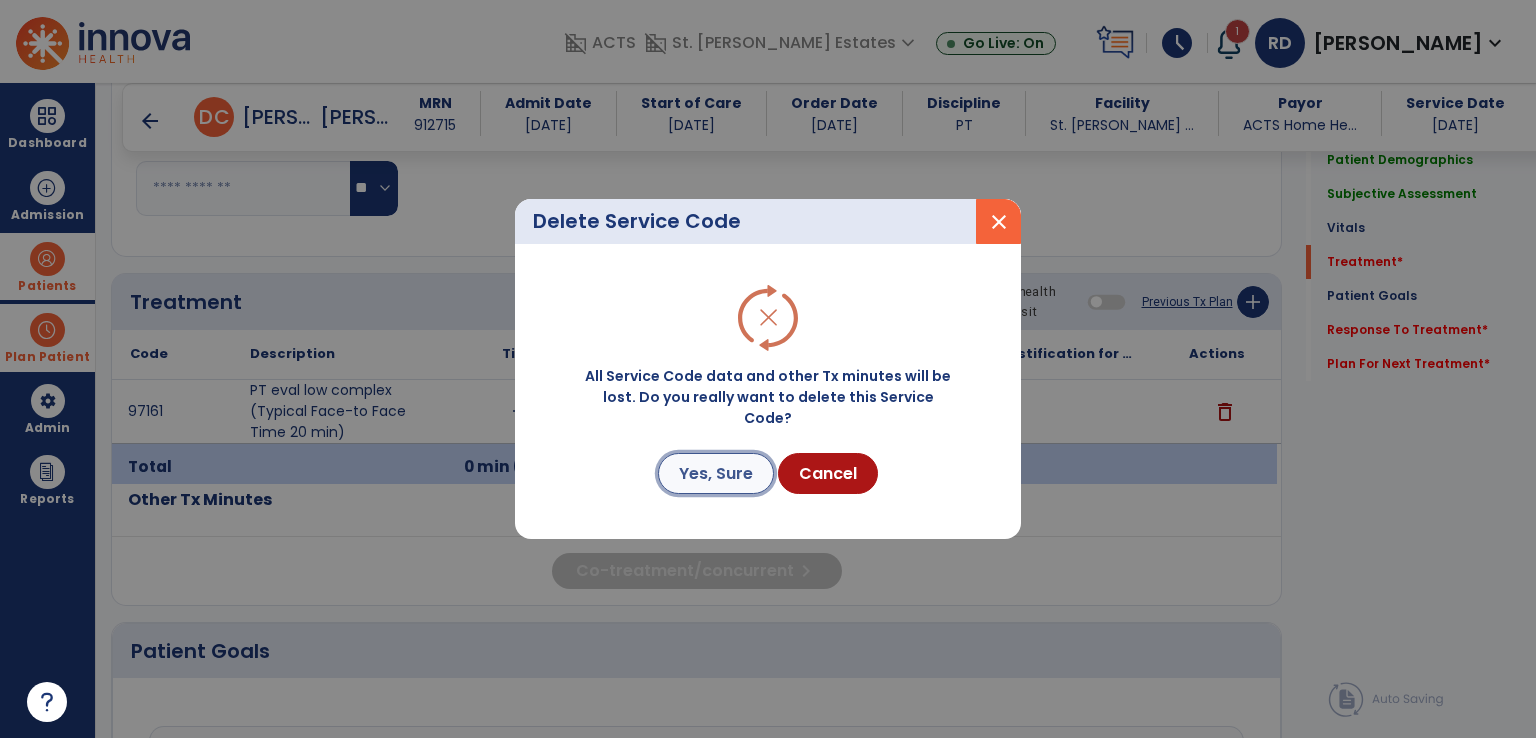 click on "Yes, Sure" at bounding box center [716, 473] 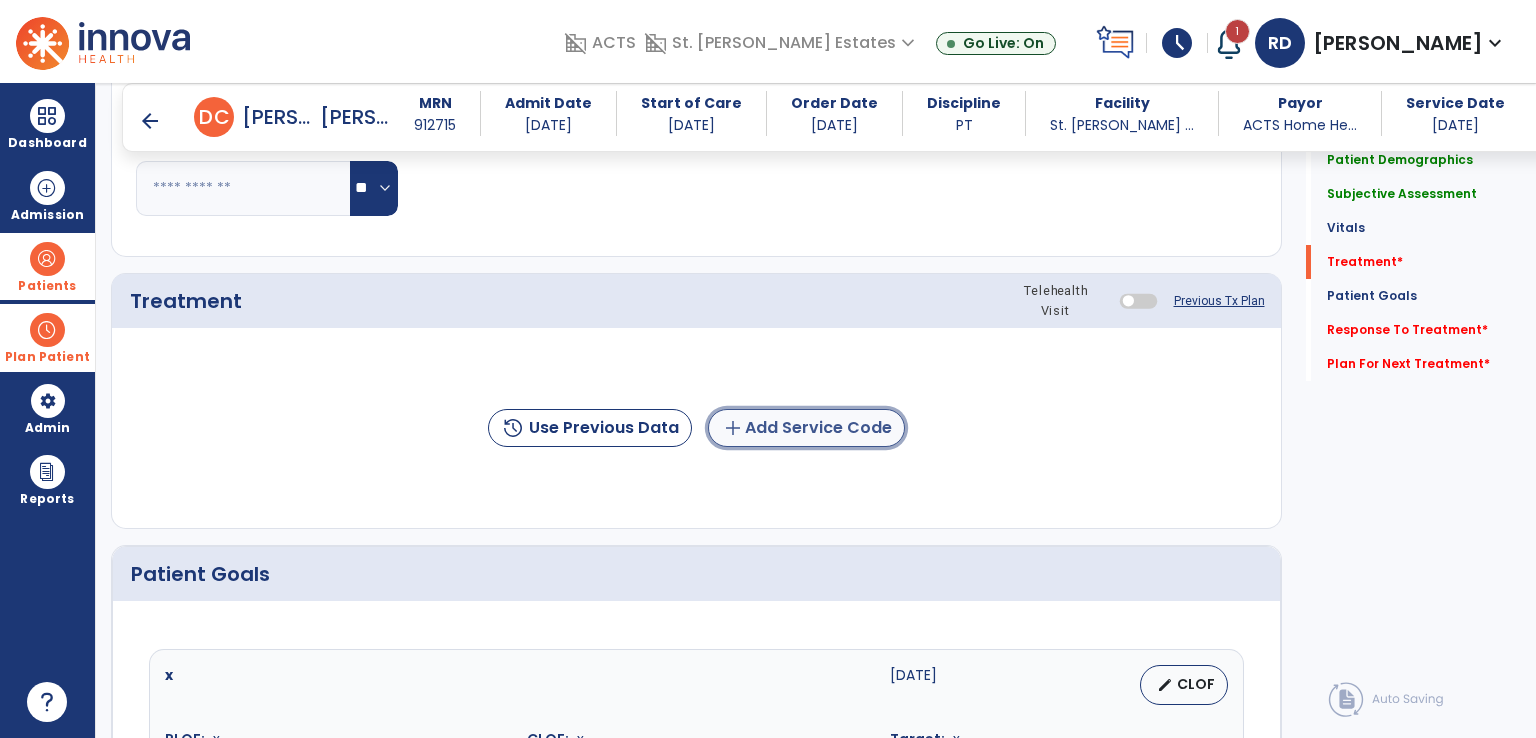 click on "add  Add Service Code" 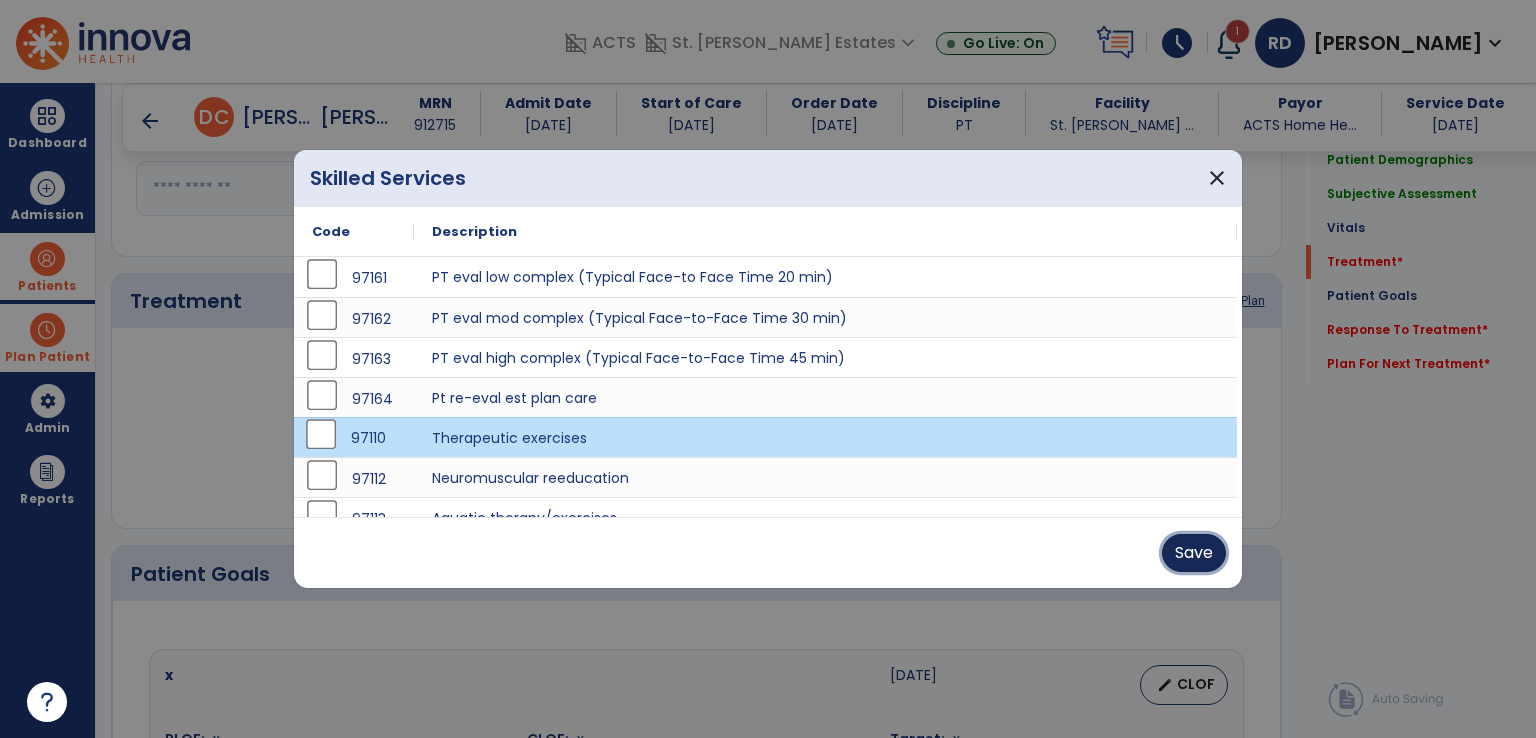 click on "Save" at bounding box center (1194, 553) 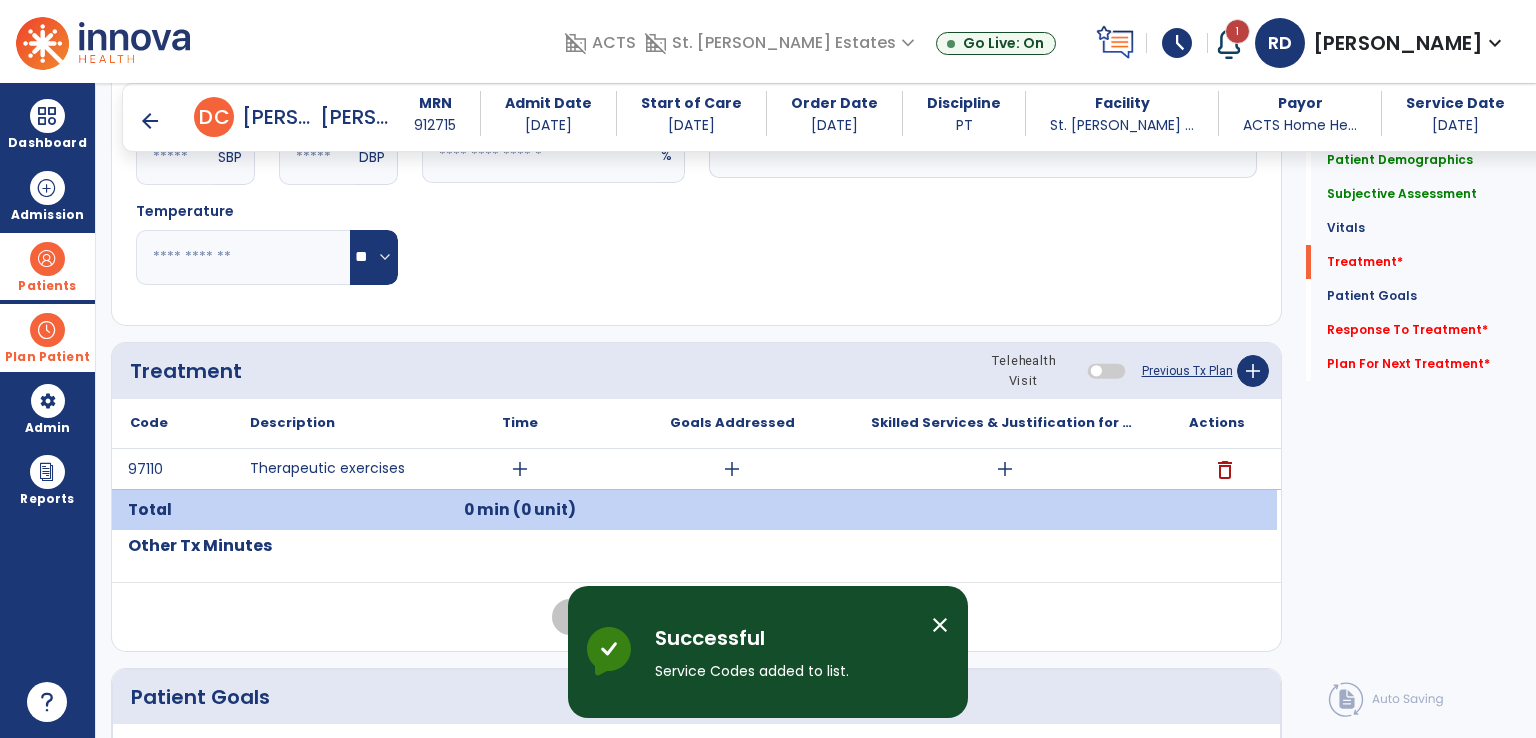 scroll, scrollTop: 876, scrollLeft: 0, axis: vertical 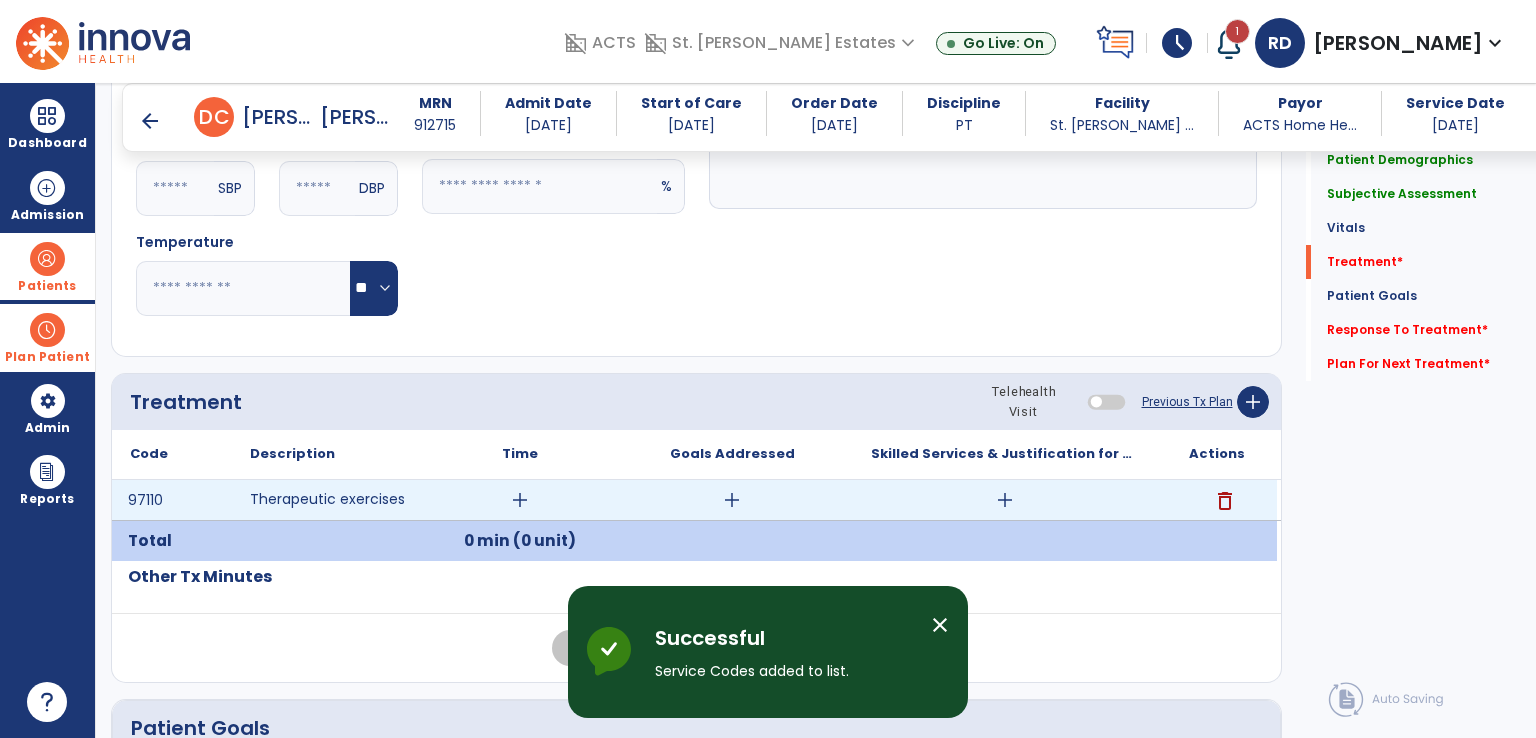 click on "add" at bounding box center [520, 500] 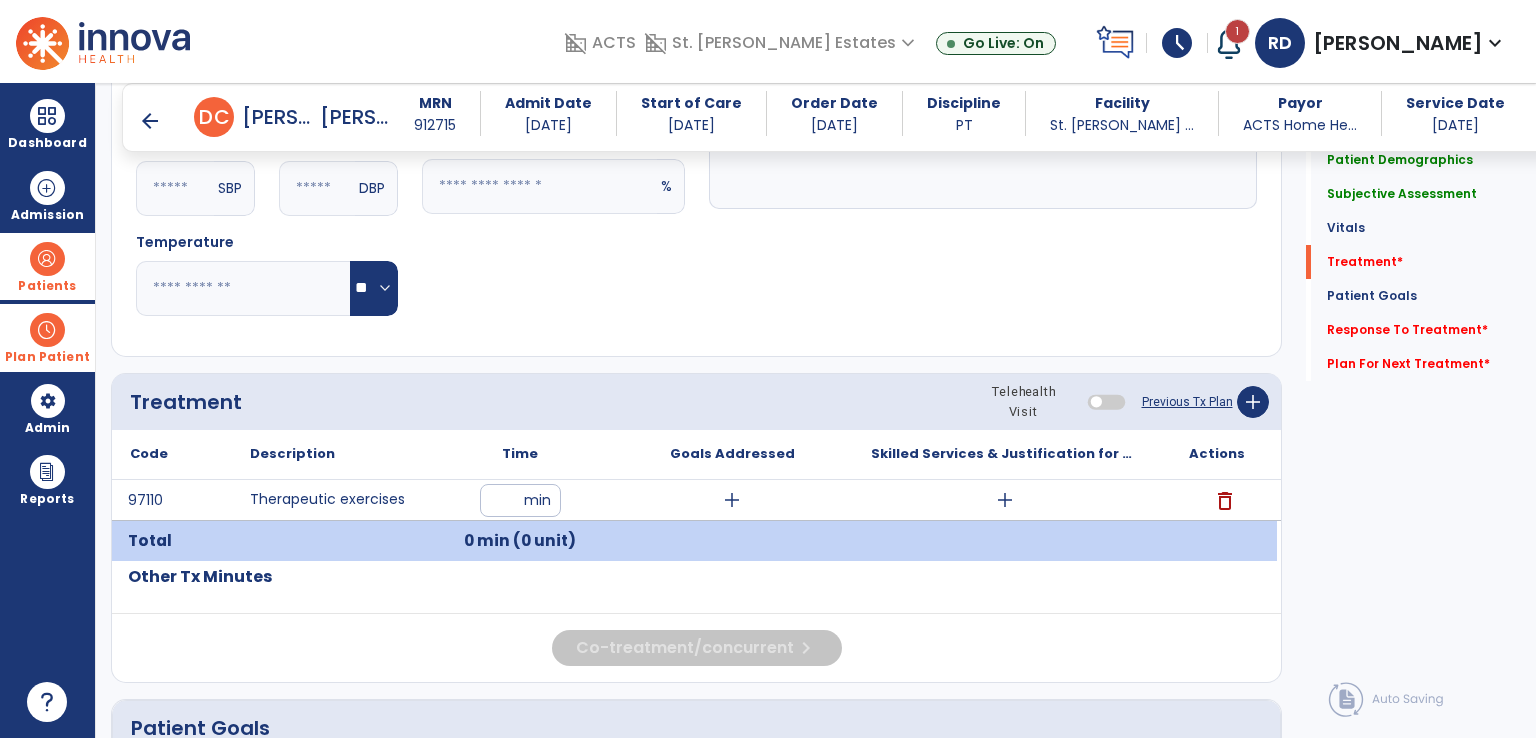 type on "**" 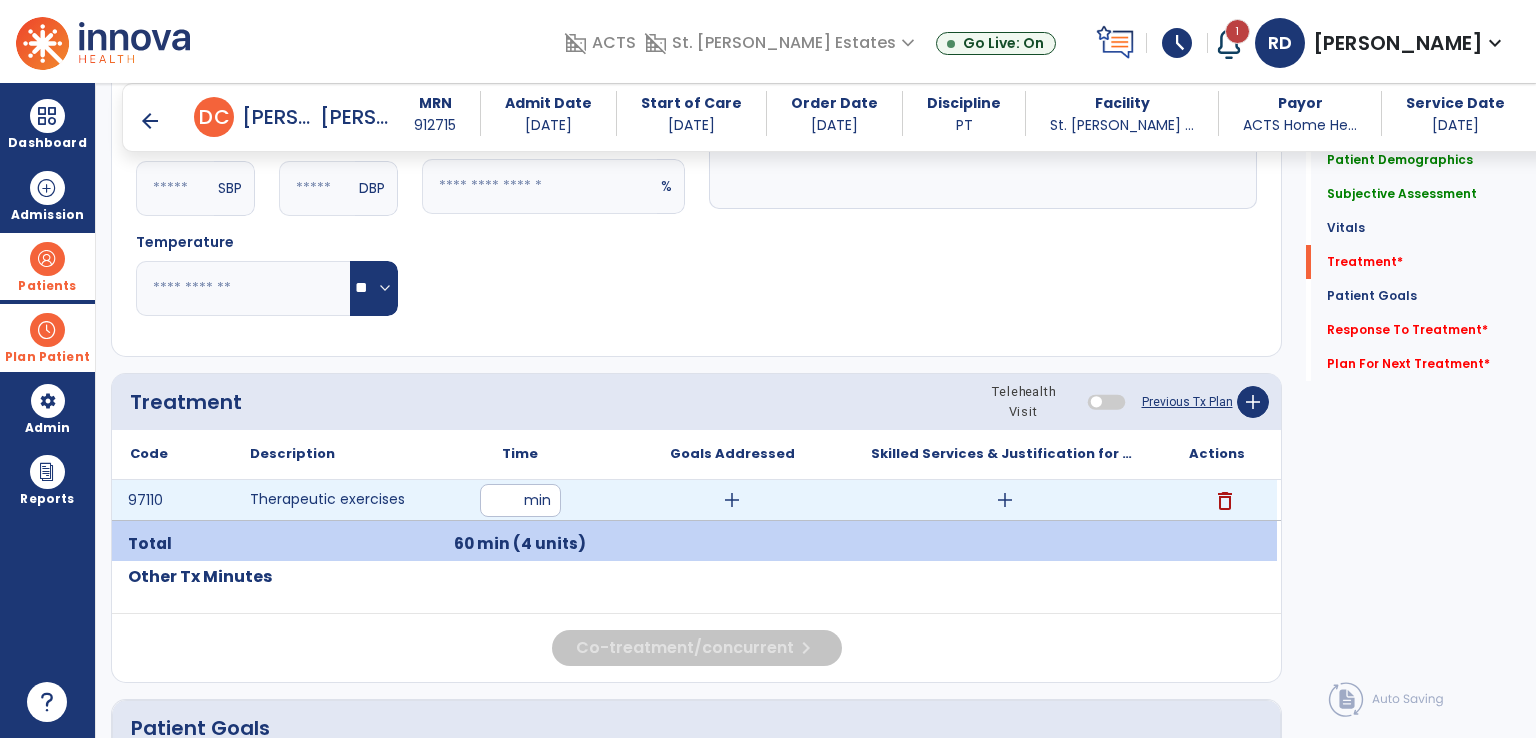 click on "add" at bounding box center (1005, 500) 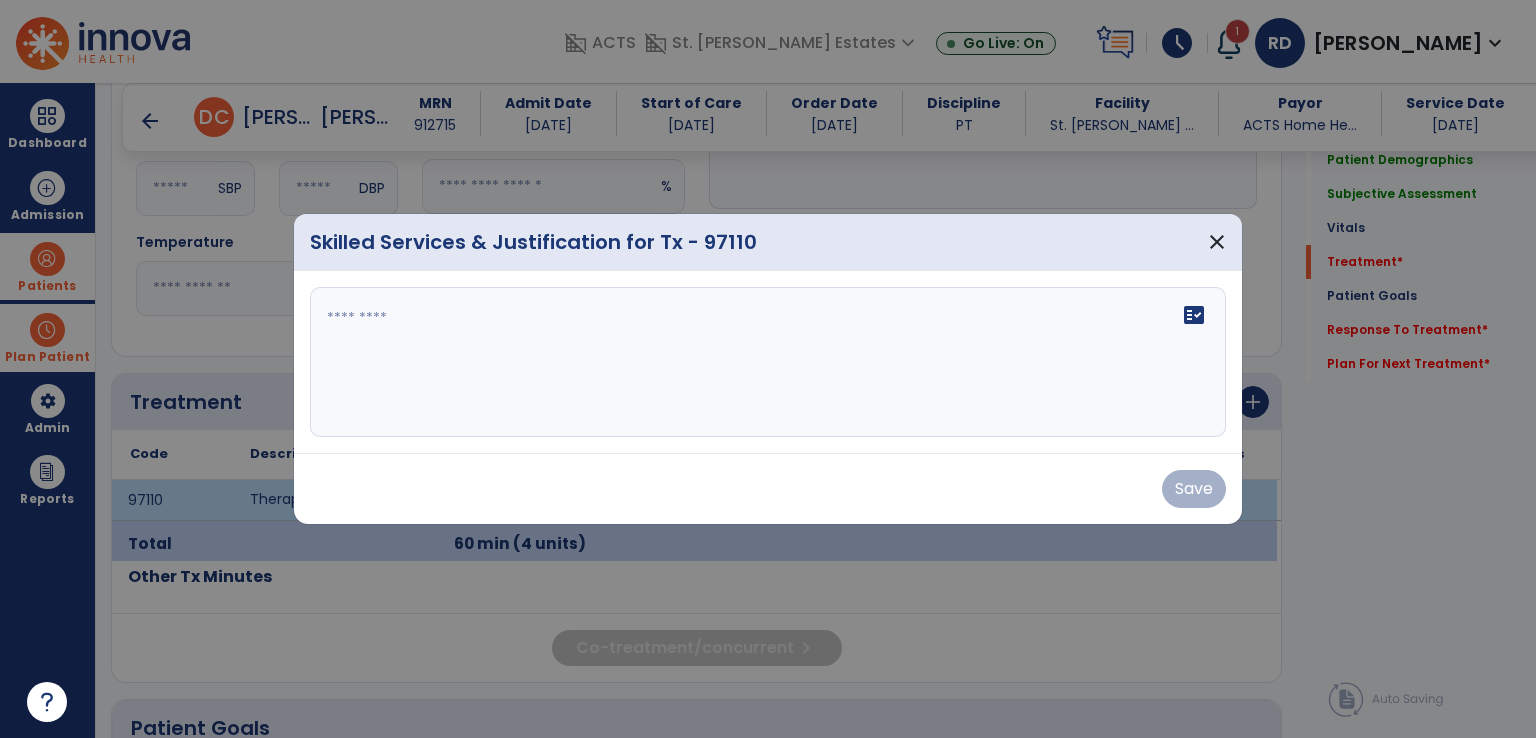 click at bounding box center (768, 362) 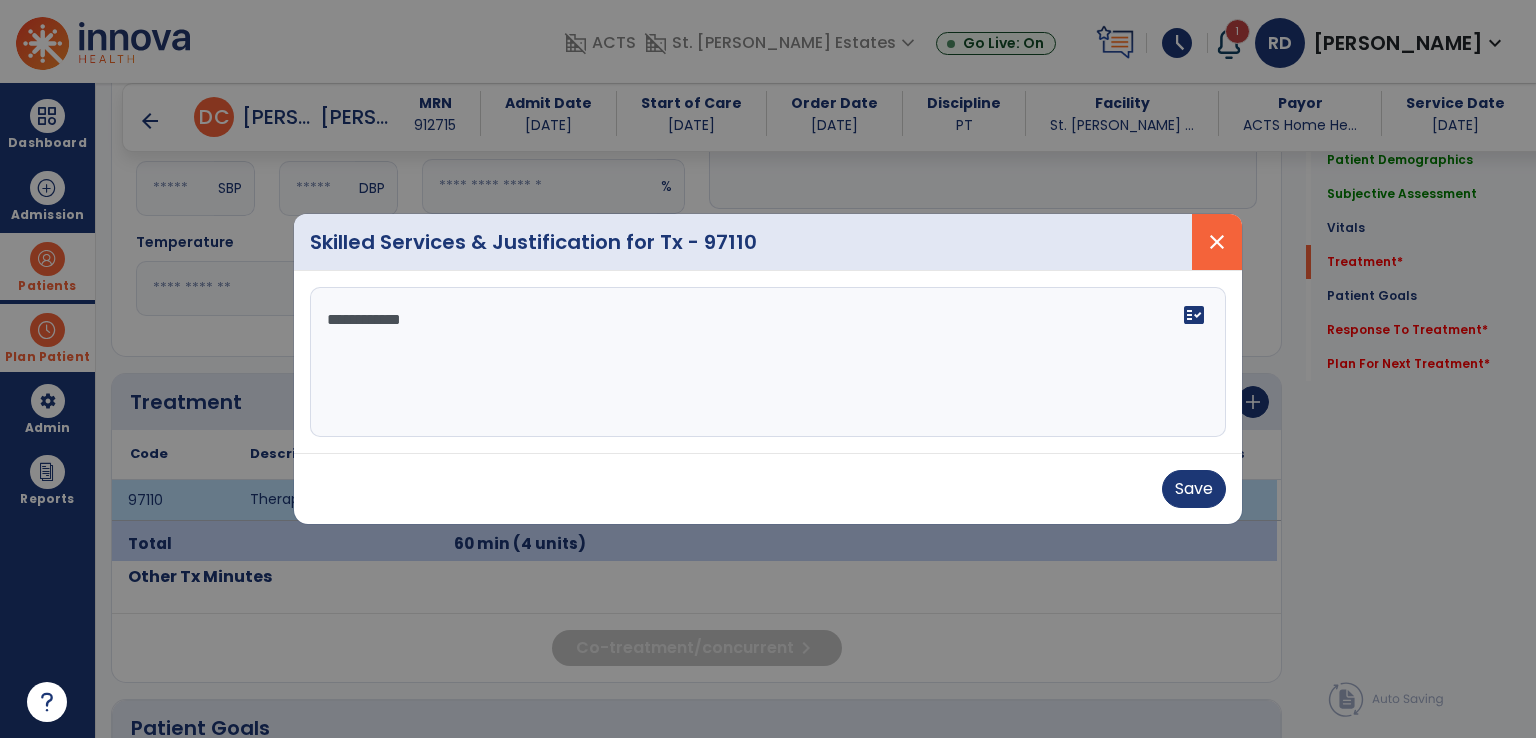 type on "**********" 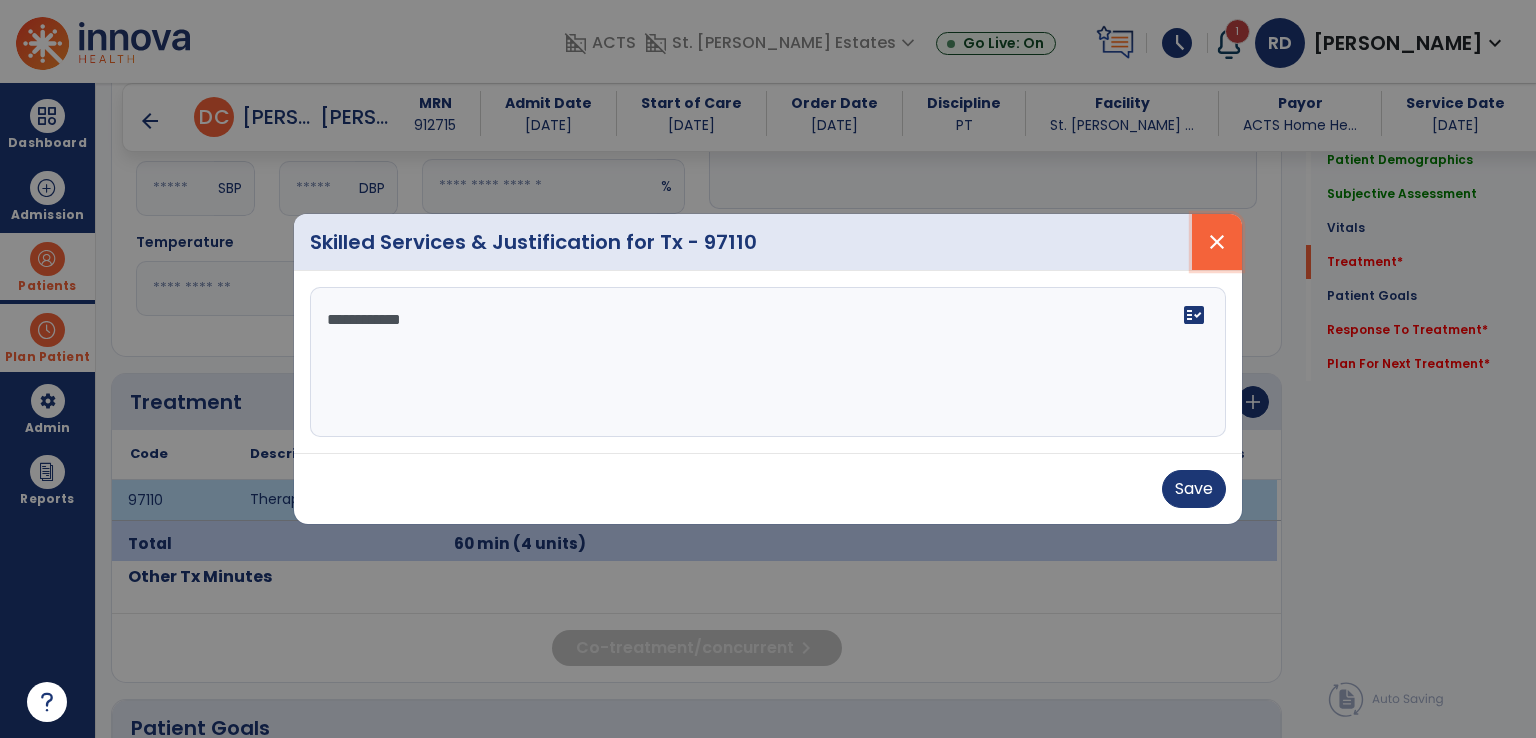 click on "close" at bounding box center (1217, 242) 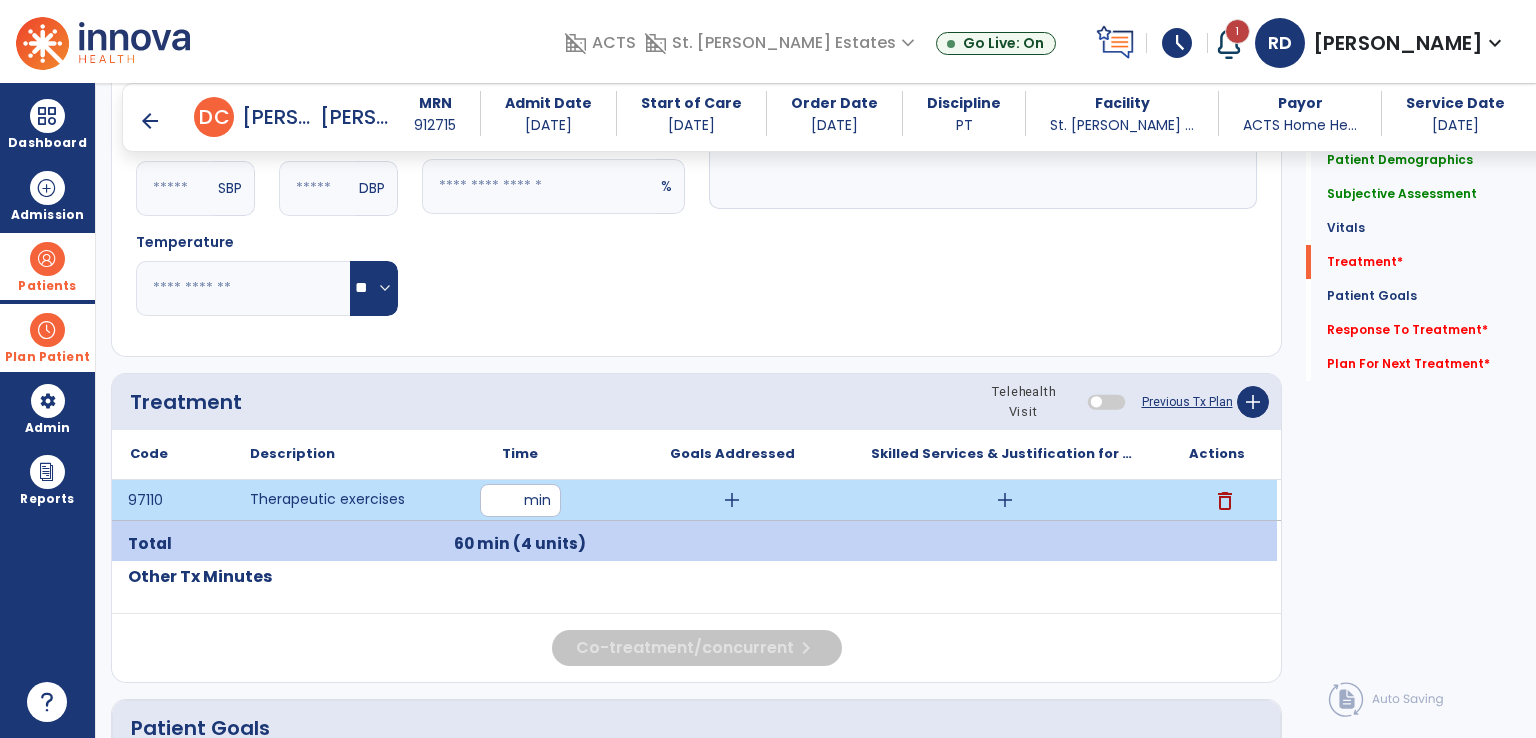 click on "add" at bounding box center (1005, 500) 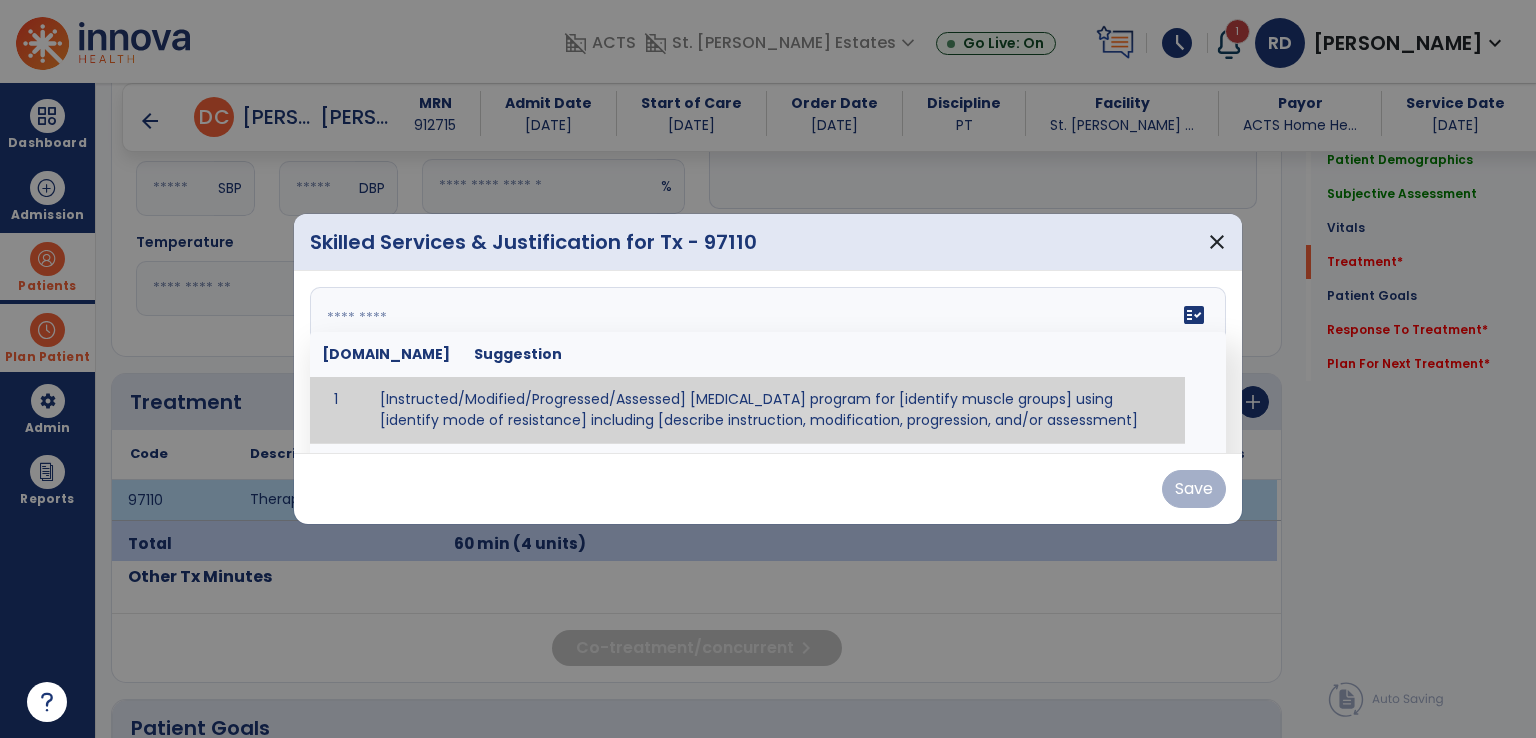 click on "fact_check  [DOMAIN_NAME] Suggestion 1 [Instructed/Modified/Progressed/Assessed] [MEDICAL_DATA] program for [identify muscle groups] using [identify mode of resistance] including [describe instruction, modification, progression, and/or assessment] 2 [Instructed/Modified/Progressed/Assessed] aerobic exercise program using [identify equipment/mode] including [describe instruction, modification,progression, and/or assessment] 3 [Instructed/Modified/Progressed/Assessed] [PROM/A/AROM/AROM] program for [identify joint movements] using [contract-relax, over-pressure, inhibitory techniques, other] 4 [Assessed/Tested] aerobic capacity with administration of [aerobic capacity test]" at bounding box center (768, 362) 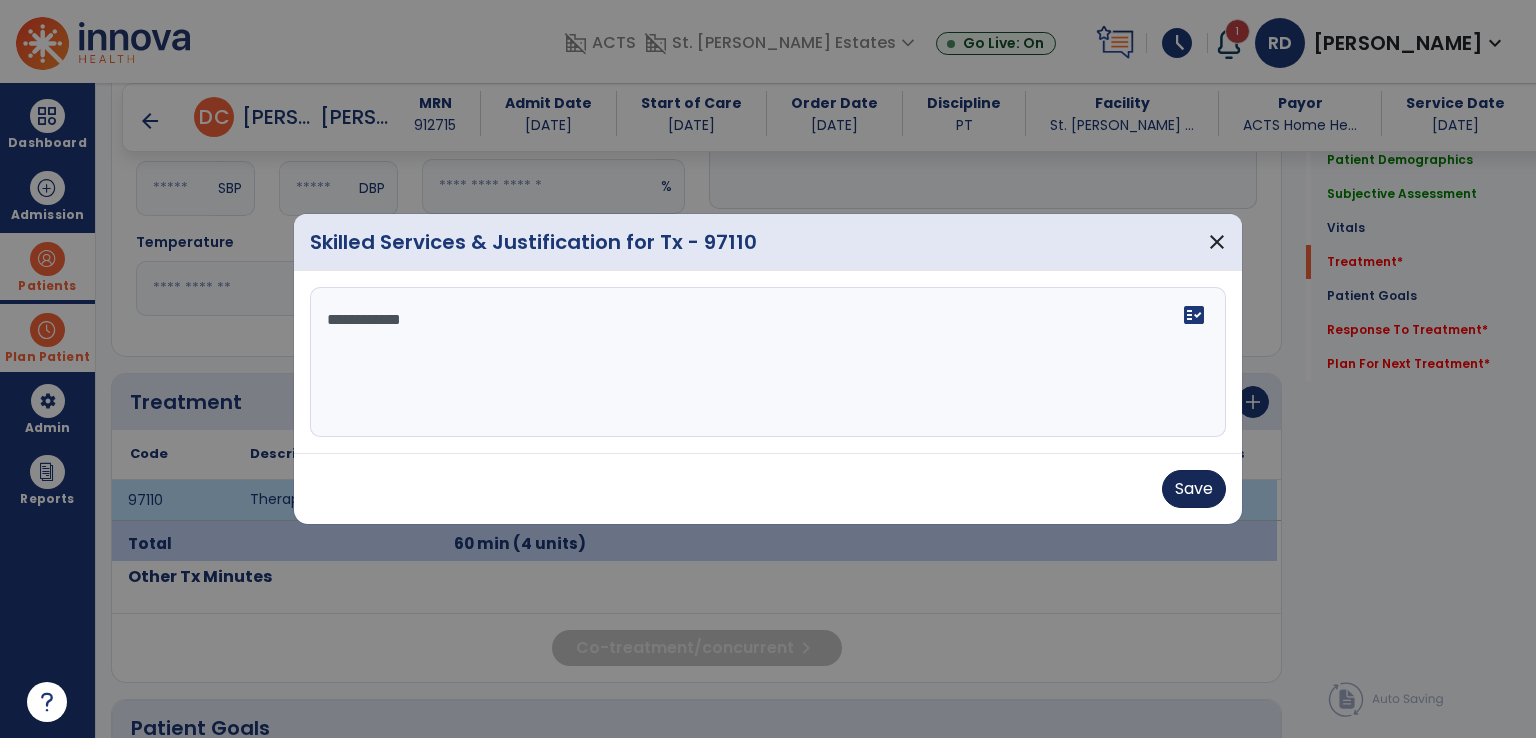 type on "**********" 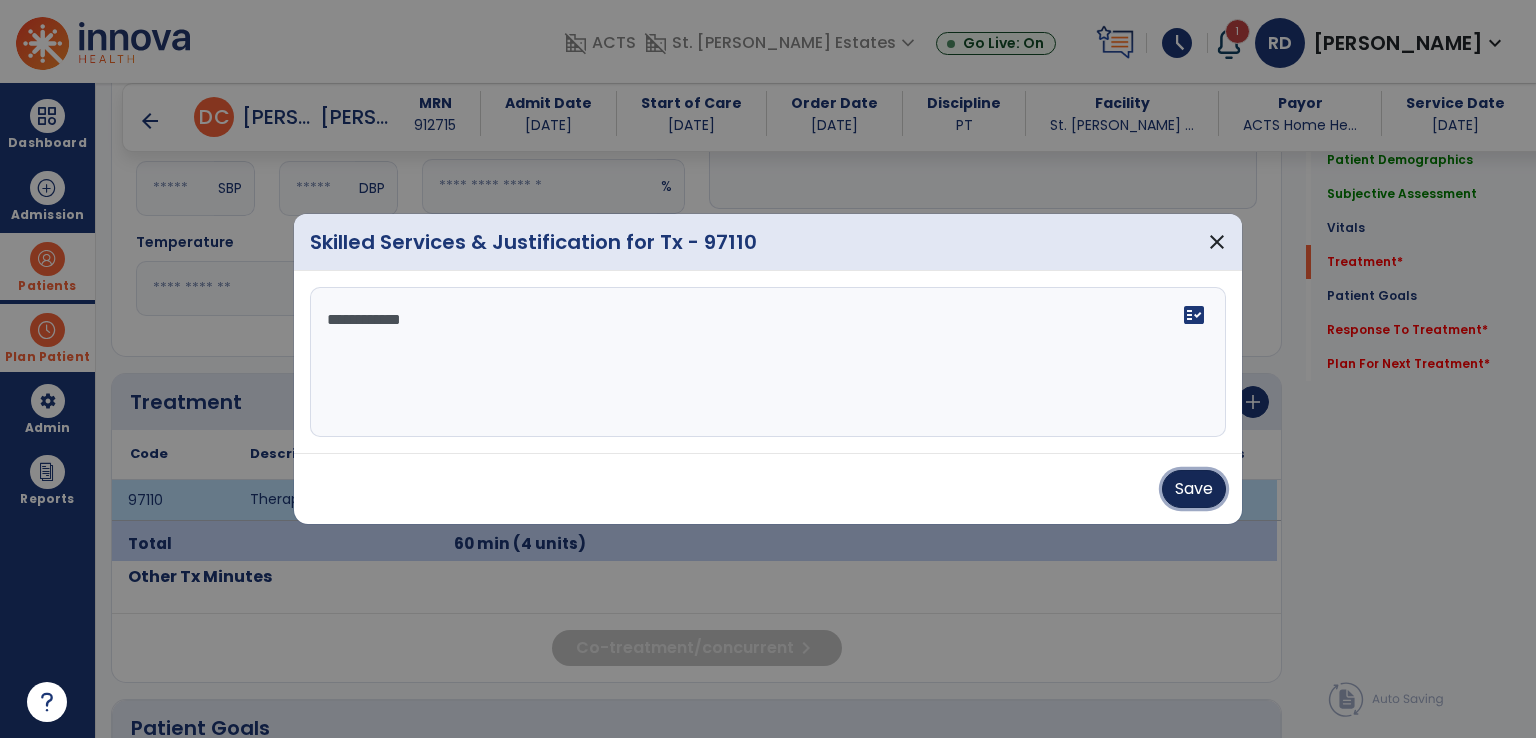 click on "Save" at bounding box center (1194, 489) 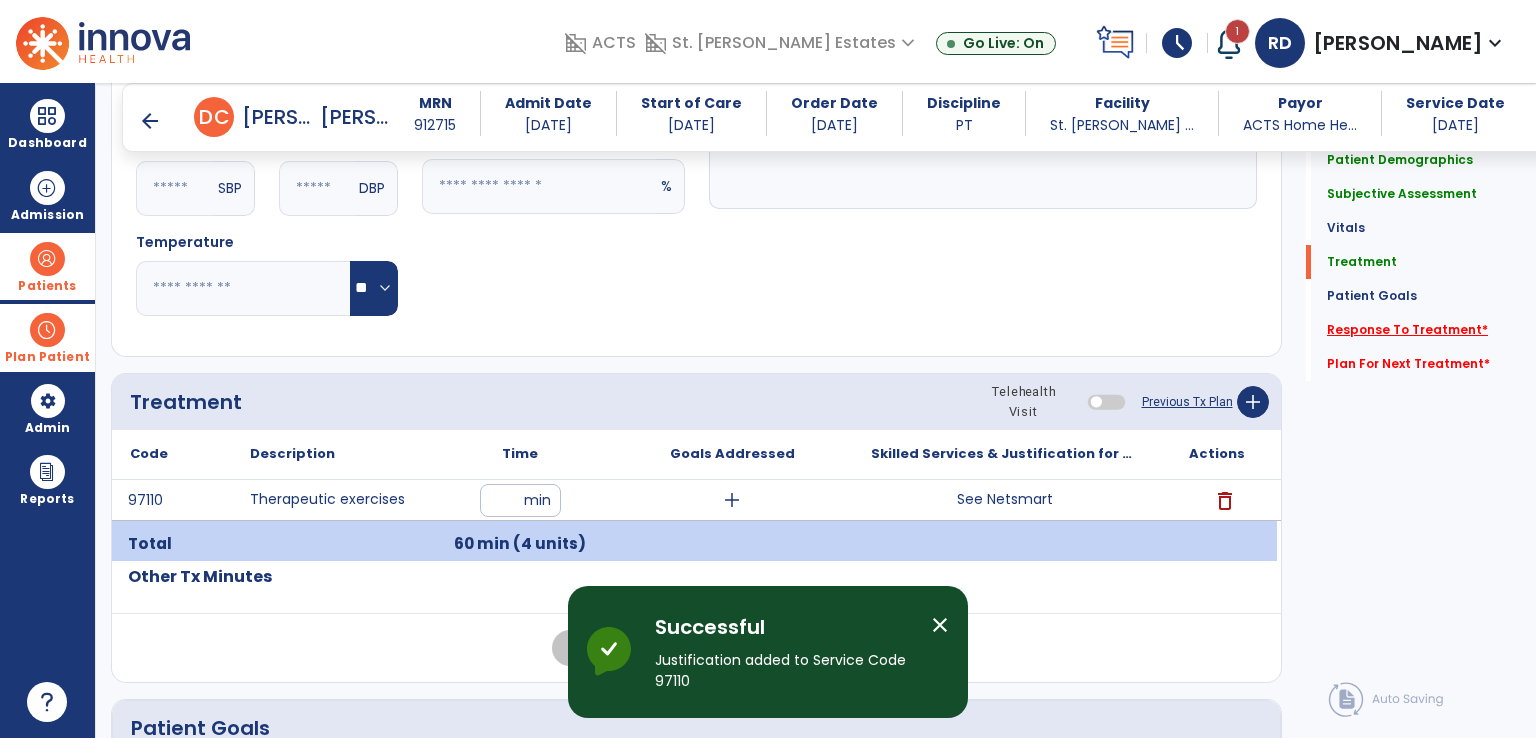 click on "Response To Treatment   *" 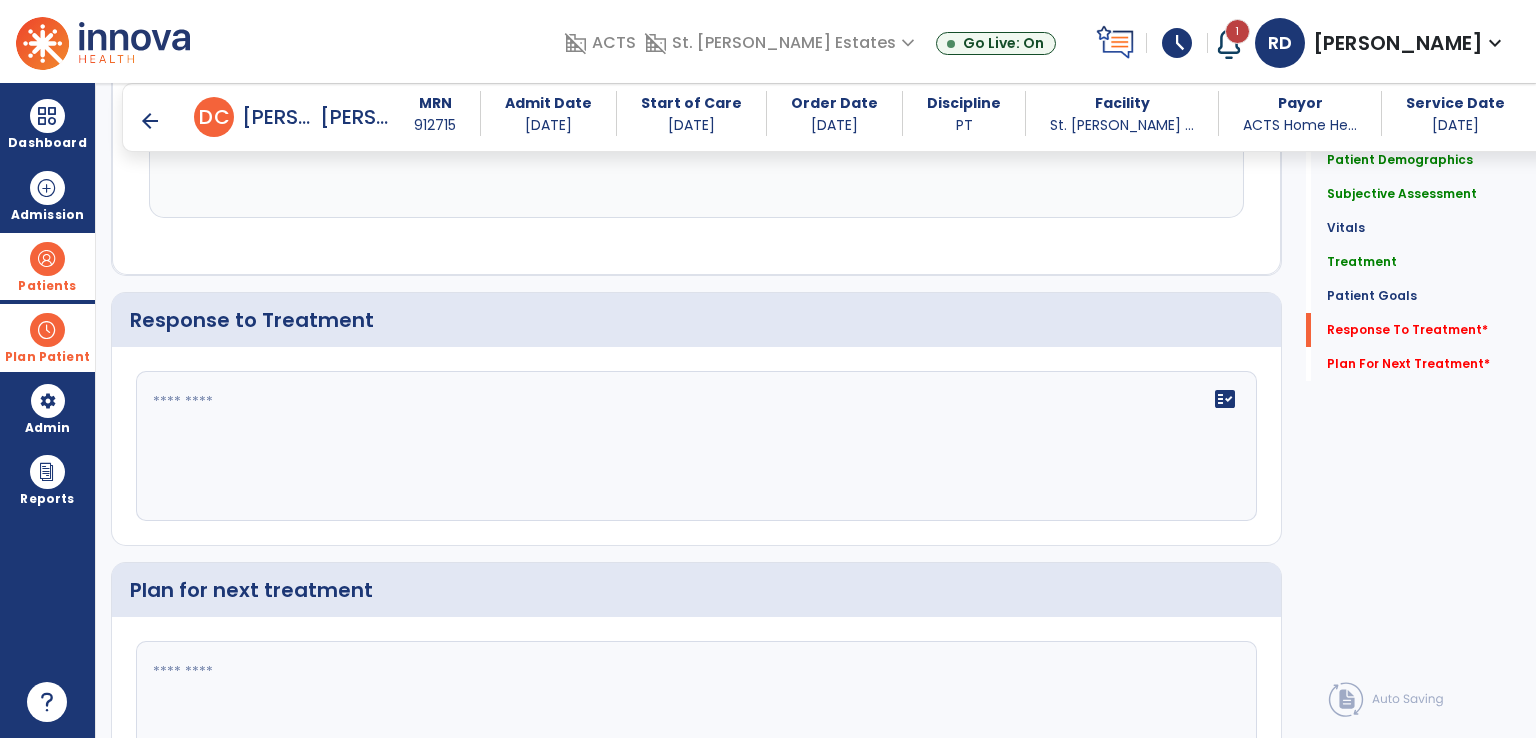 scroll, scrollTop: 1640, scrollLeft: 0, axis: vertical 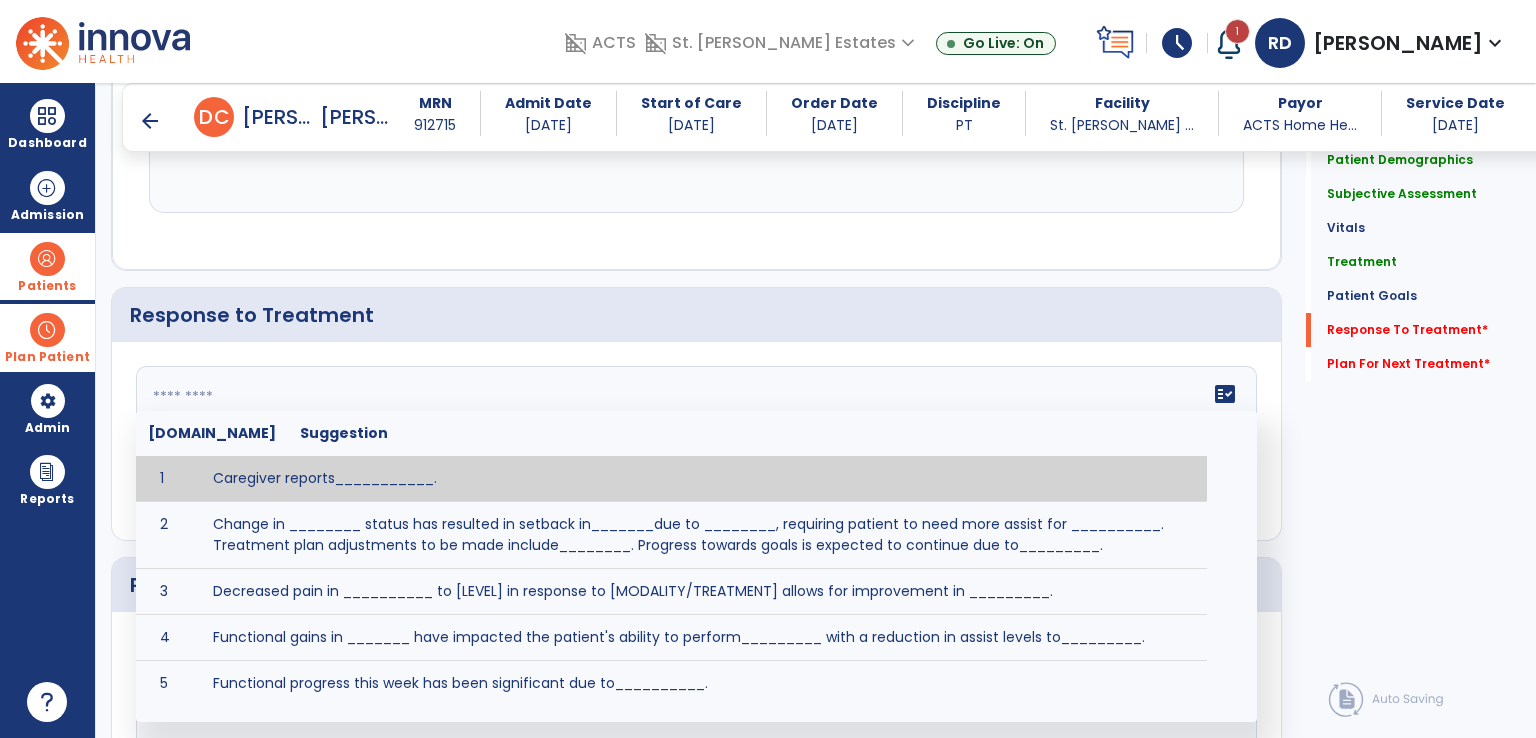 click 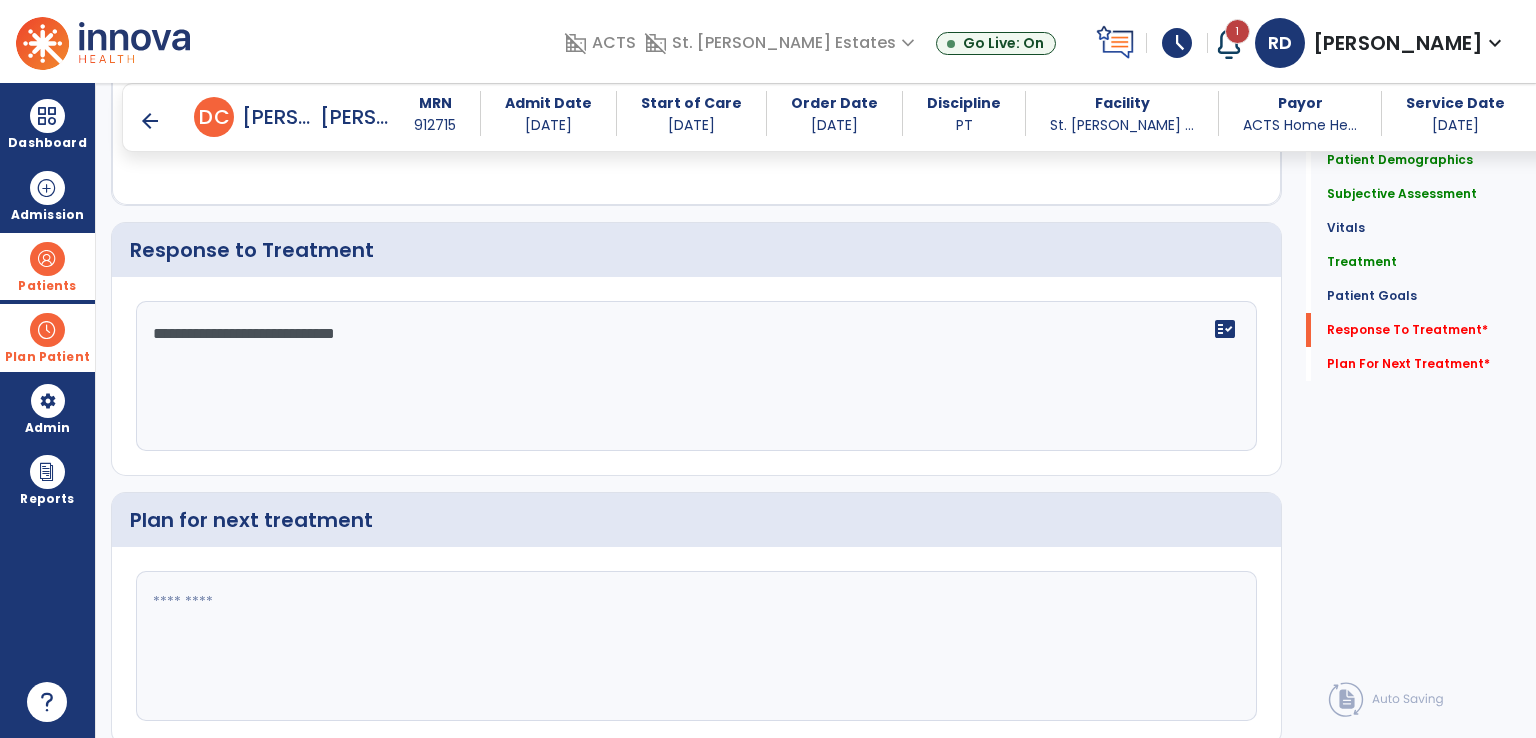 scroll, scrollTop: 1774, scrollLeft: 0, axis: vertical 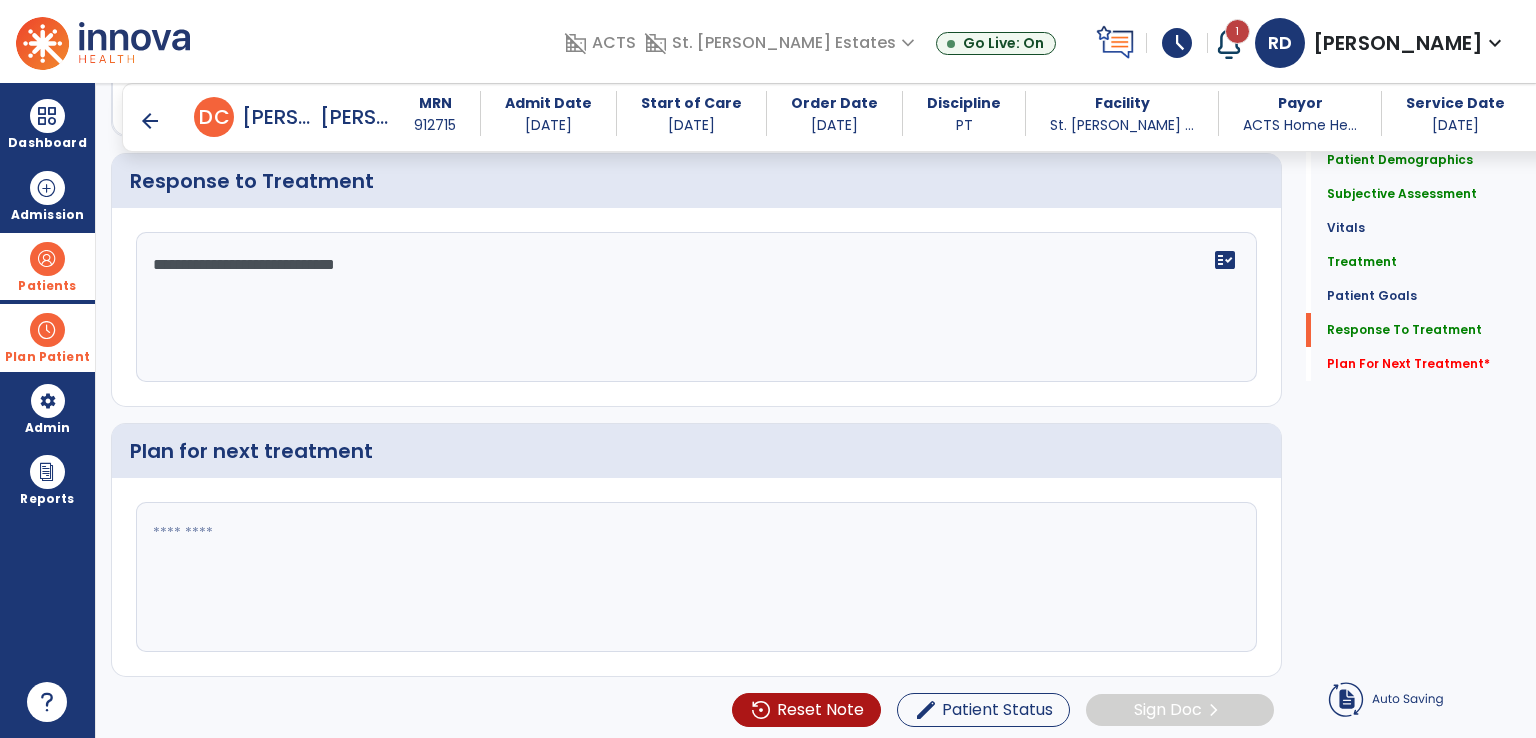 type on "**********" 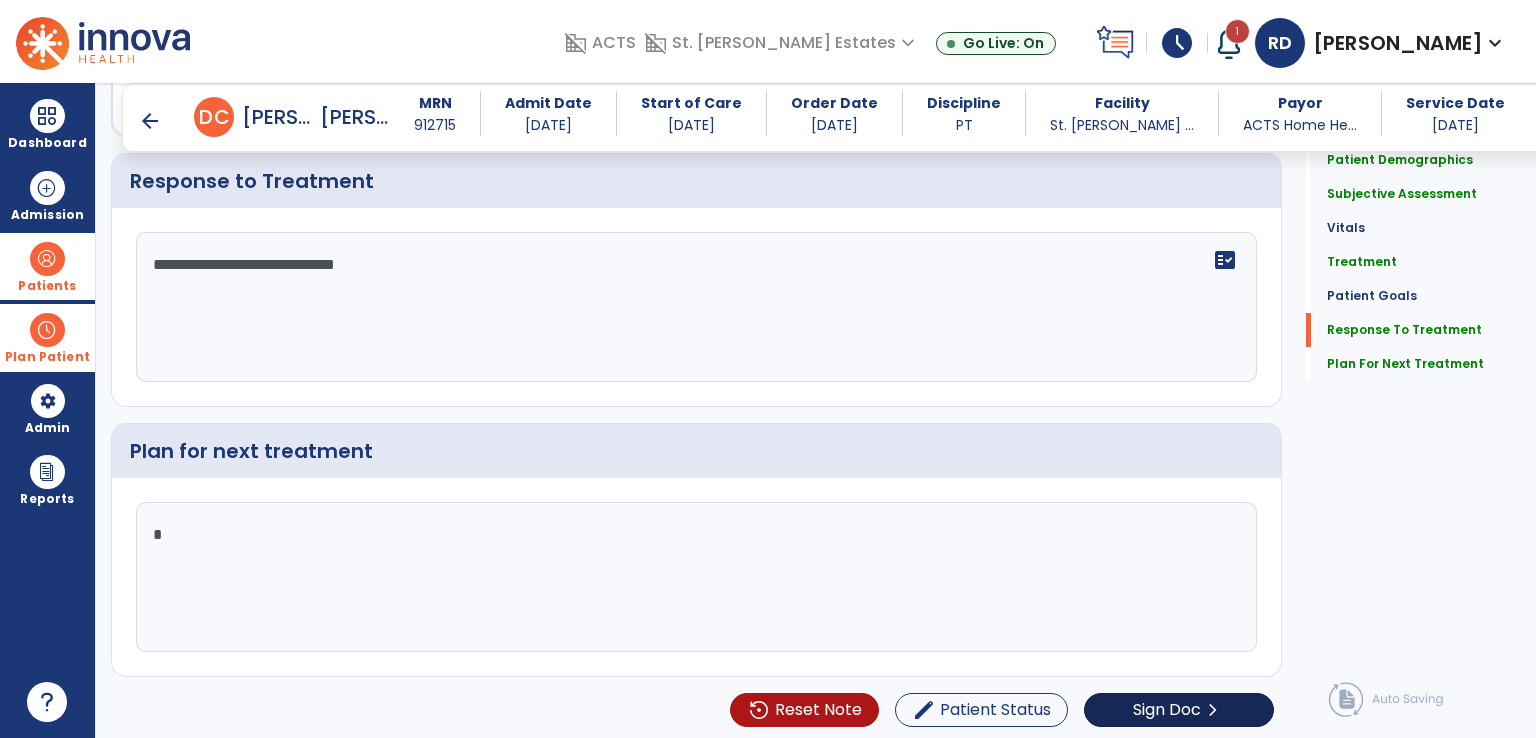 type on "*" 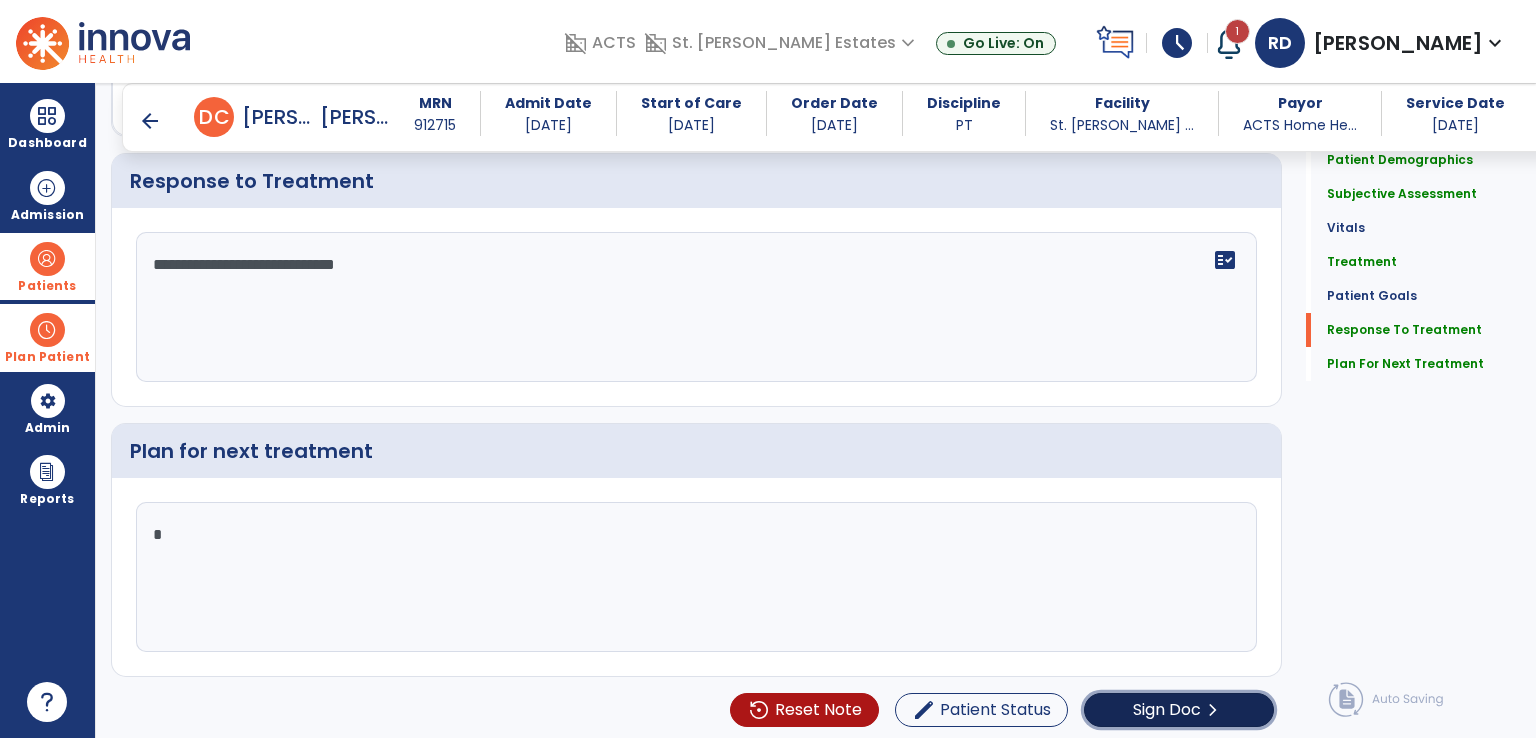 click on "Sign Doc" 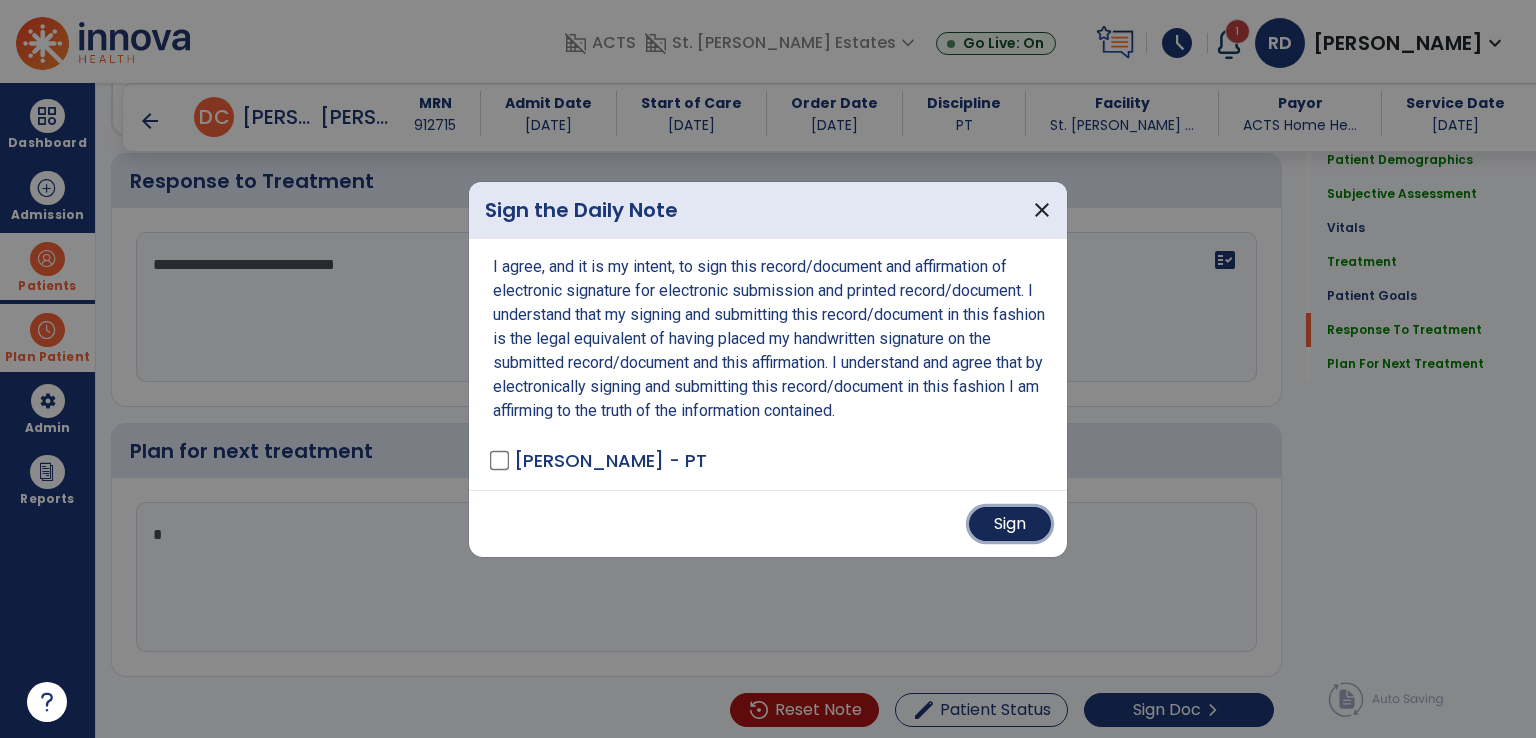 click on "Sign" at bounding box center (1010, 524) 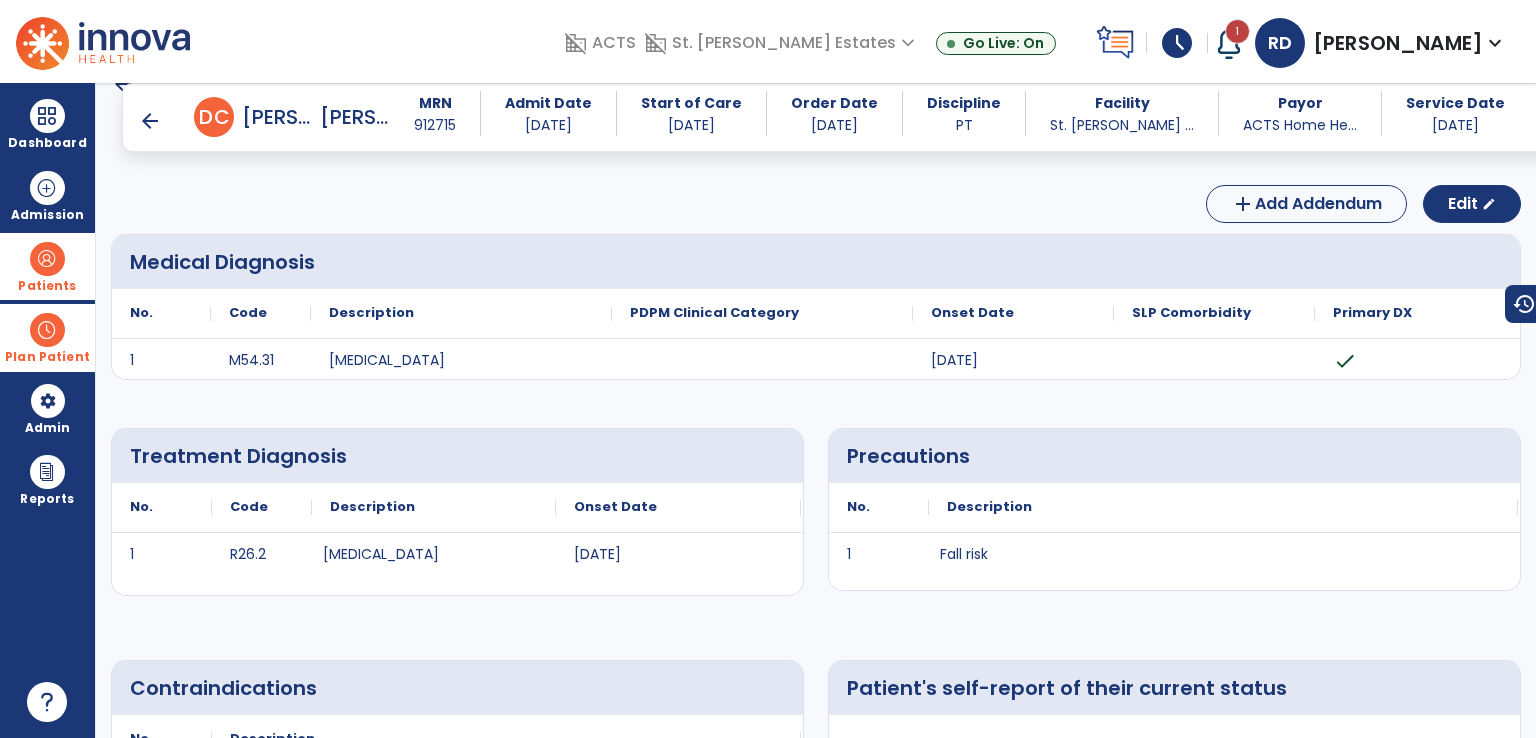 scroll, scrollTop: 0, scrollLeft: 0, axis: both 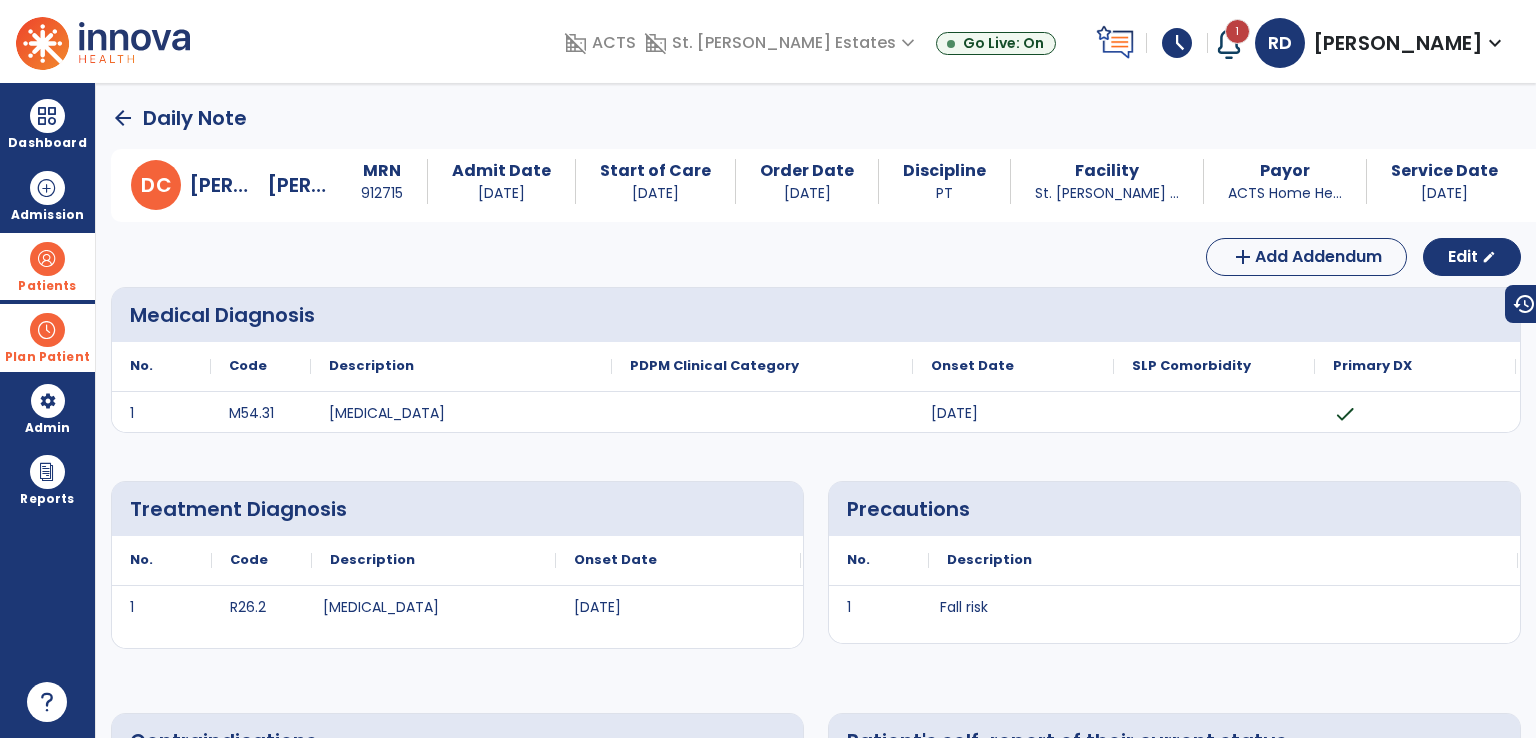 click on "arrow_back" 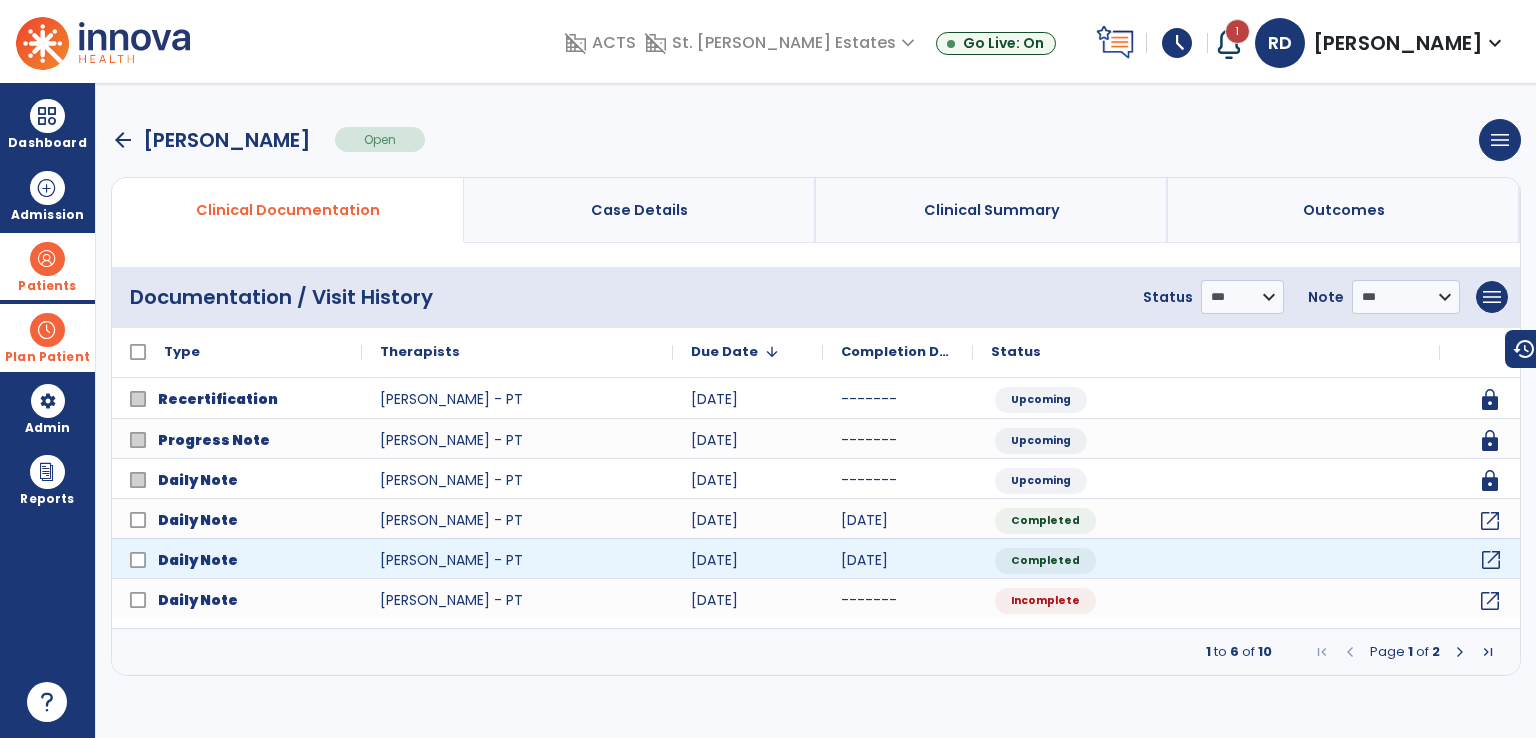 click on "open_in_new" 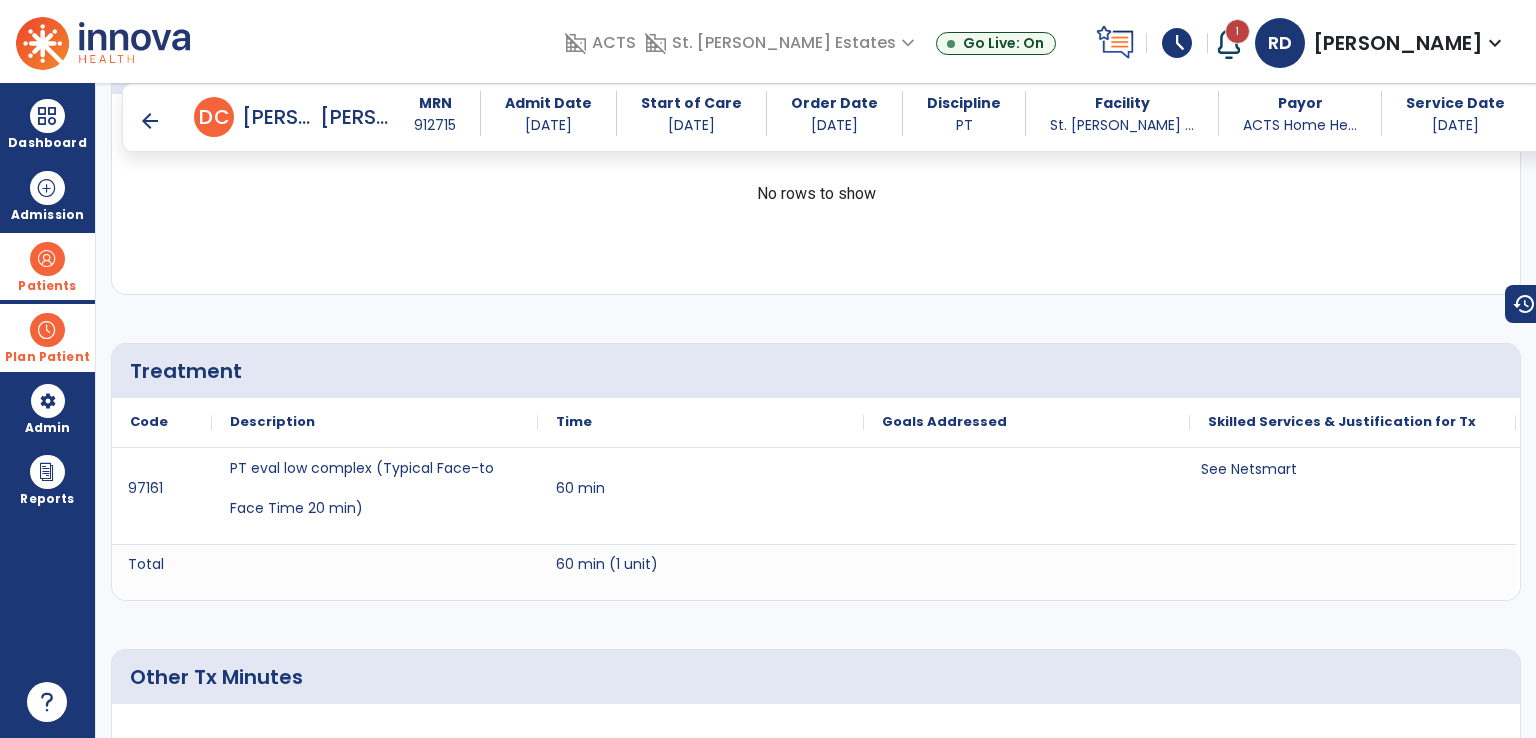 scroll, scrollTop: 900, scrollLeft: 0, axis: vertical 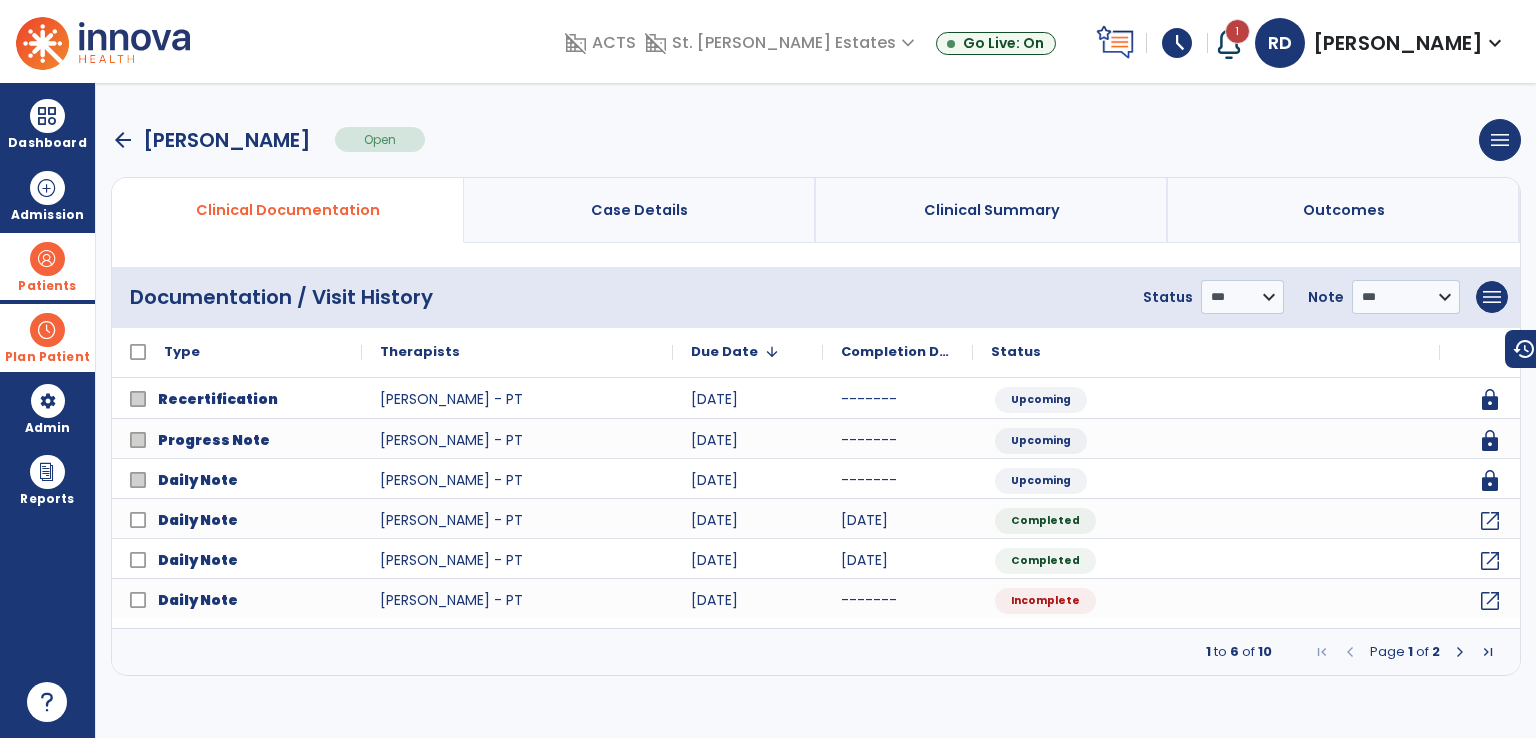 click at bounding box center [1460, 652] 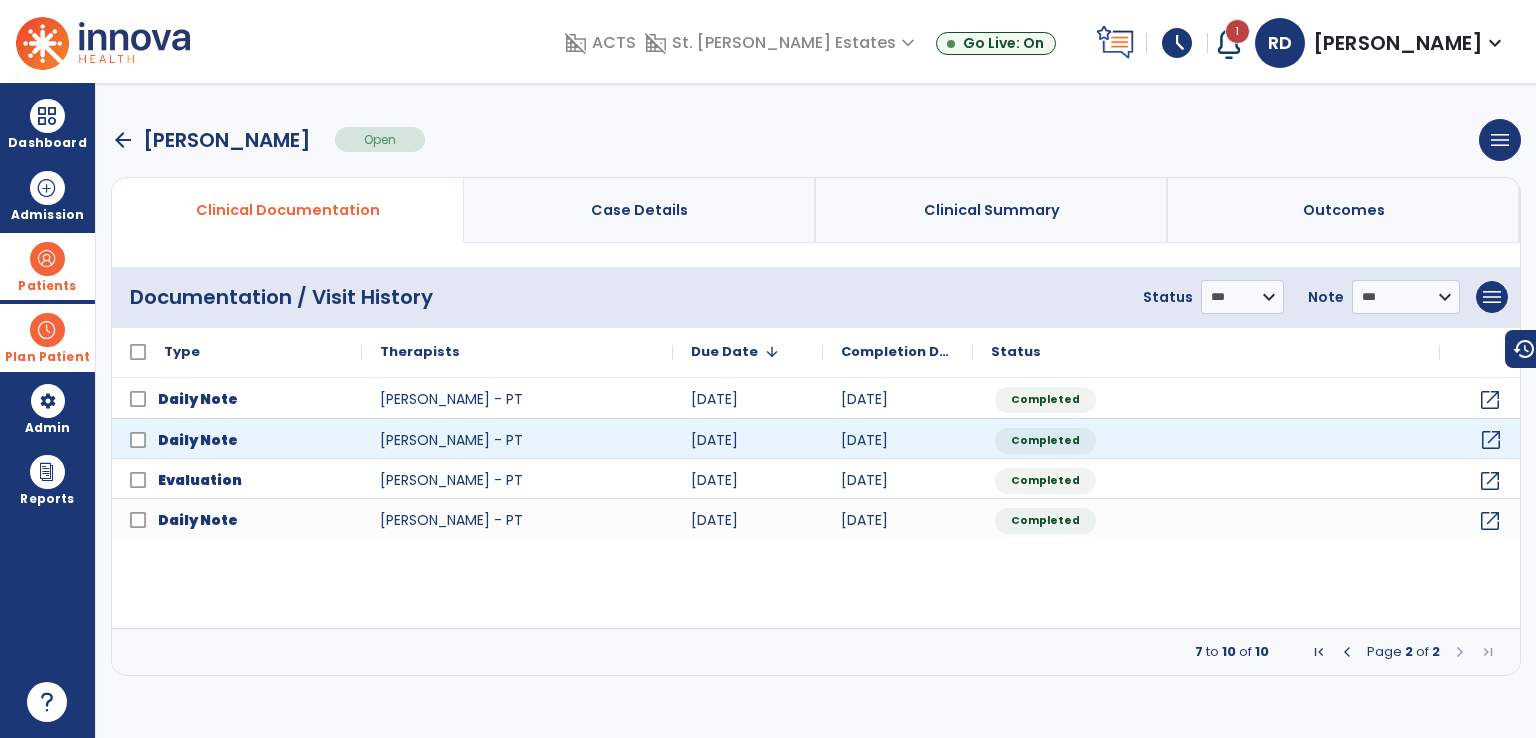 click on "open_in_new" 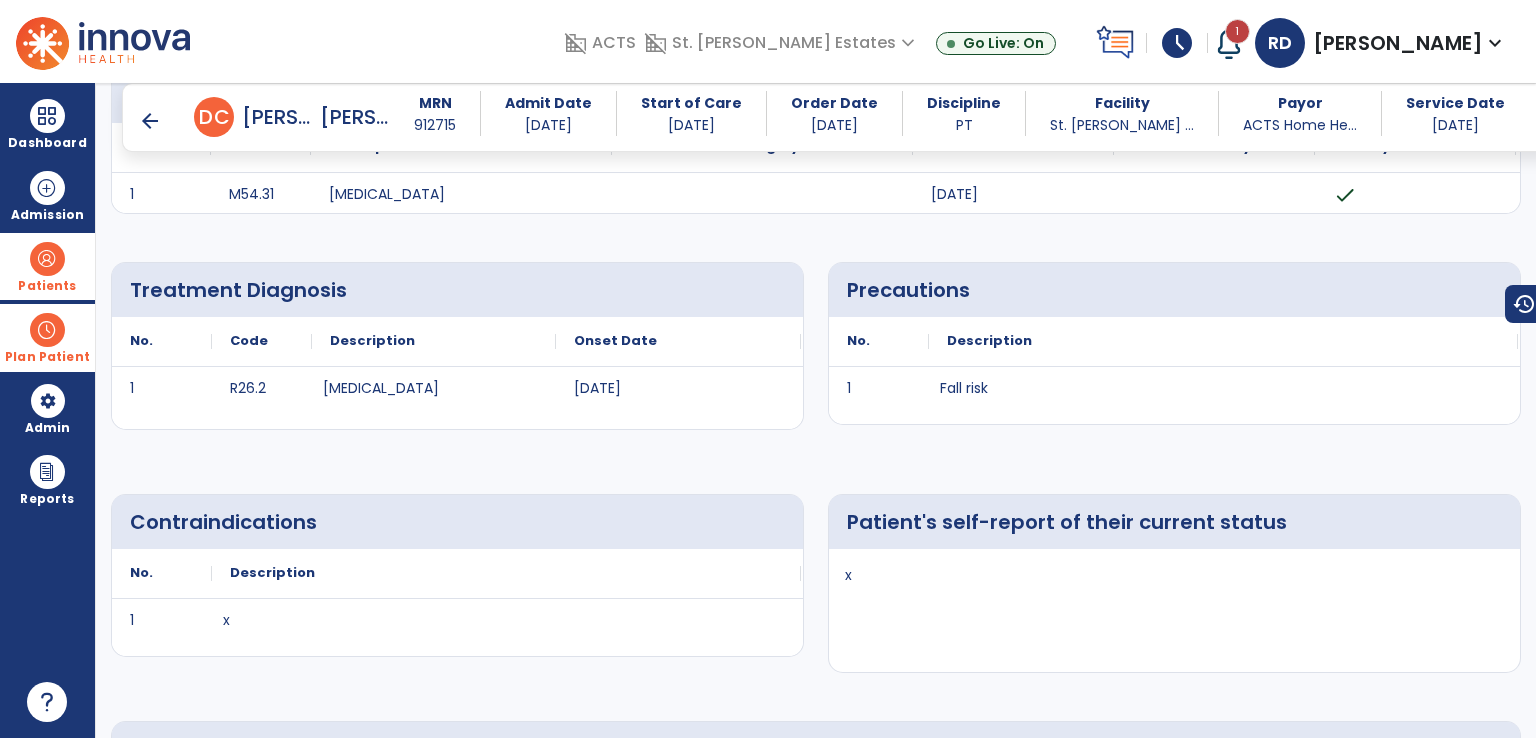 scroll, scrollTop: 0, scrollLeft: 0, axis: both 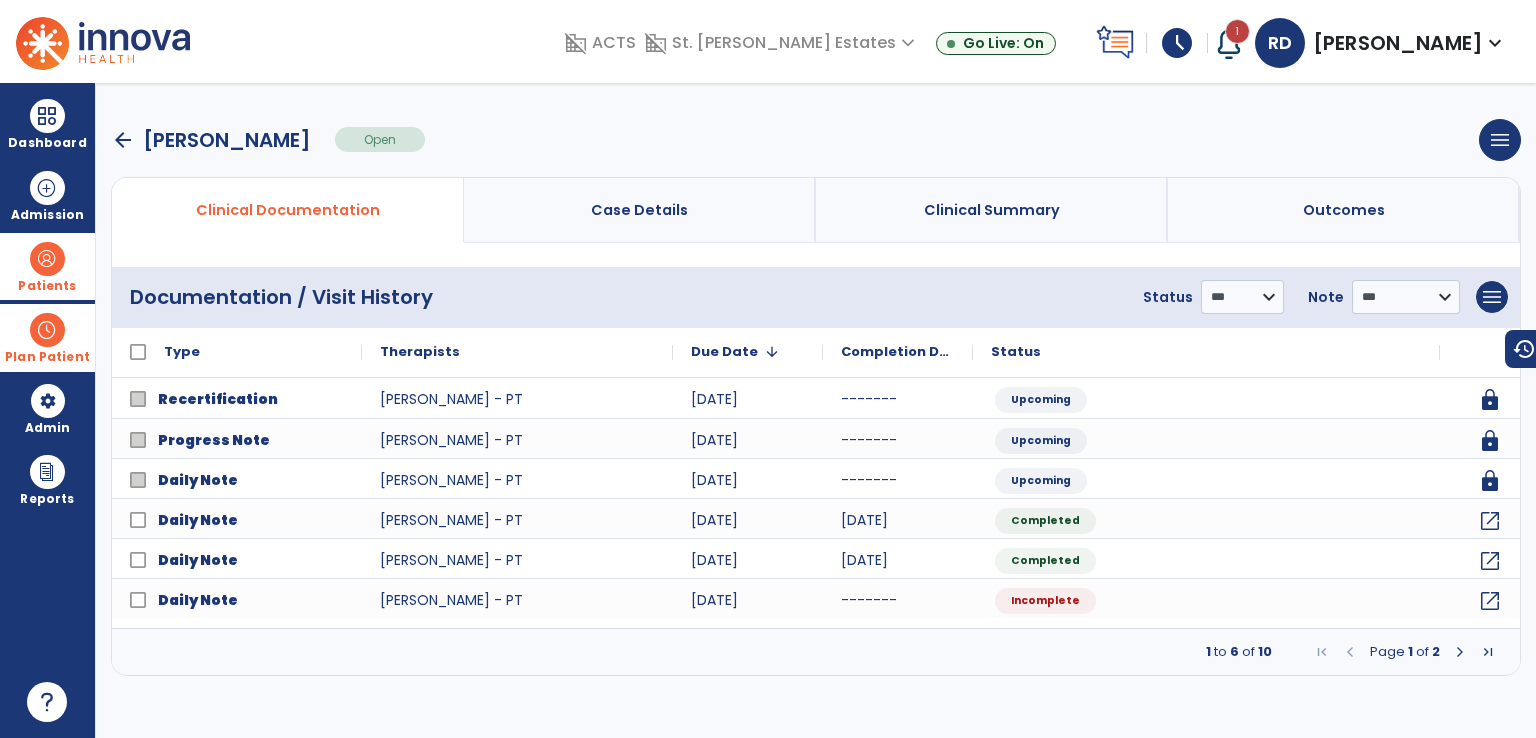 click at bounding box center [1460, 652] 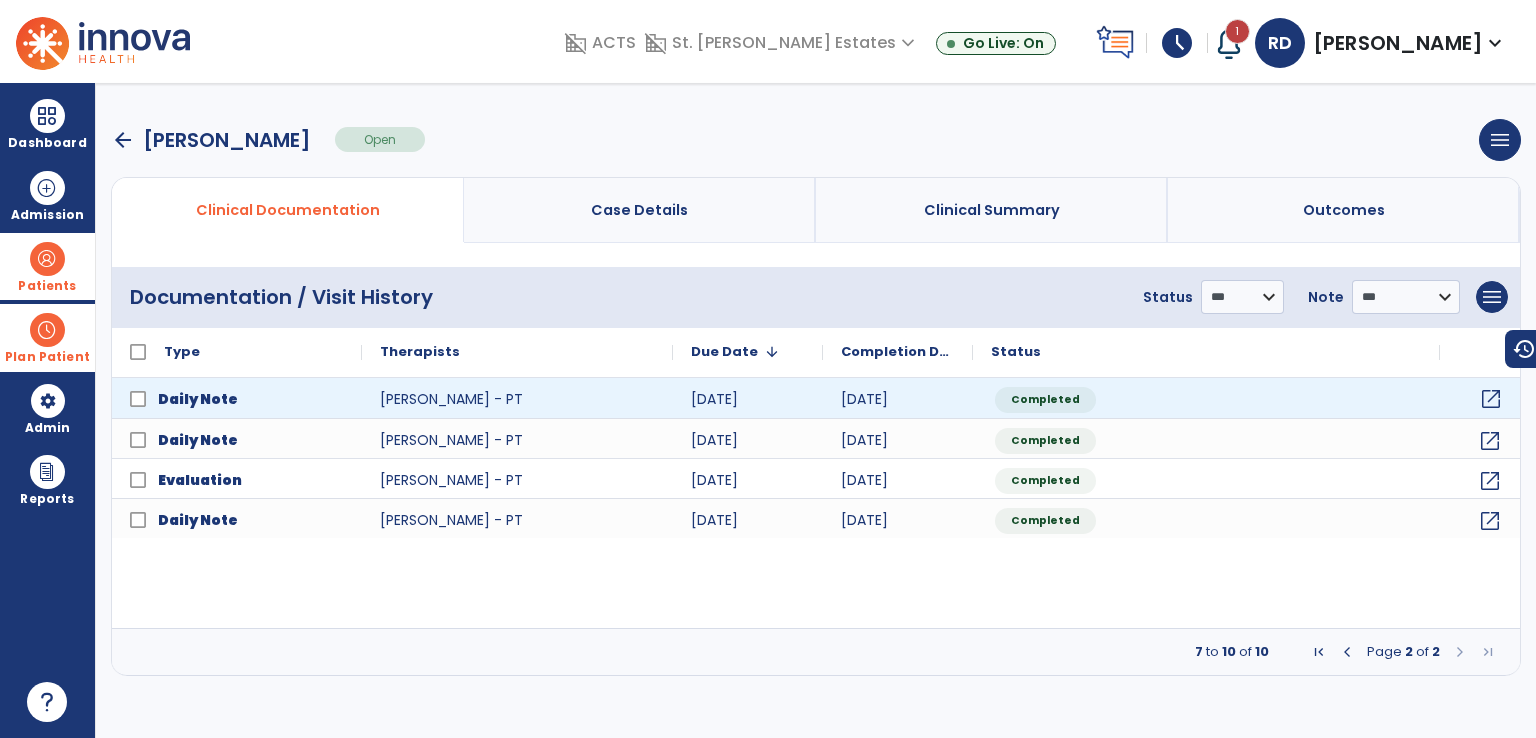 click on "open_in_new" 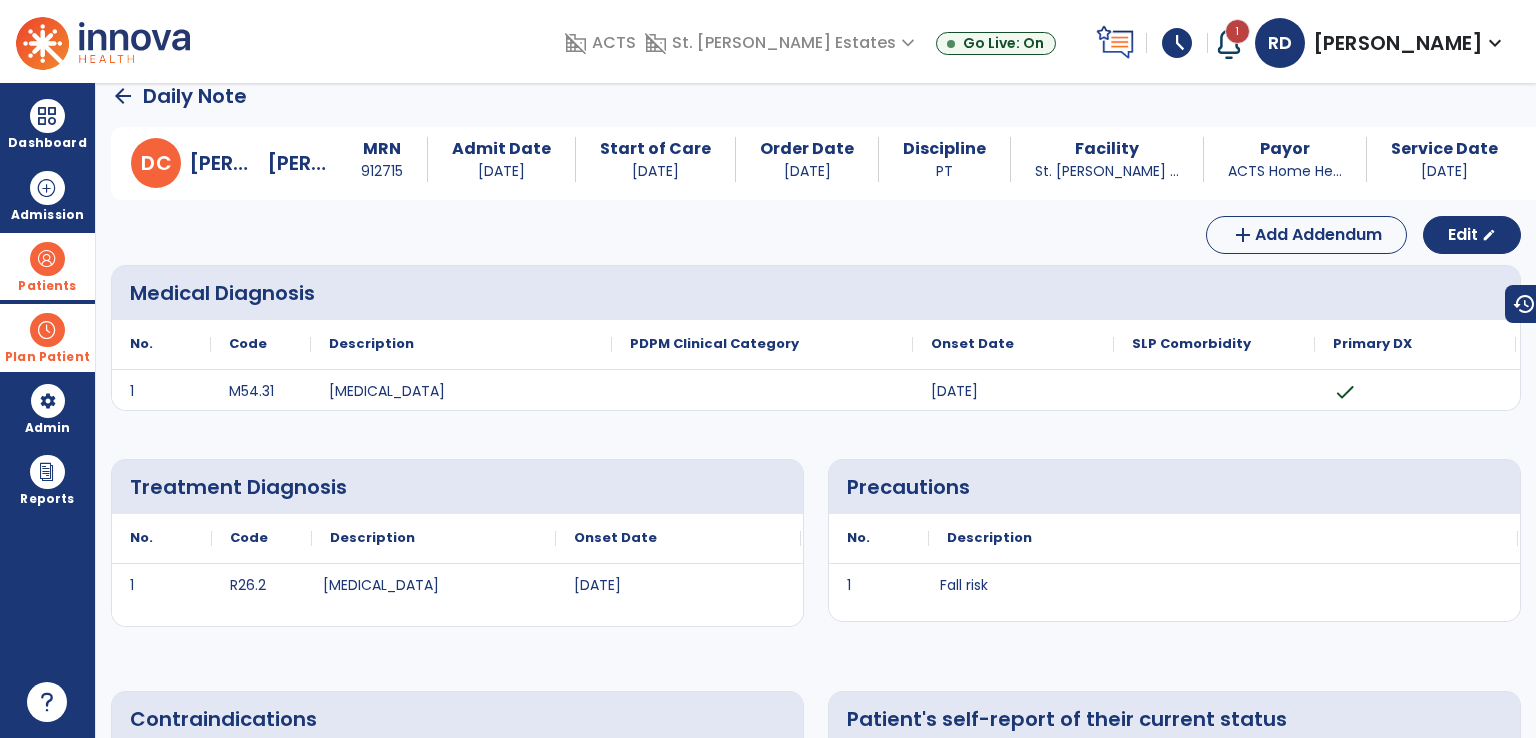 scroll, scrollTop: 0, scrollLeft: 0, axis: both 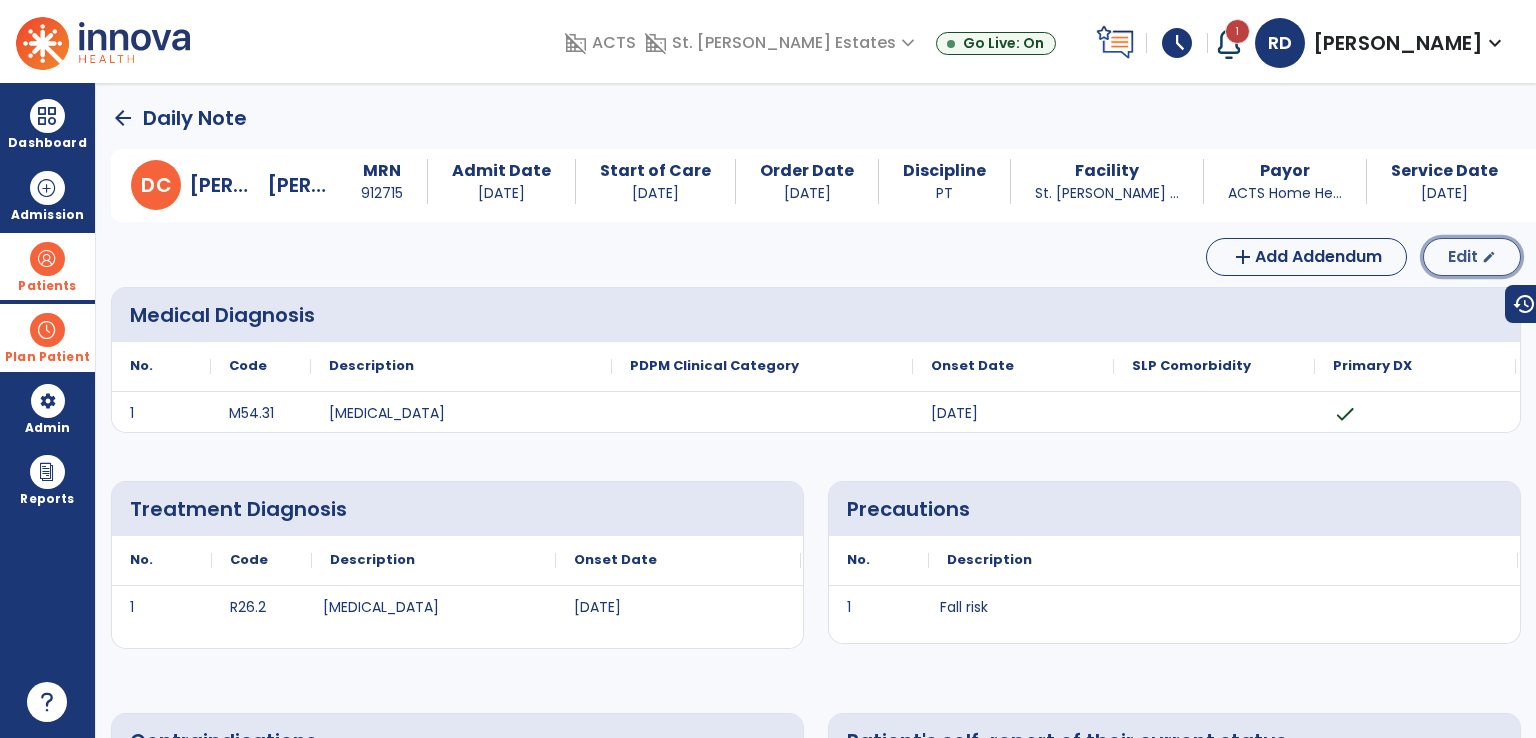 click on "Edit  edit" 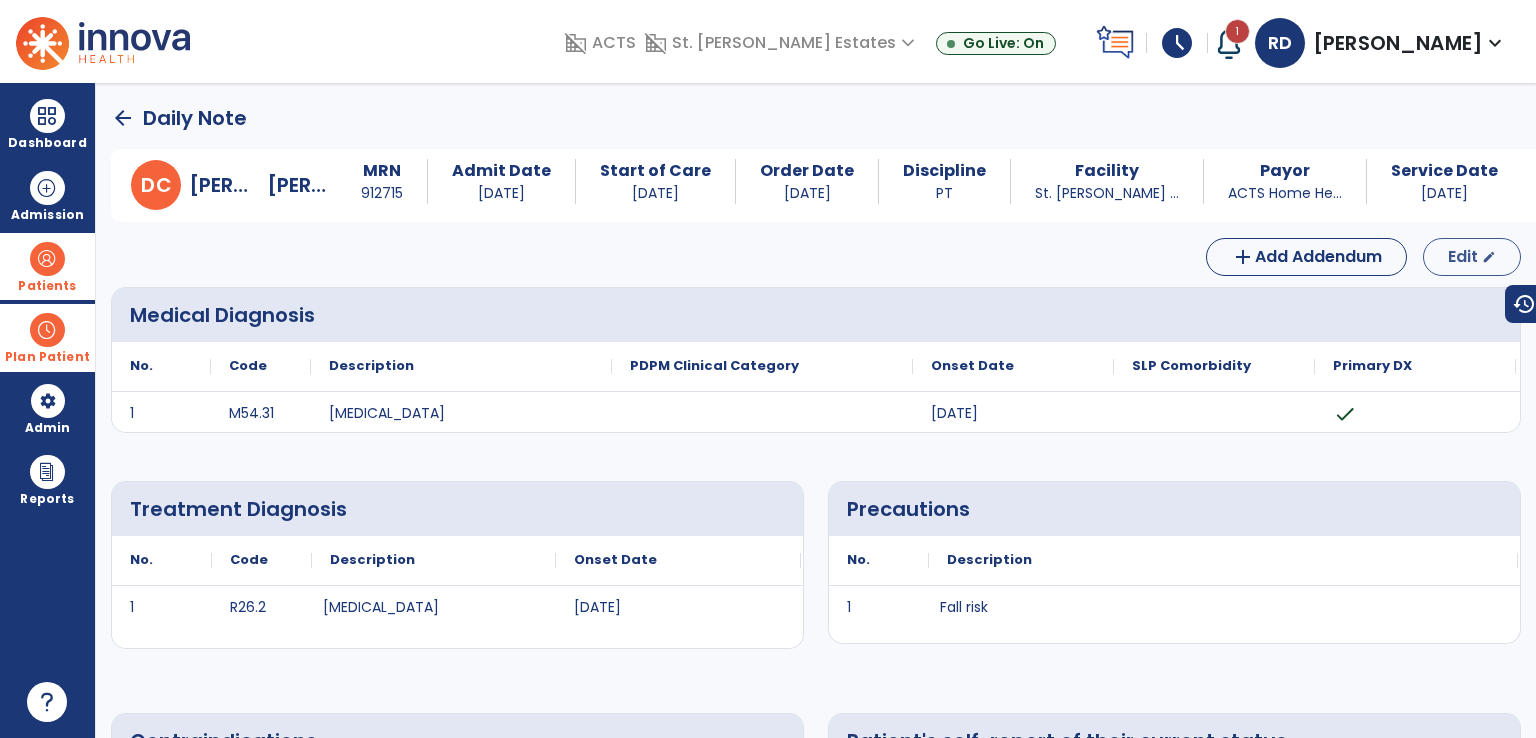 select on "*" 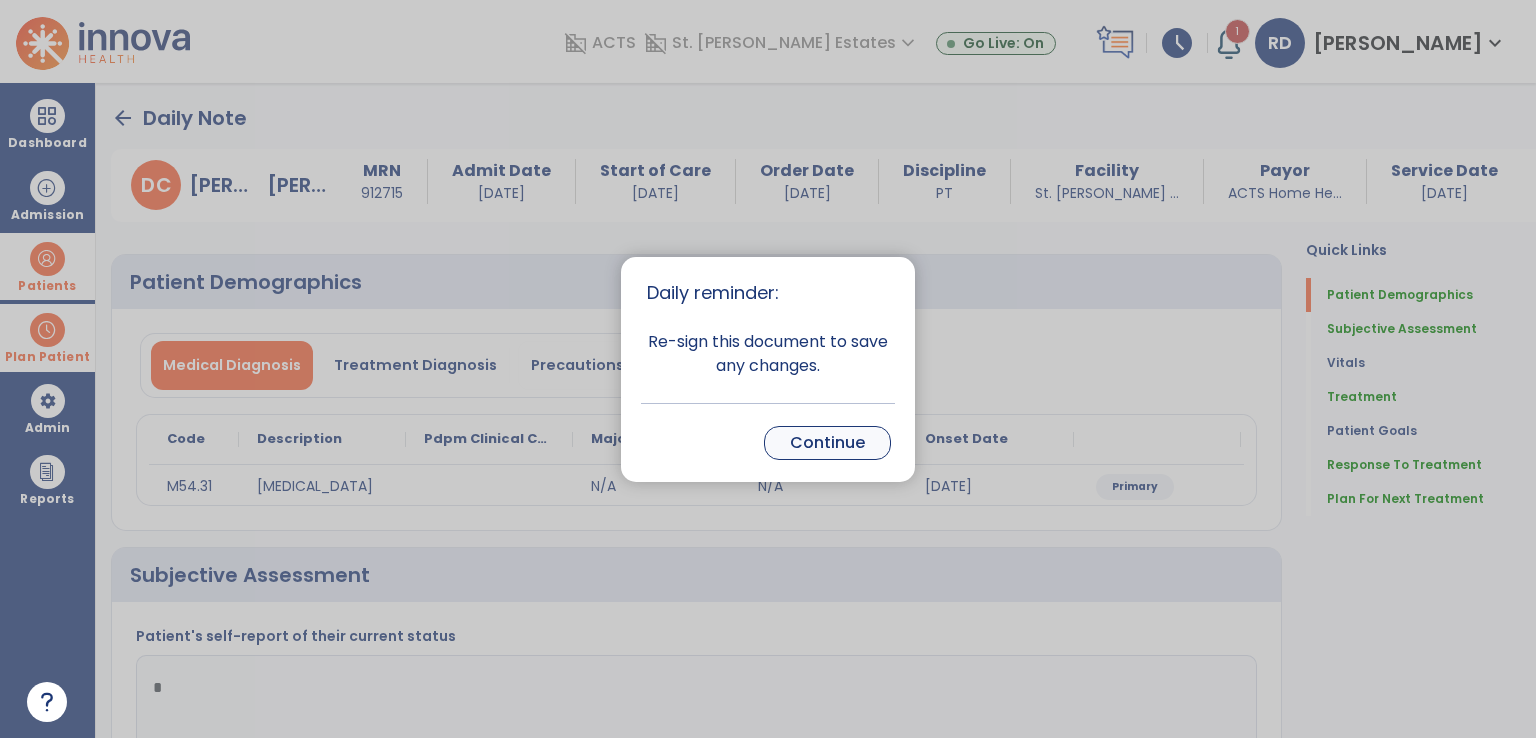 click on "Continue" at bounding box center [827, 443] 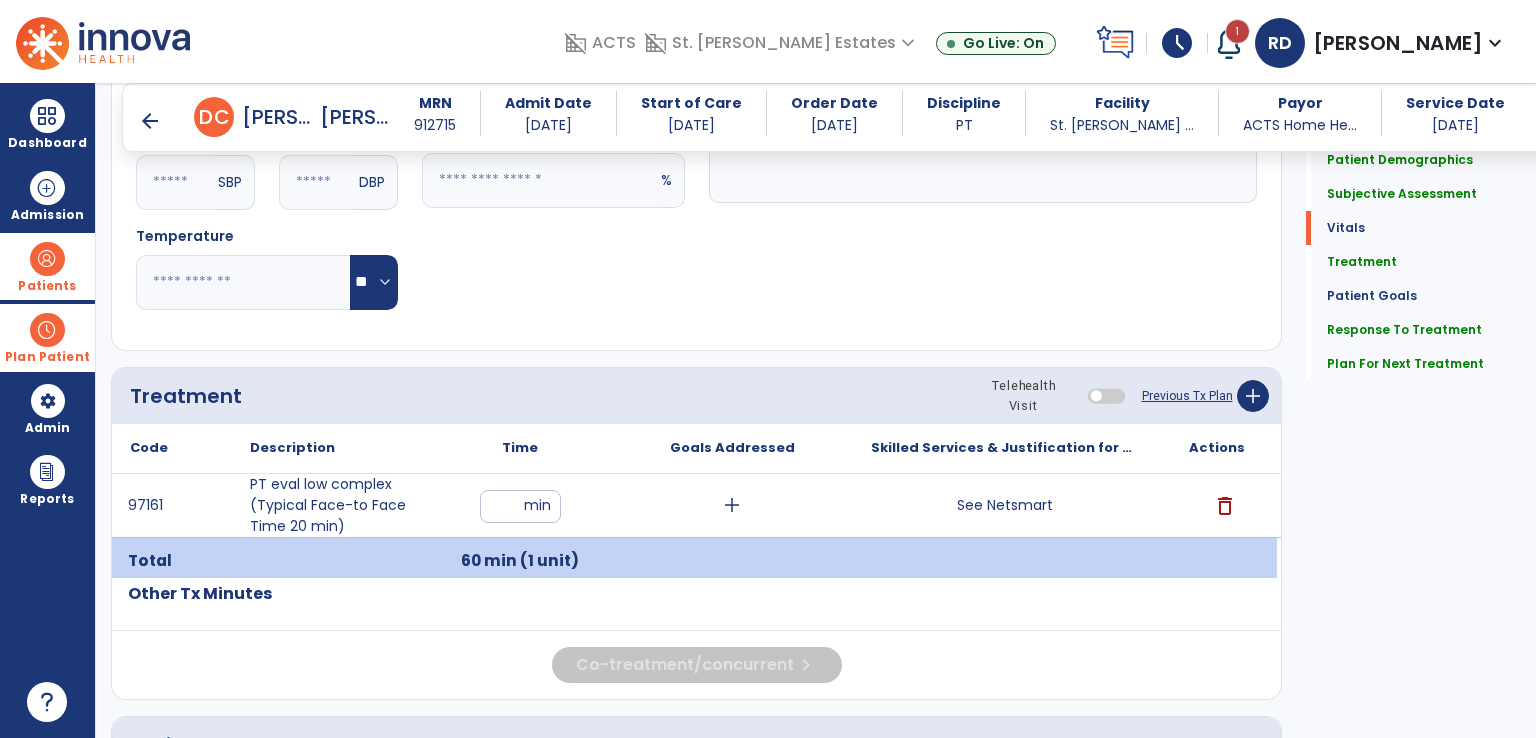 scroll, scrollTop: 1000, scrollLeft: 0, axis: vertical 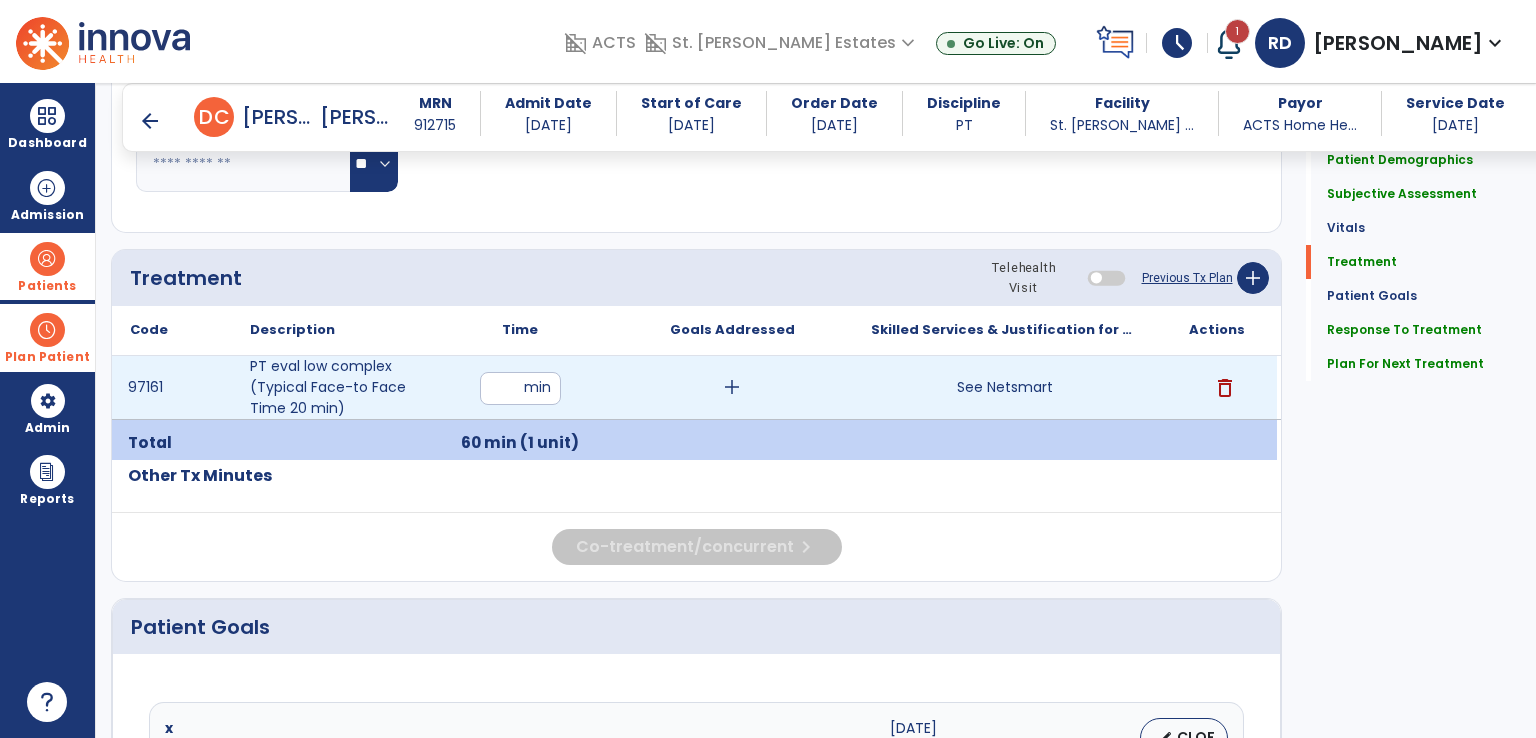 click on "delete" at bounding box center [1225, 388] 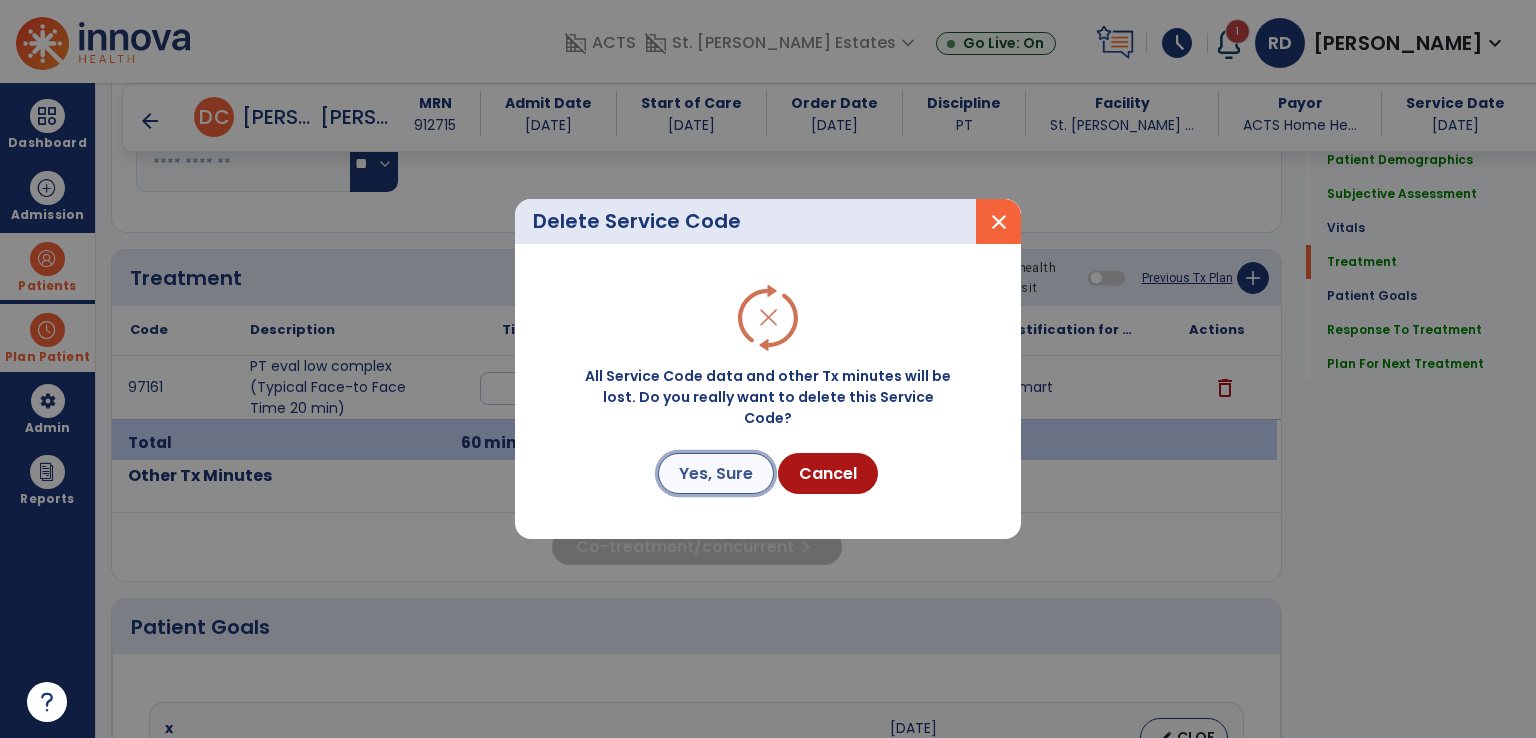 click on "Yes, Sure" at bounding box center (716, 473) 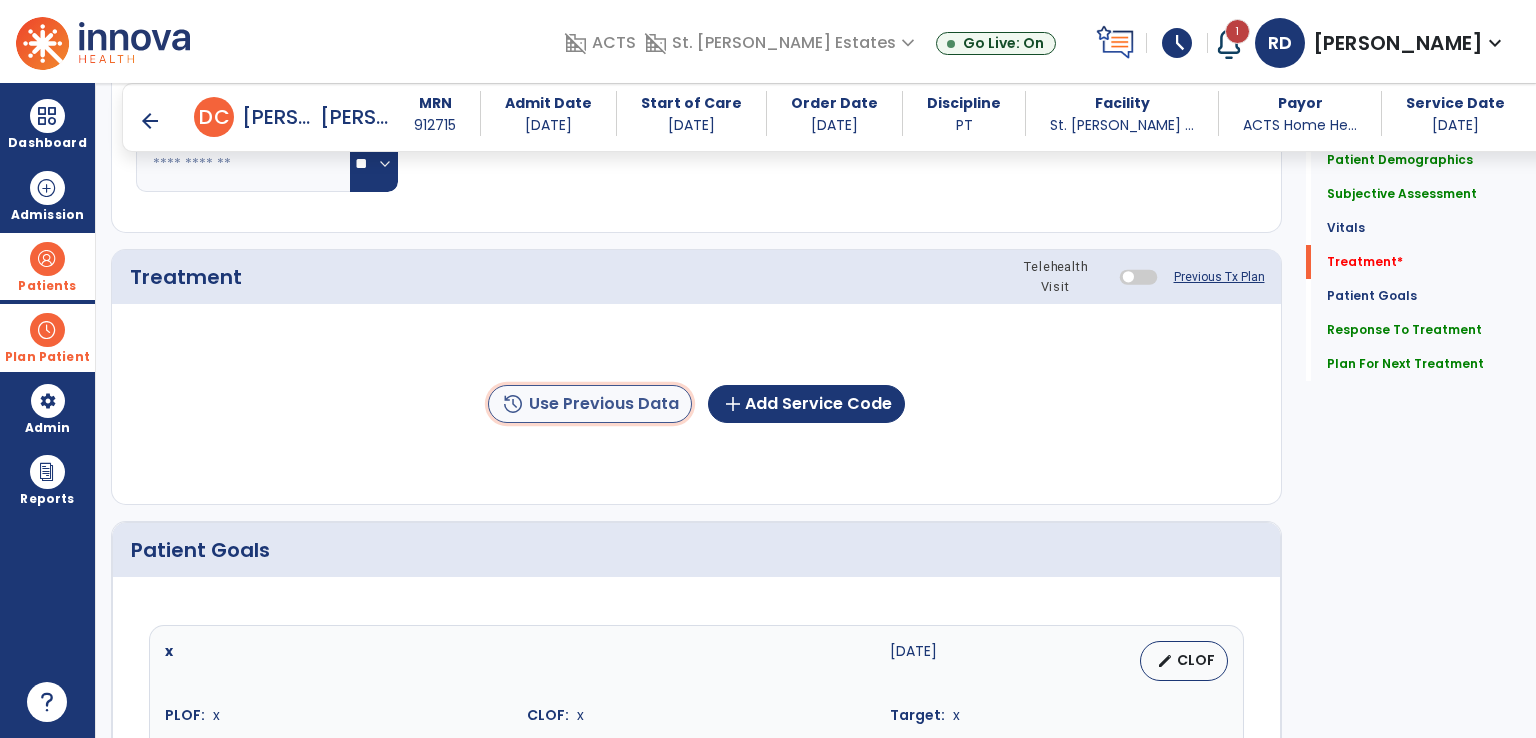 click on "history  Use Previous Data" 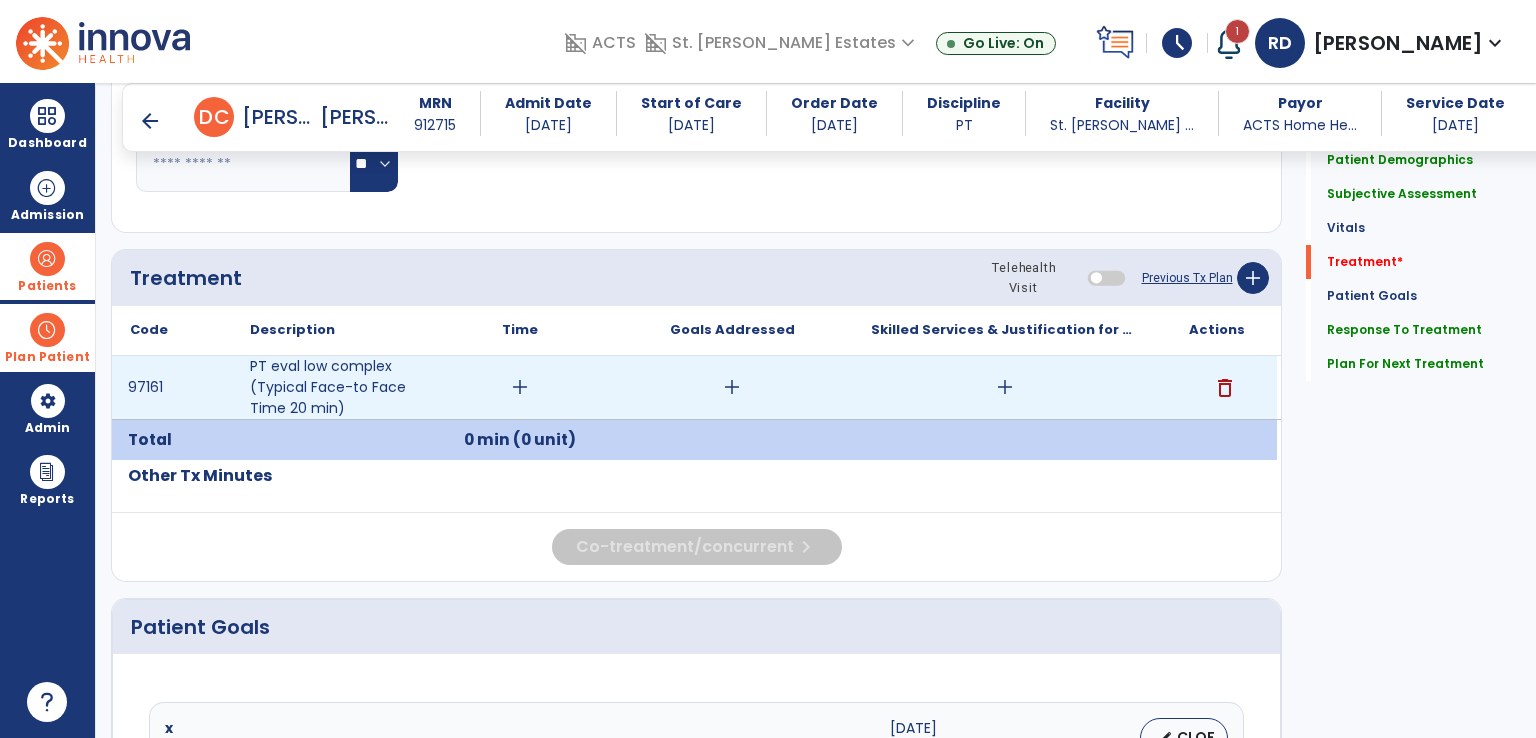 click on "delete" at bounding box center (1225, 388) 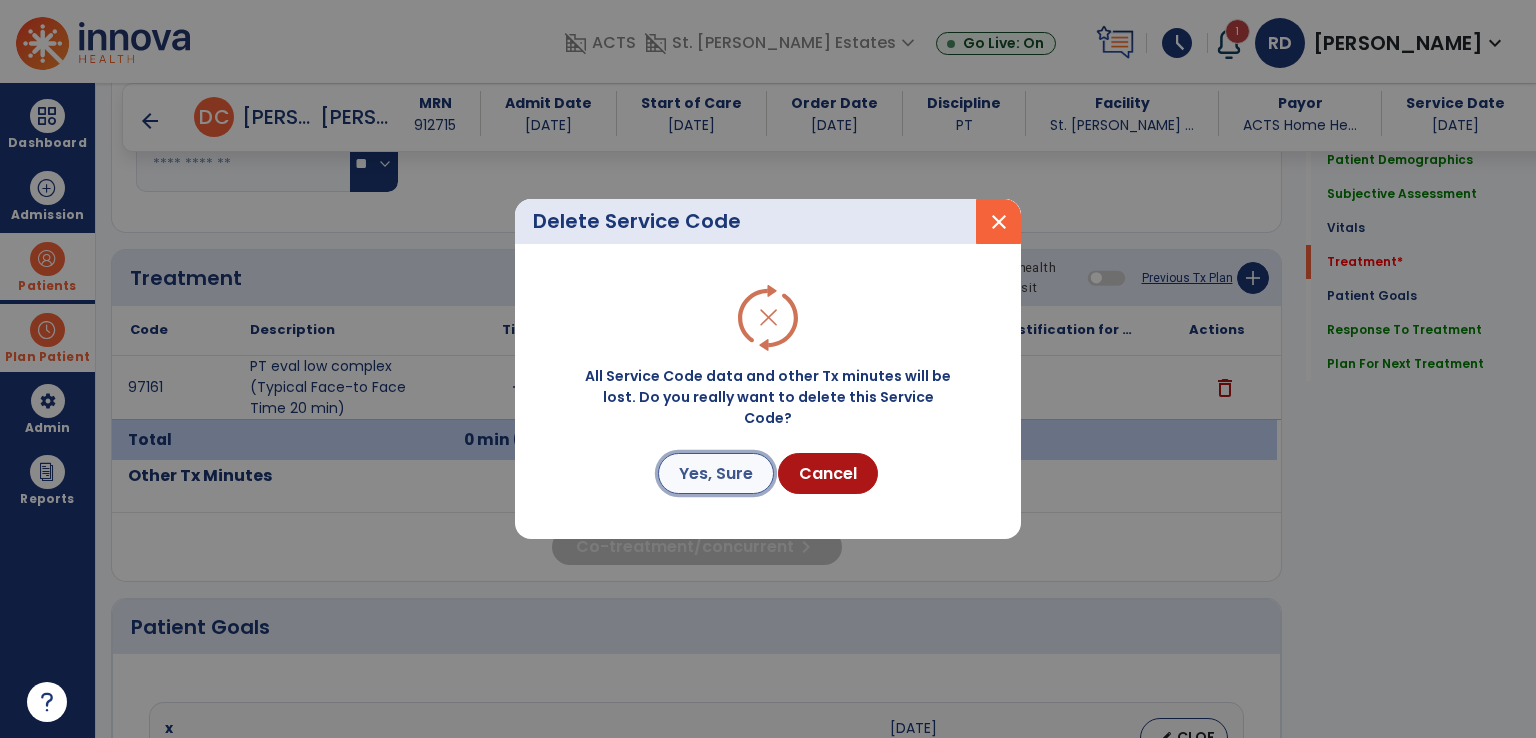 click on "Yes, Sure" at bounding box center (716, 473) 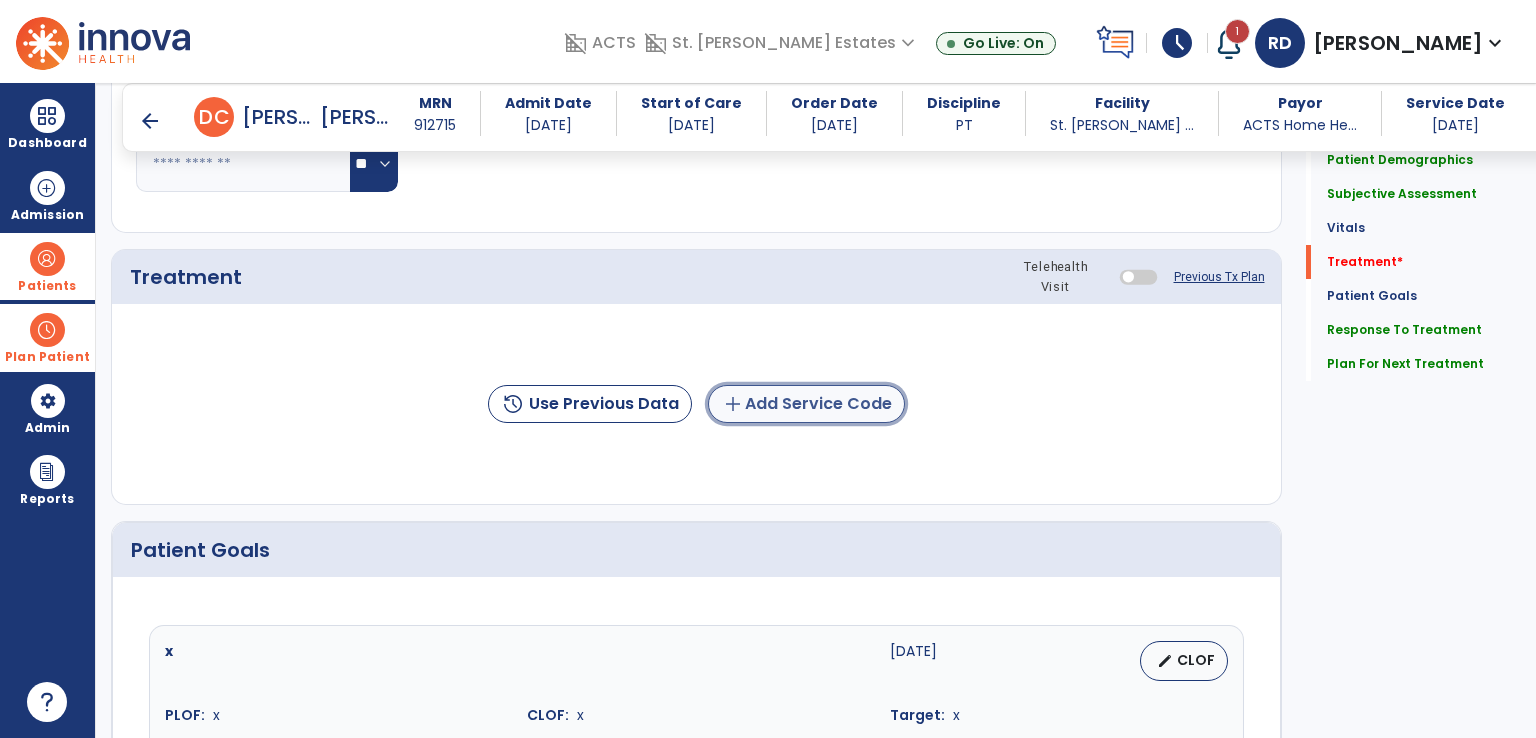 click on "add  Add Service Code" 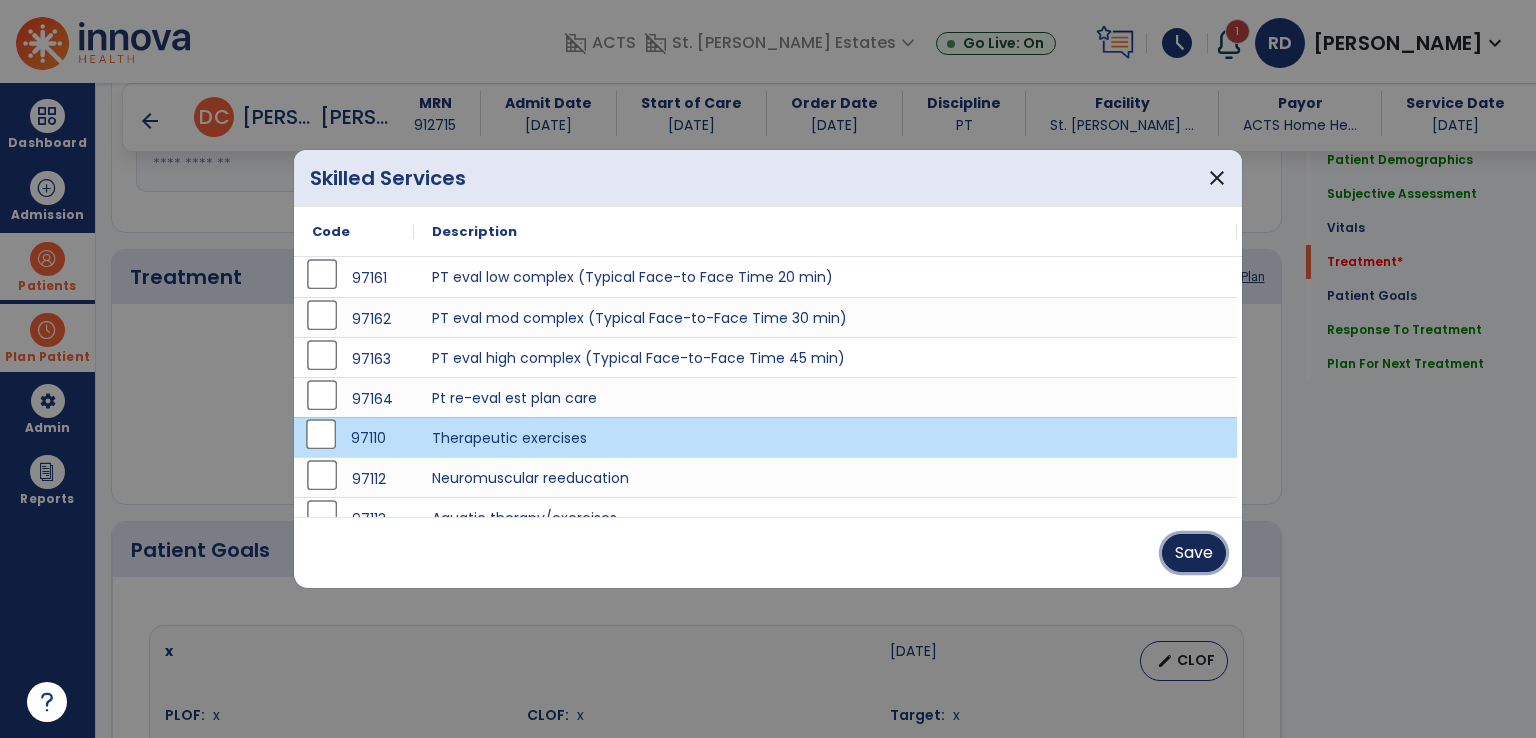 click on "Save" at bounding box center [1194, 553] 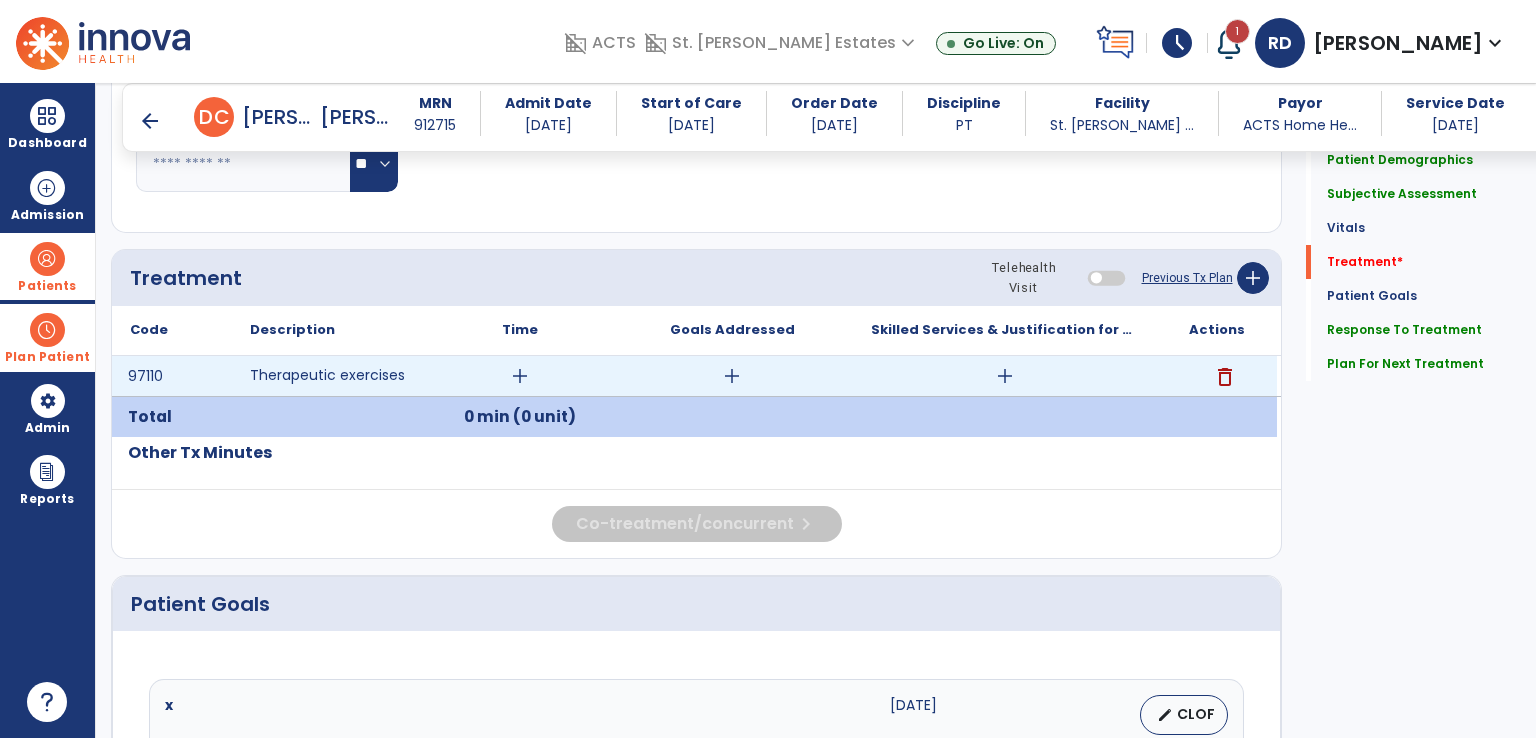 click on "add" at bounding box center (520, 376) 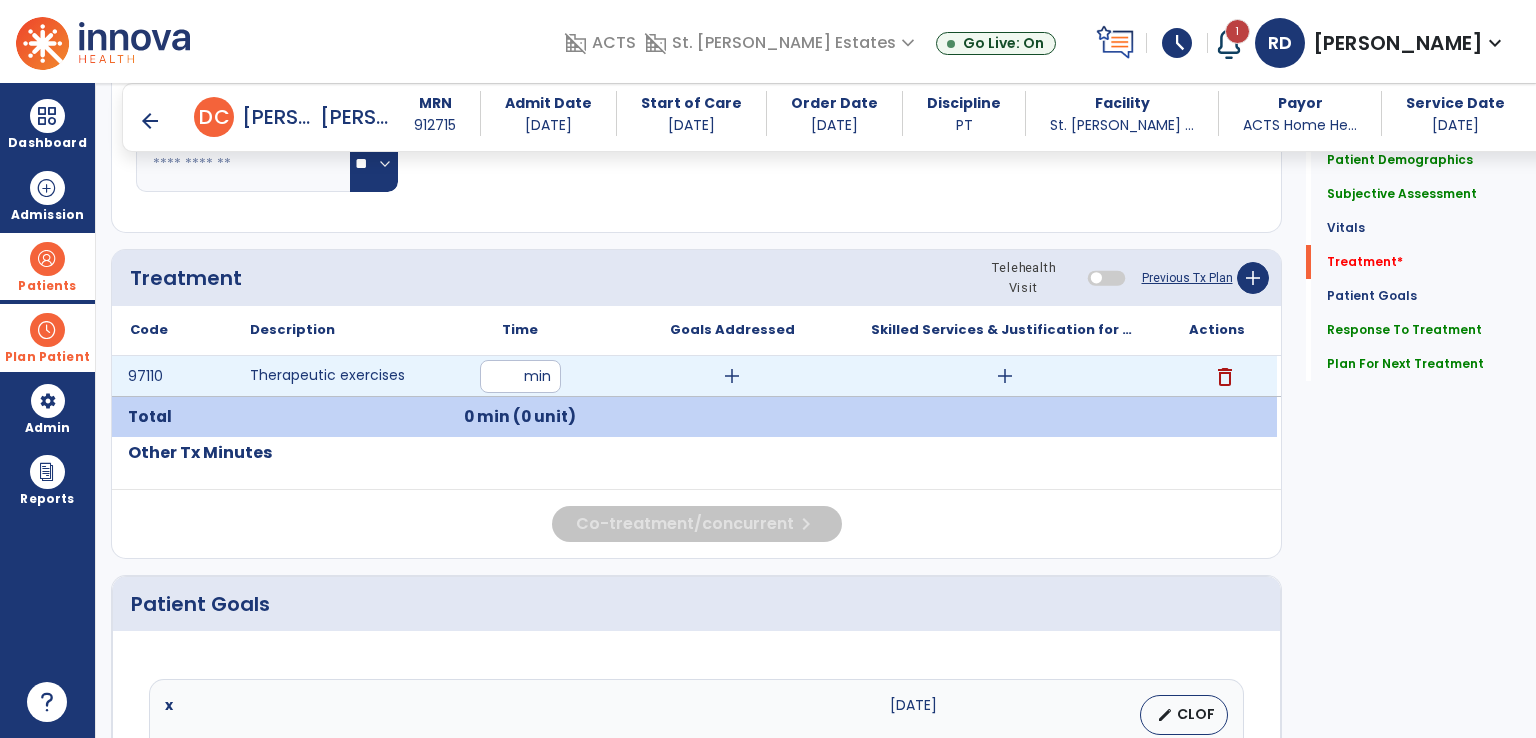 type on "**" 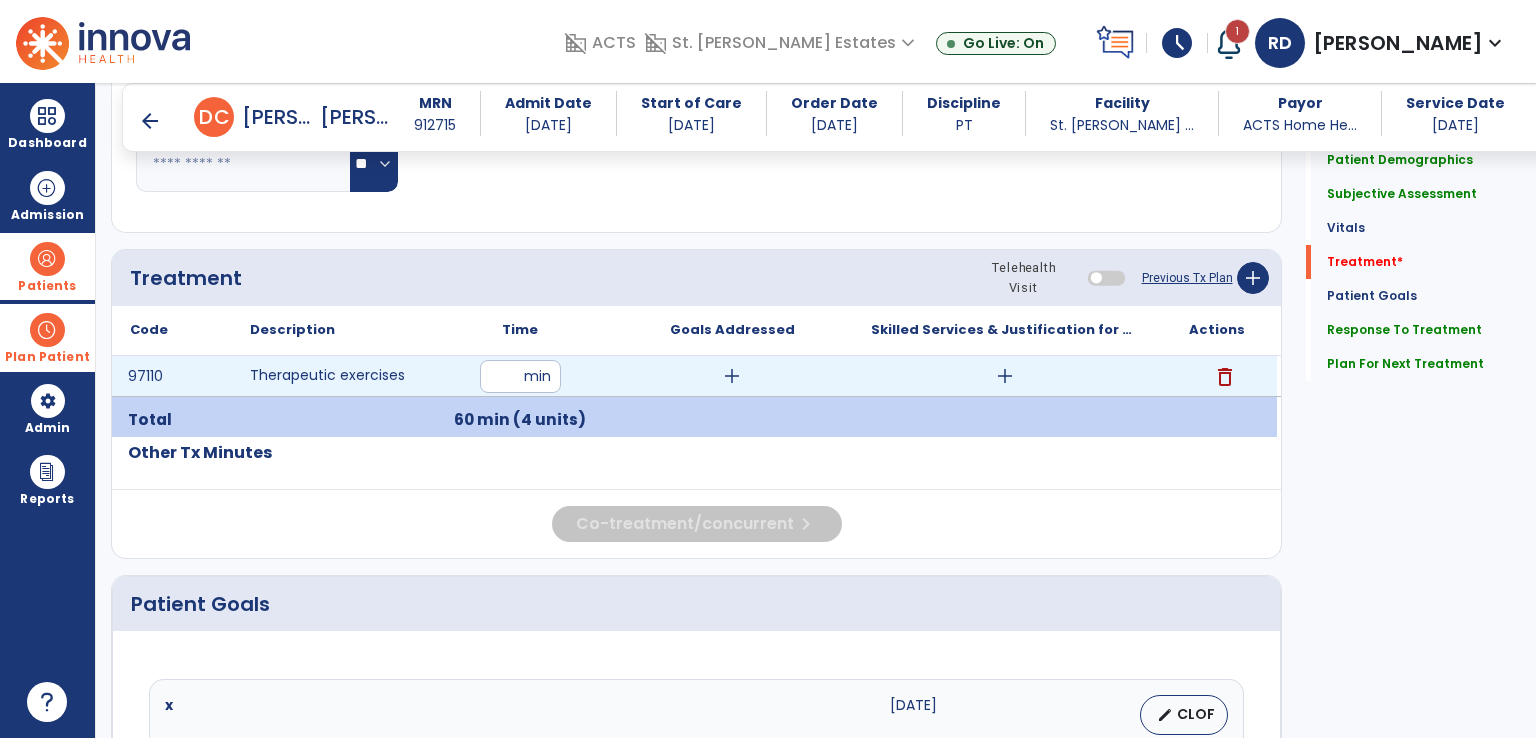 click on "add" at bounding box center (1005, 376) 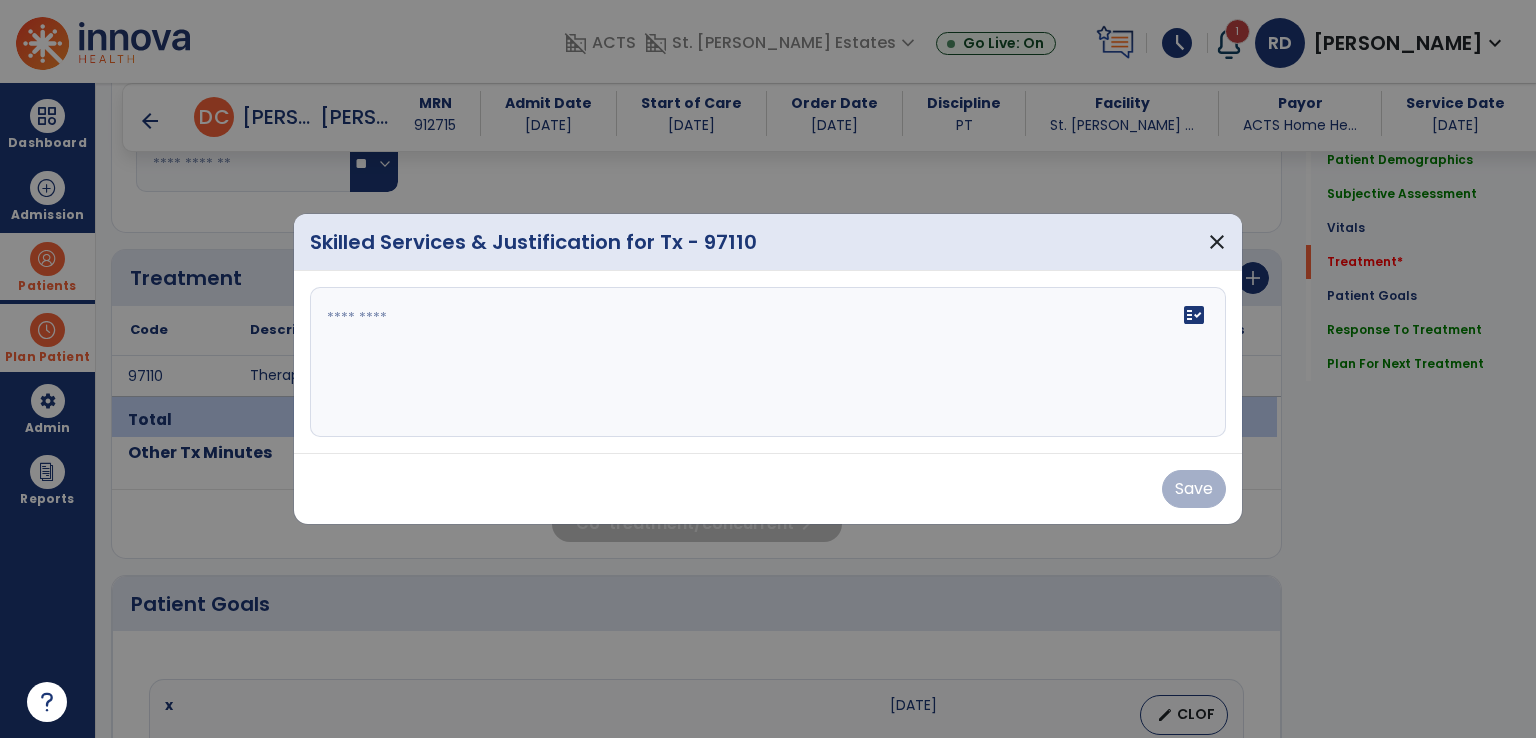click on "fact_check" at bounding box center [768, 362] 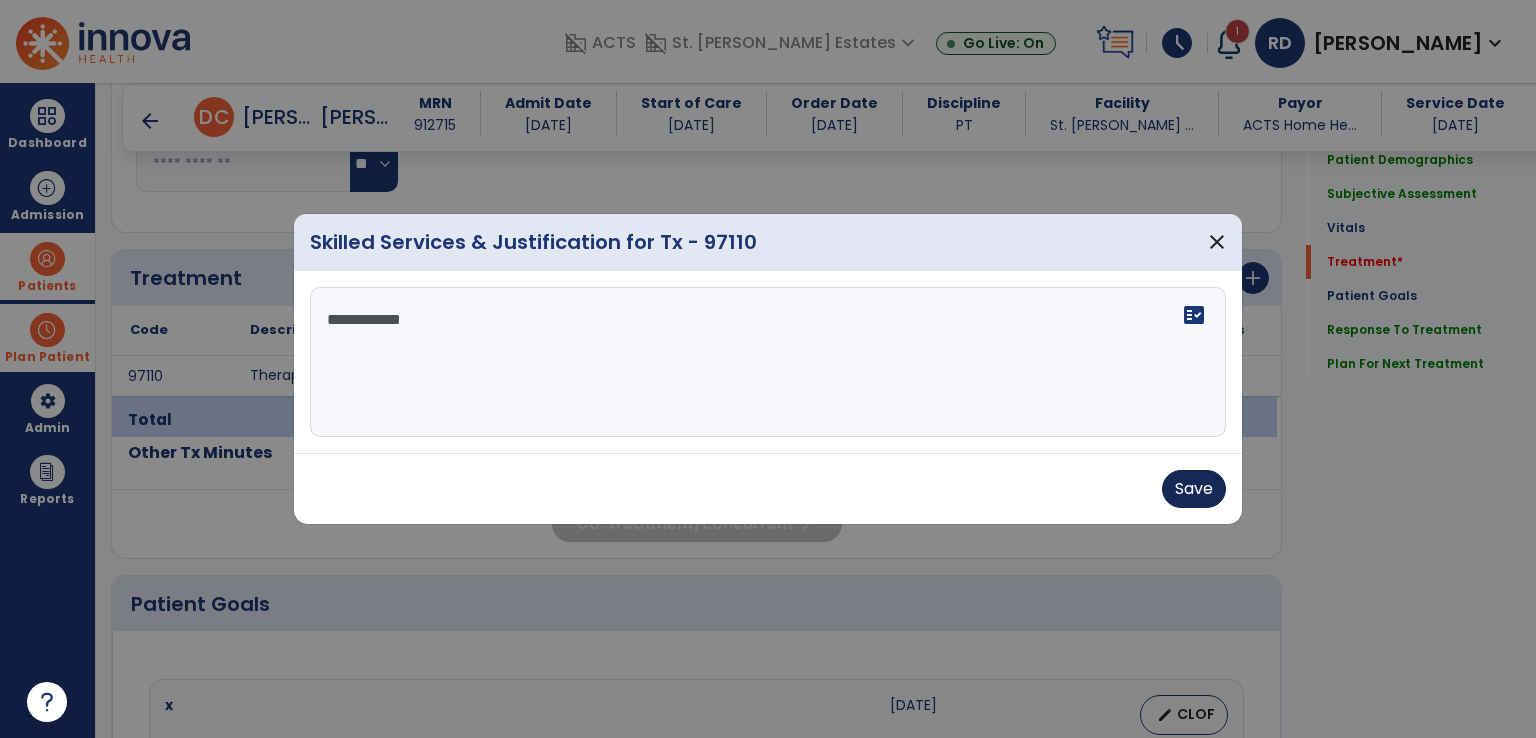 type on "**********" 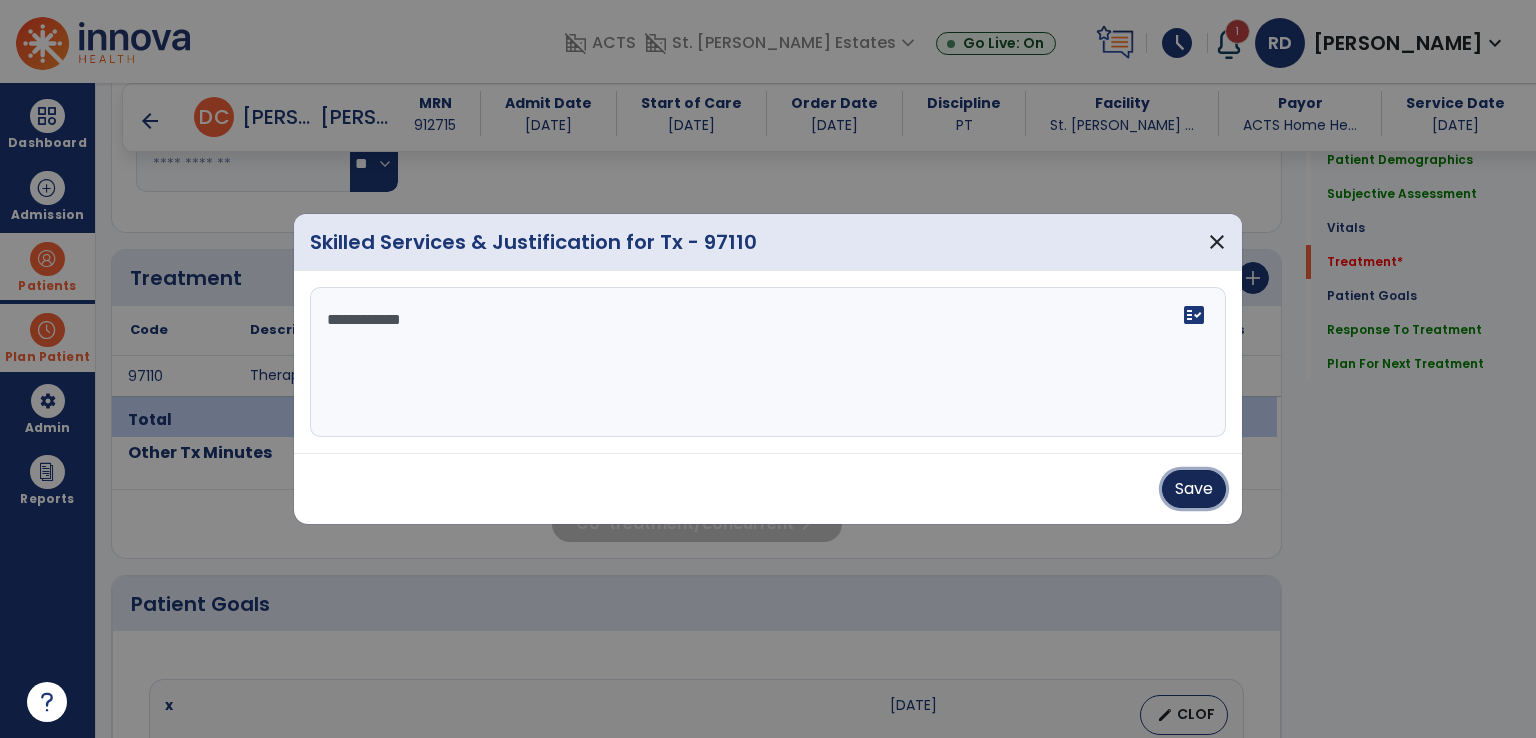 click on "Save" at bounding box center (1194, 489) 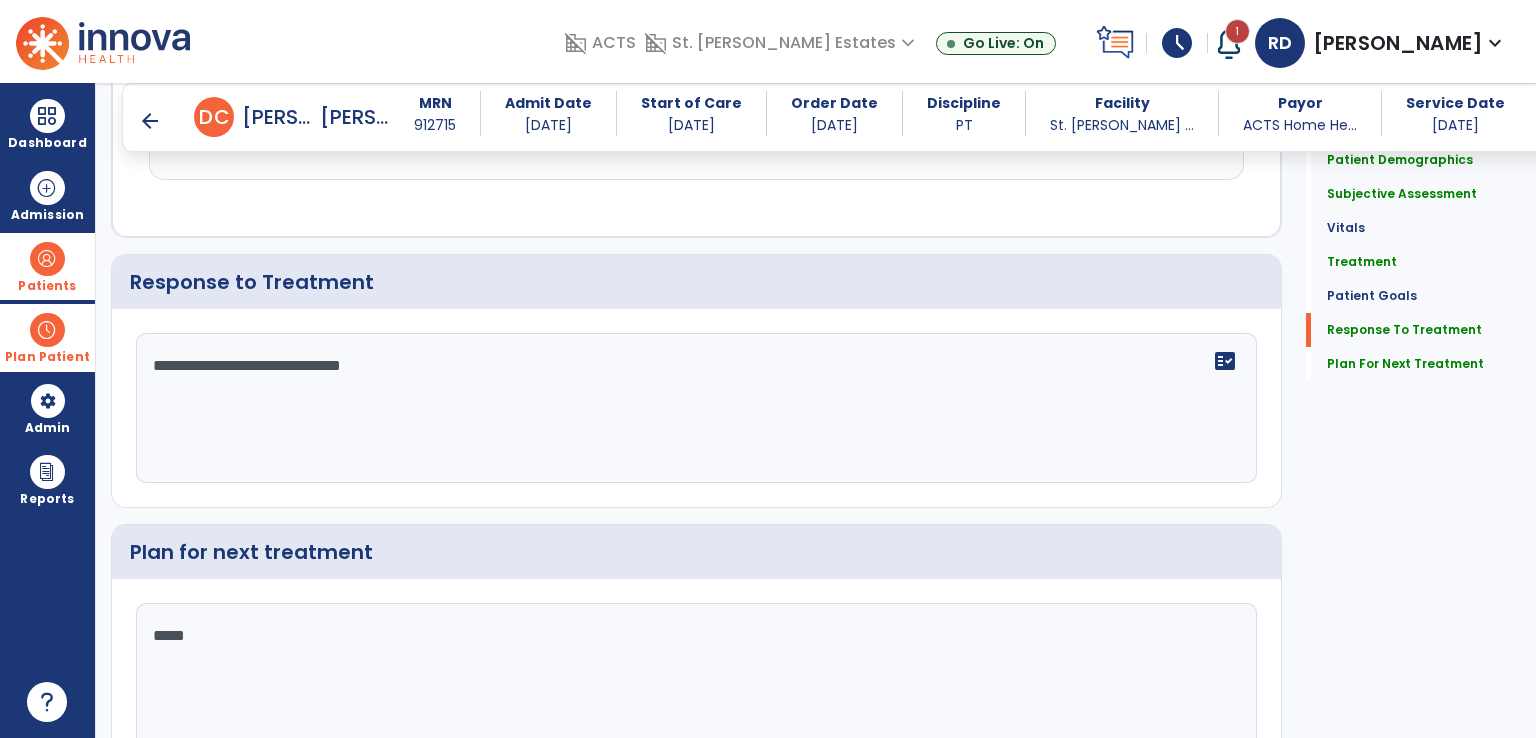 scroll, scrollTop: 1774, scrollLeft: 0, axis: vertical 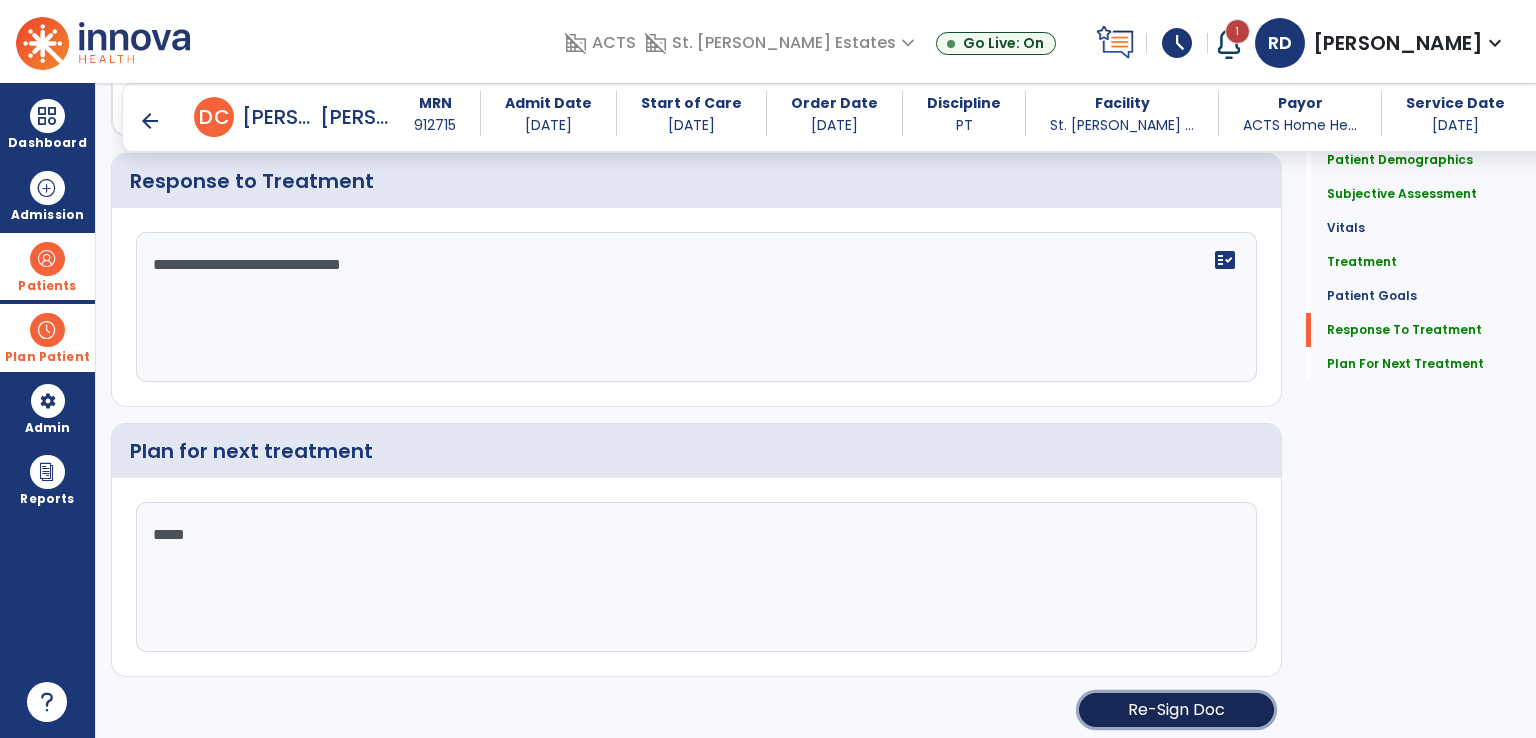 click on "Re-Sign Doc" 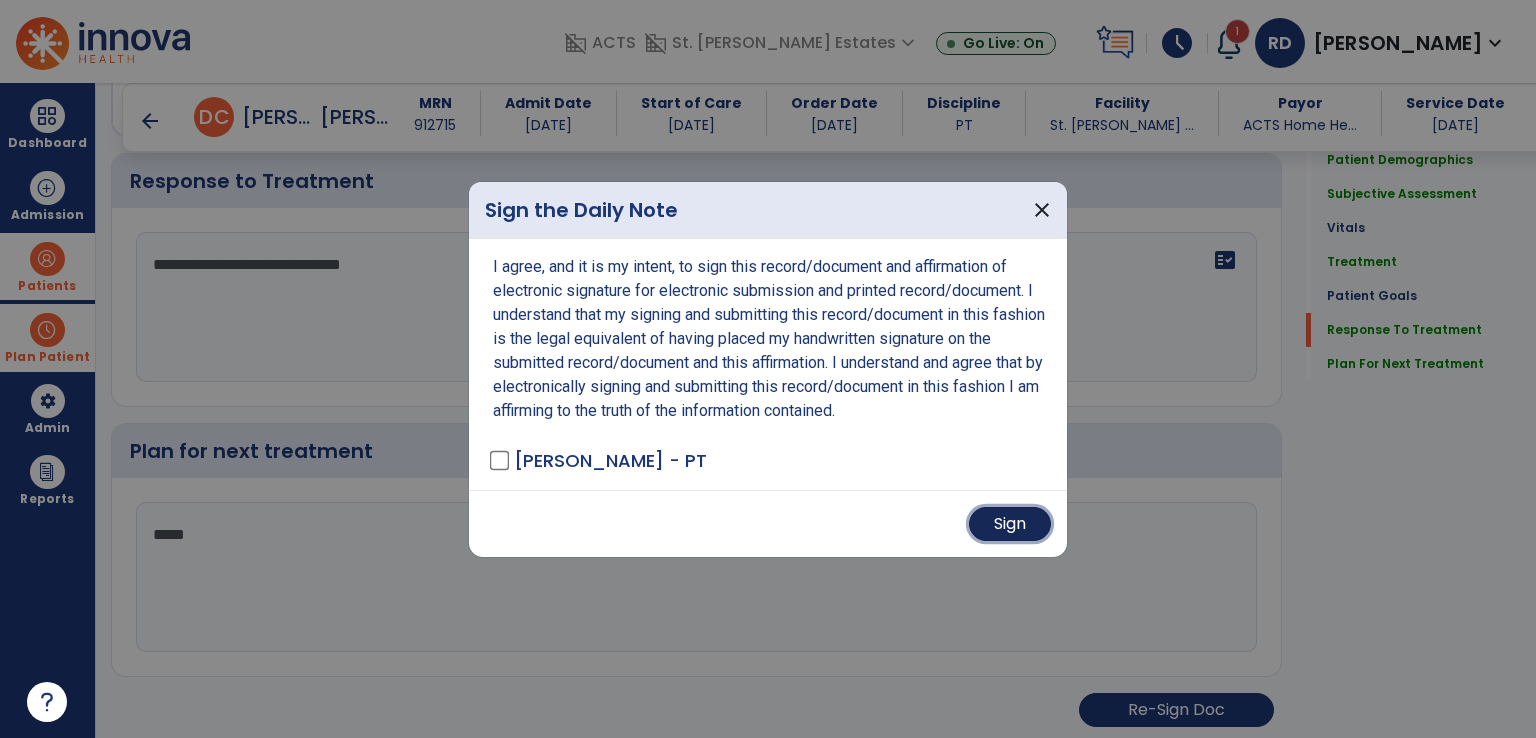 click on "Sign" at bounding box center [1010, 524] 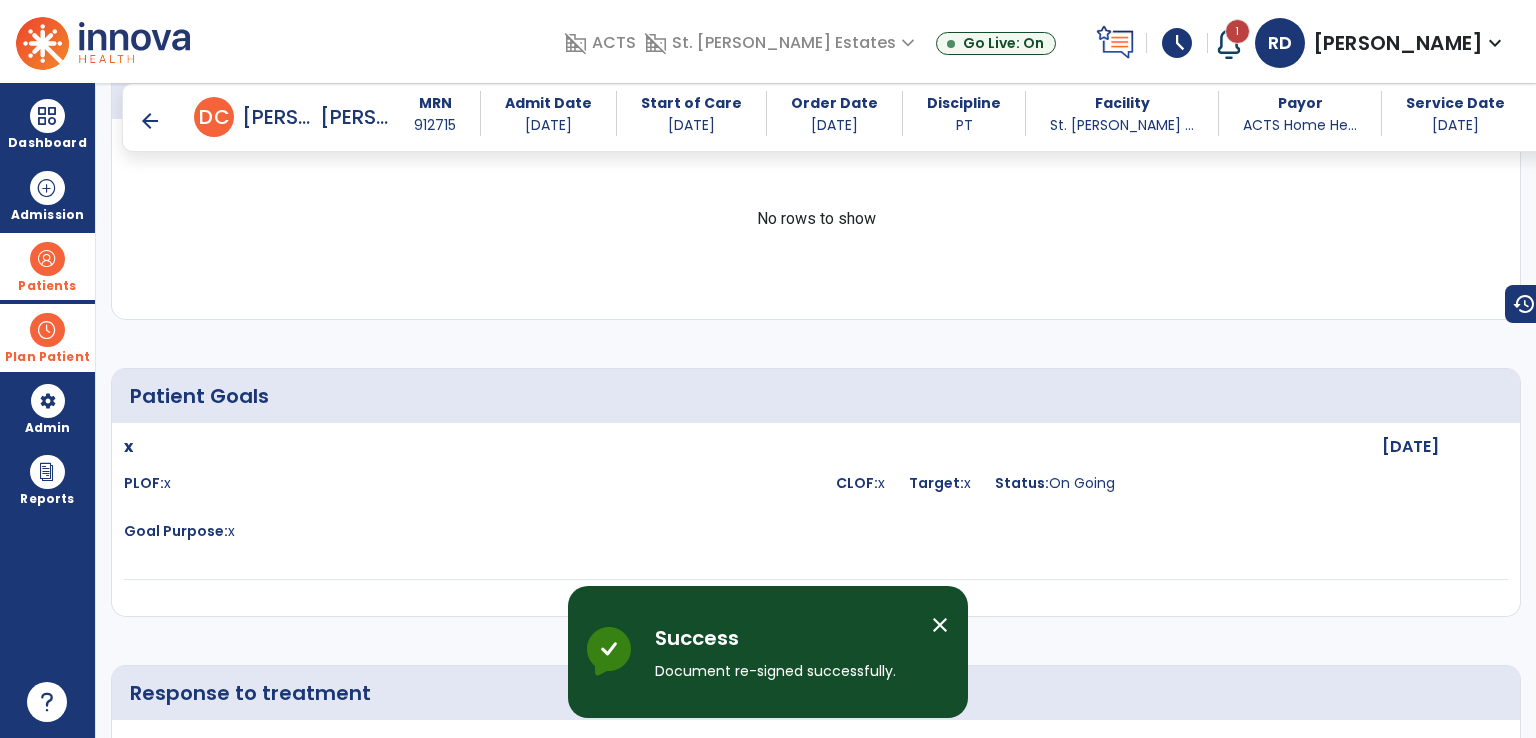 scroll, scrollTop: 1444, scrollLeft: 0, axis: vertical 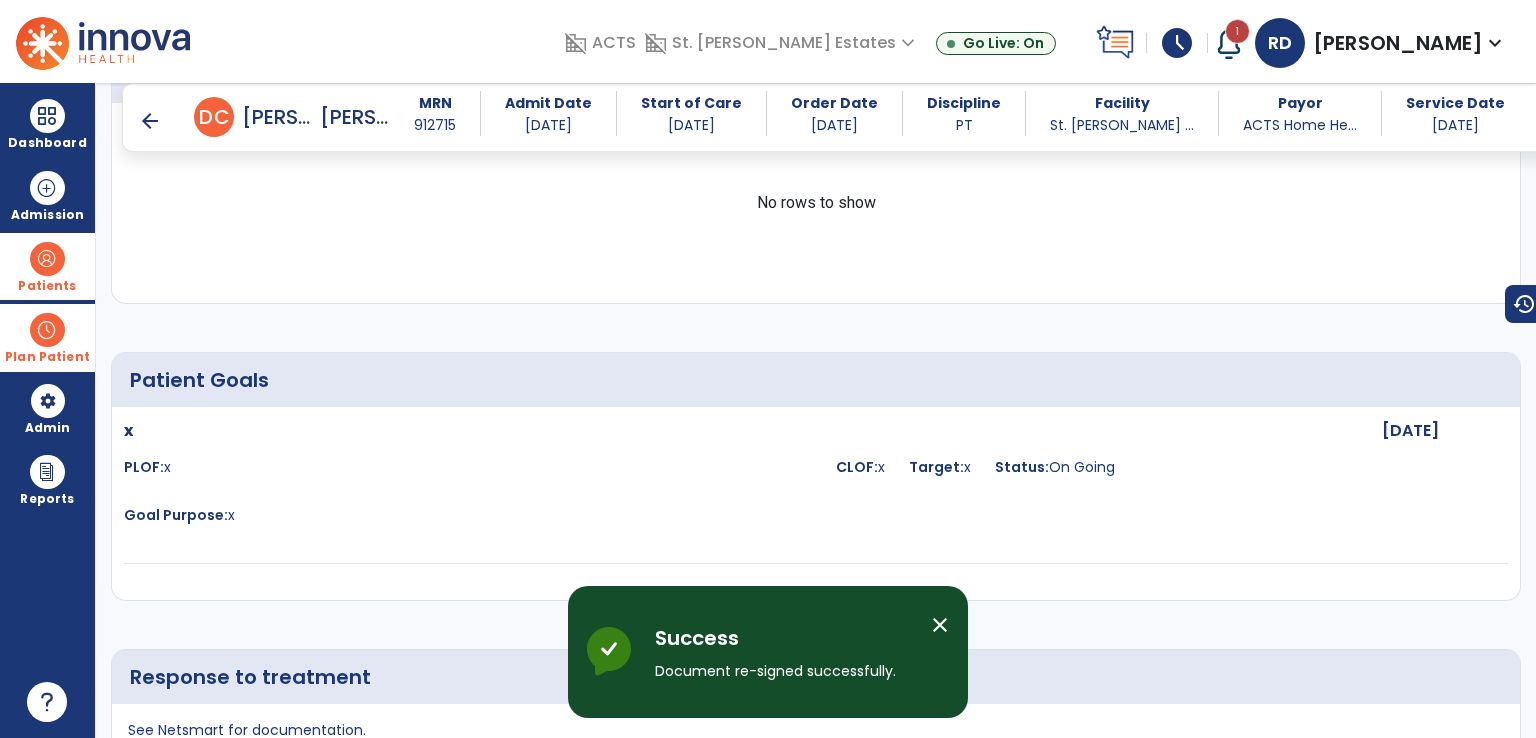 click on "arrow_back" at bounding box center [150, 121] 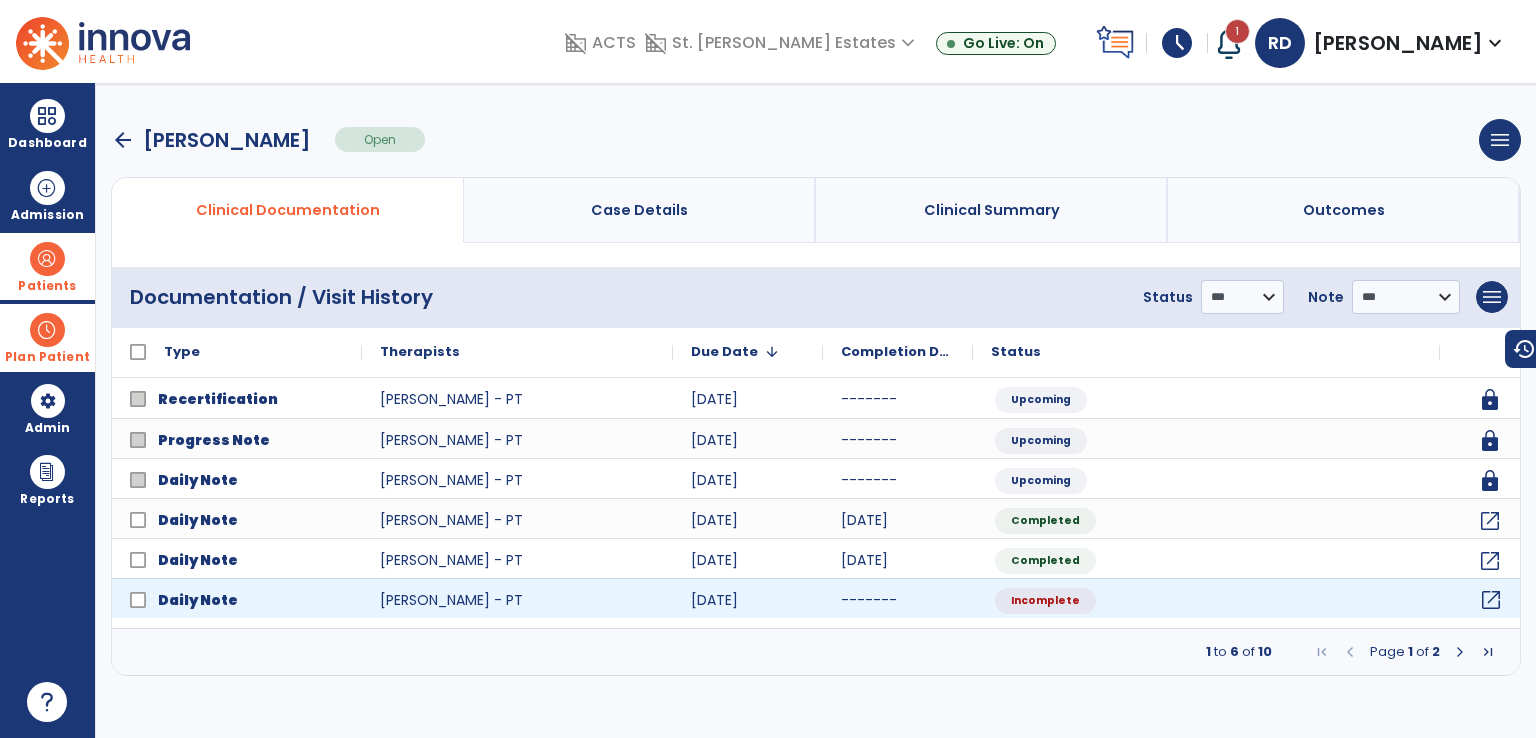 click on "open_in_new" 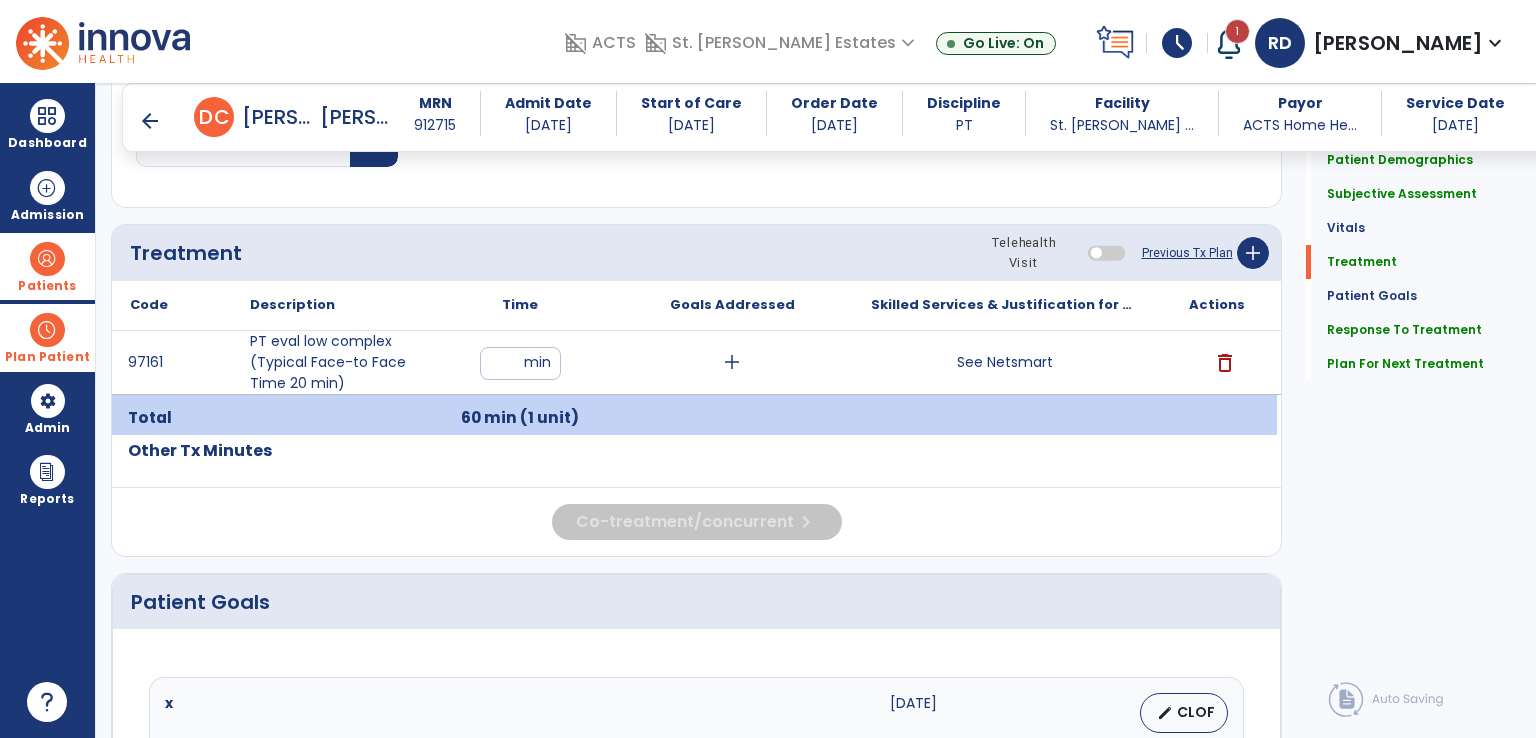 scroll, scrollTop: 1100, scrollLeft: 0, axis: vertical 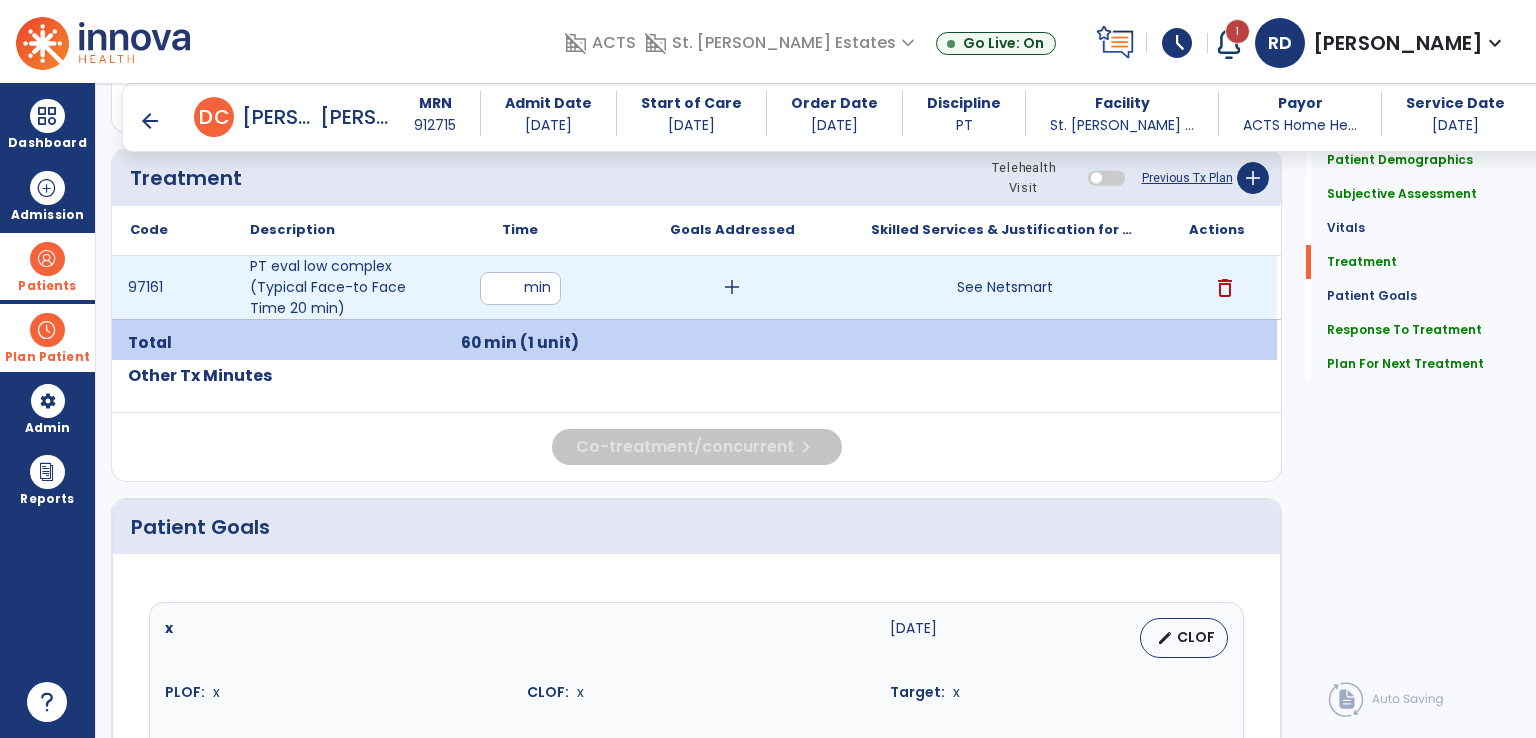 click on "delete" at bounding box center [1225, 288] 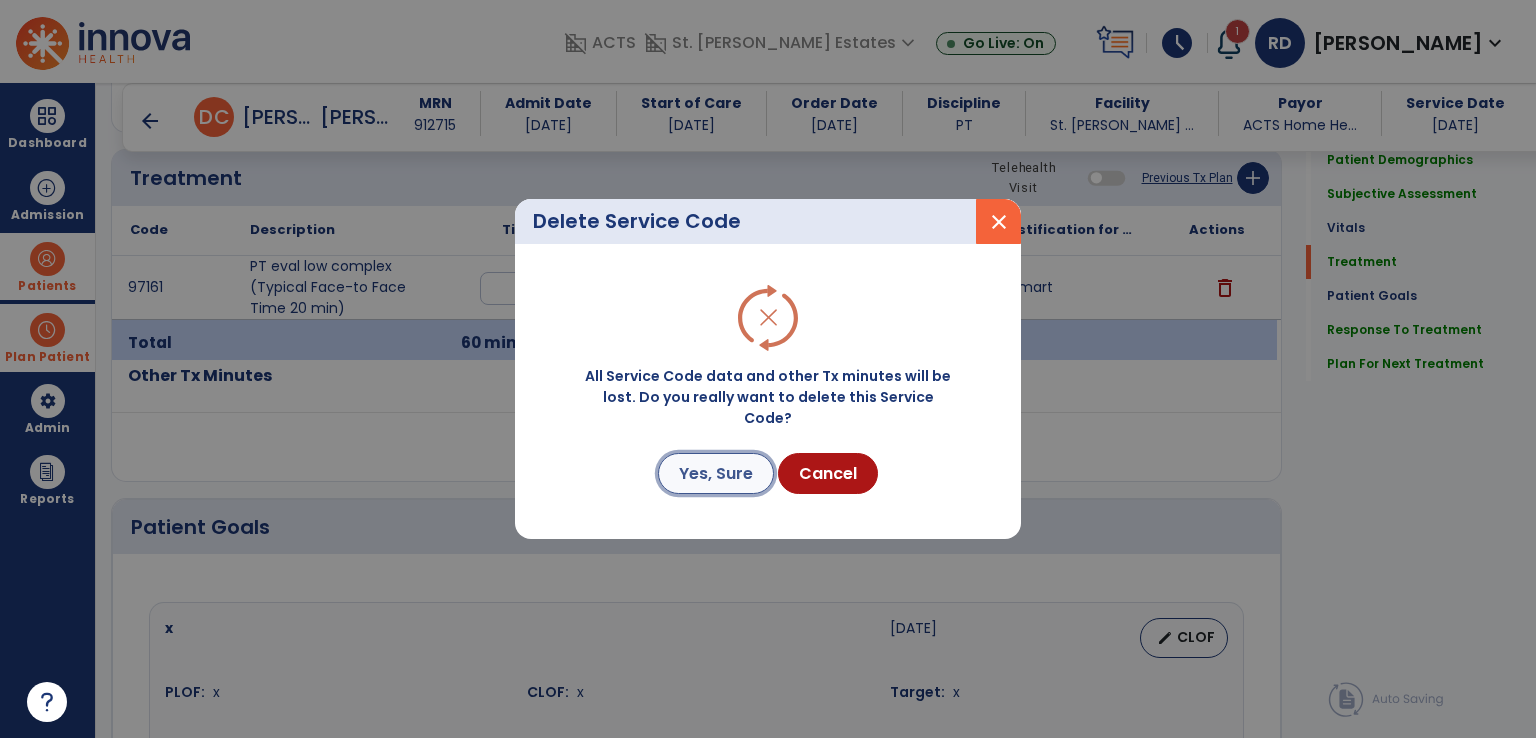 click on "Yes, Sure" at bounding box center (716, 473) 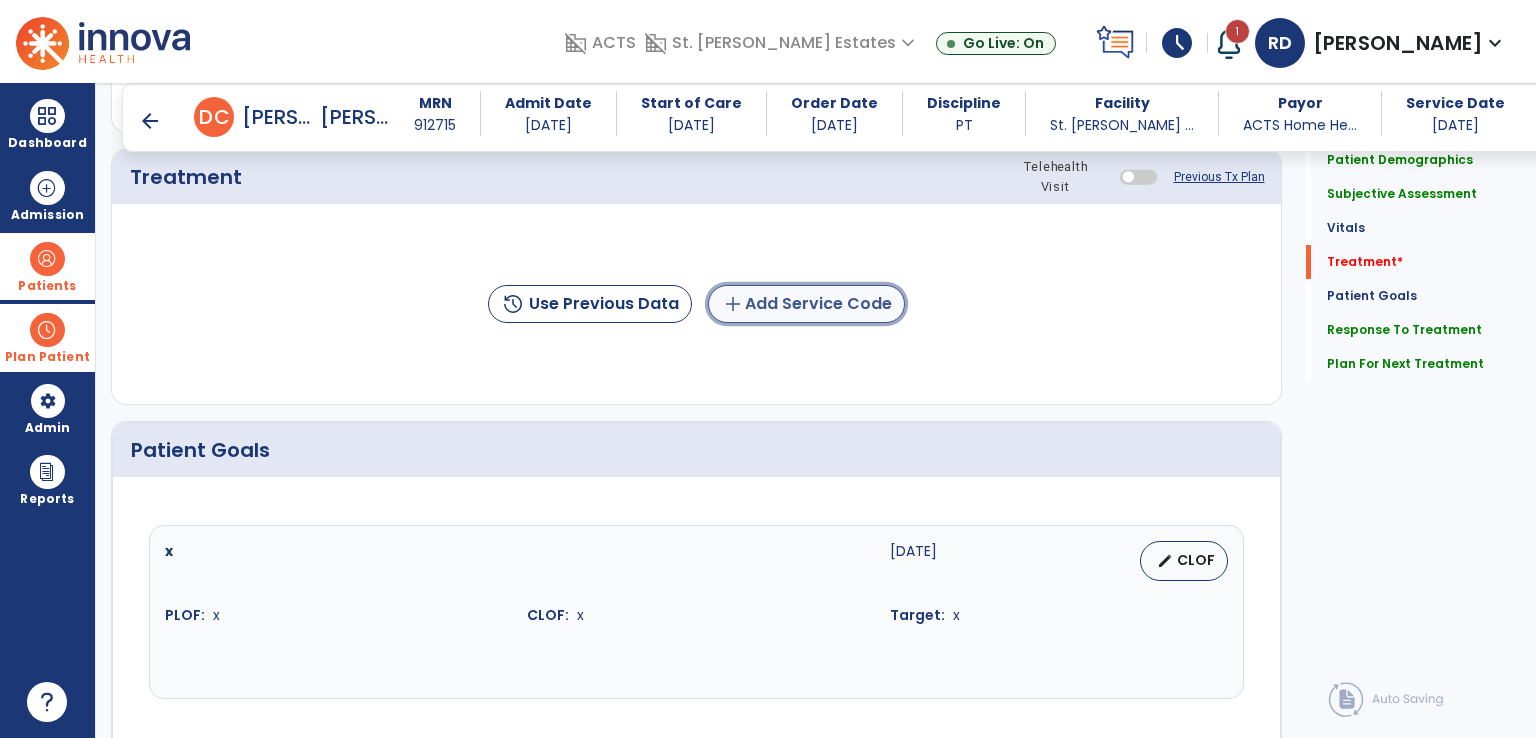 click on "add  Add Service Code" 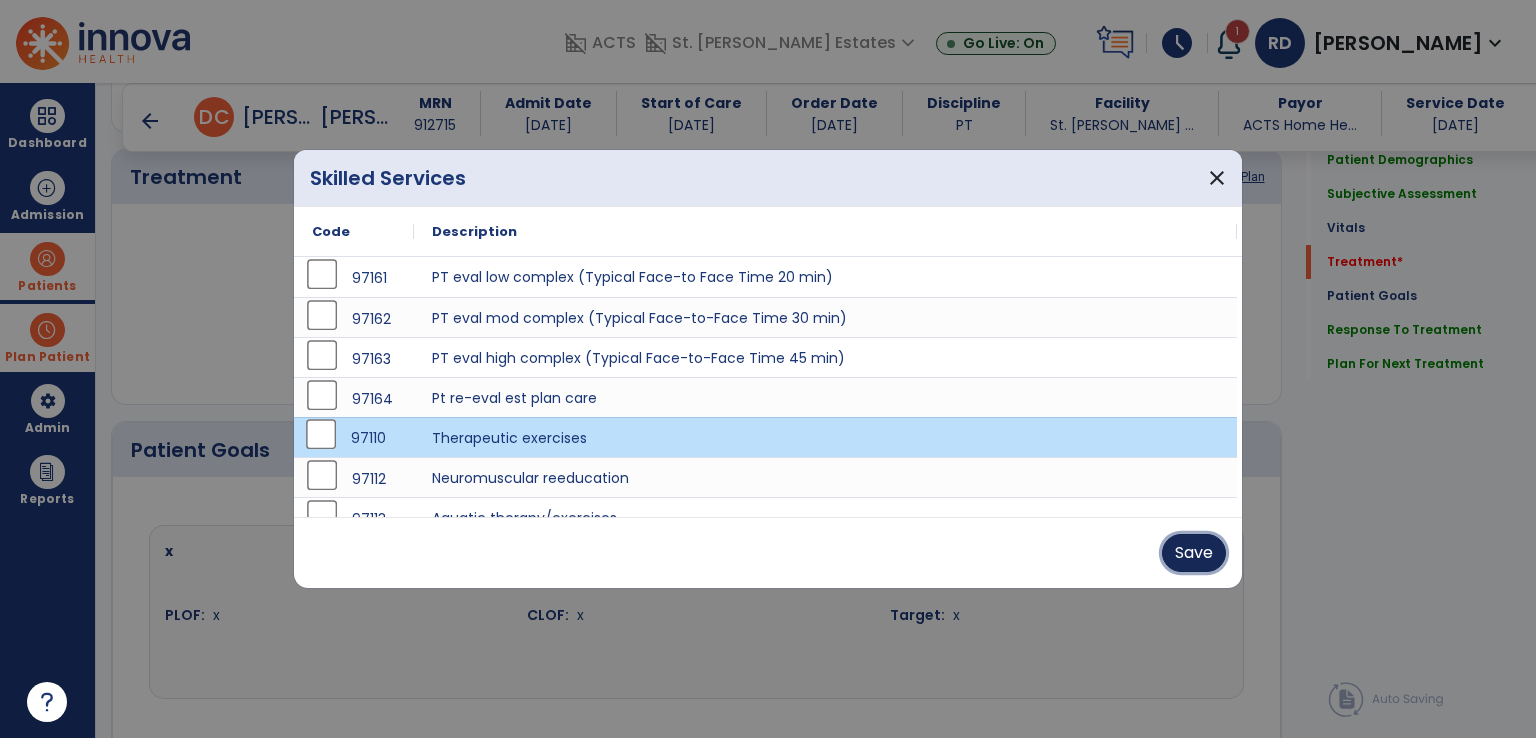 click on "Save" at bounding box center (1194, 553) 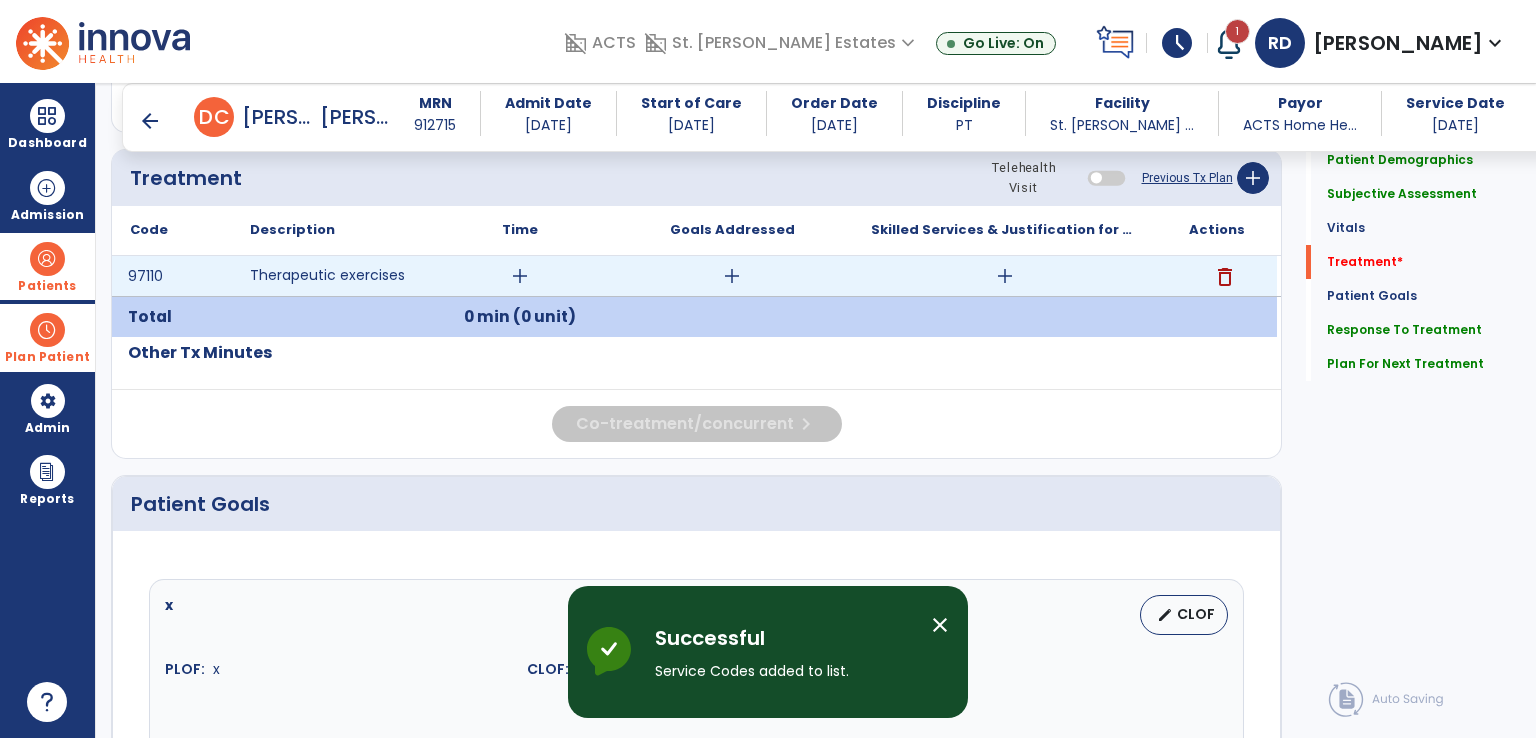 click on "add" at bounding box center (520, 276) 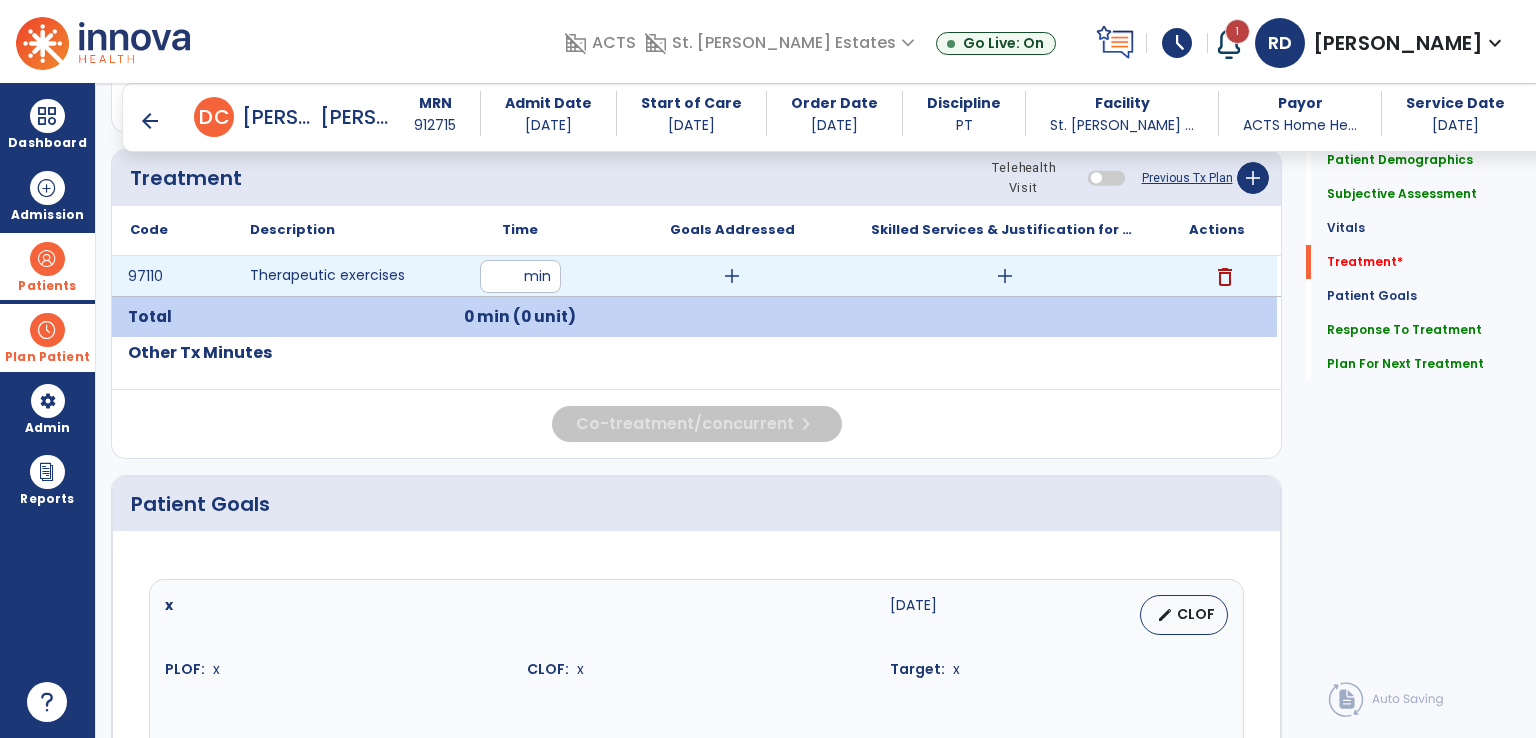 type on "**" 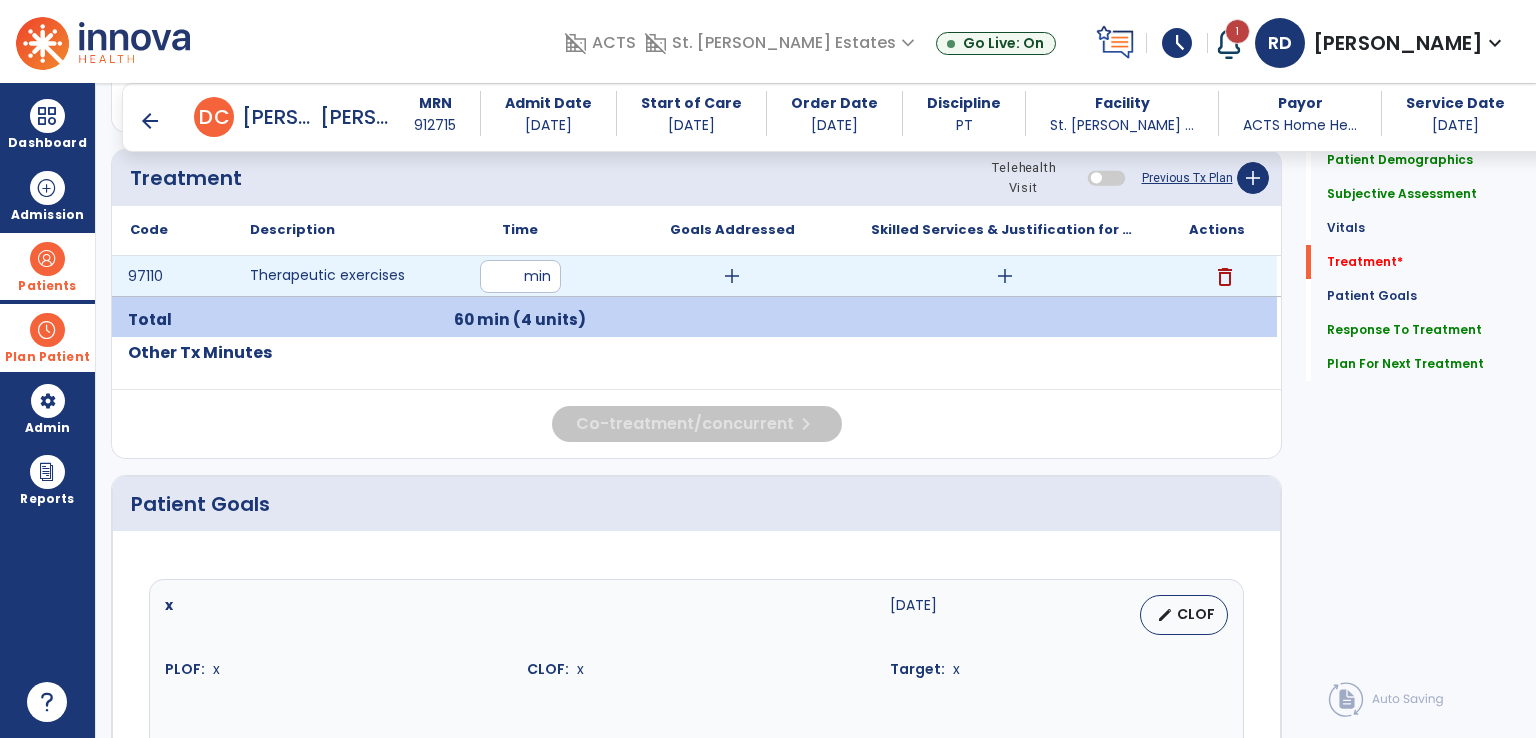 click on "add" at bounding box center (1005, 276) 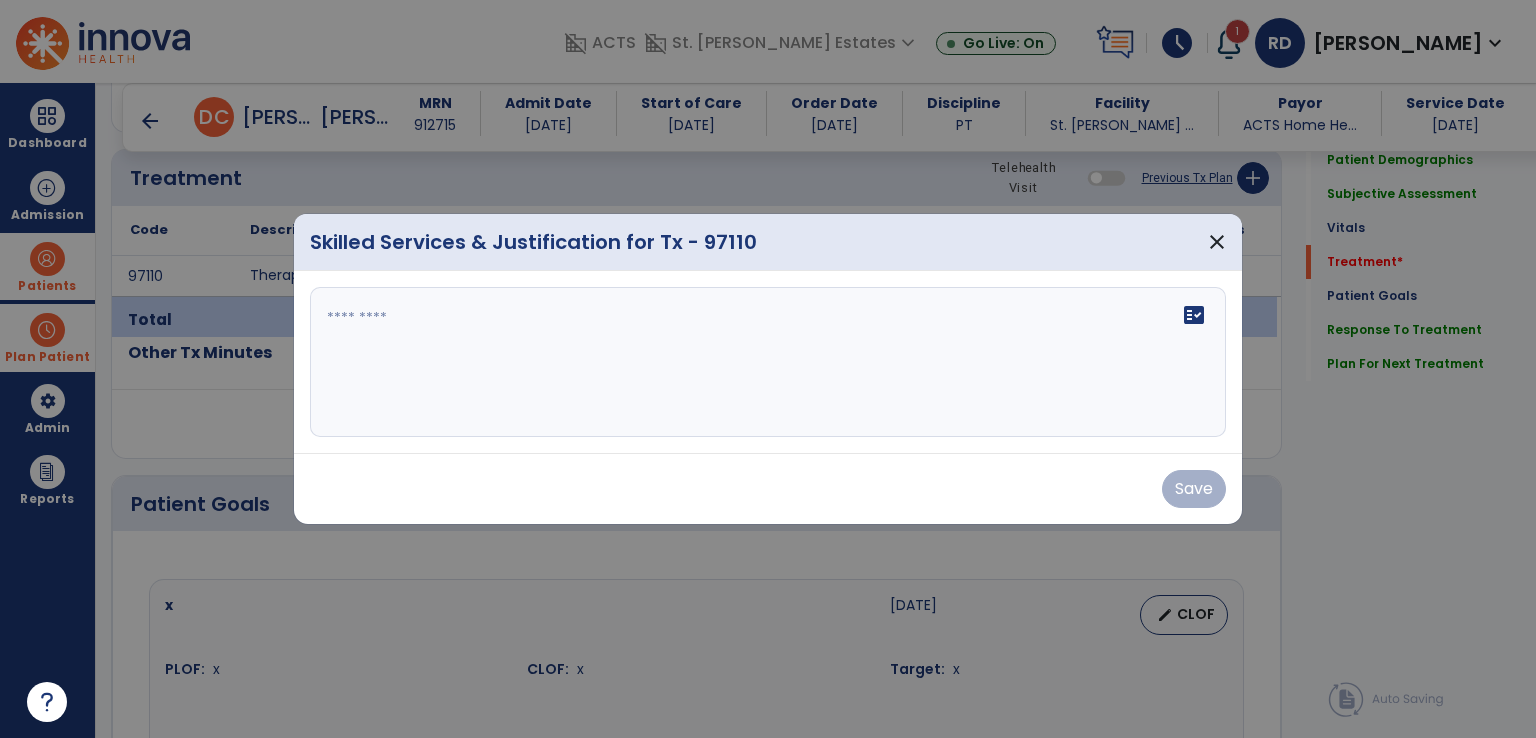 click on "fact_check" at bounding box center (768, 362) 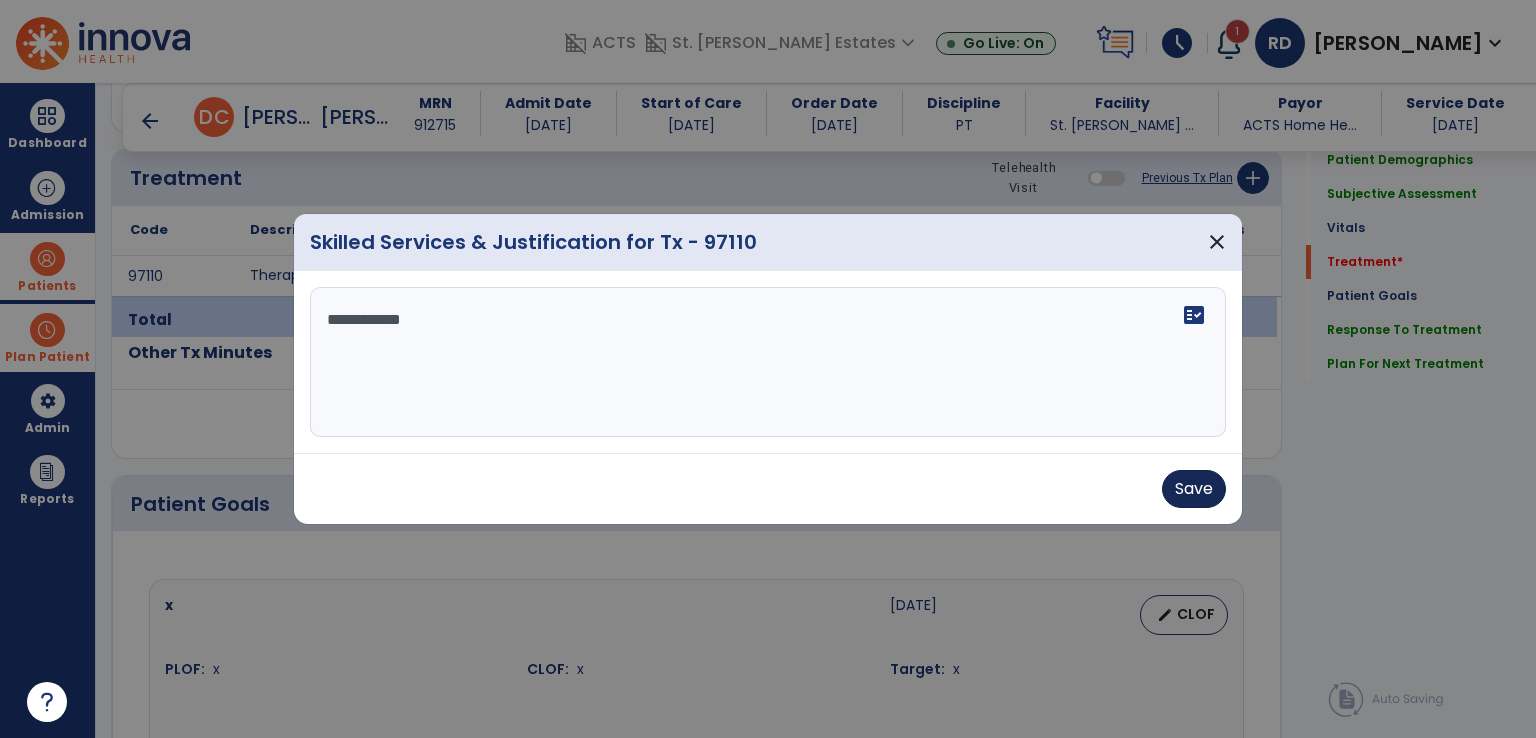 type on "**********" 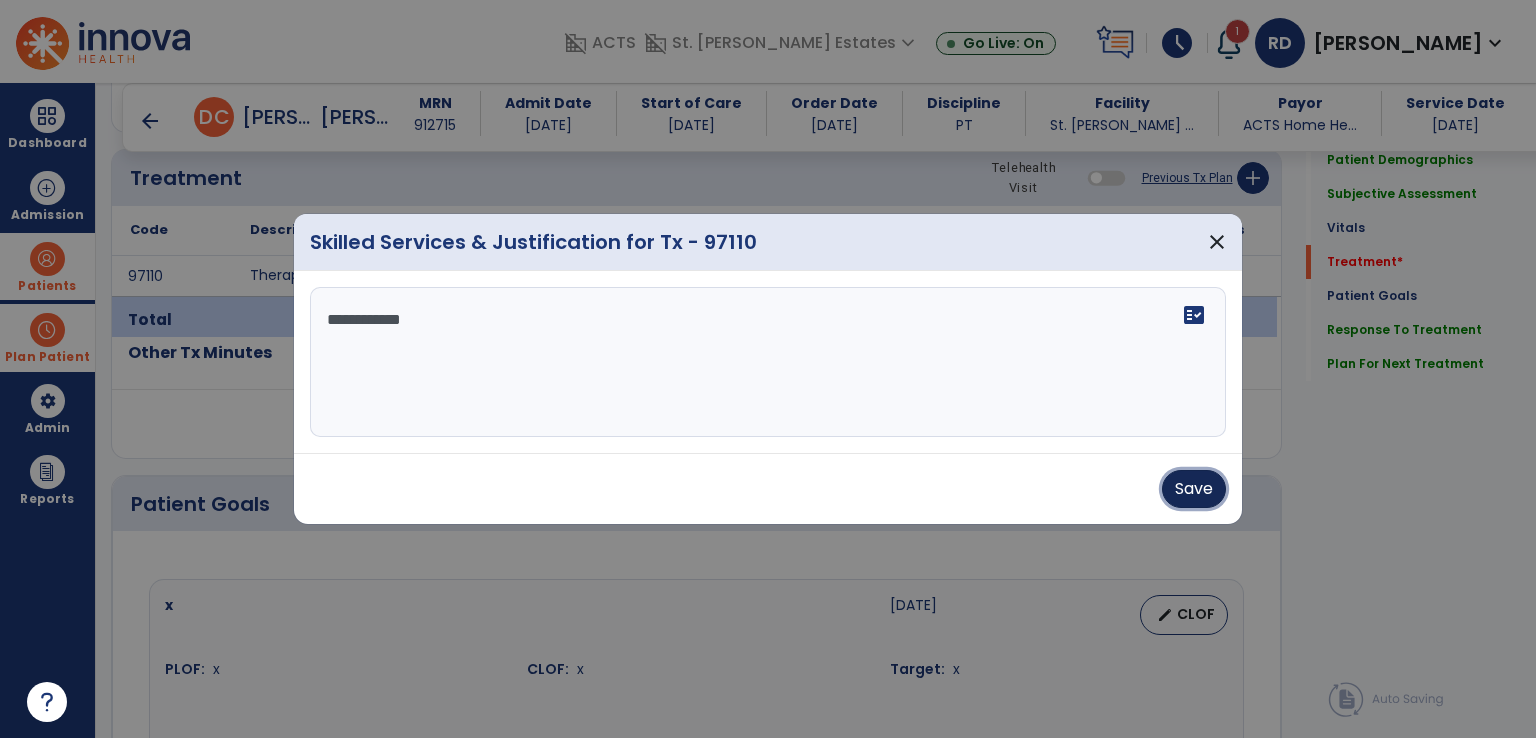 click on "Save" at bounding box center (1194, 489) 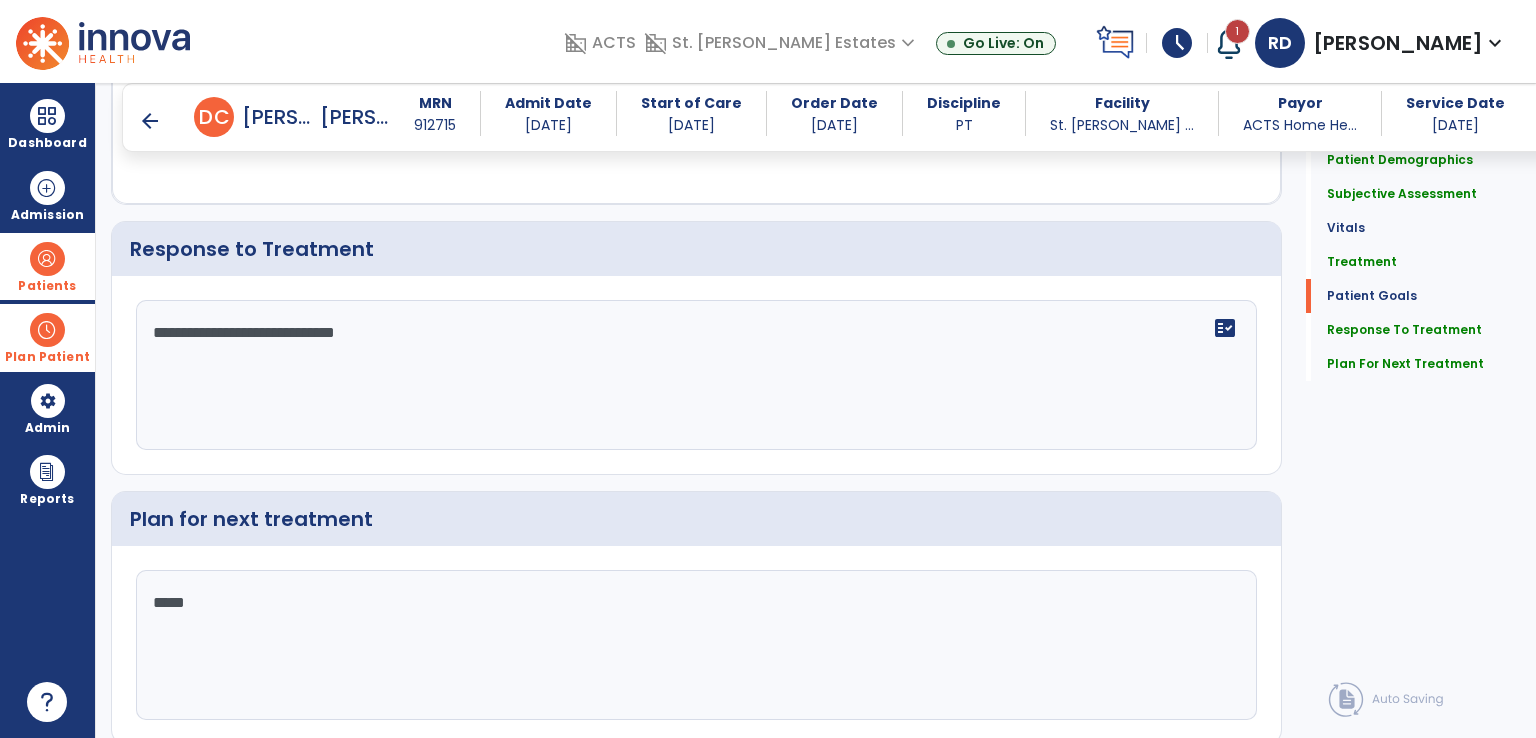 scroll, scrollTop: 1774, scrollLeft: 0, axis: vertical 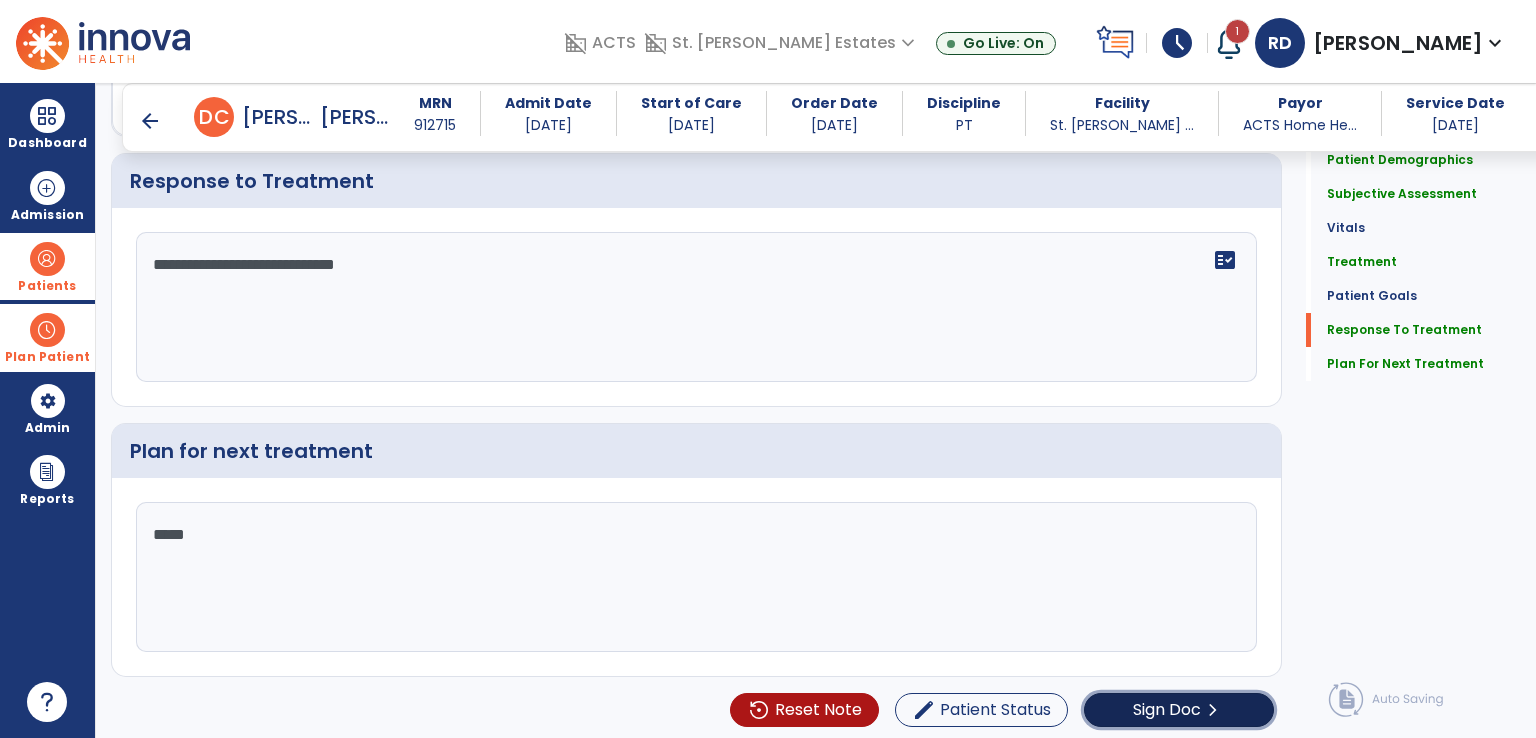 click on "Sign Doc" 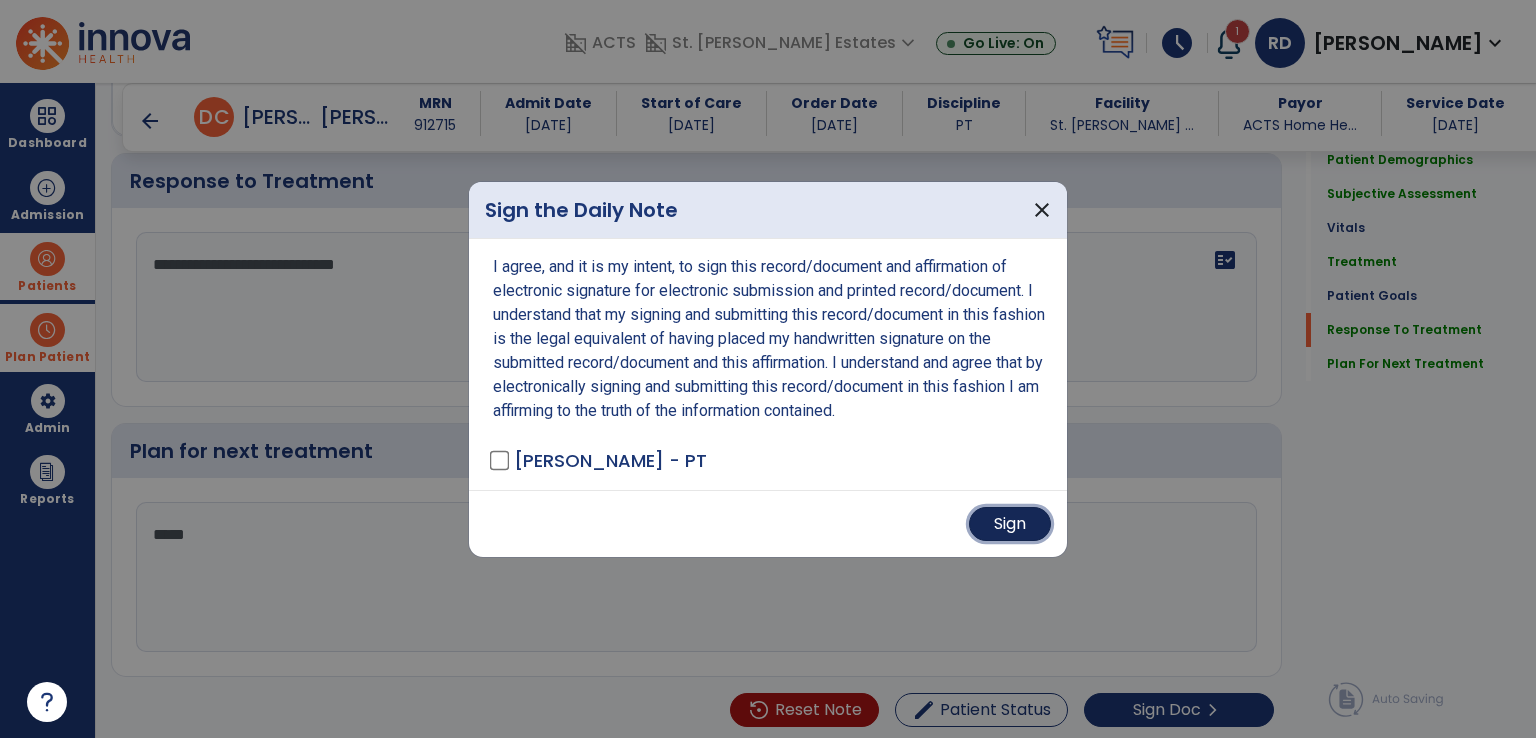 click on "Sign" at bounding box center [1010, 524] 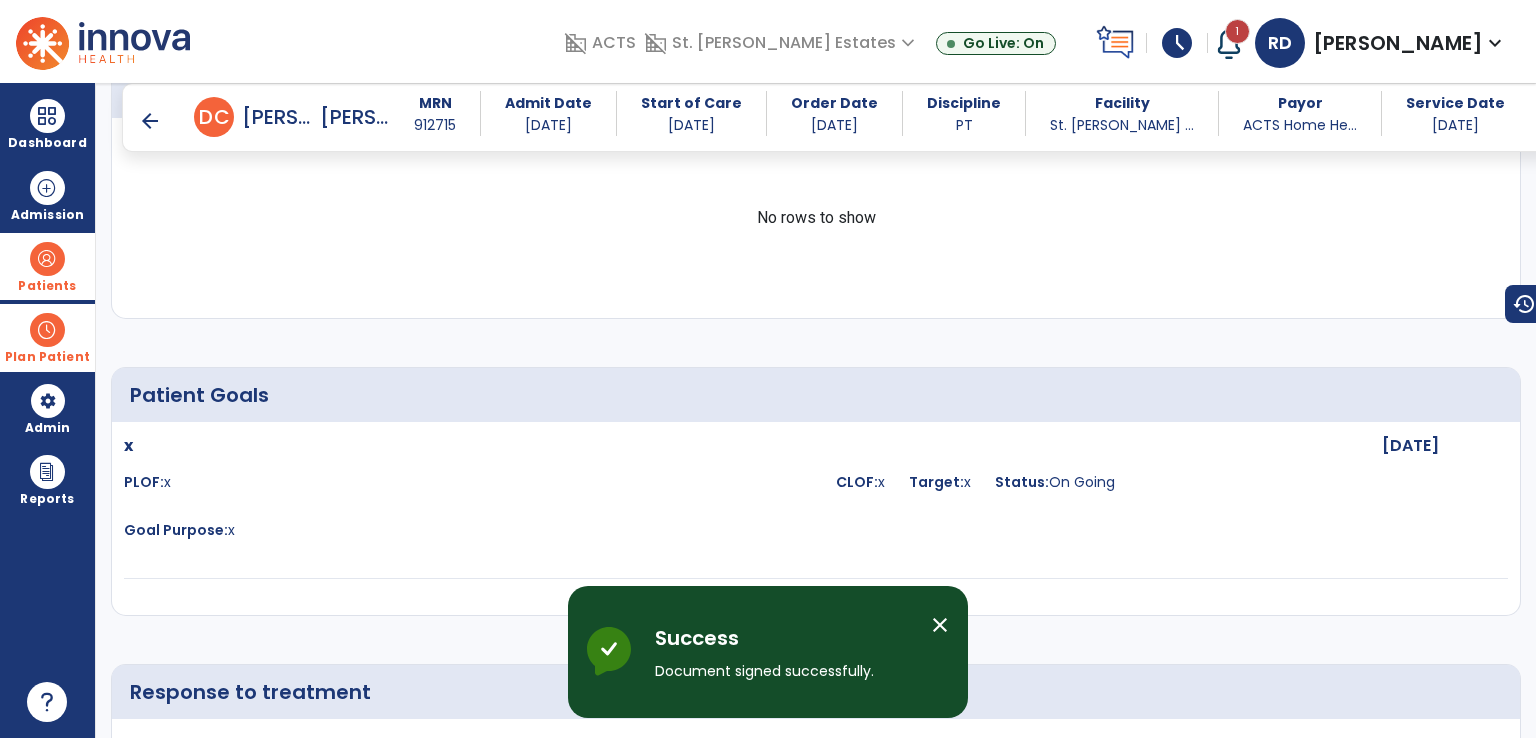 scroll, scrollTop: 1446, scrollLeft: 0, axis: vertical 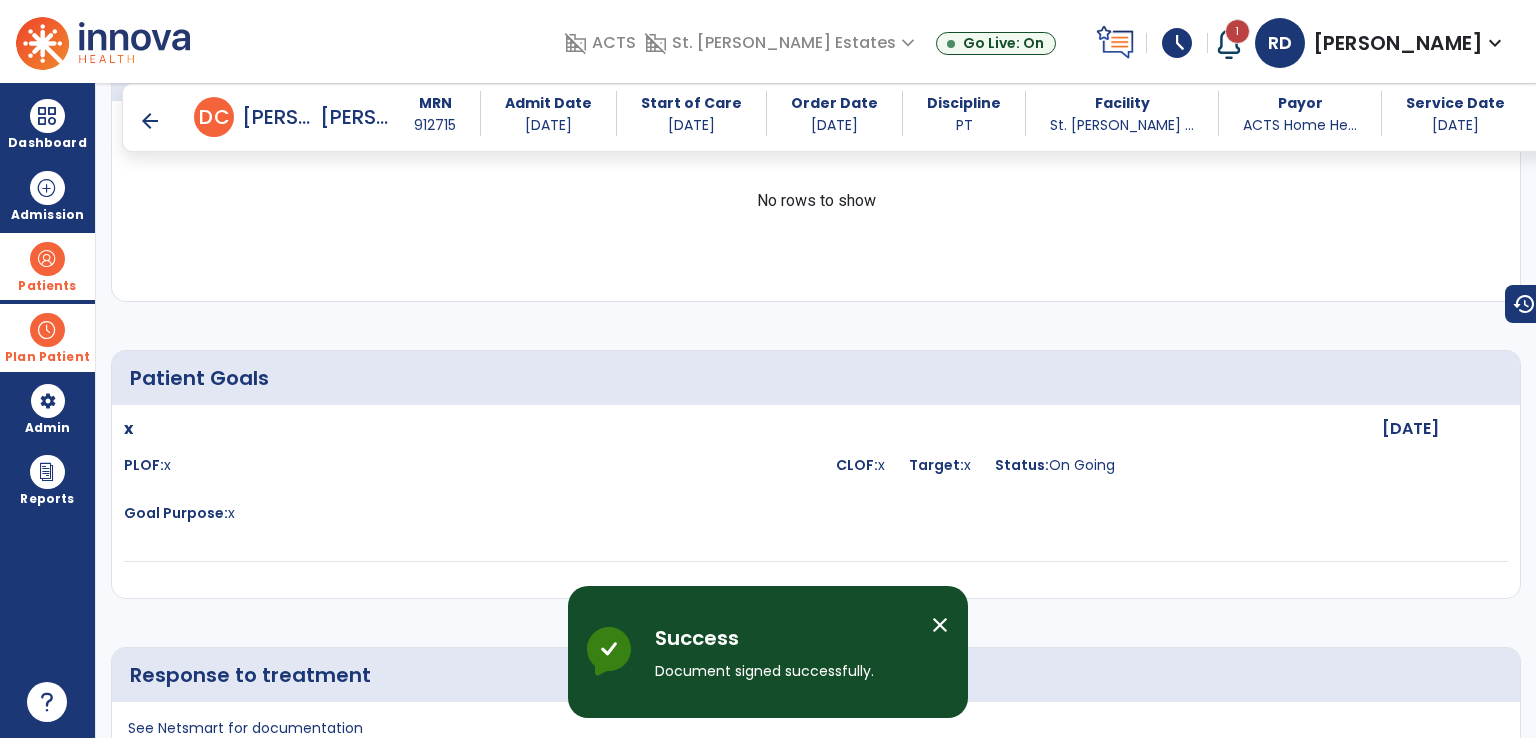 click on "arrow_back" at bounding box center (154, 121) 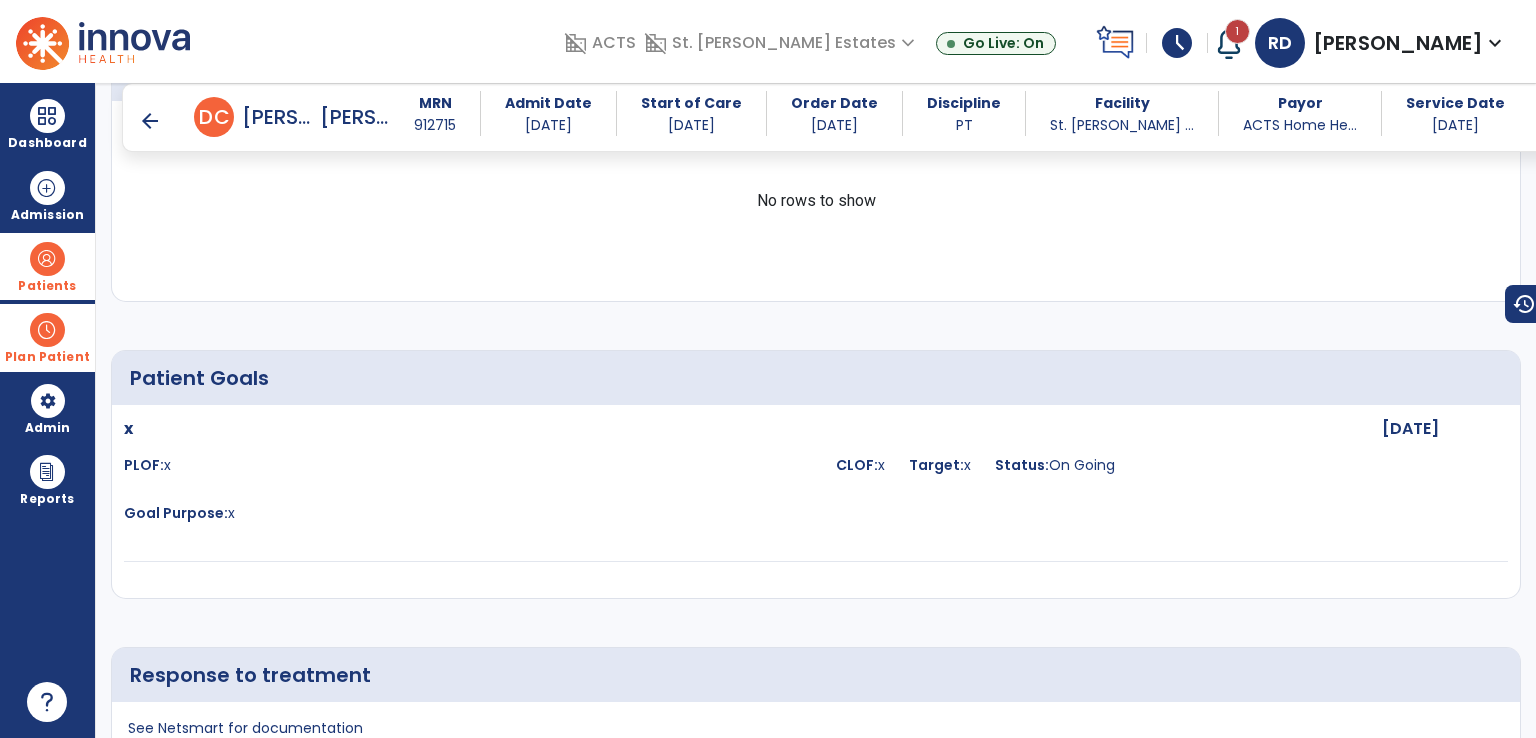 click on "arrow_back" at bounding box center [150, 121] 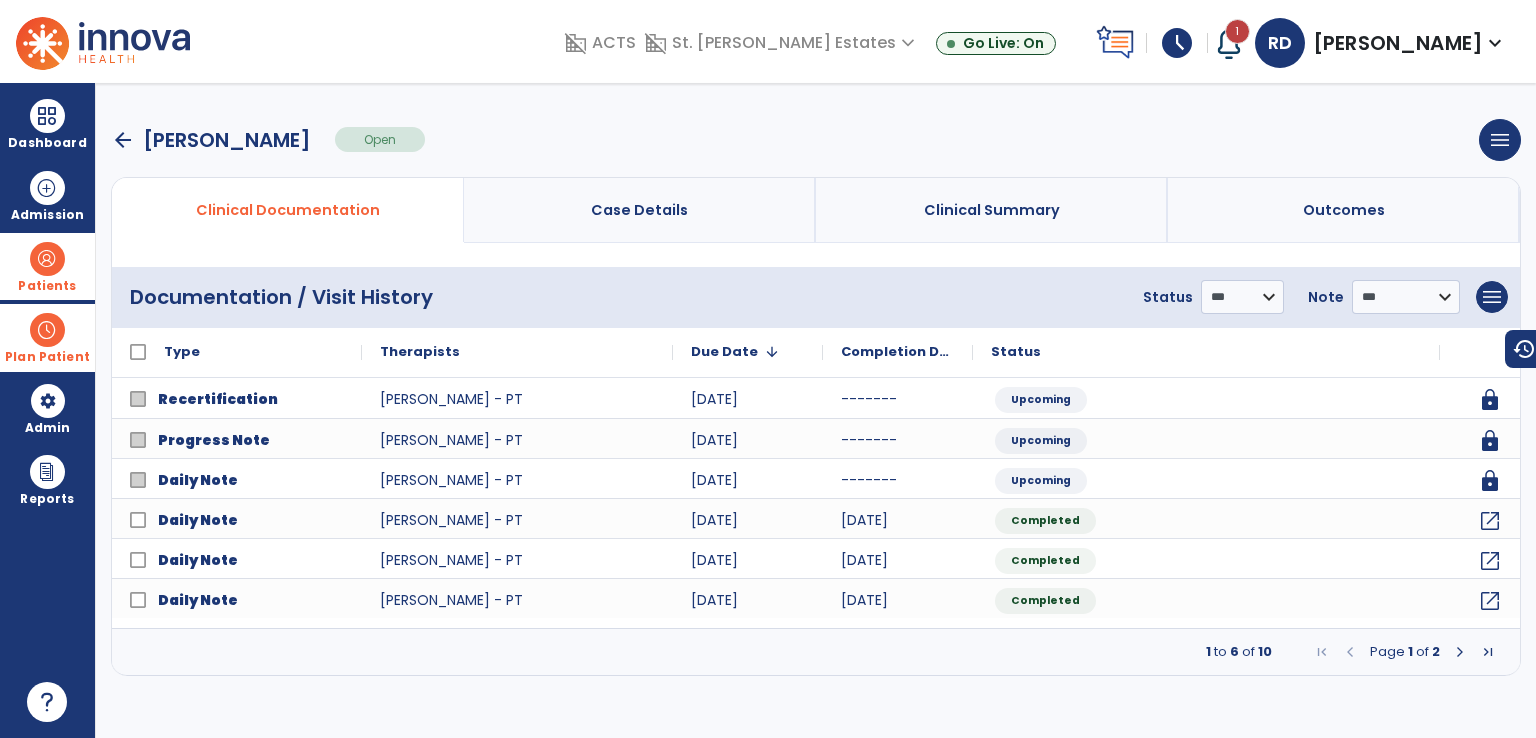 scroll, scrollTop: 0, scrollLeft: 0, axis: both 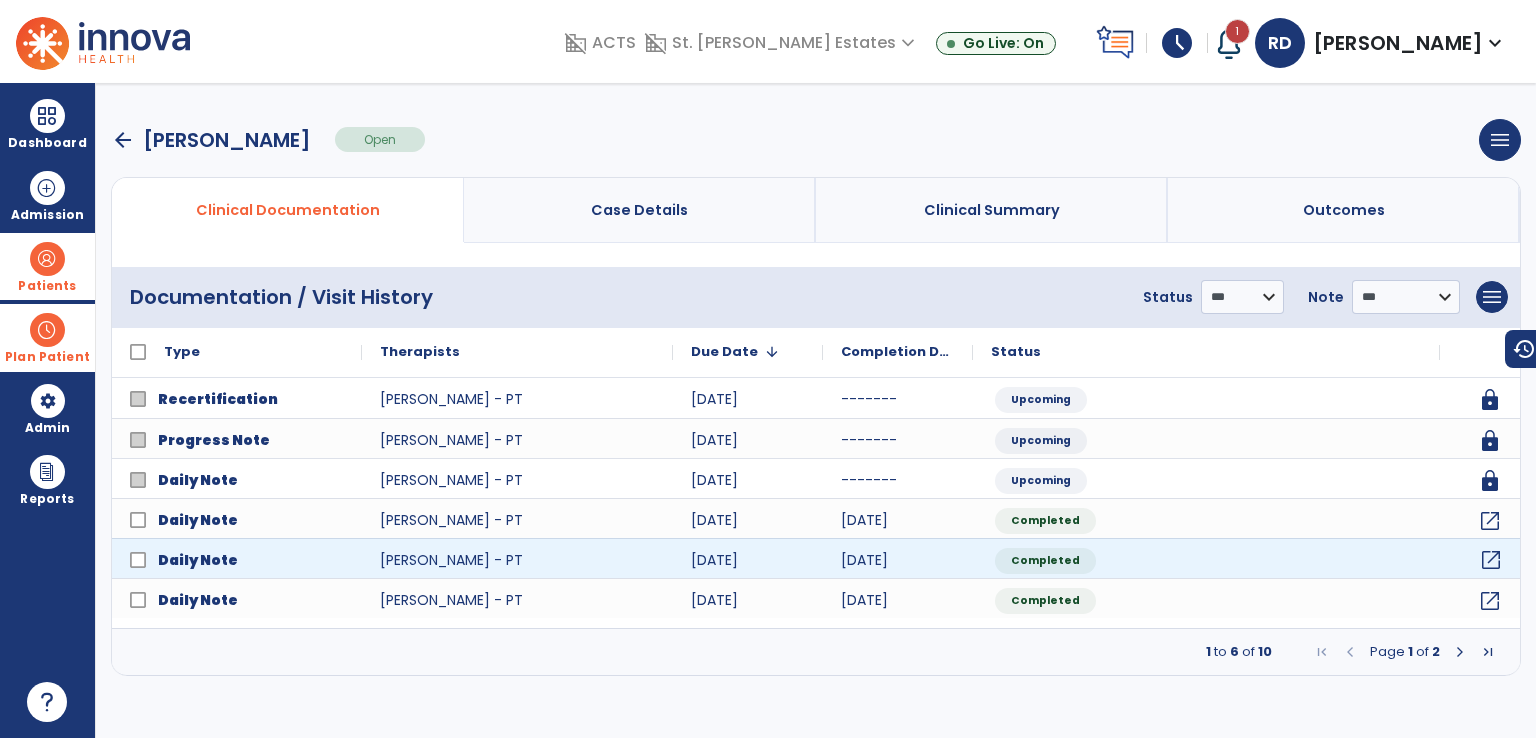 click on "open_in_new" 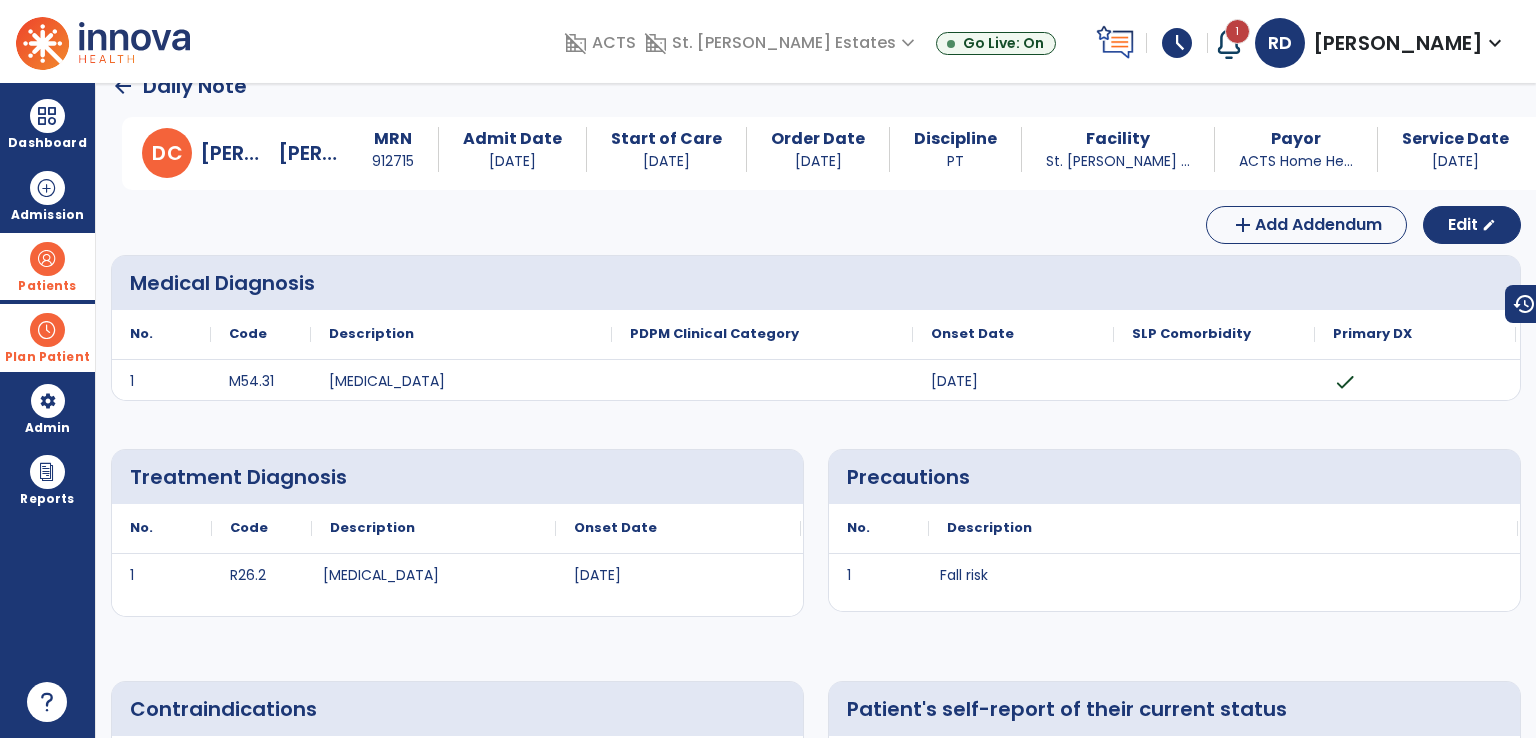 scroll, scrollTop: 0, scrollLeft: 0, axis: both 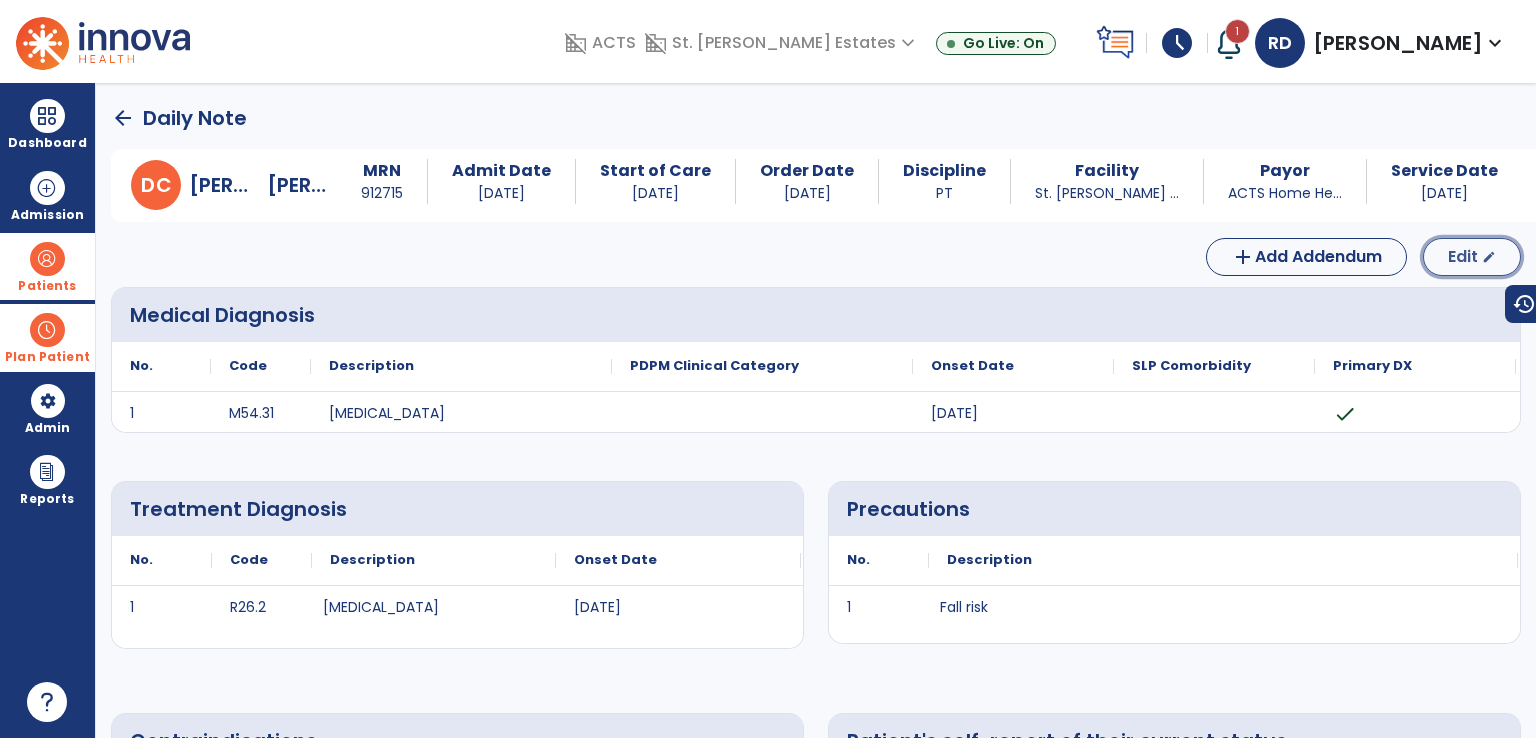 click on "Edit" 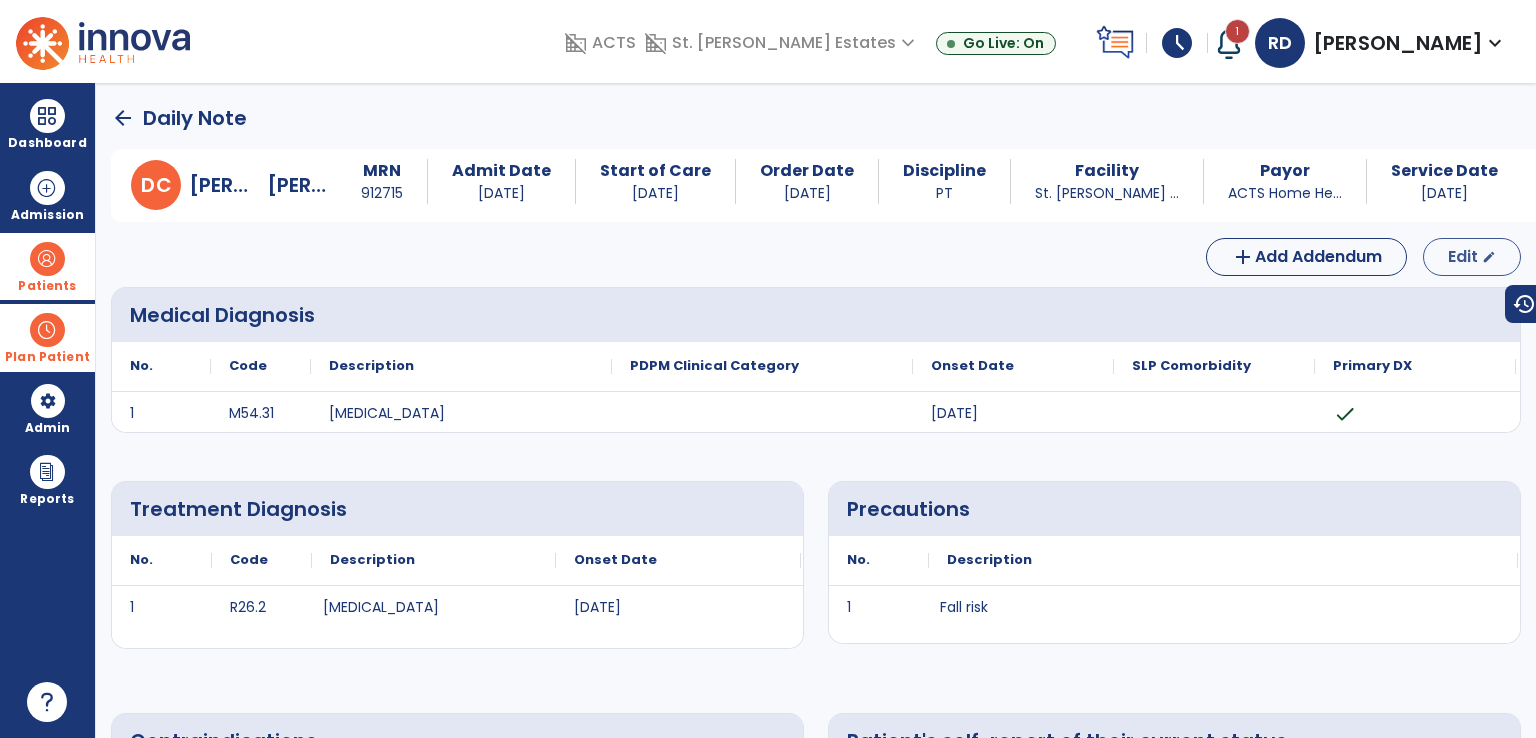 select on "*" 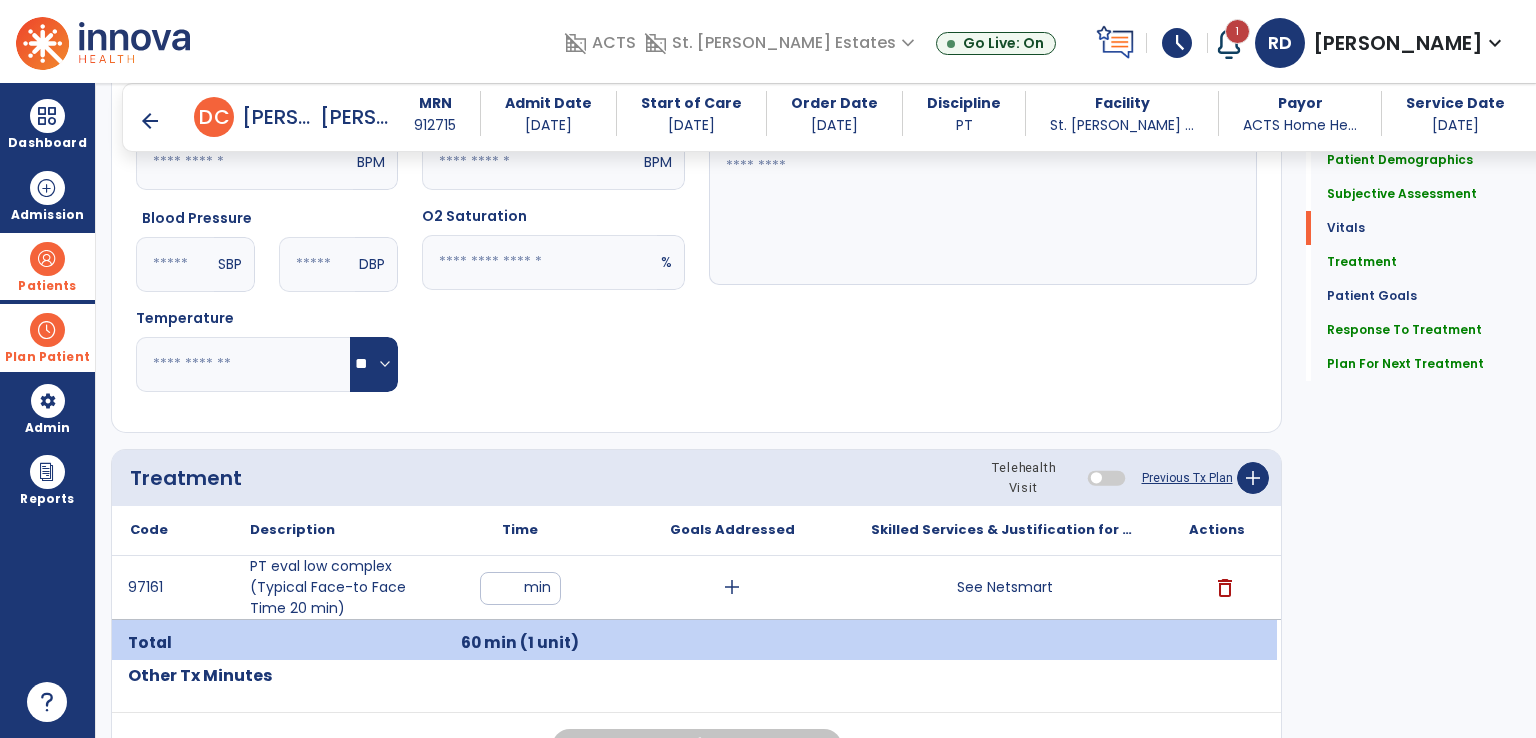 scroll, scrollTop: 1000, scrollLeft: 0, axis: vertical 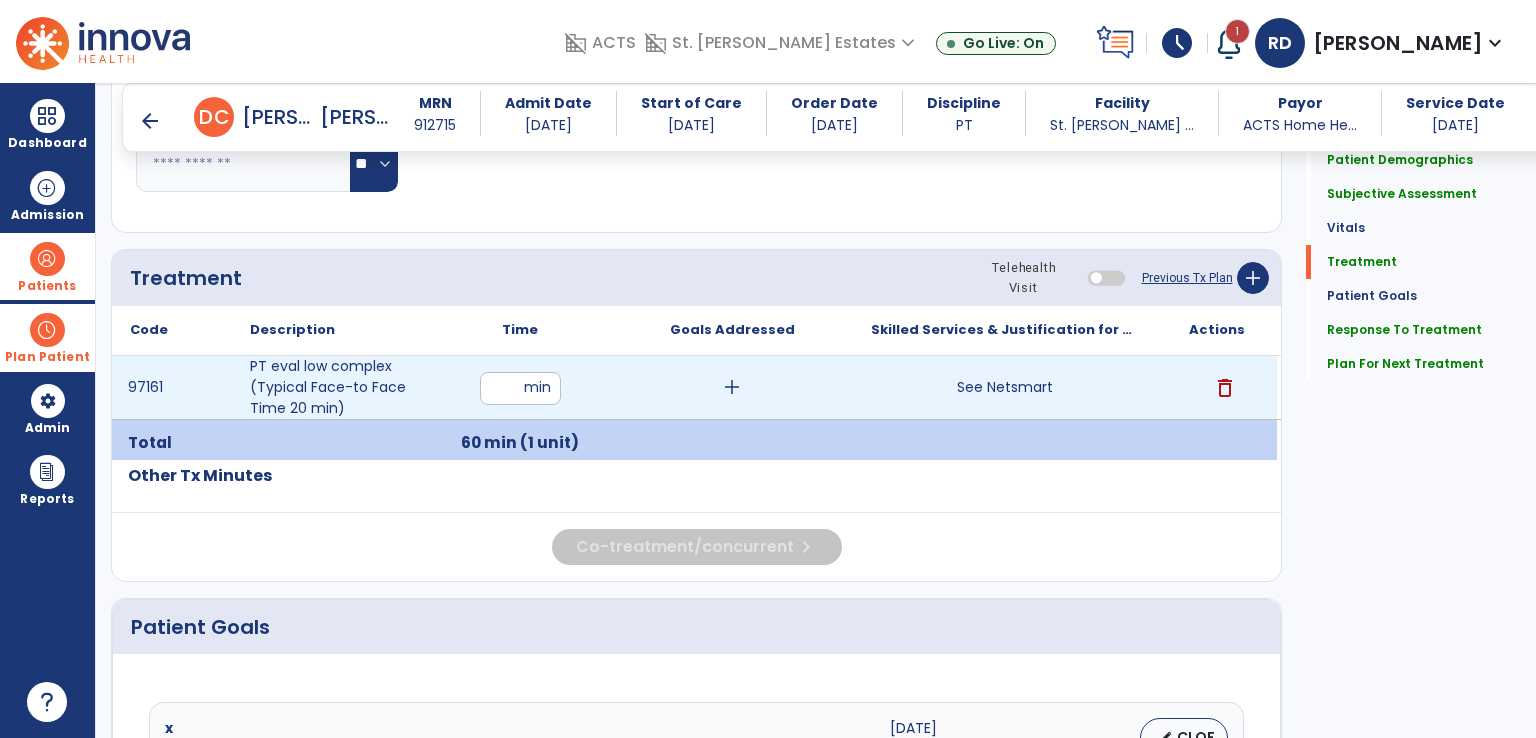 click on "delete" at bounding box center [1225, 388] 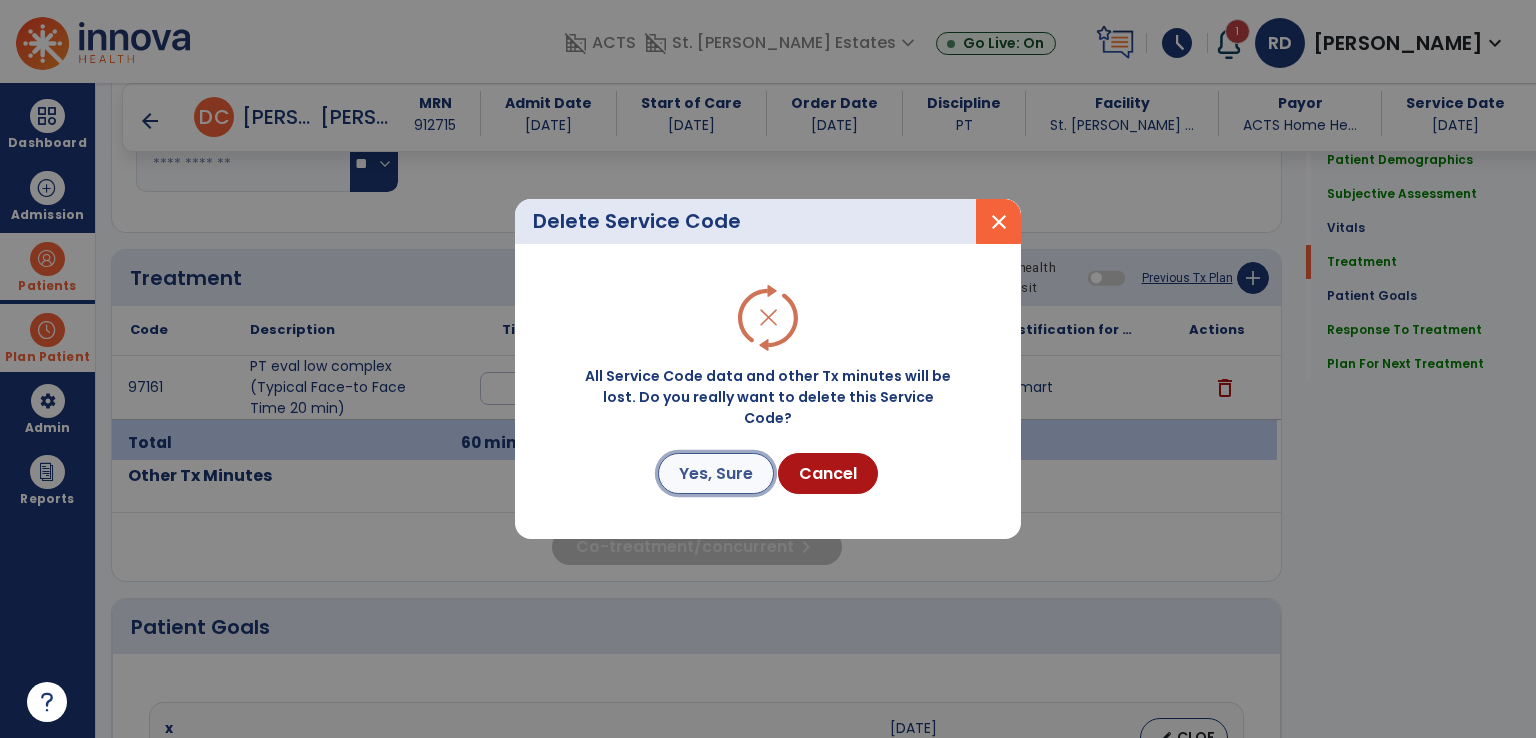 click on "Yes, Sure" at bounding box center (716, 473) 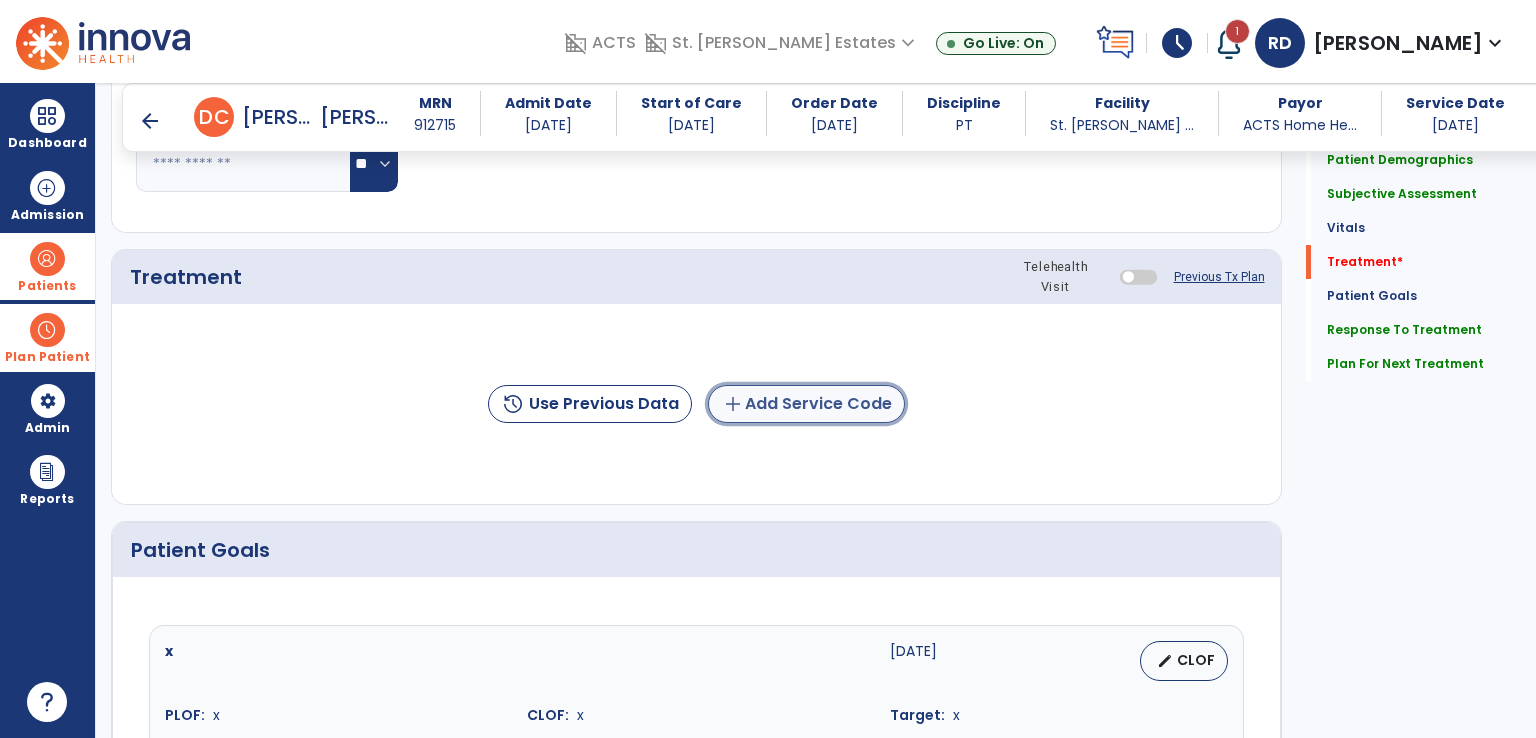 click on "add  Add Service Code" 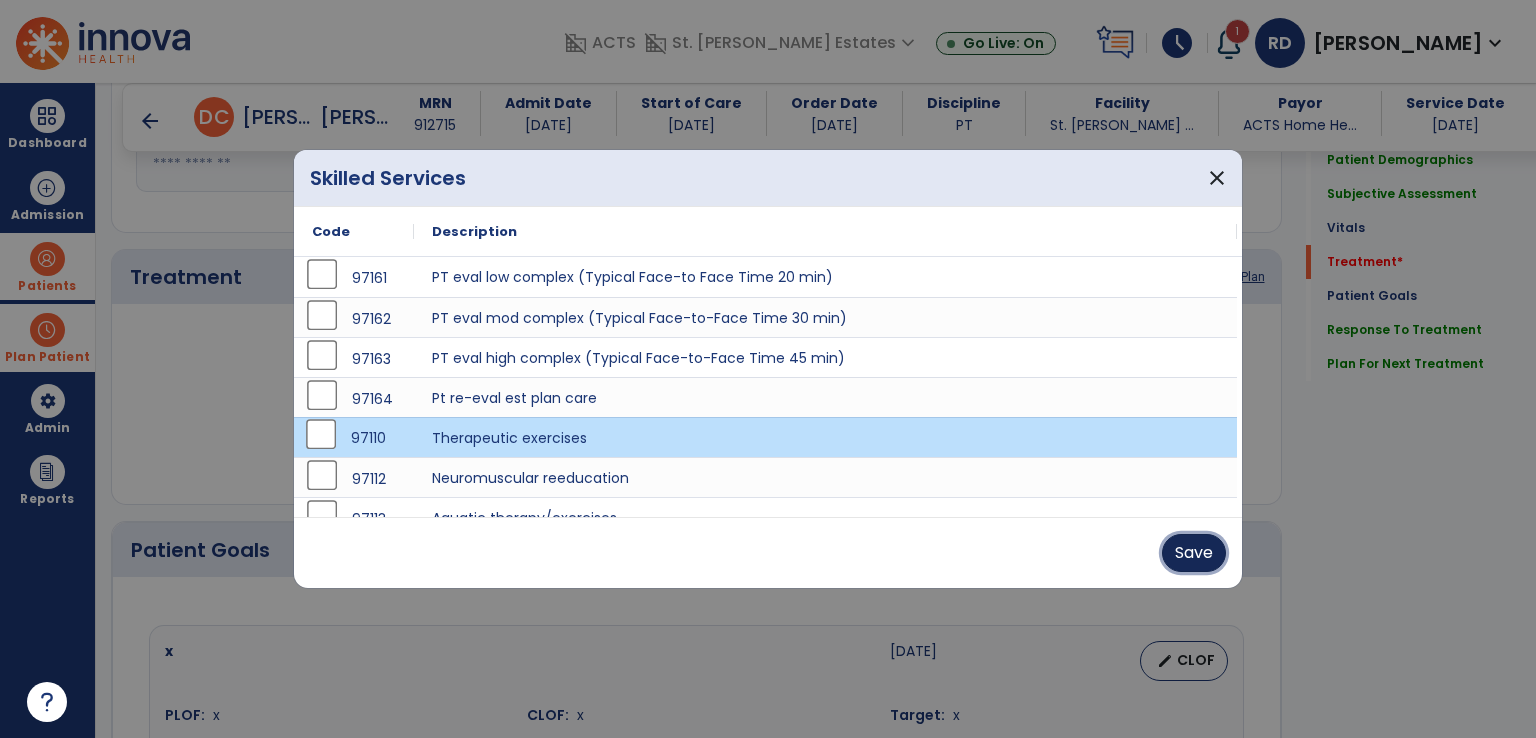 click on "Save" at bounding box center (1194, 553) 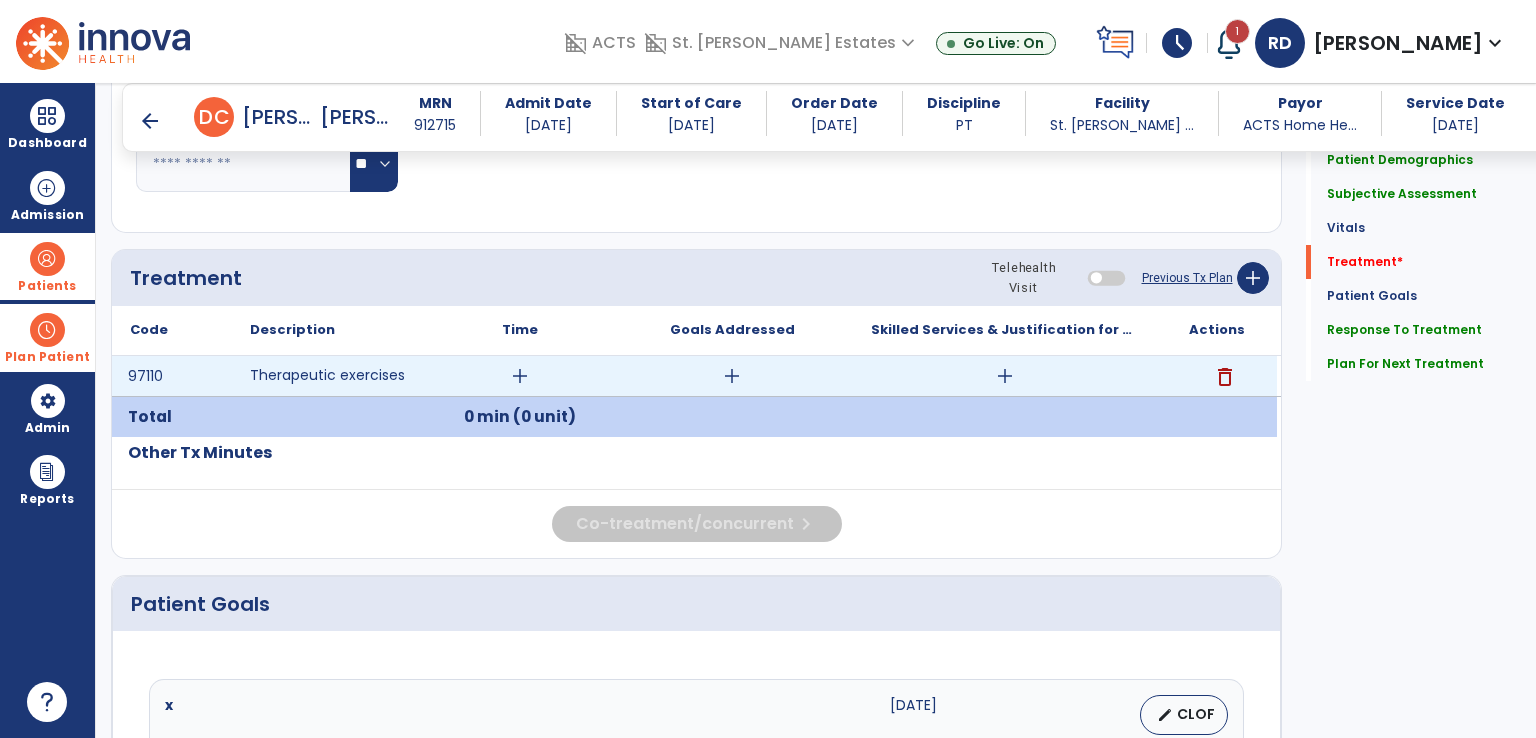 click on "add" at bounding box center (520, 376) 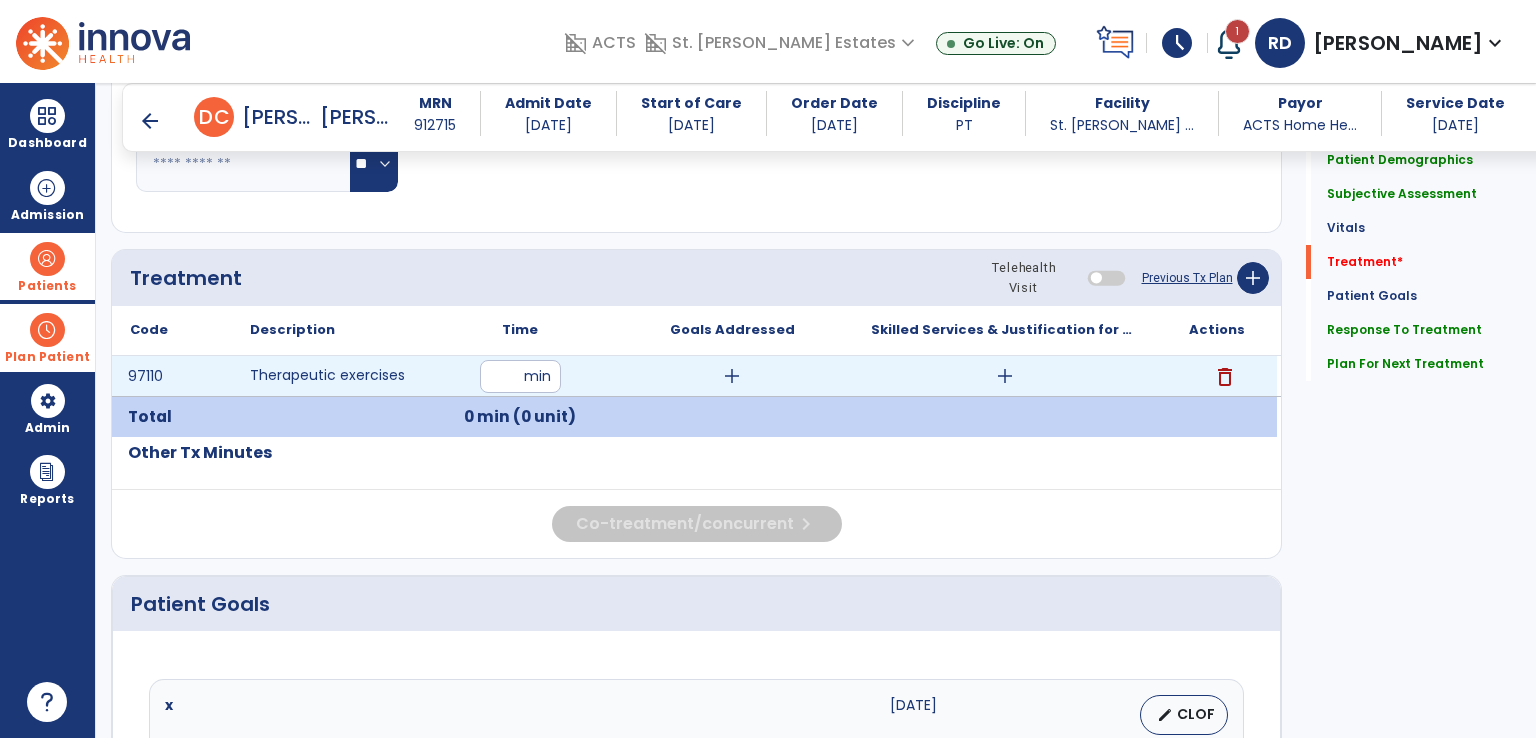 type on "**" 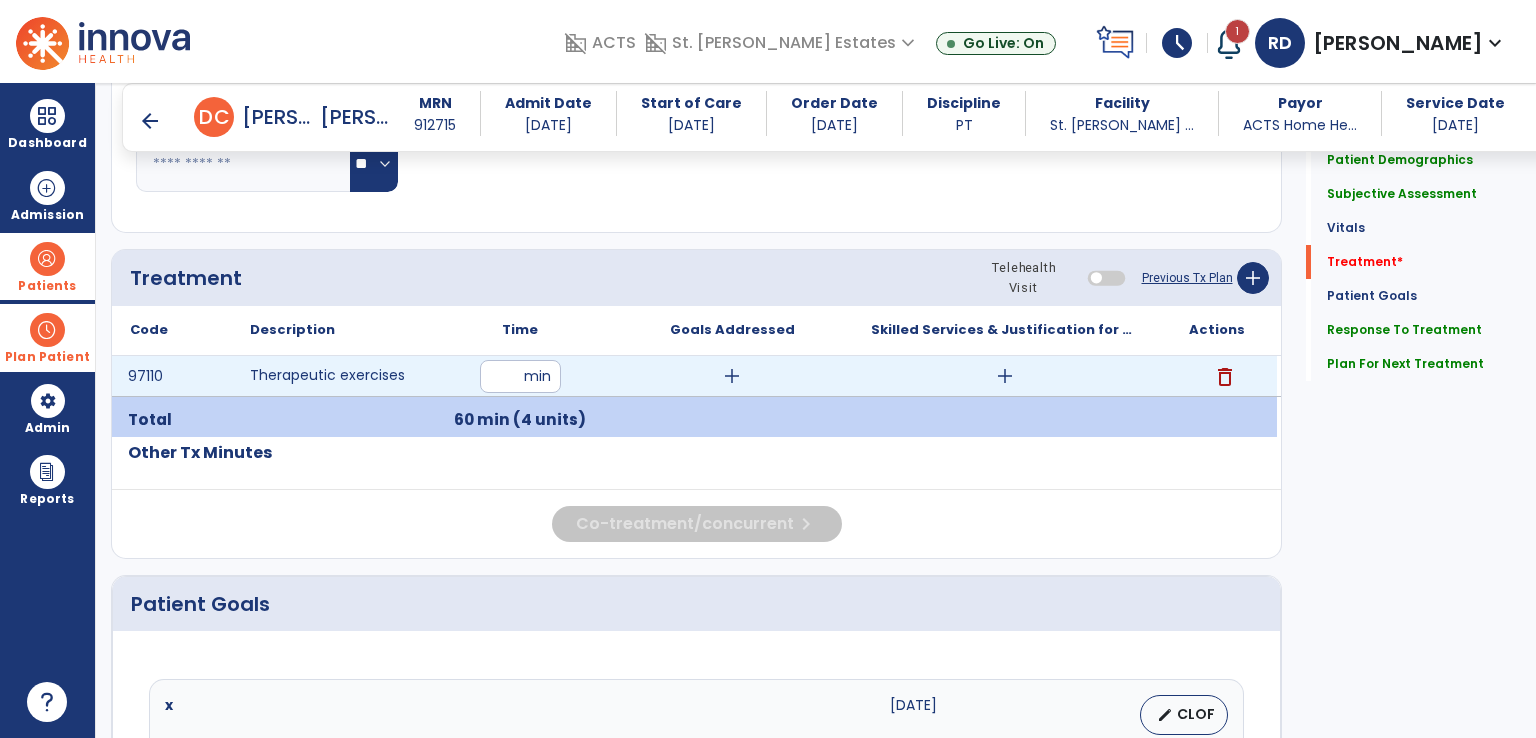 click on "add" at bounding box center [1005, 376] 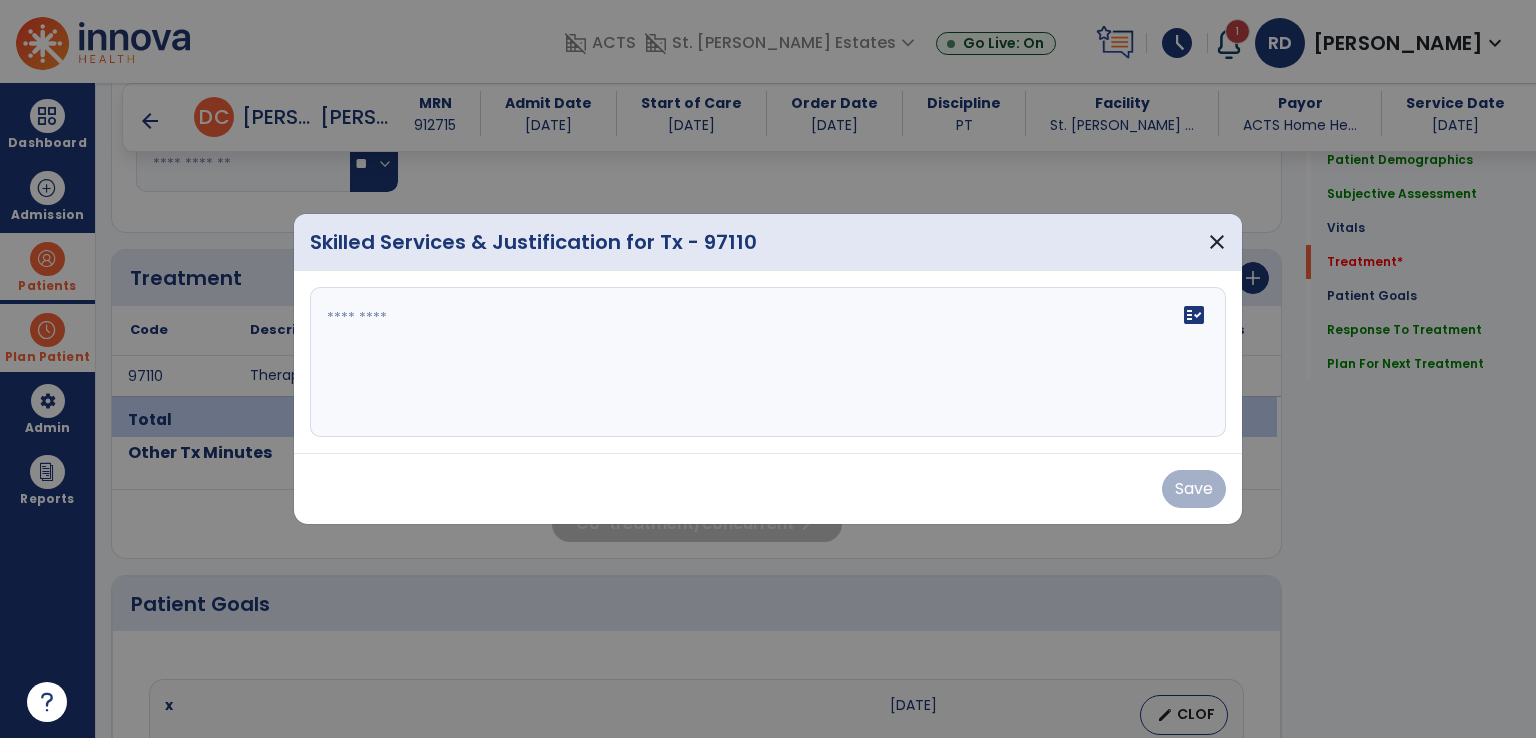 click at bounding box center [768, 362] 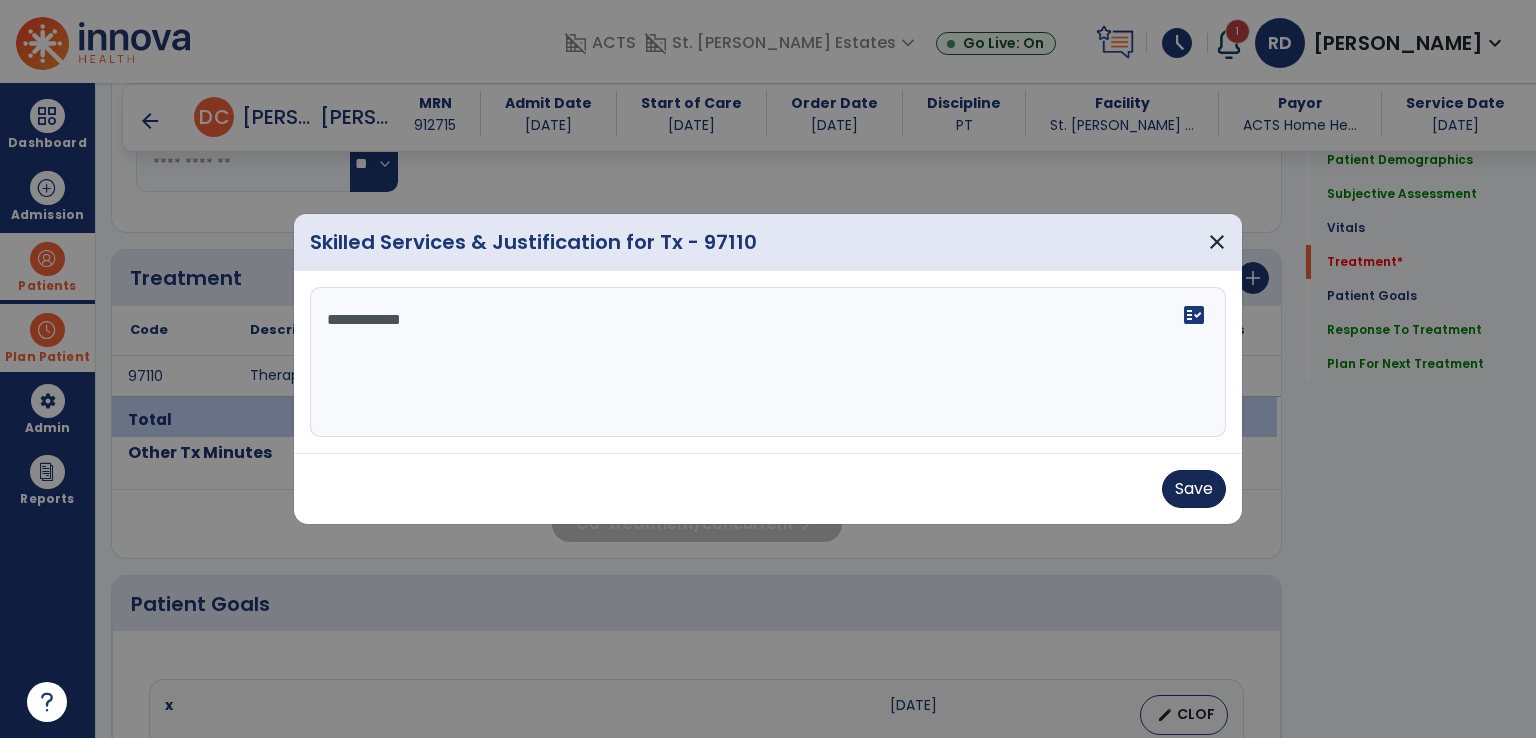 type on "**********" 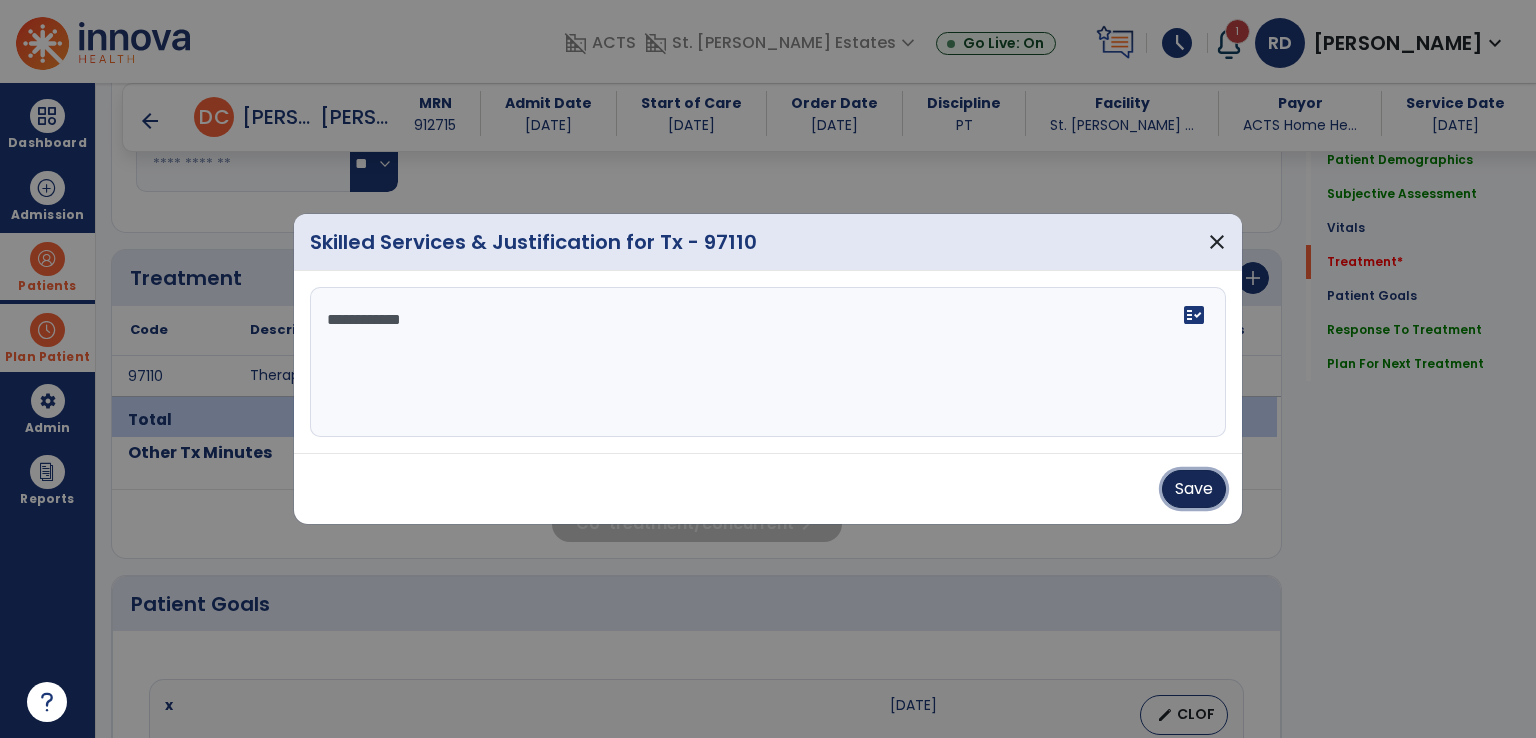 click on "Save" at bounding box center [1194, 489] 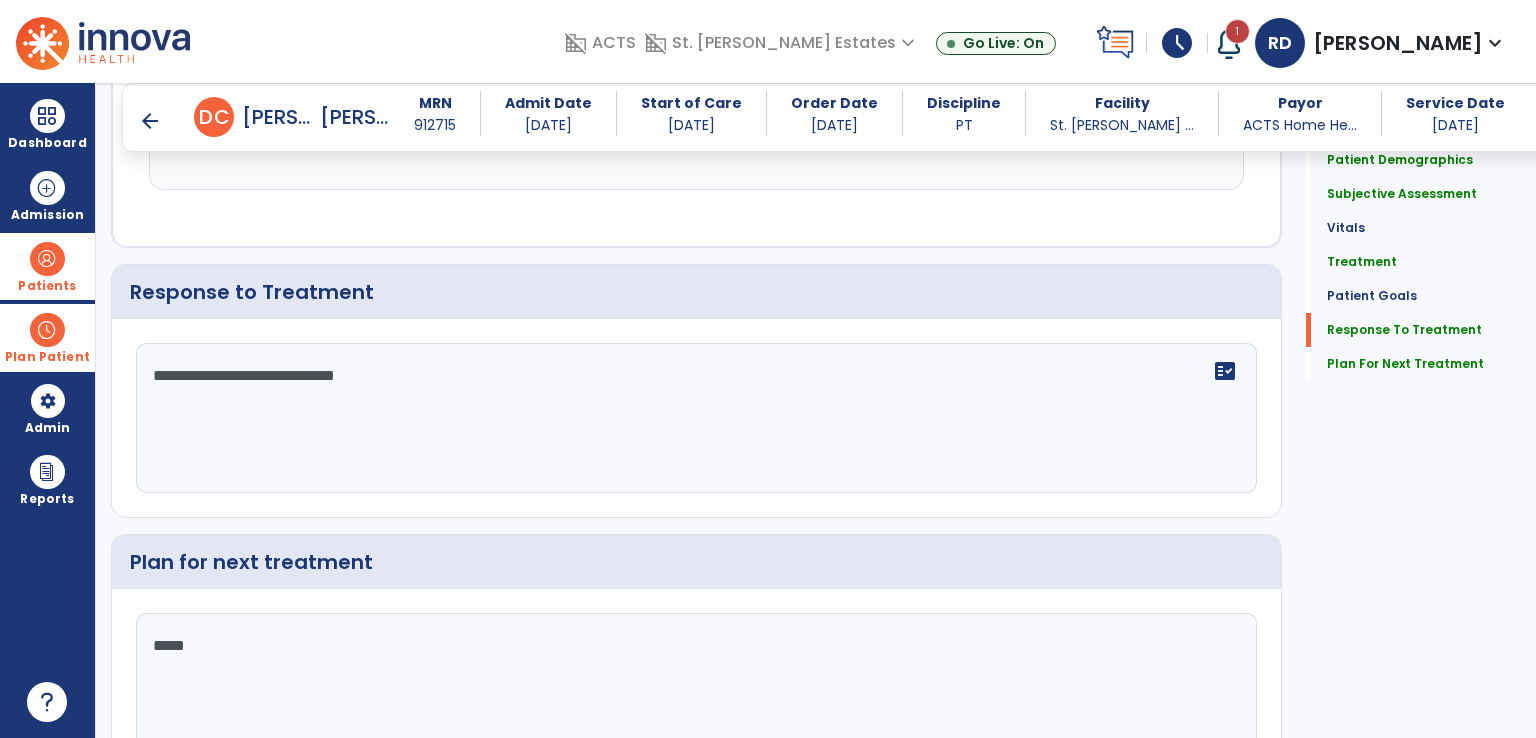scroll, scrollTop: 1774, scrollLeft: 0, axis: vertical 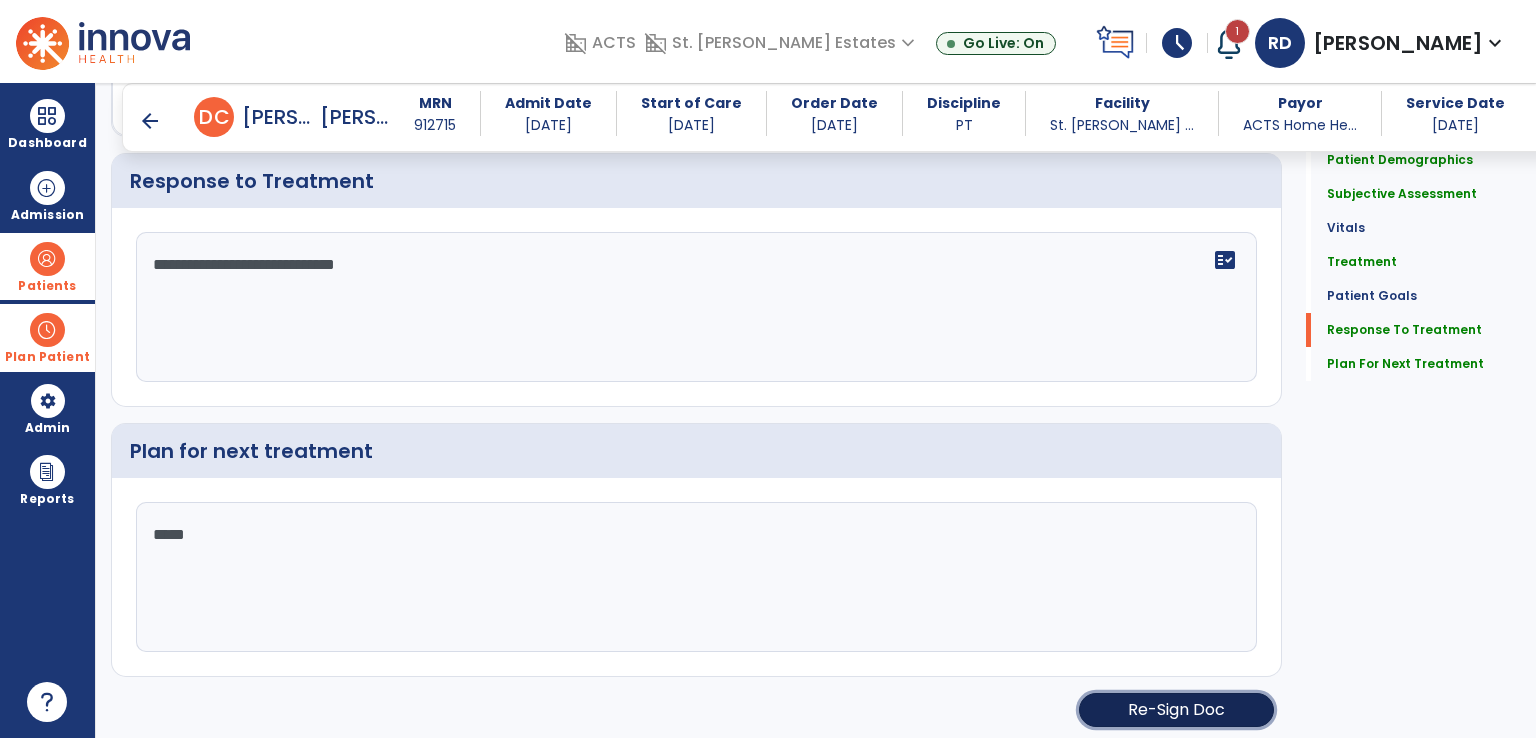 click on "Re-Sign Doc" 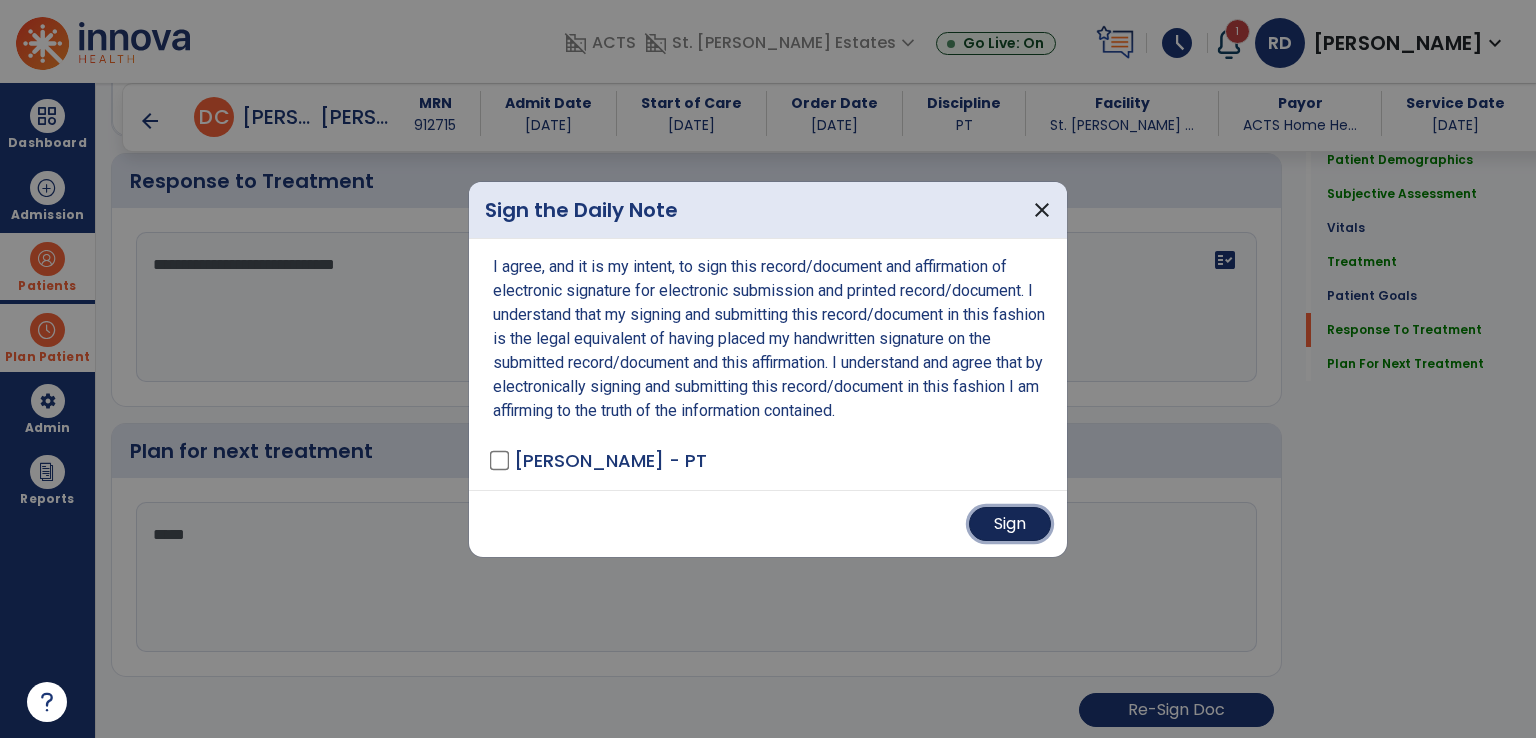 click on "Sign" at bounding box center (1010, 524) 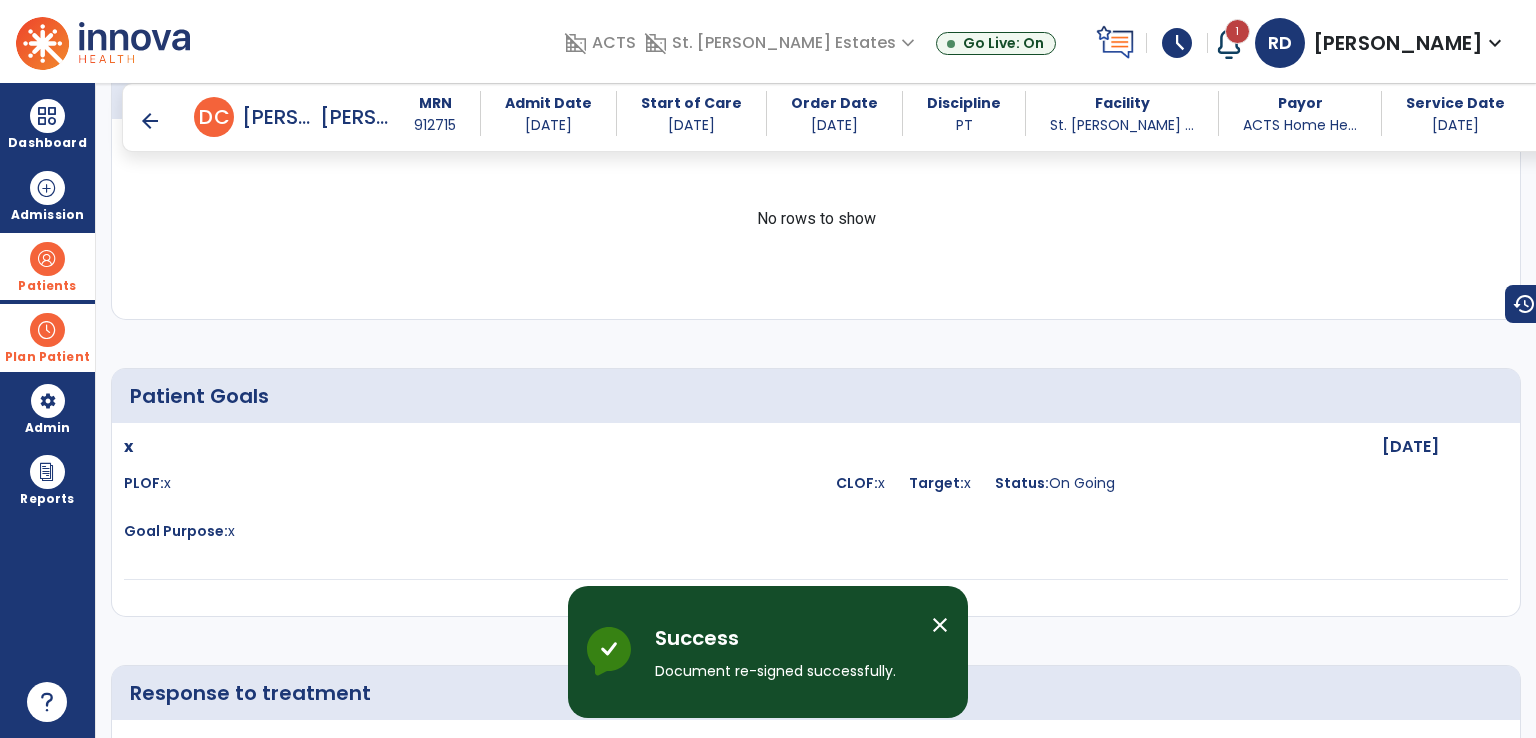 scroll, scrollTop: 1444, scrollLeft: 0, axis: vertical 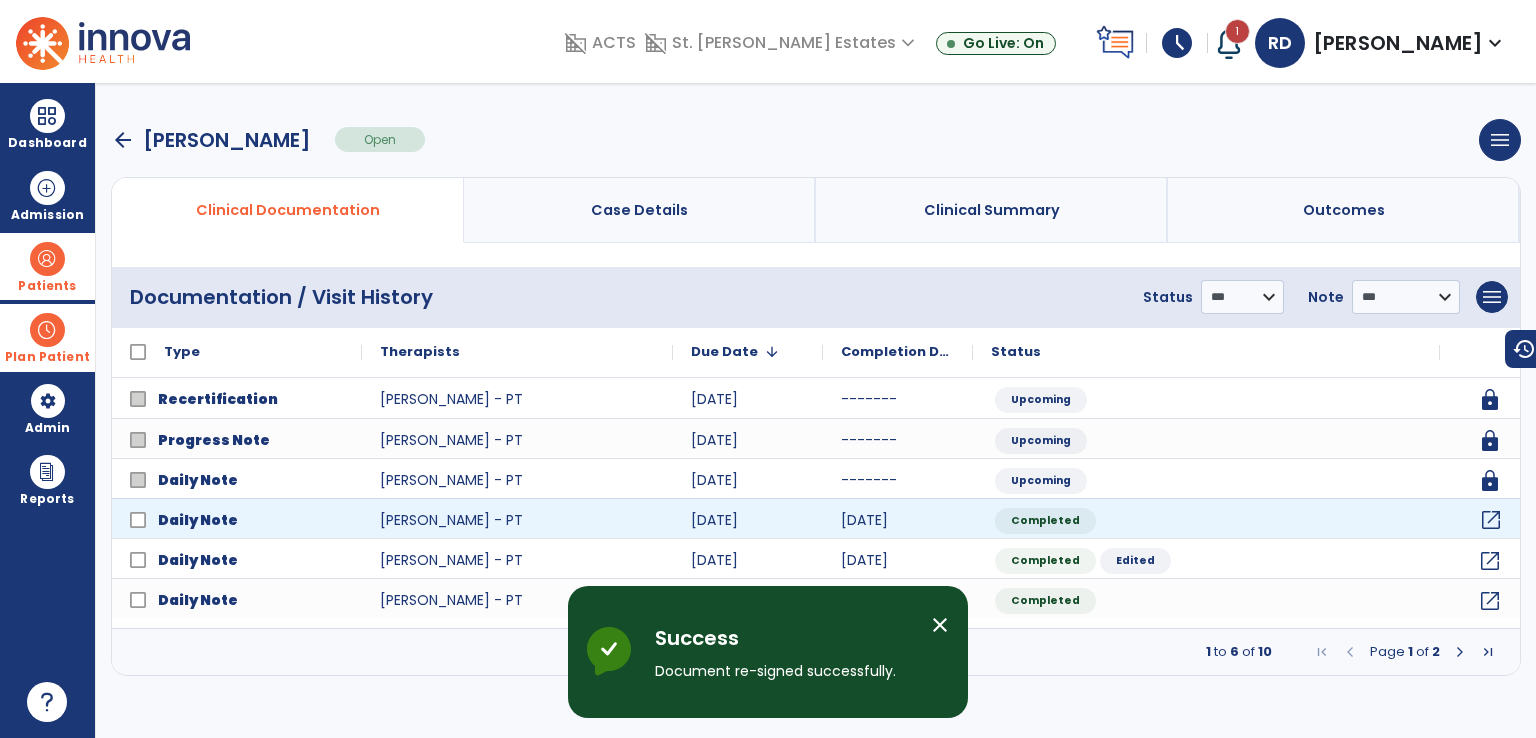 click on "open_in_new" 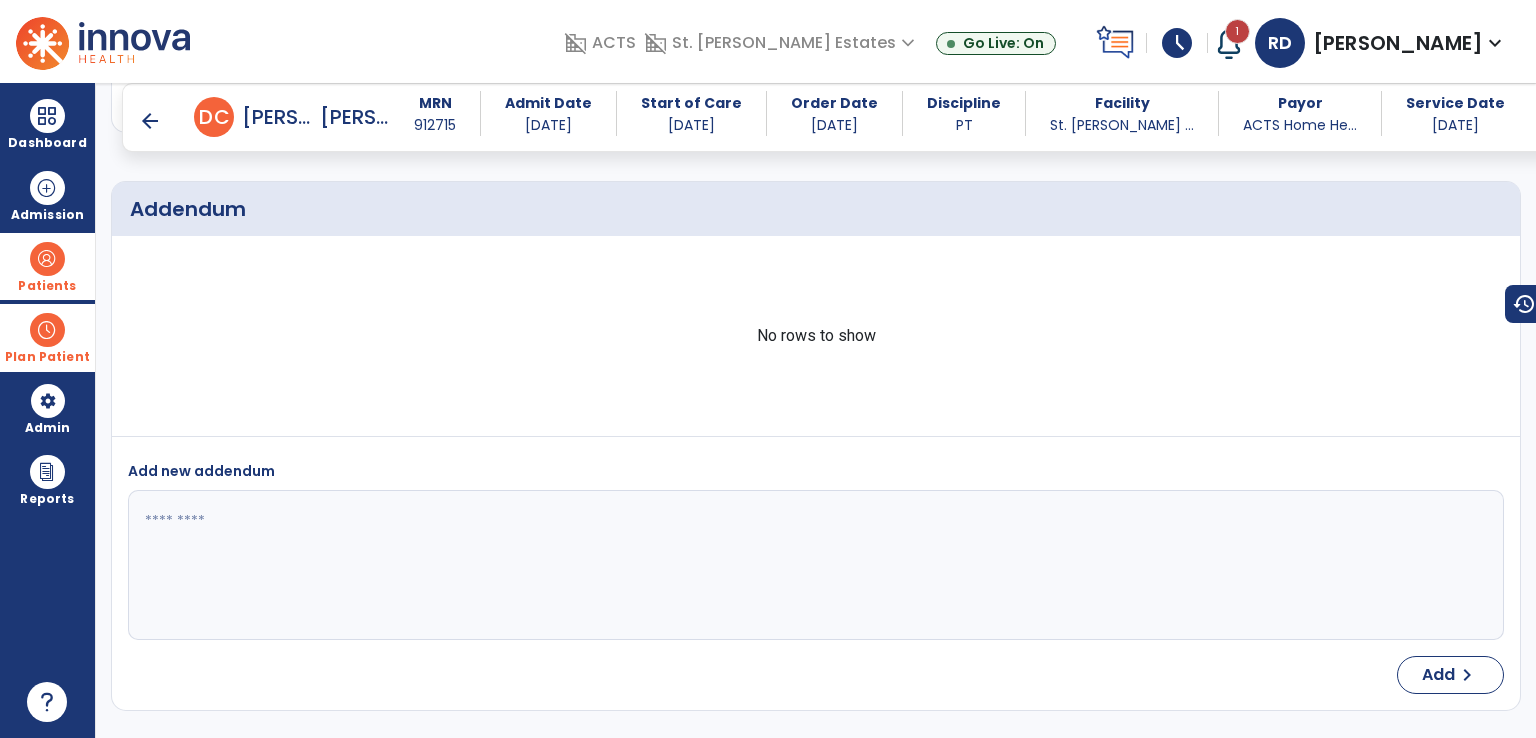 scroll, scrollTop: 2275, scrollLeft: 0, axis: vertical 